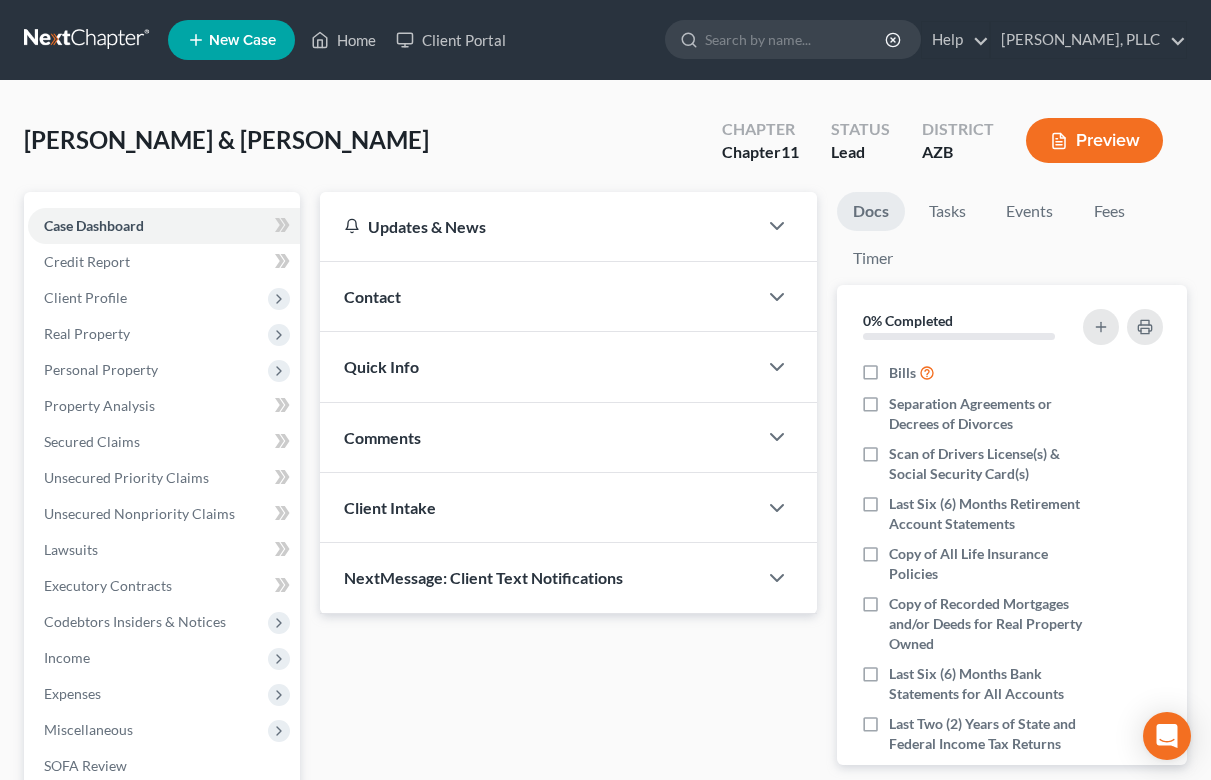 scroll, scrollTop: 0, scrollLeft: 0, axis: both 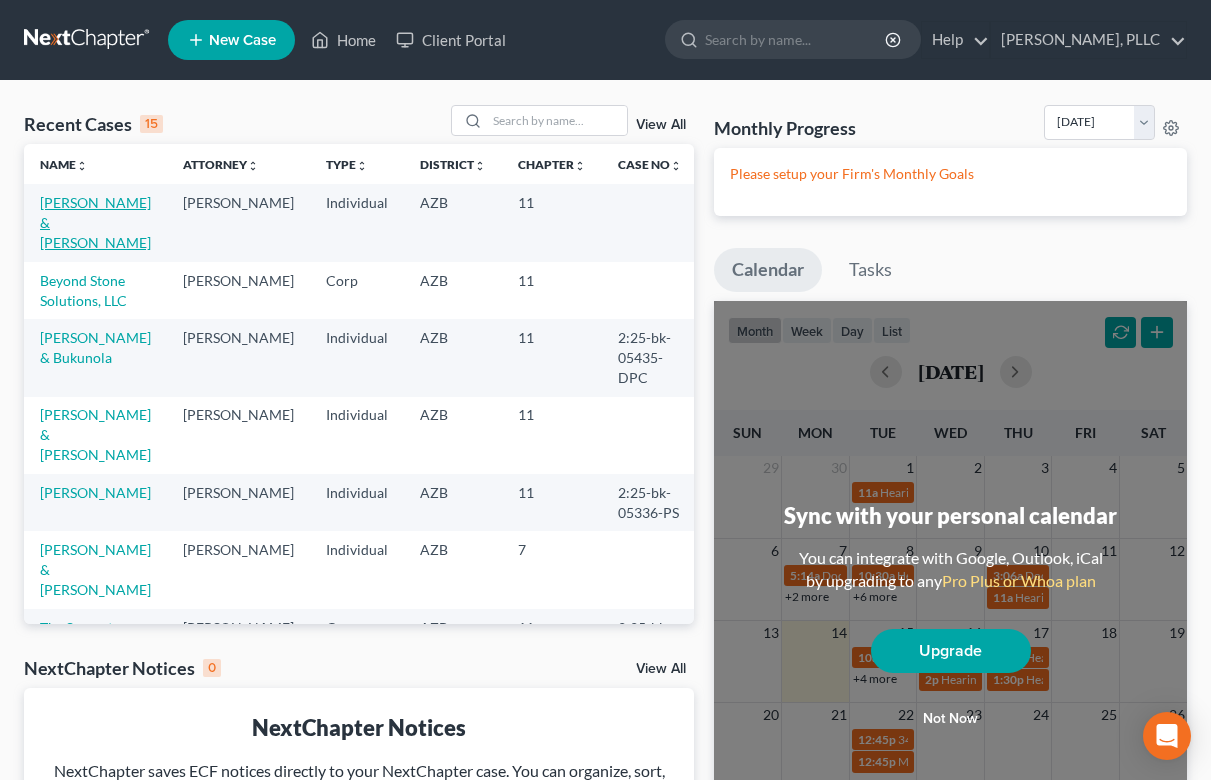 click on "[PERSON_NAME] & [PERSON_NAME]" at bounding box center (95, 222) 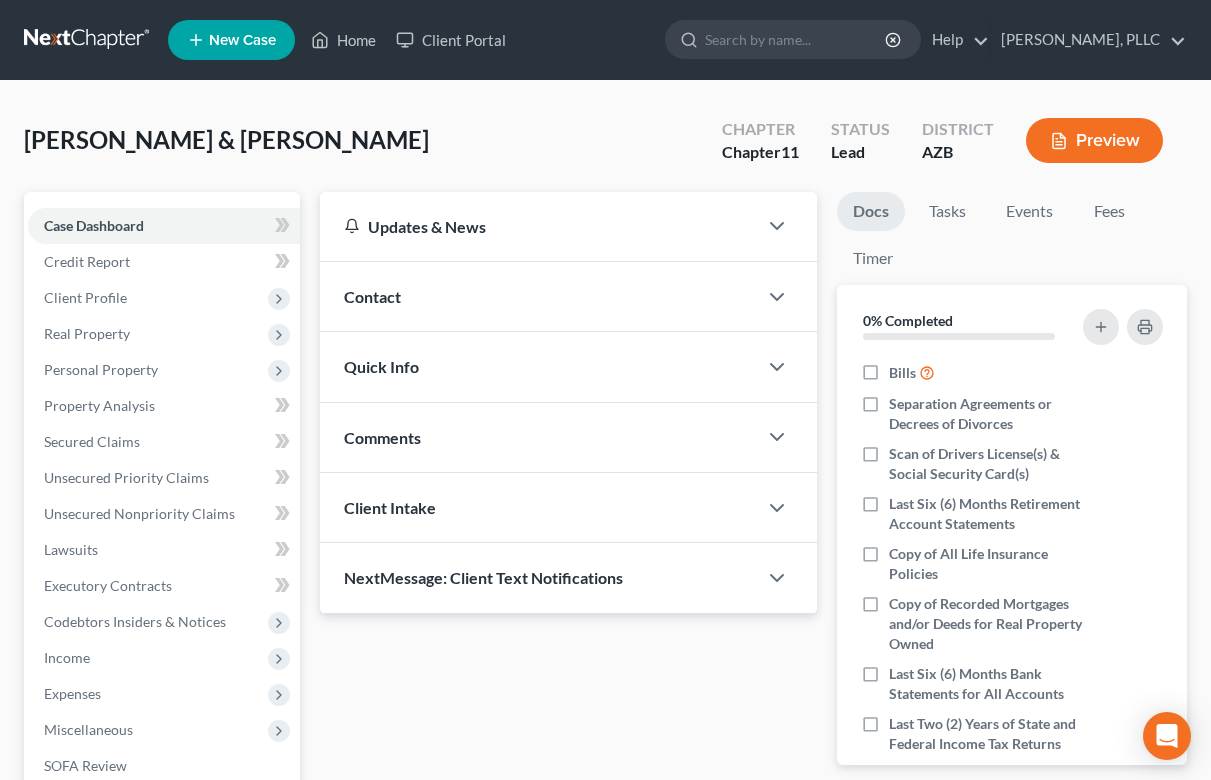 click at bounding box center [88, 40] 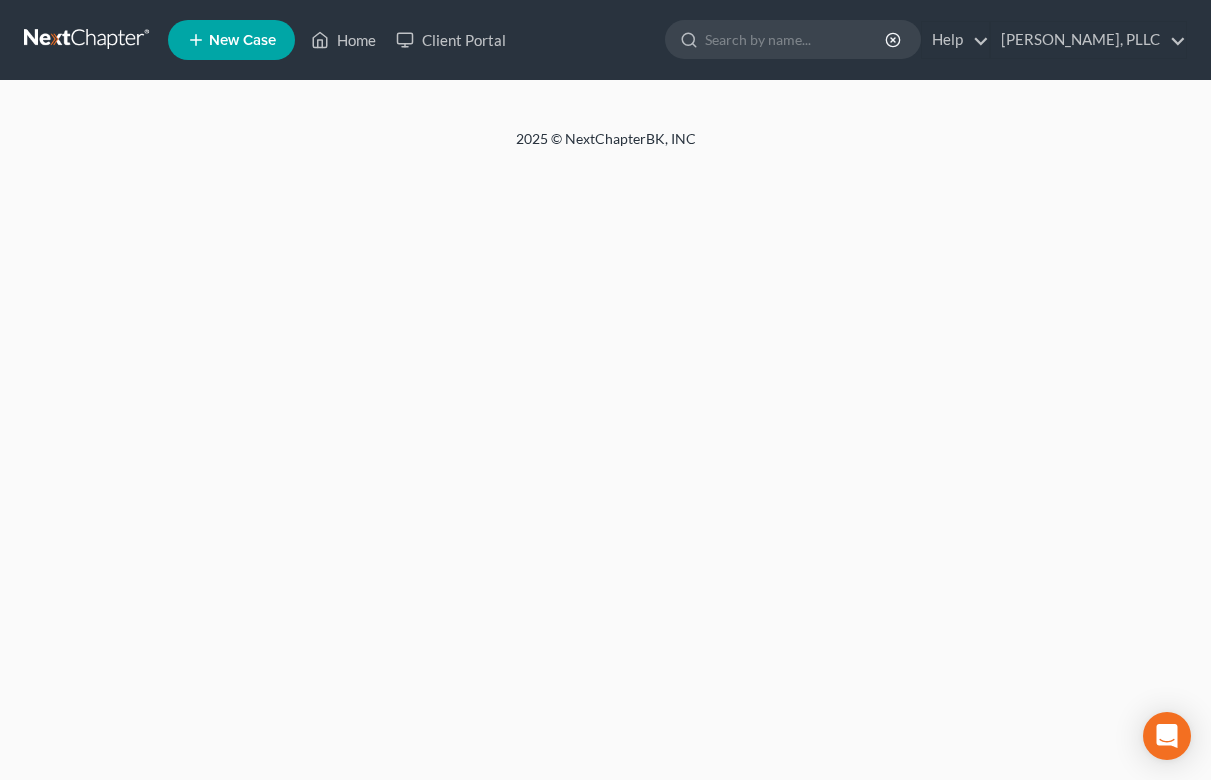 scroll, scrollTop: 0, scrollLeft: 0, axis: both 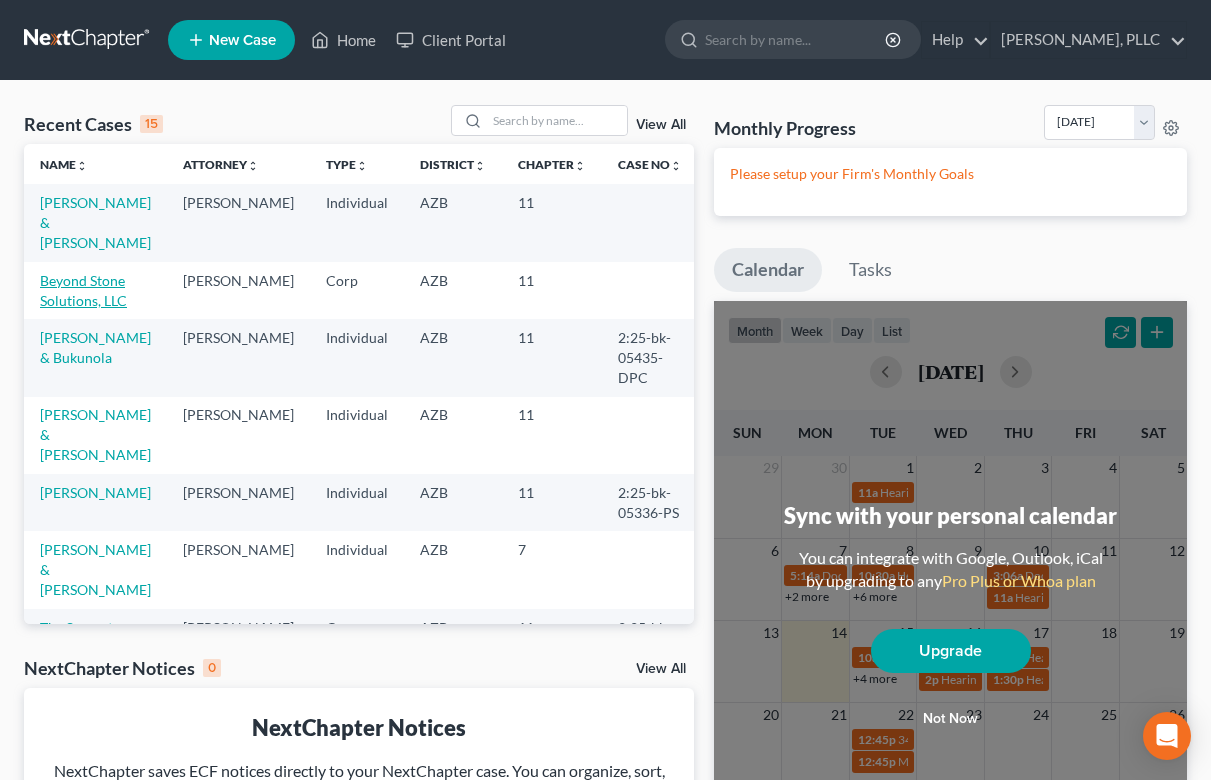click on "Beyond Stone Solutions, LLC" at bounding box center (83, 290) 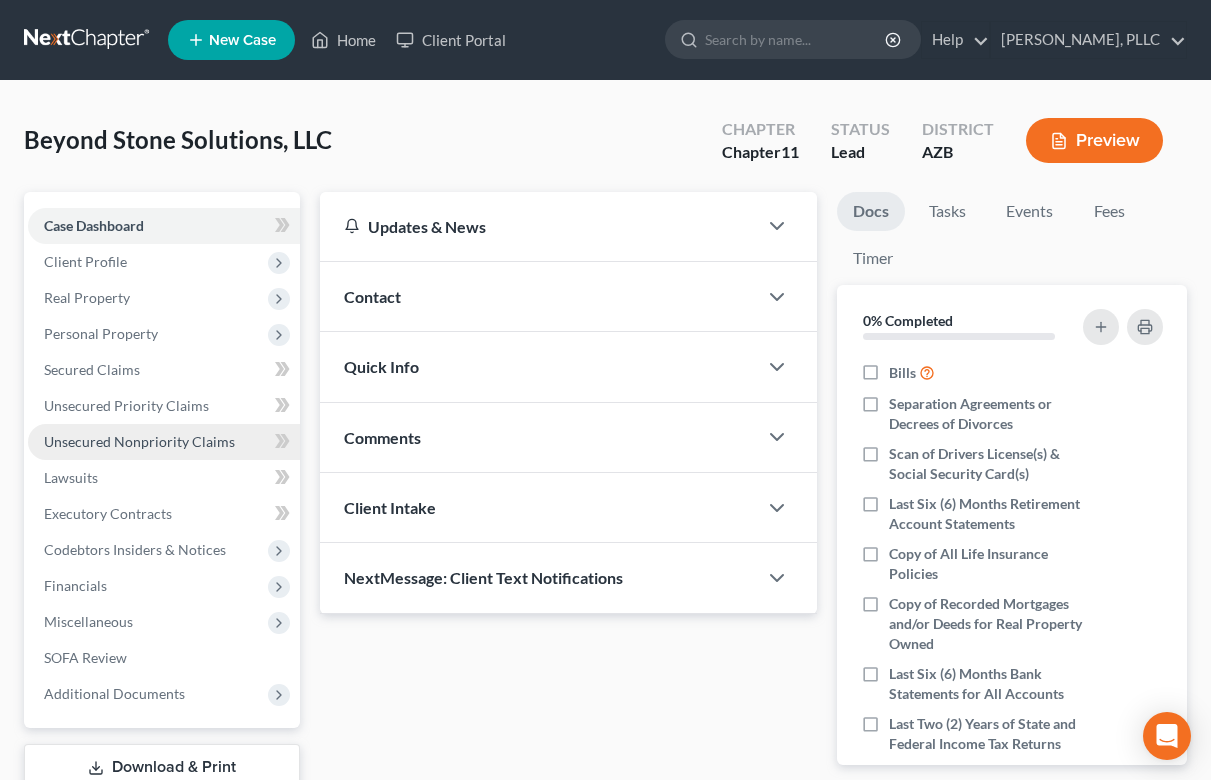 click on "Unsecured Nonpriority Claims" at bounding box center (139, 441) 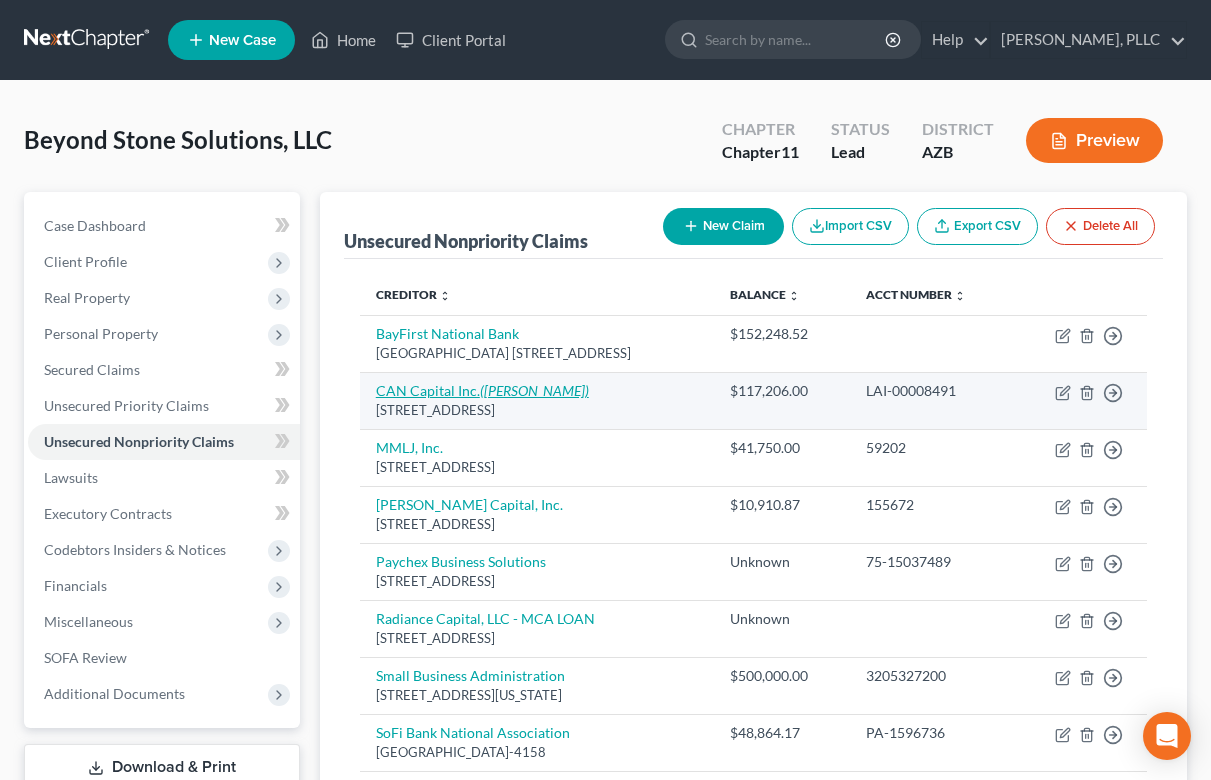 click on "(Aubrey Thrasher)" at bounding box center [534, 390] 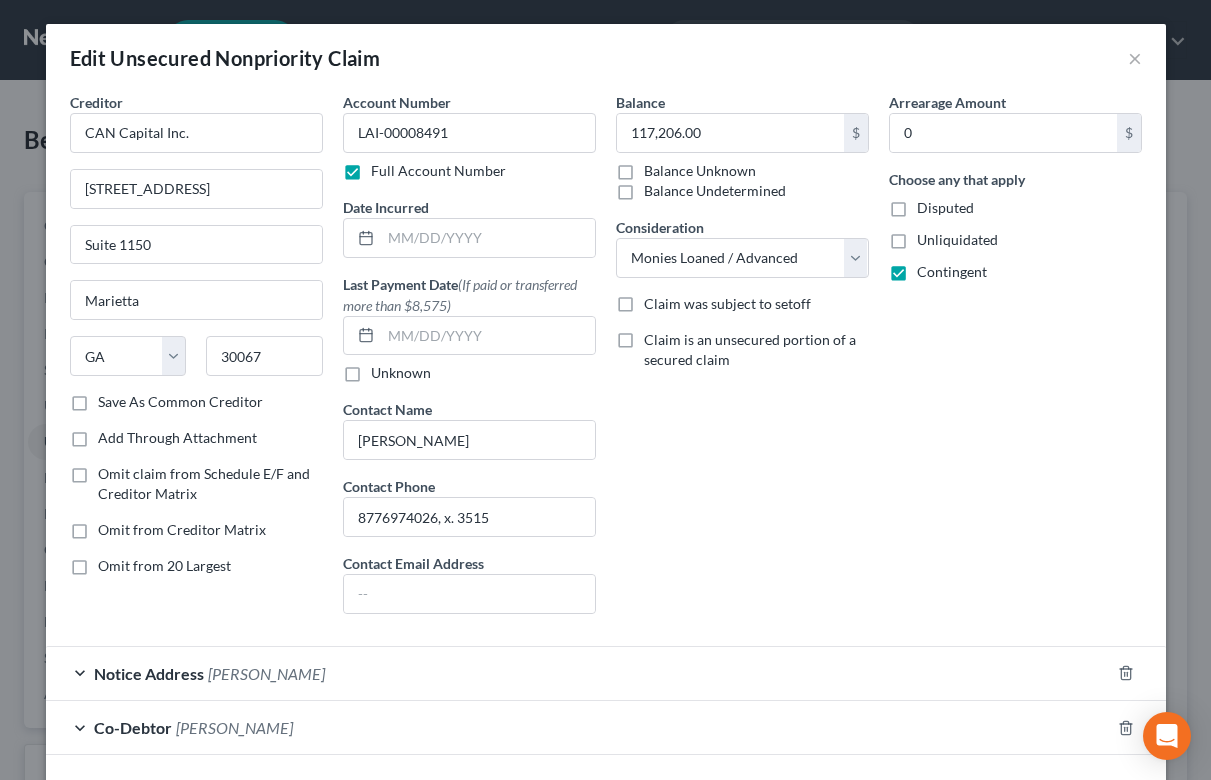 click on "Save As Common Creditor" at bounding box center (180, 402) 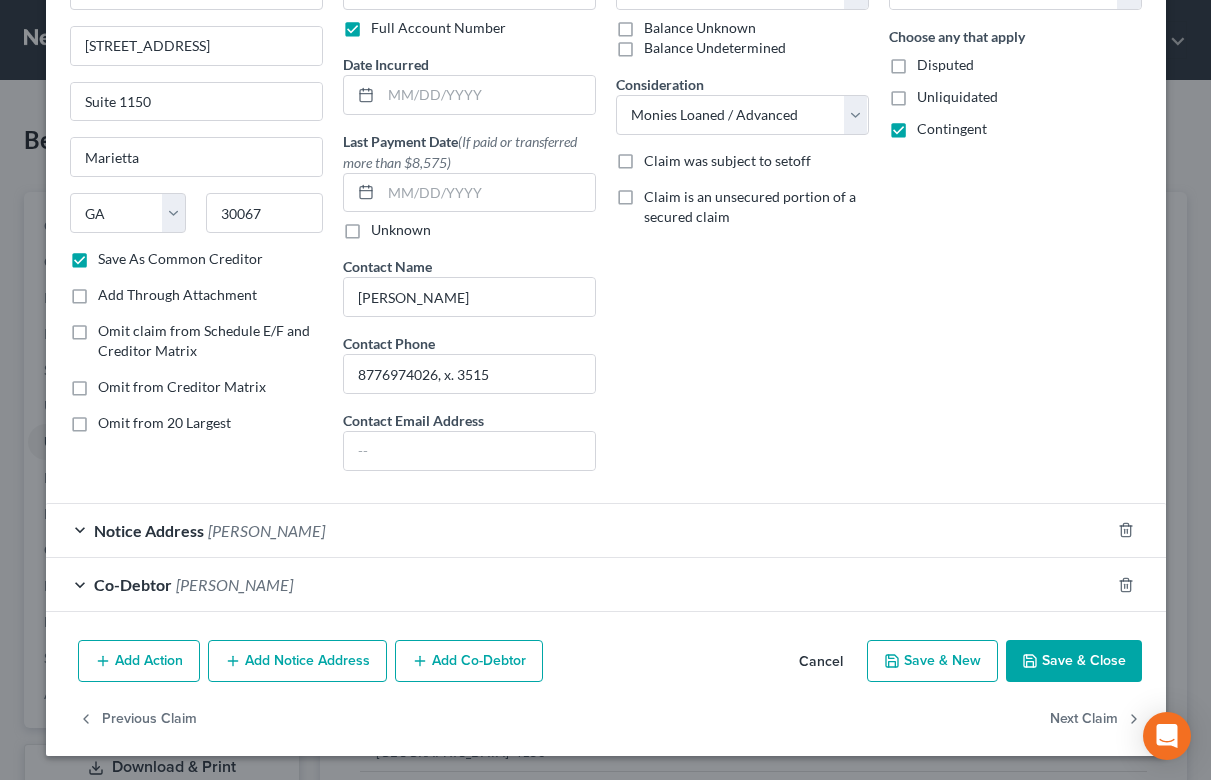 scroll, scrollTop: 142, scrollLeft: 0, axis: vertical 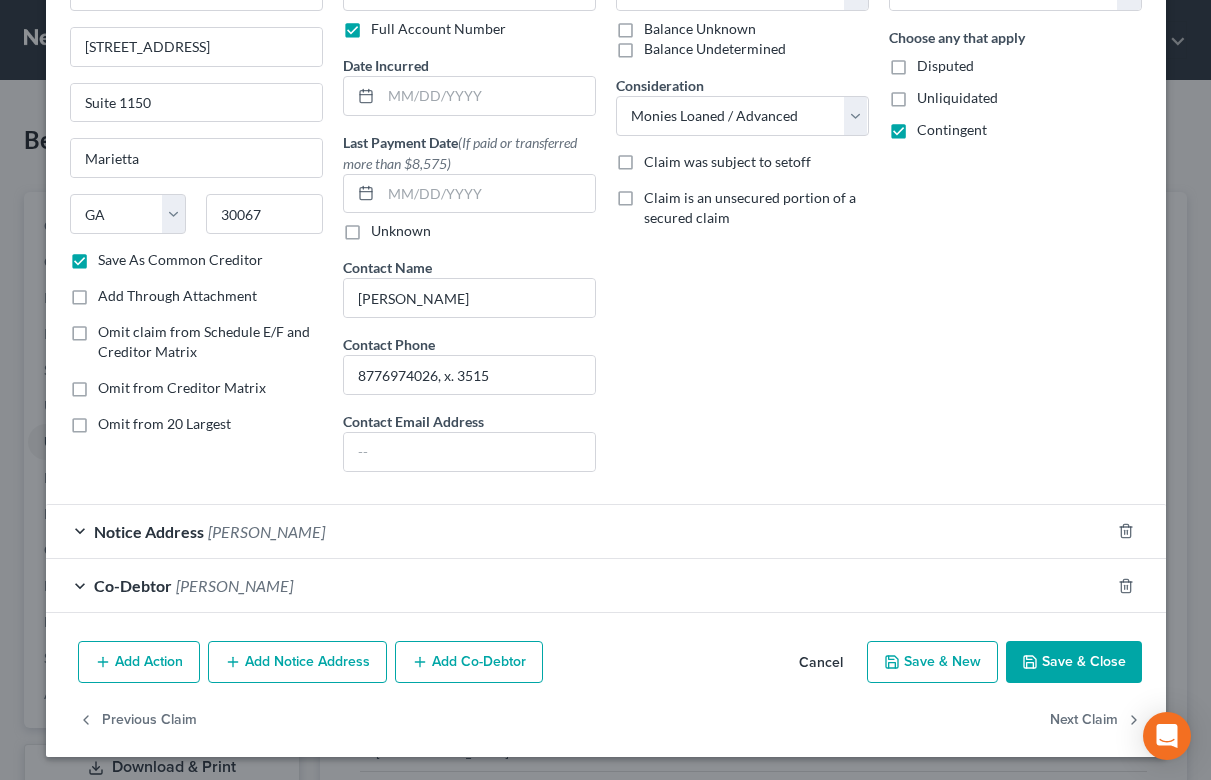 click on "Save & Close" at bounding box center [1074, 662] 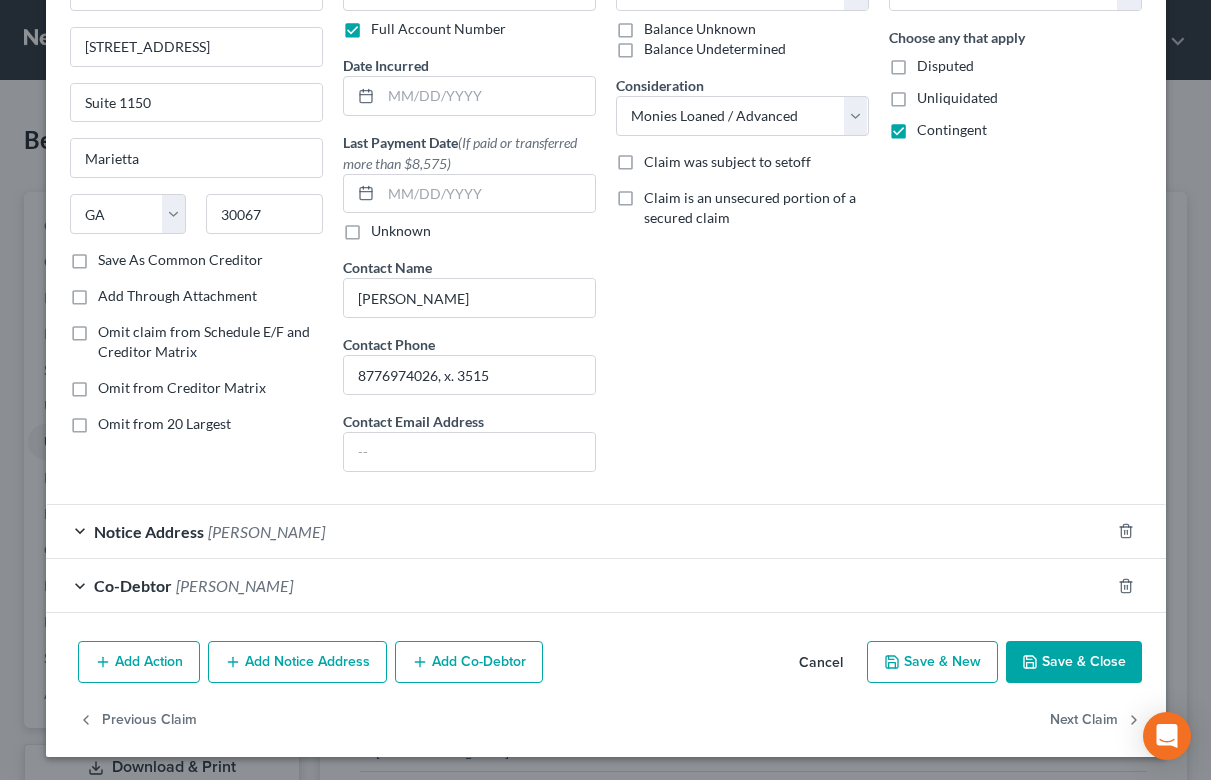 checkbox on "false" 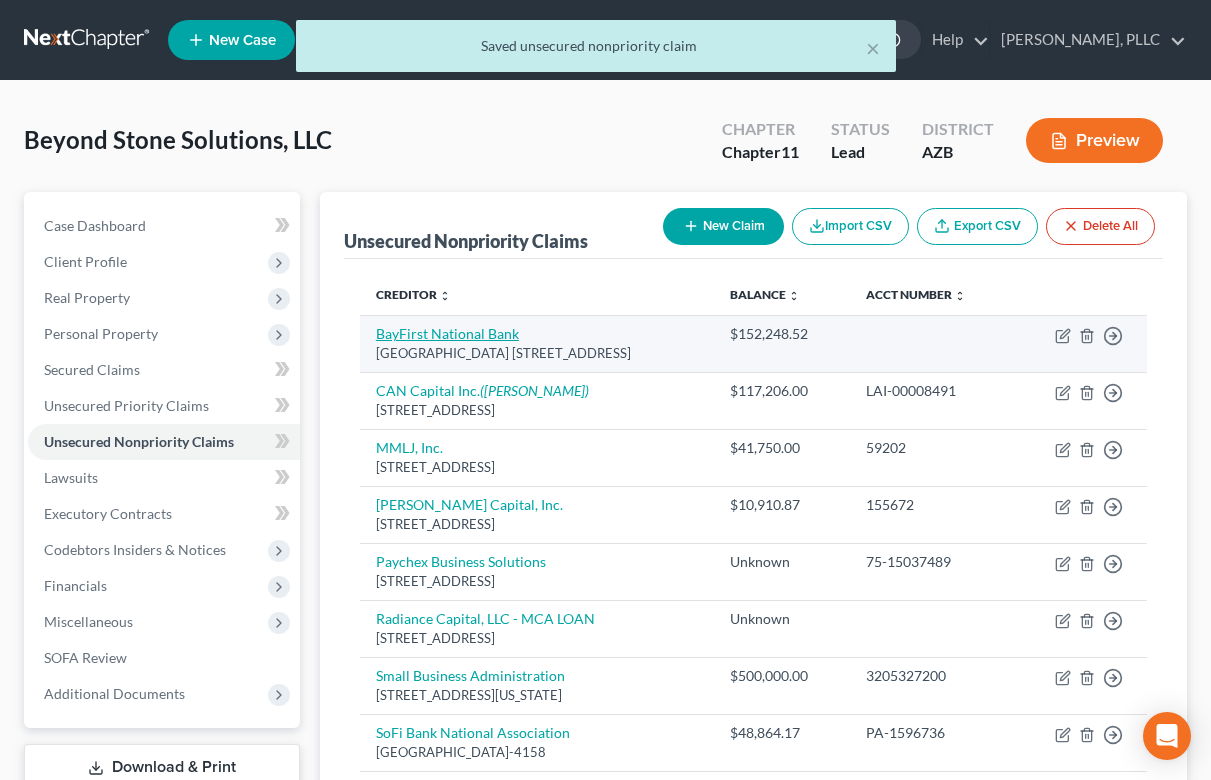 click on "BayFirst National Bank" at bounding box center (447, 333) 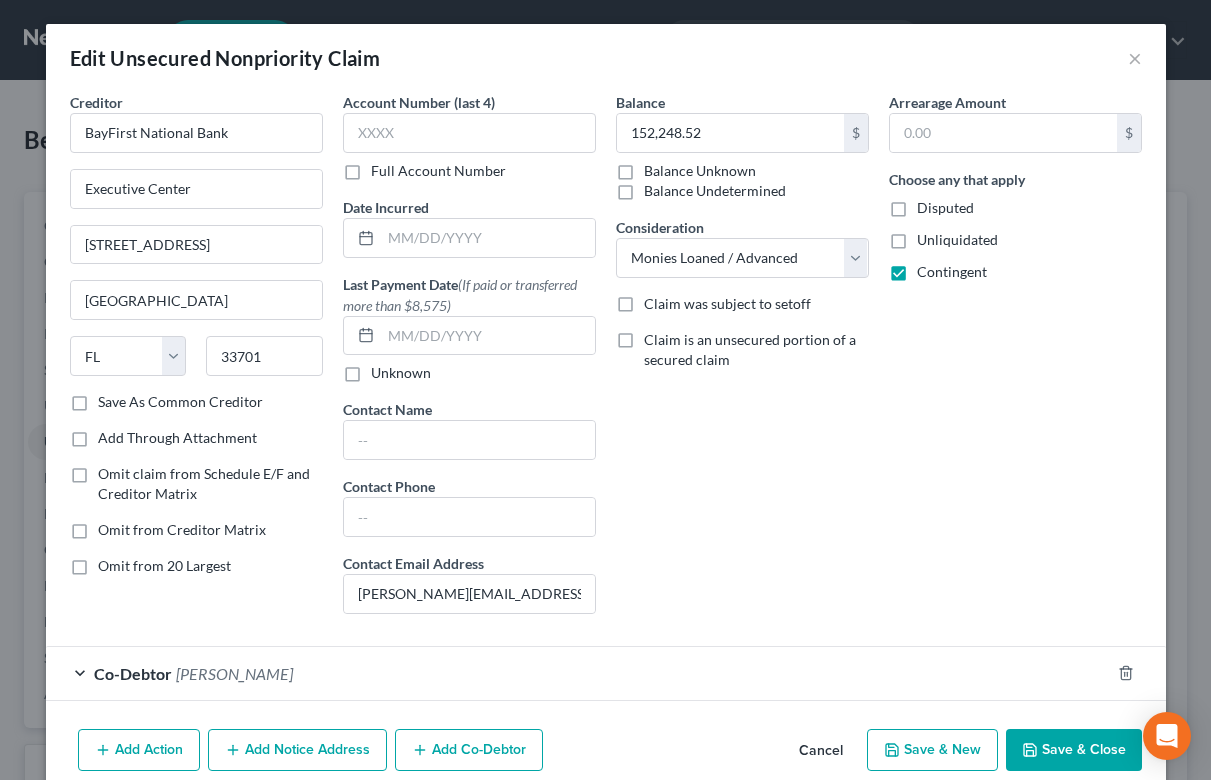 click on "Save As Common Creditor" at bounding box center (180, 402) 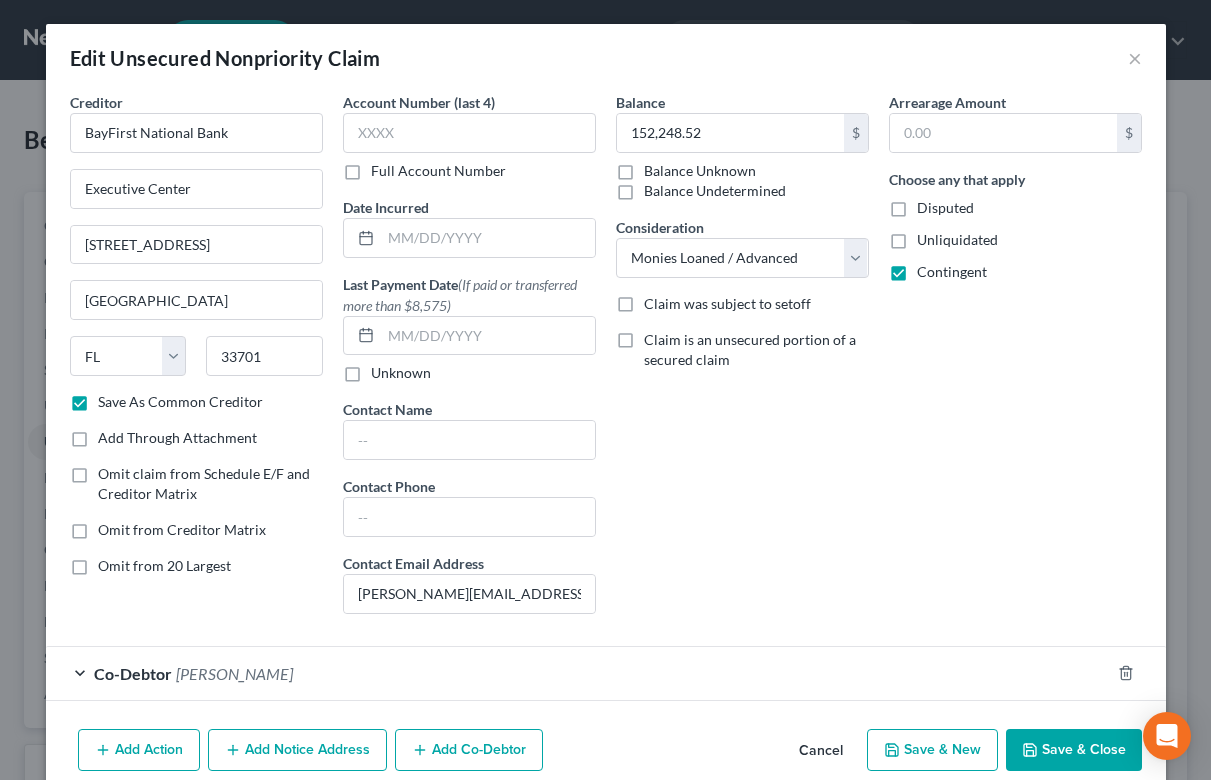 click on "Save & Close" at bounding box center [1074, 750] 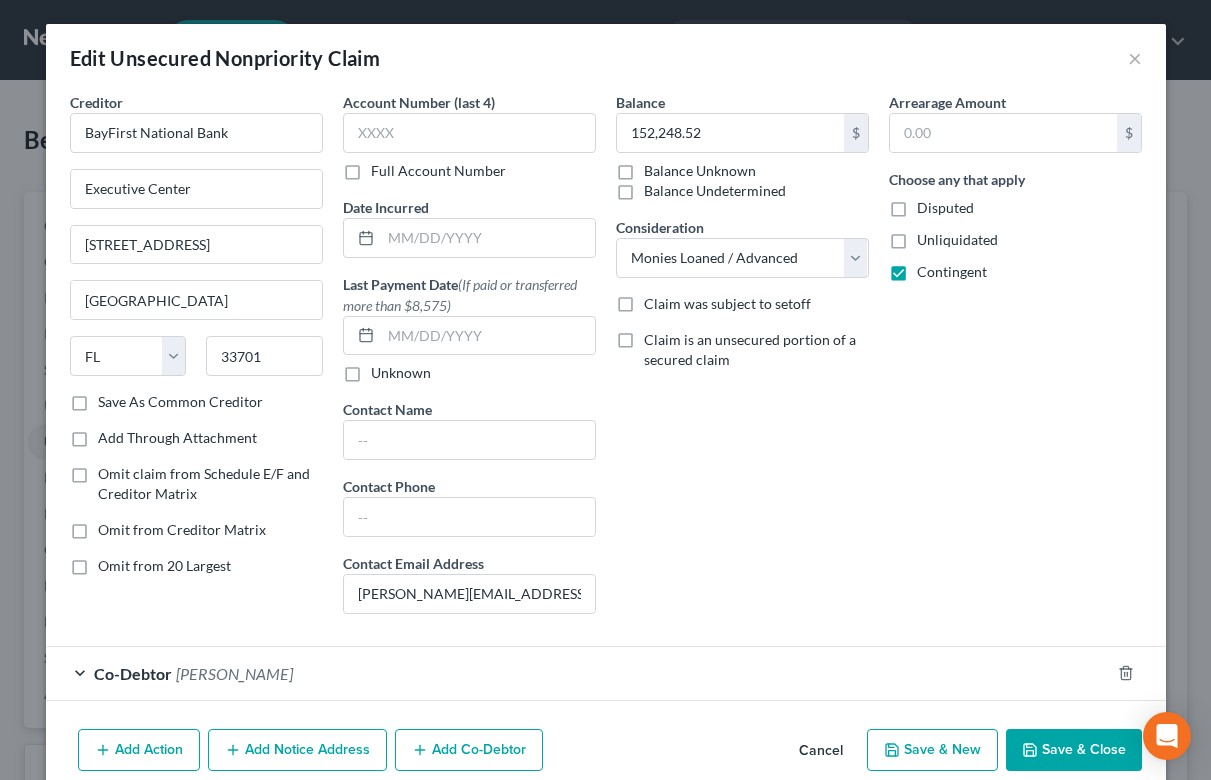 checkbox on "false" 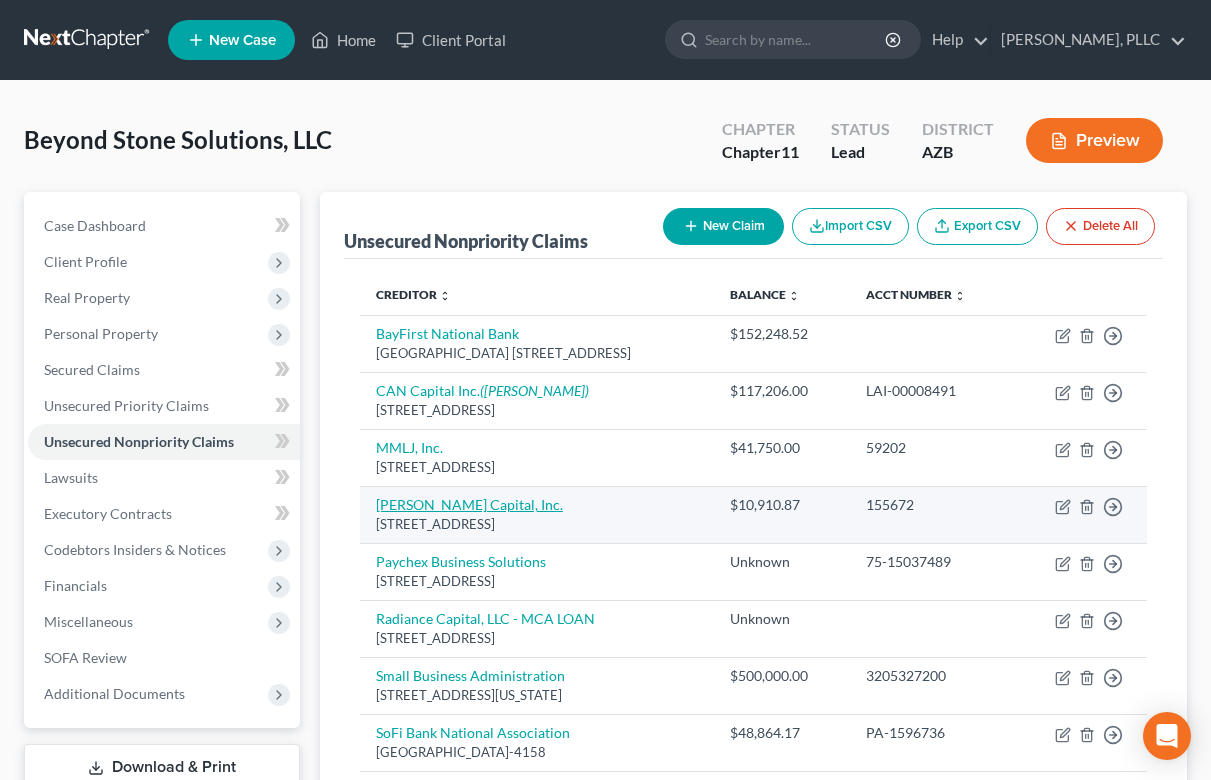 click on "OnDeck Capital, Inc." at bounding box center (469, 504) 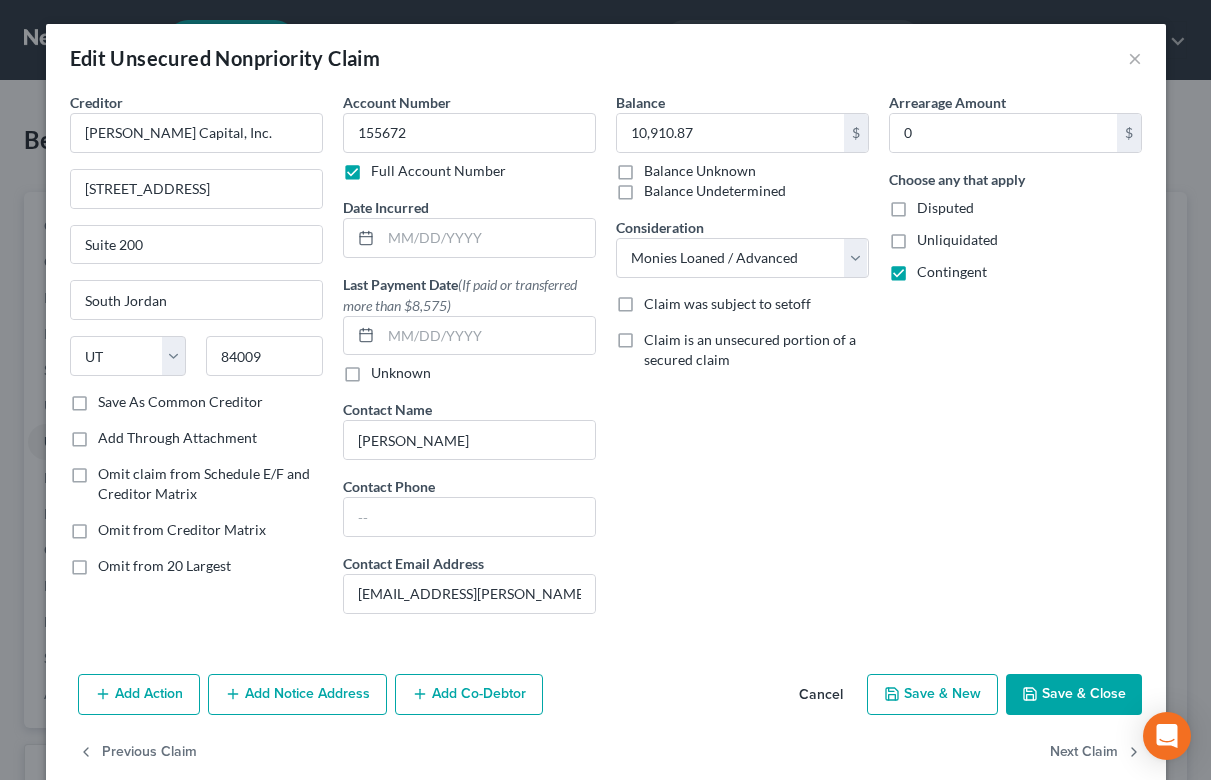 click 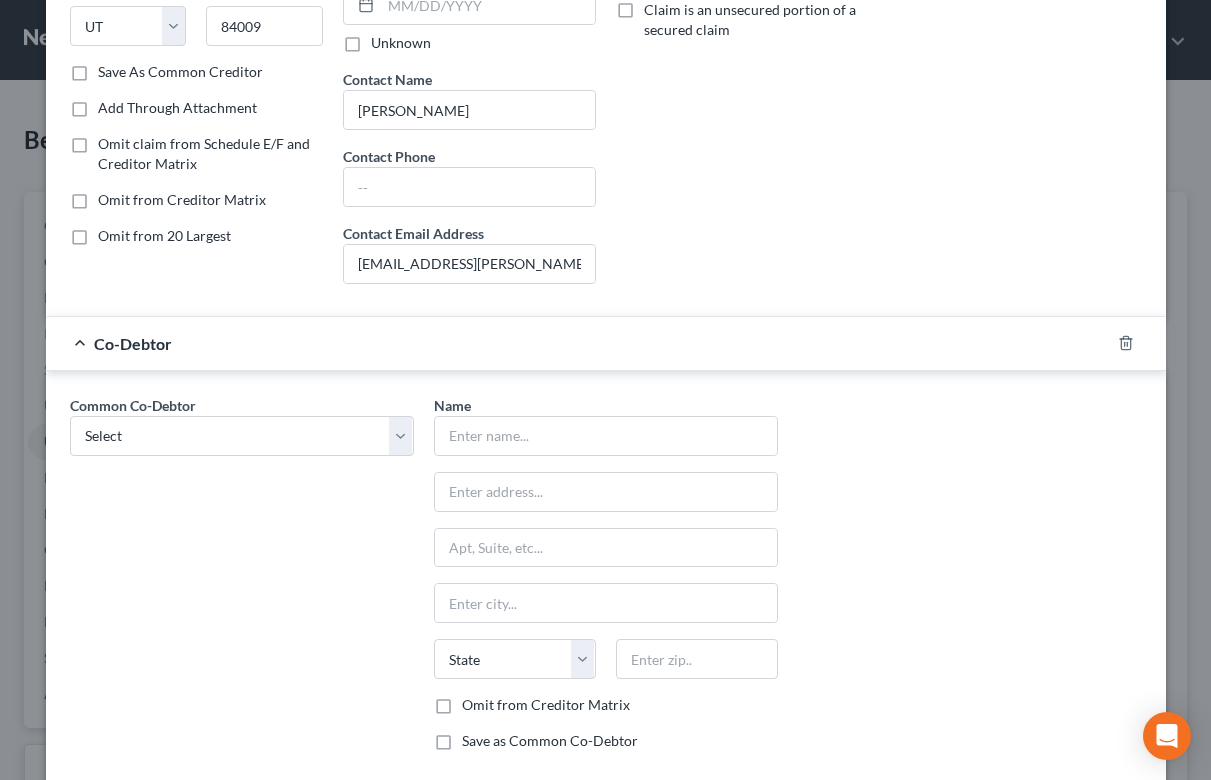 scroll, scrollTop: 331, scrollLeft: 0, axis: vertical 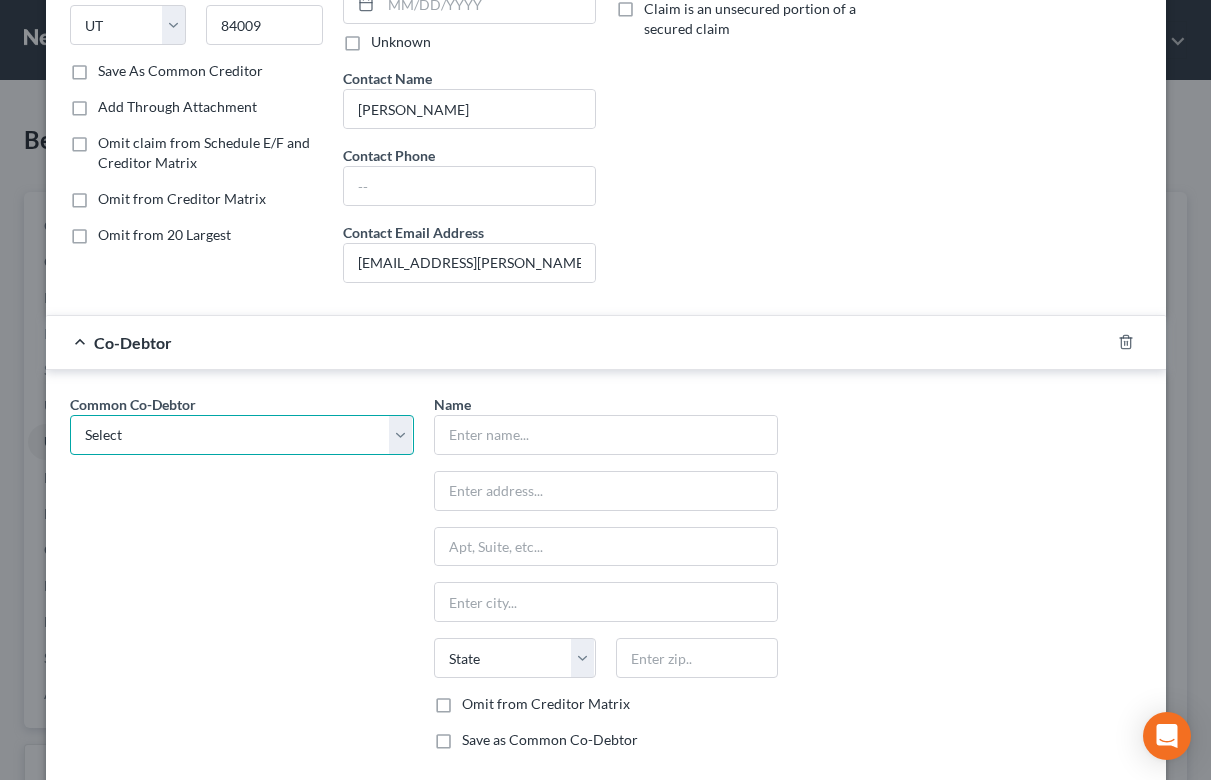 select on "0" 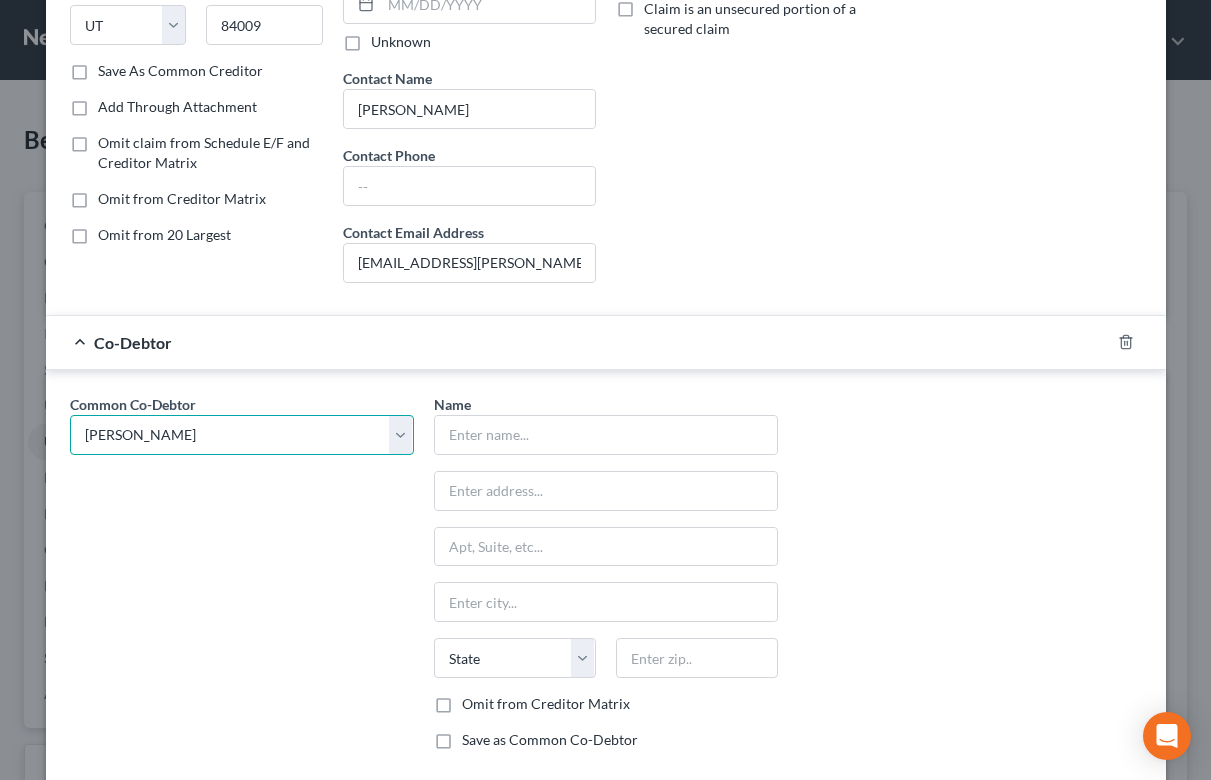 type on "[PERSON_NAME]" 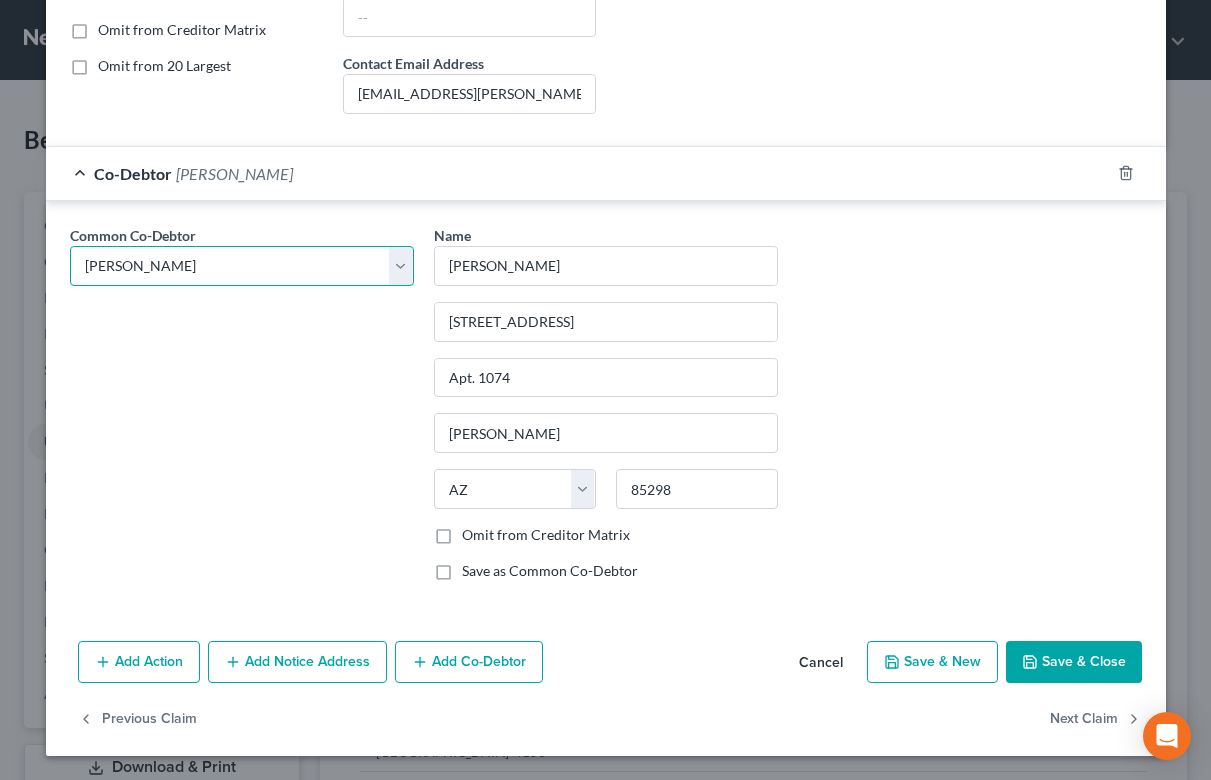 scroll, scrollTop: 500, scrollLeft: 0, axis: vertical 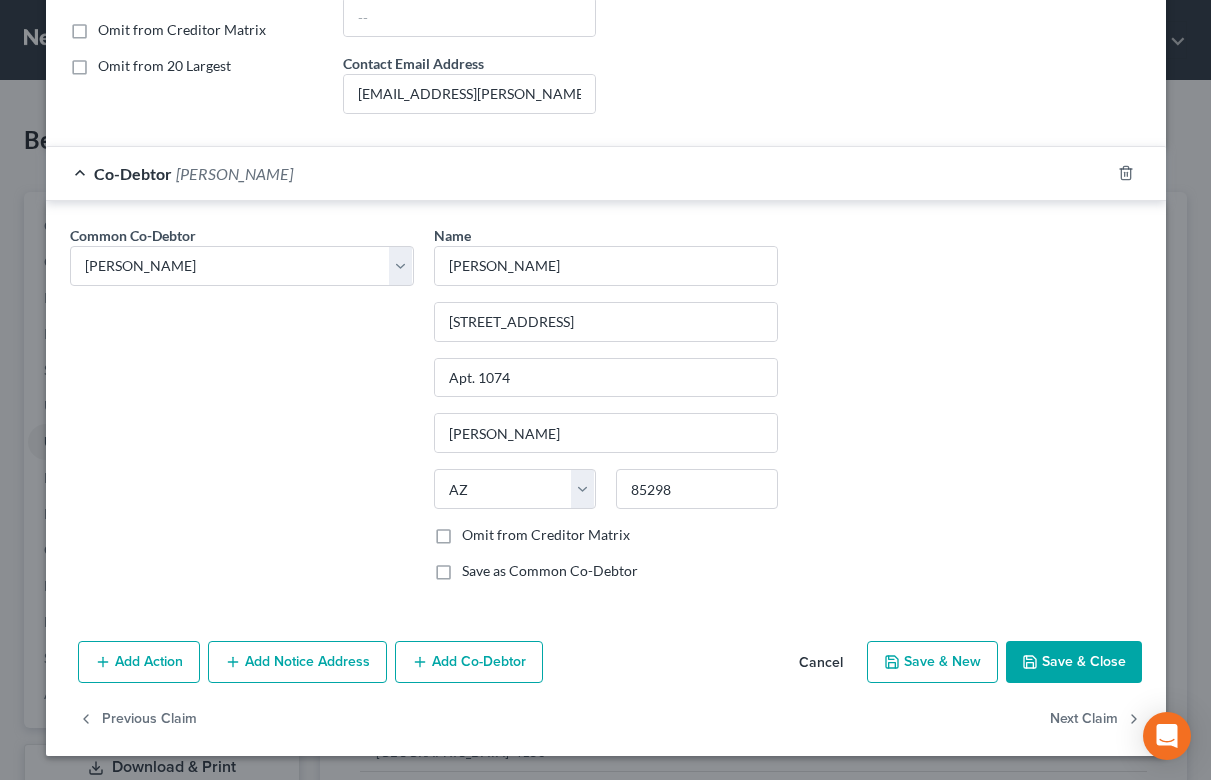 click on "Save & Close" at bounding box center (1074, 662) 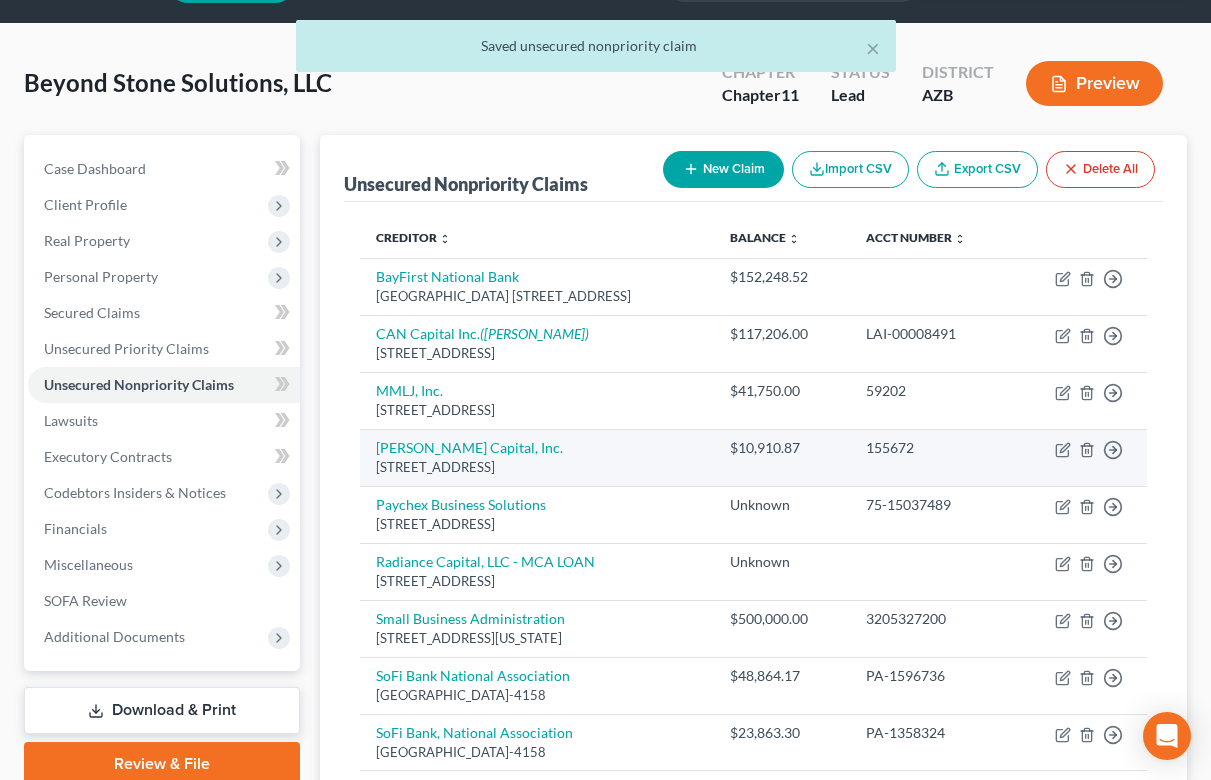 scroll, scrollTop: 60, scrollLeft: 0, axis: vertical 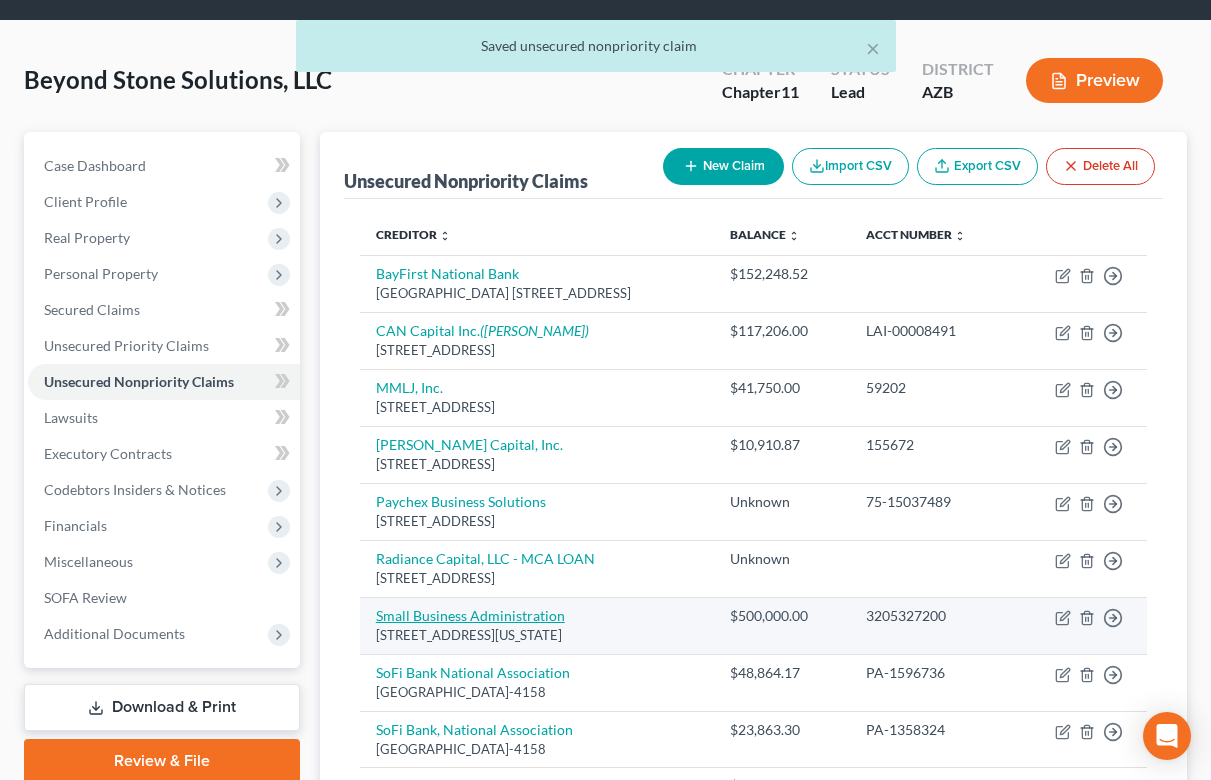 click on "Small Business Administration" at bounding box center (470, 615) 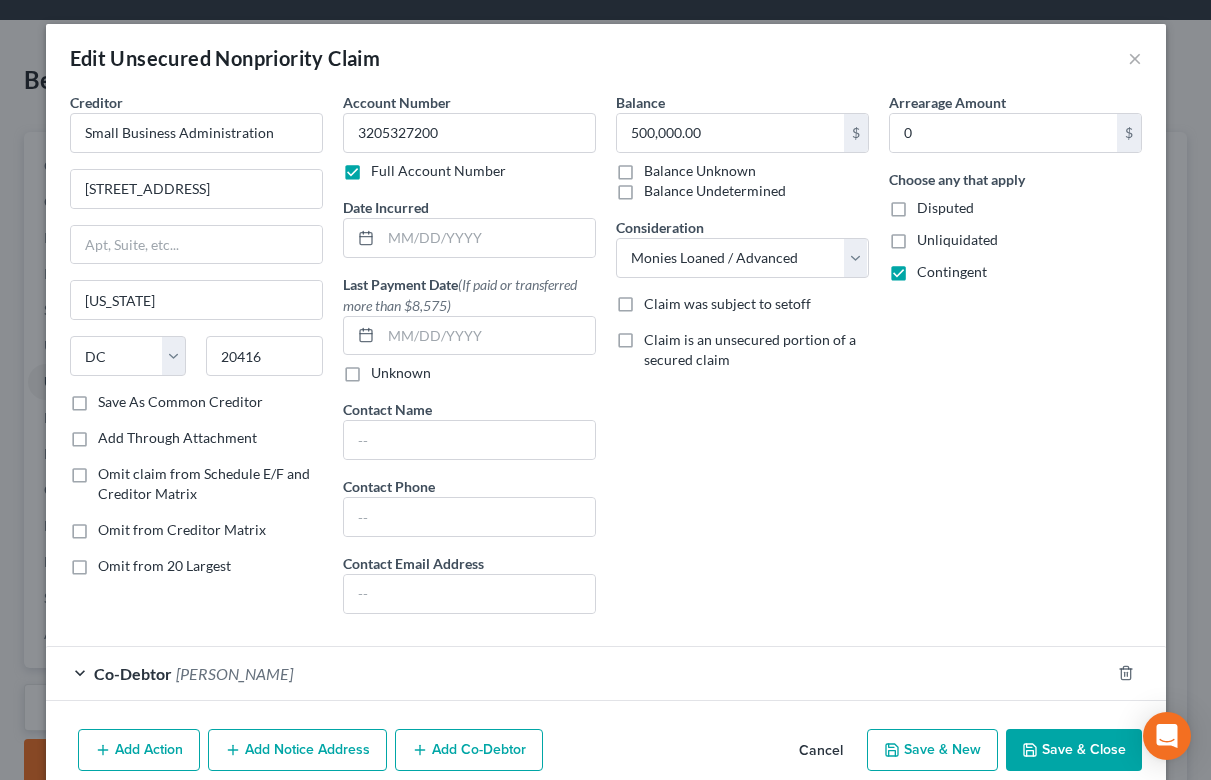 click on "Save As Common Creditor" at bounding box center [180, 402] 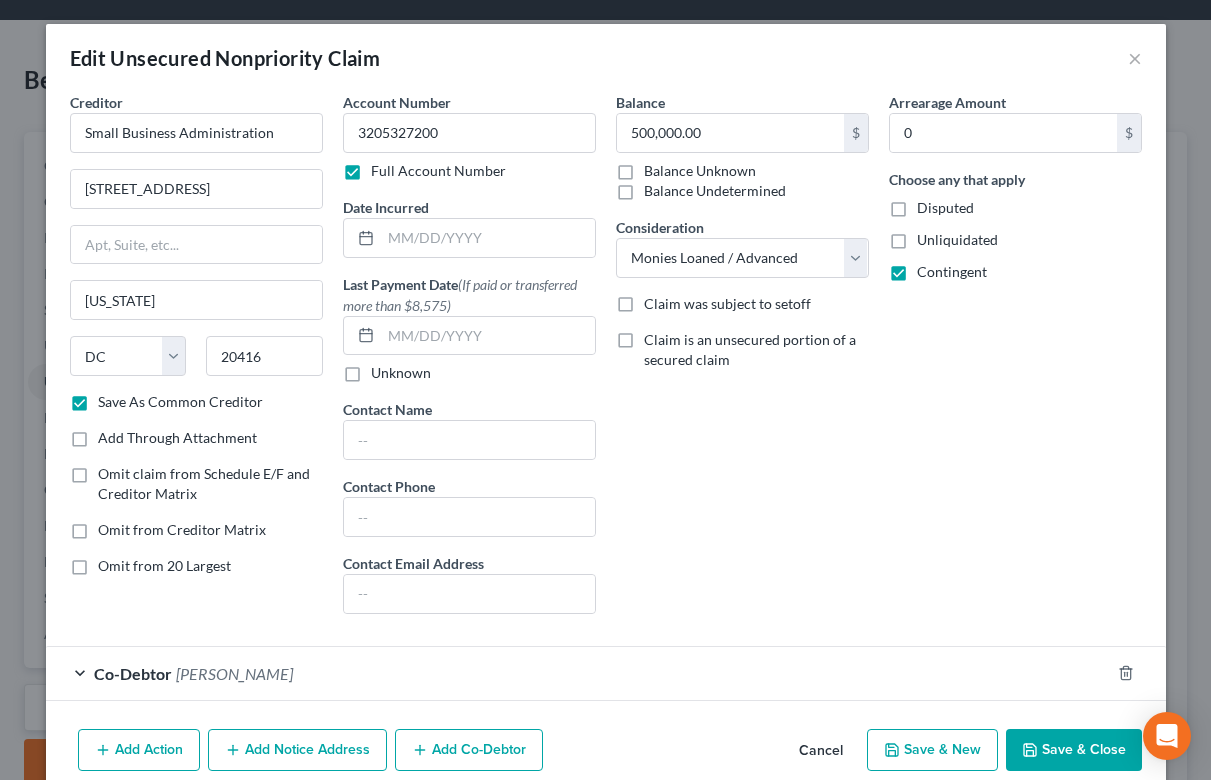 click 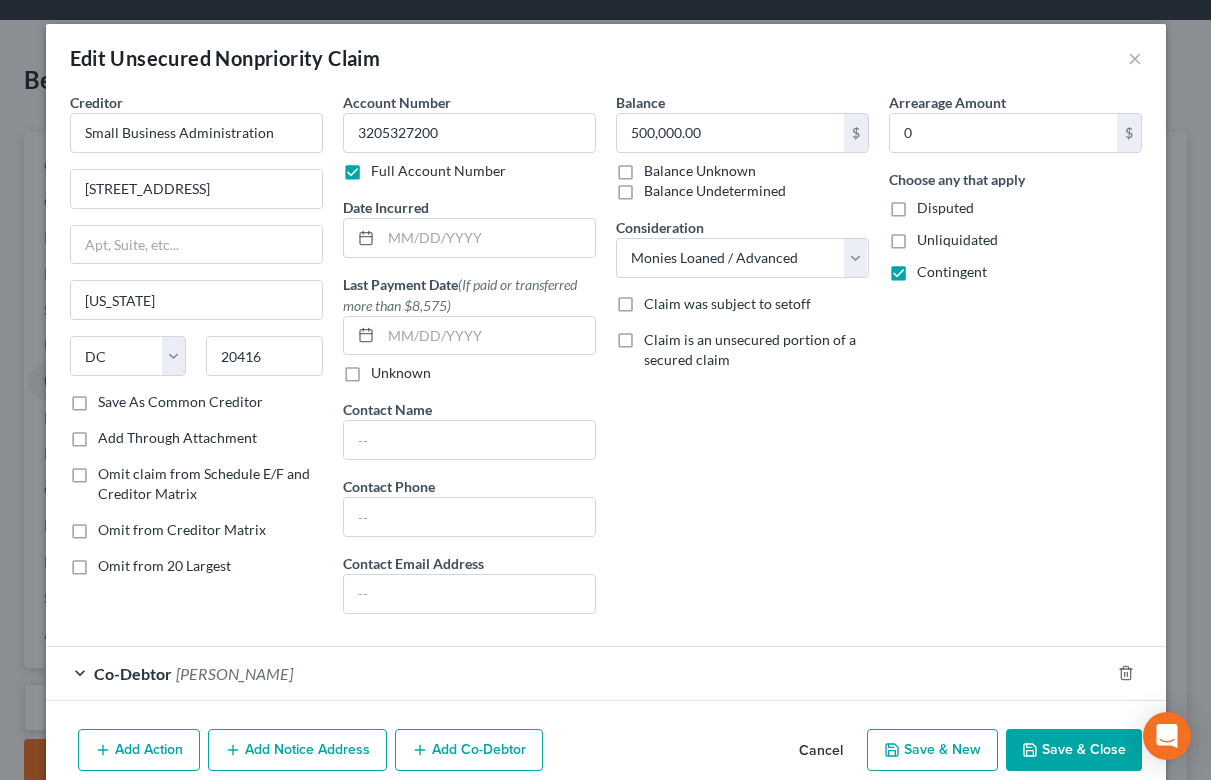 checkbox on "false" 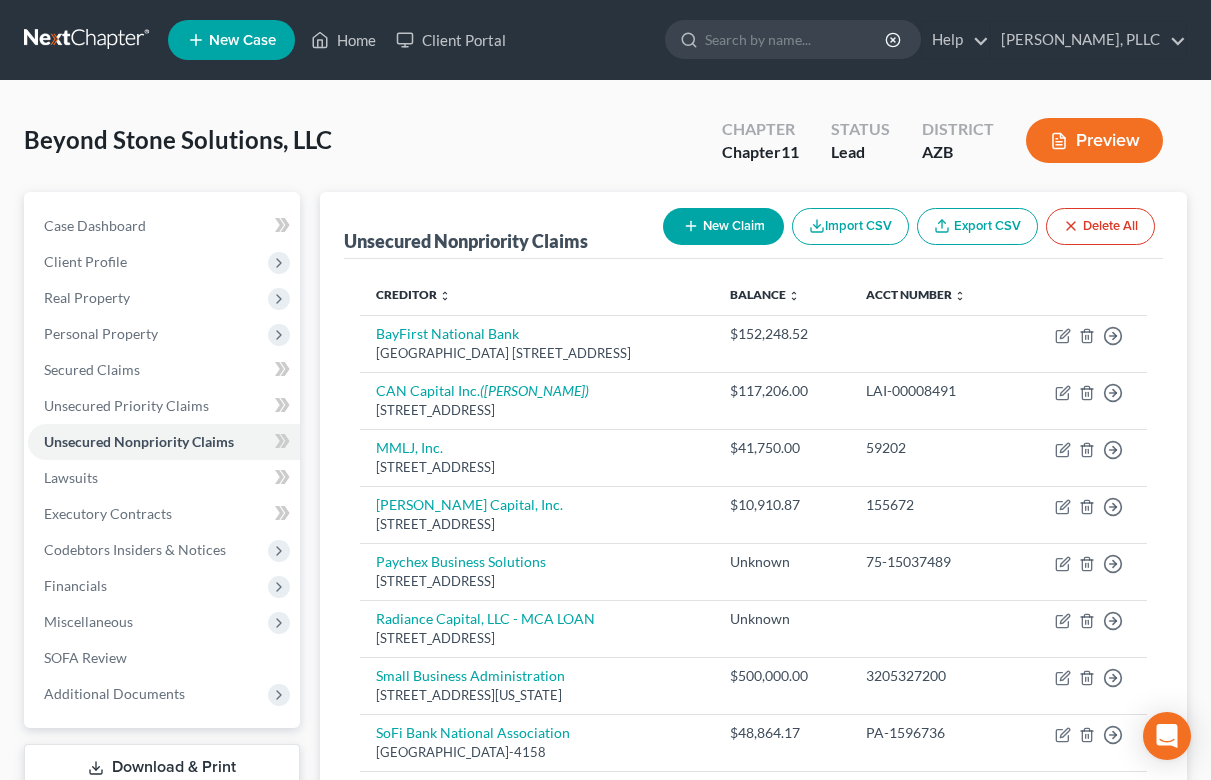 scroll, scrollTop: 0, scrollLeft: 0, axis: both 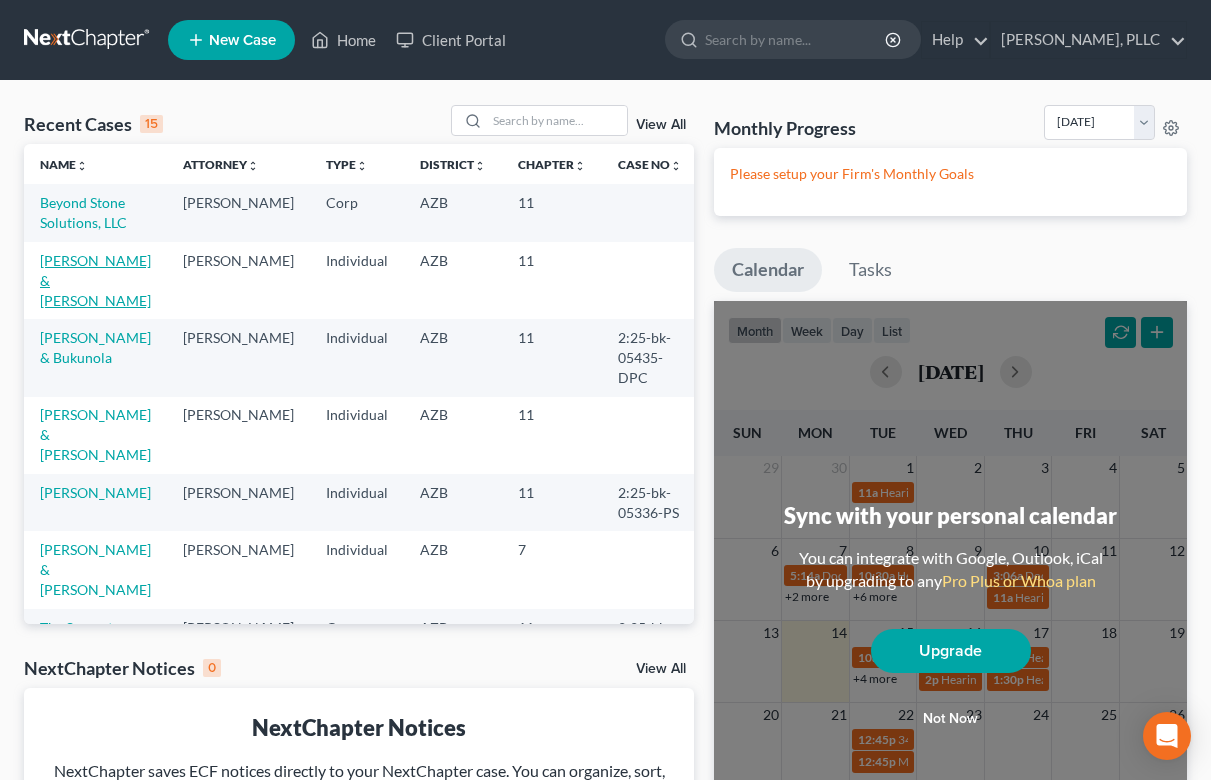 click on "[PERSON_NAME] & [PERSON_NAME]" at bounding box center [95, 280] 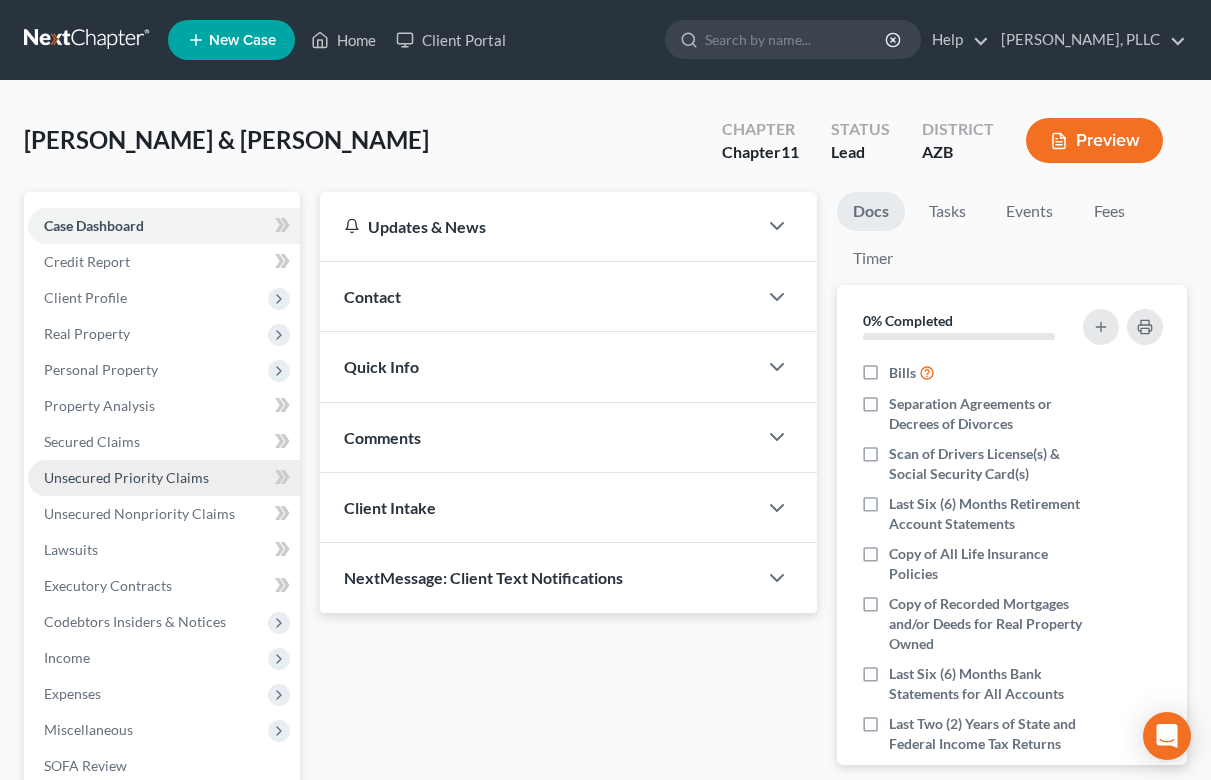 click on "Unsecured Priority Claims" at bounding box center (126, 477) 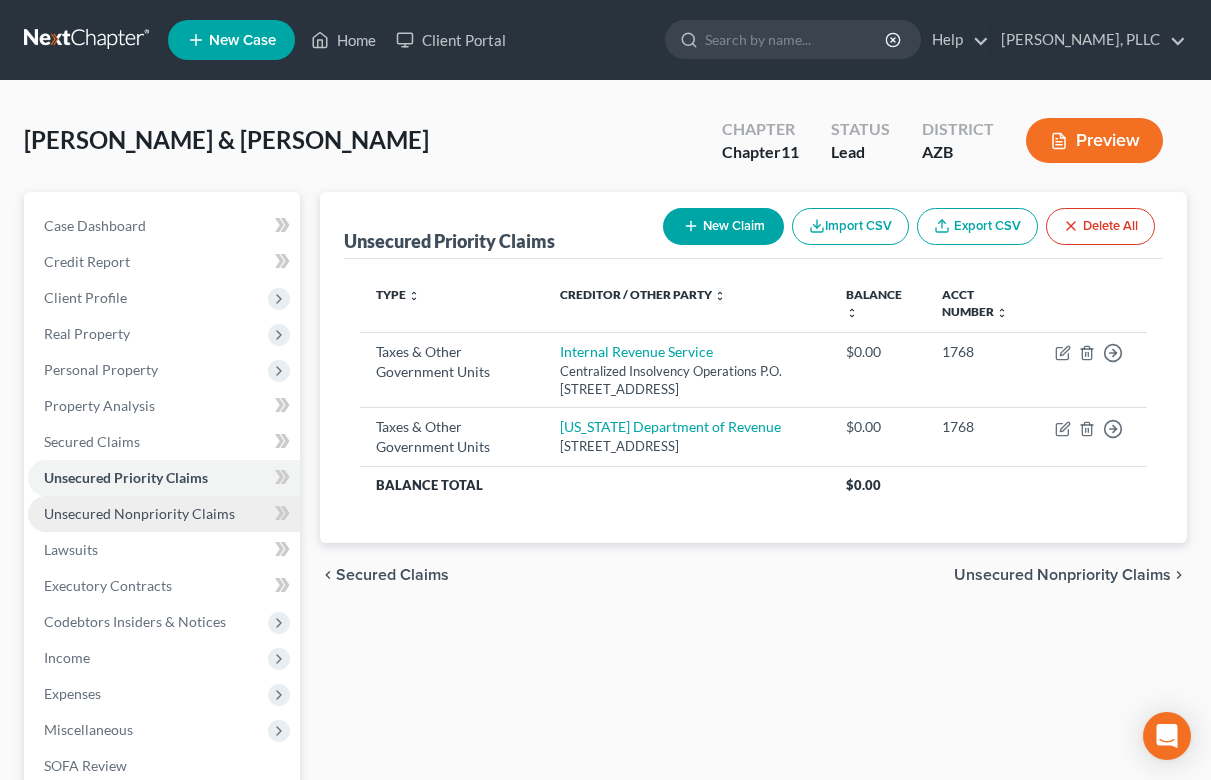 click on "Unsecured Nonpriority Claims" at bounding box center [139, 513] 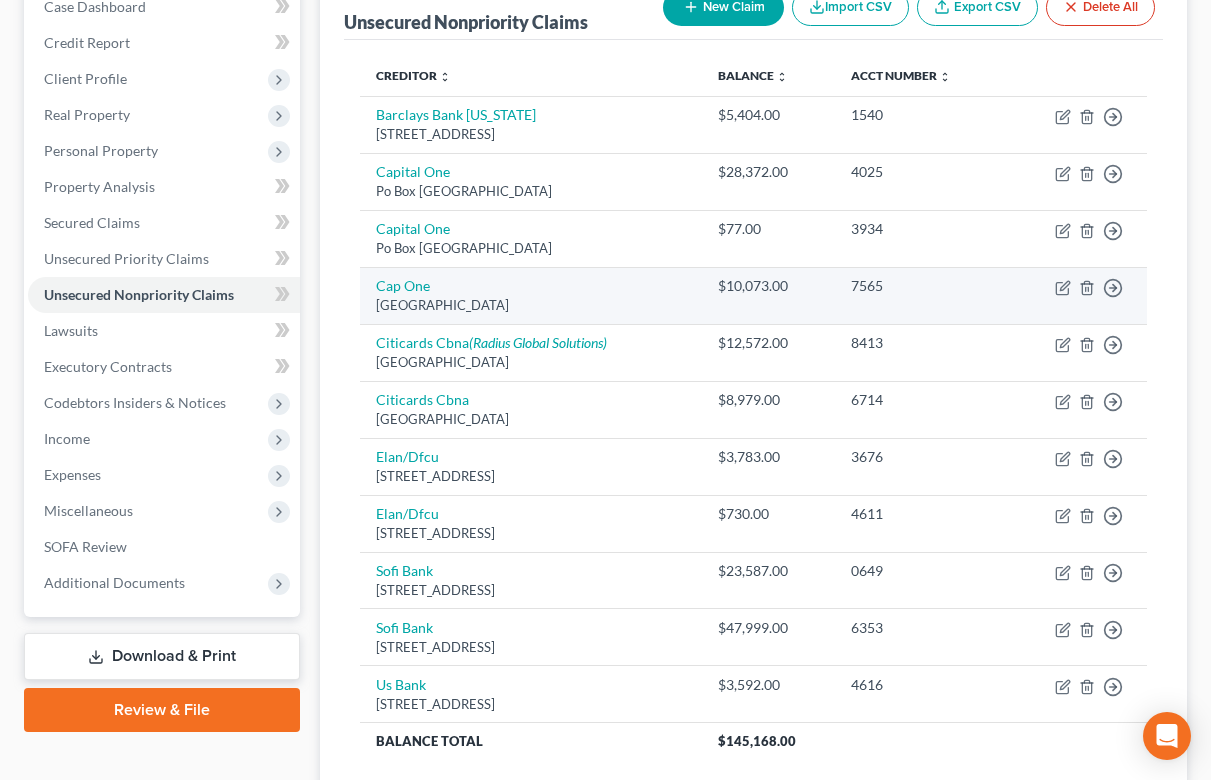 scroll, scrollTop: 221, scrollLeft: 0, axis: vertical 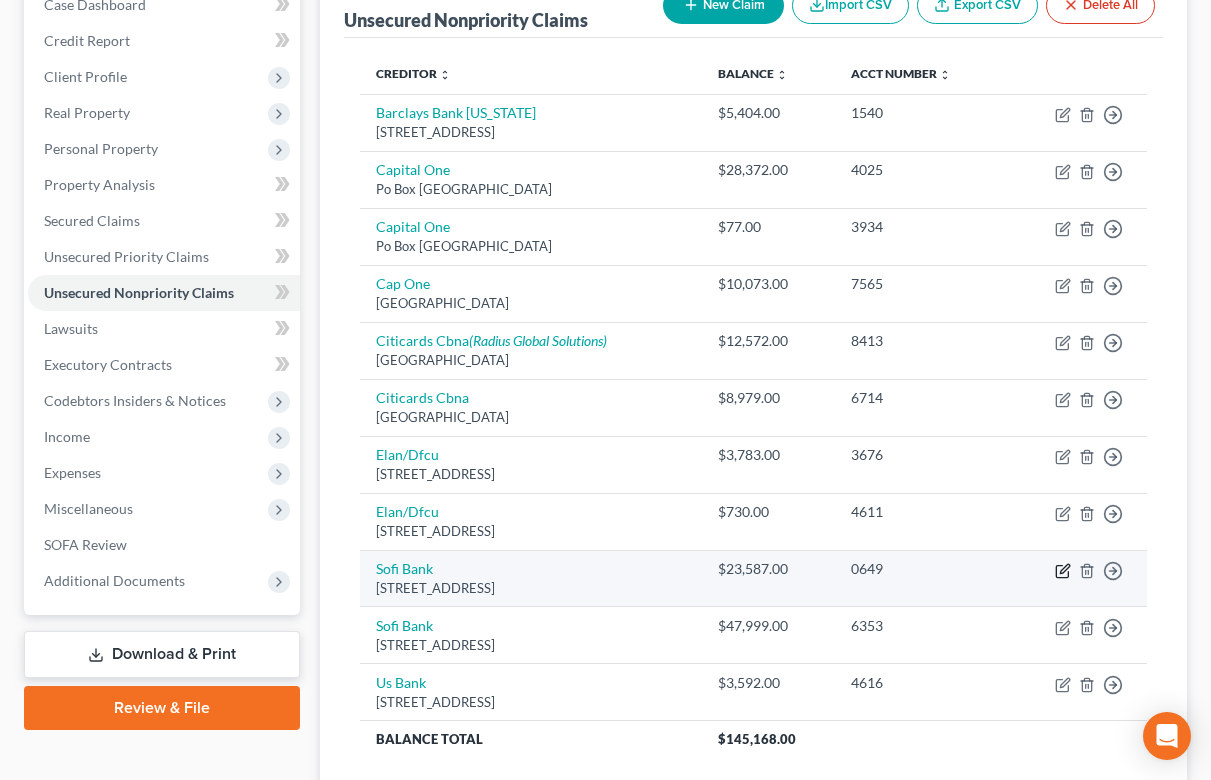 click 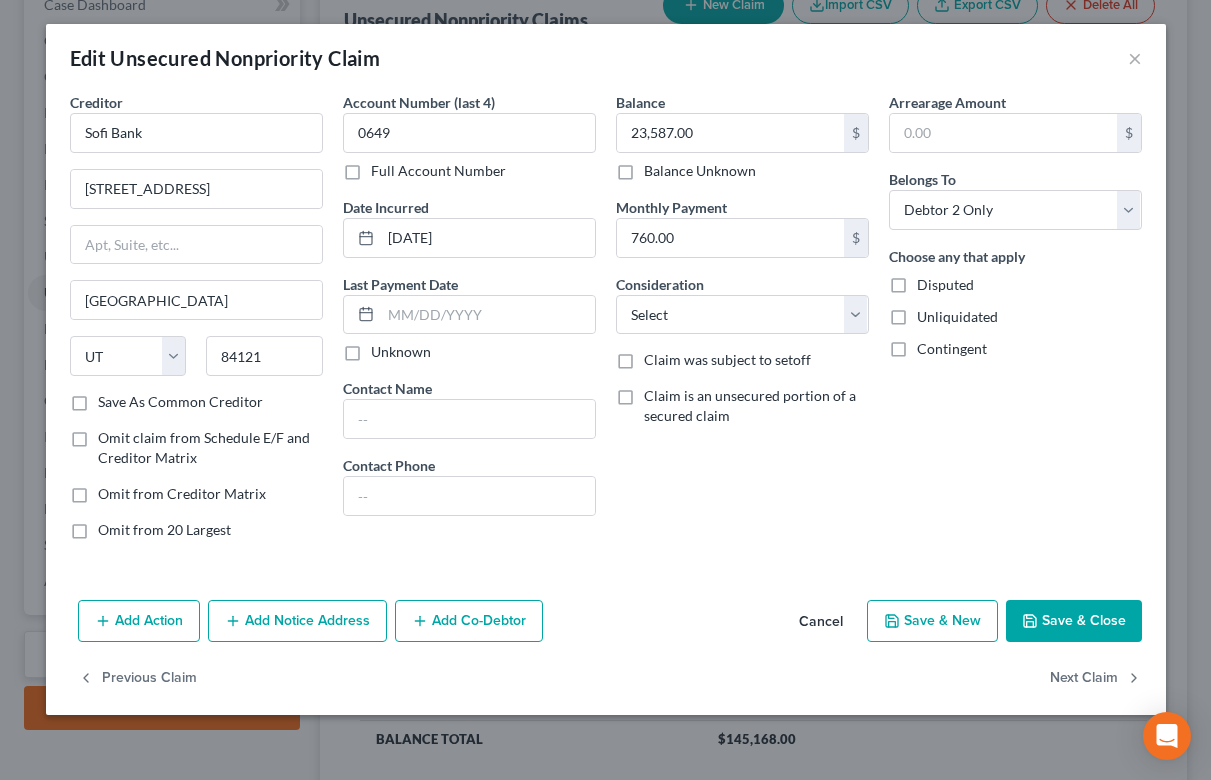 click 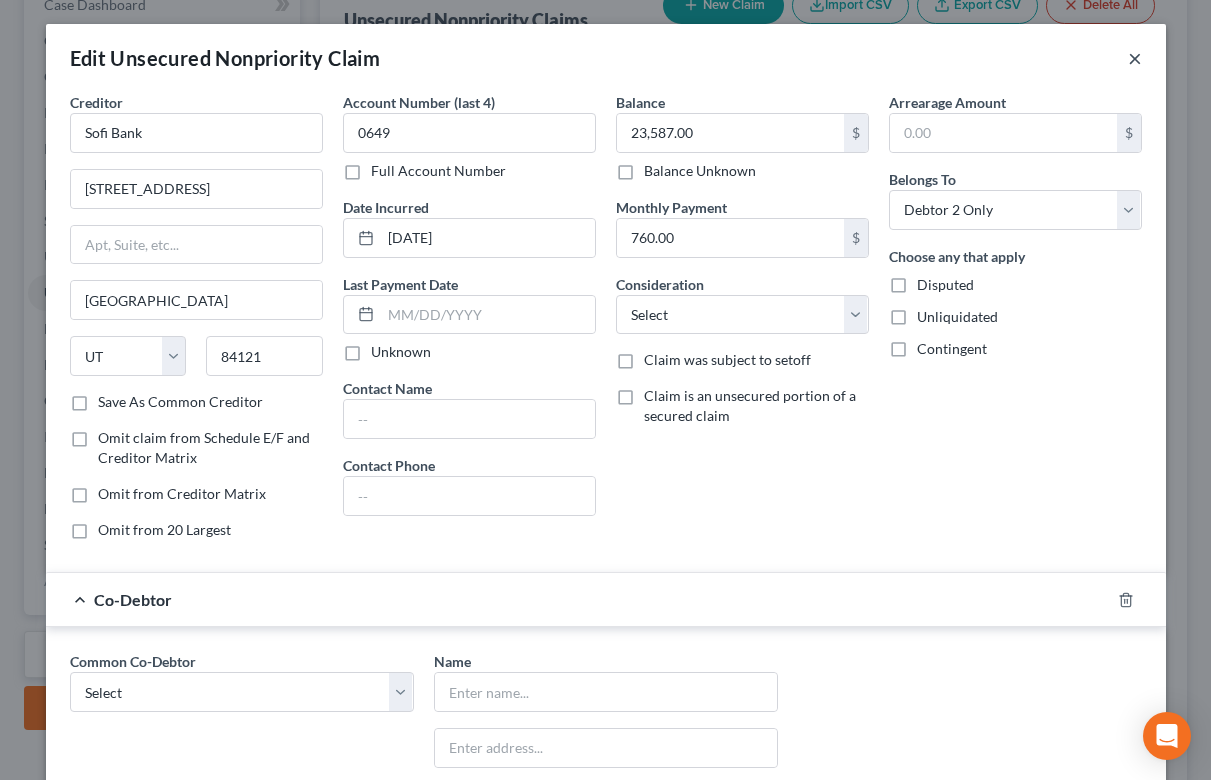 click on "×" at bounding box center (1135, 58) 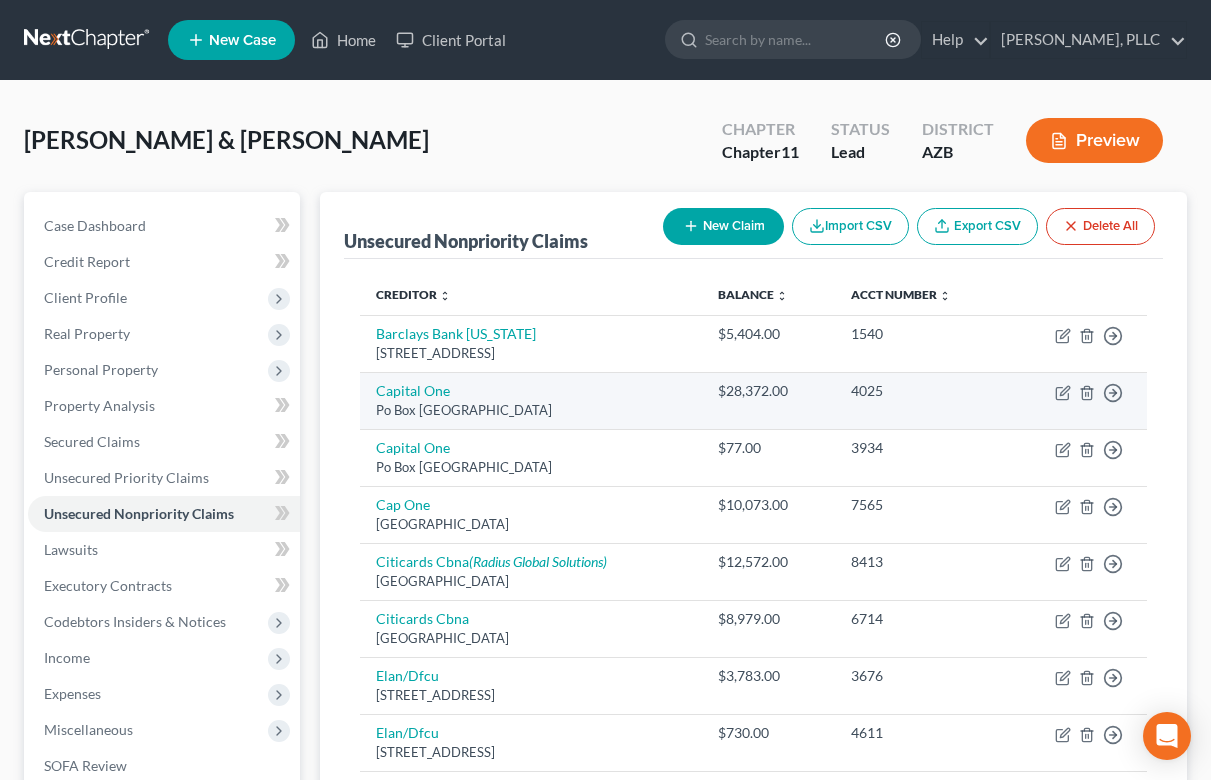 scroll, scrollTop: 0, scrollLeft: 0, axis: both 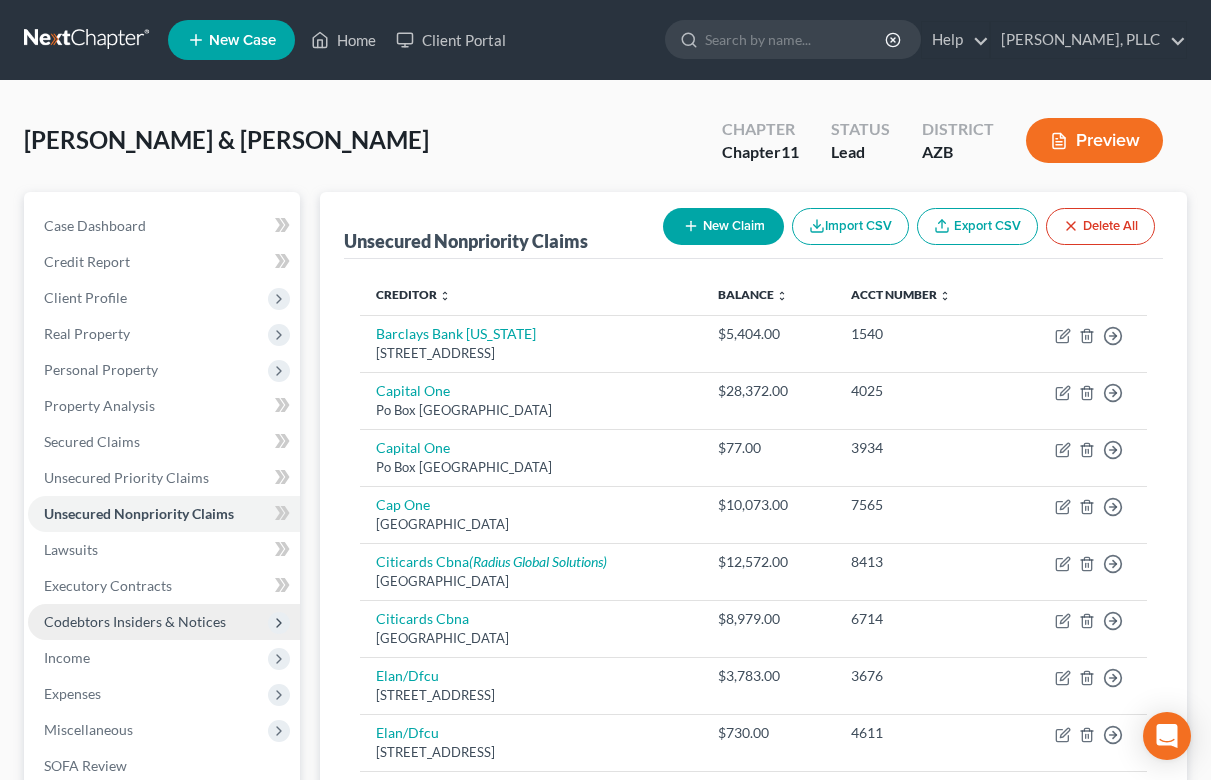 click on "Codebtors Insiders & Notices" at bounding box center (135, 621) 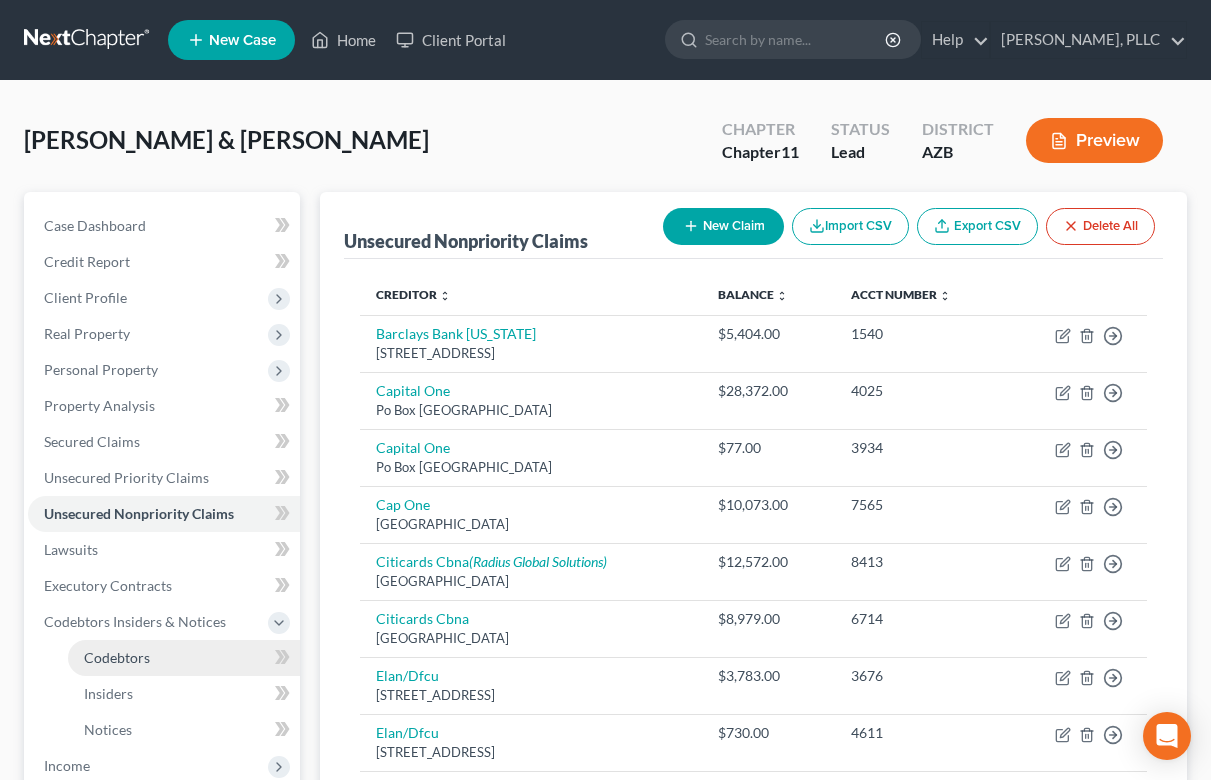click on "Codebtors" at bounding box center (117, 657) 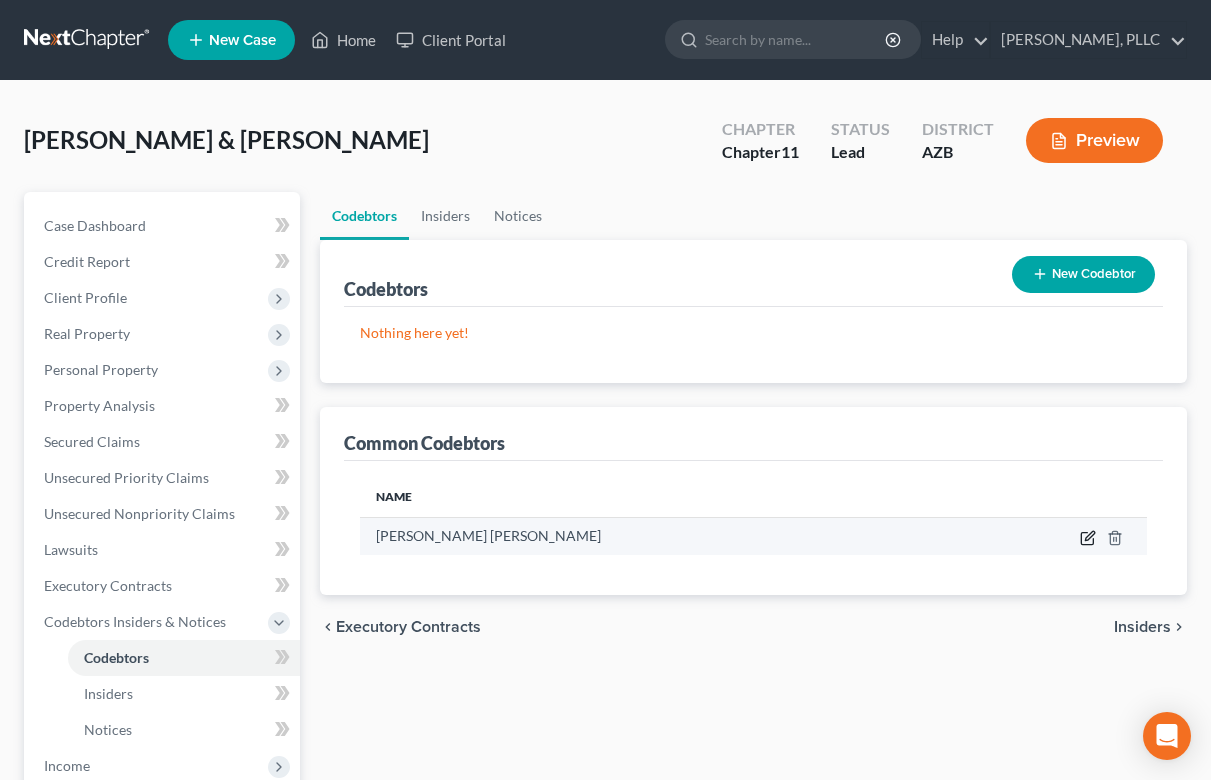 click 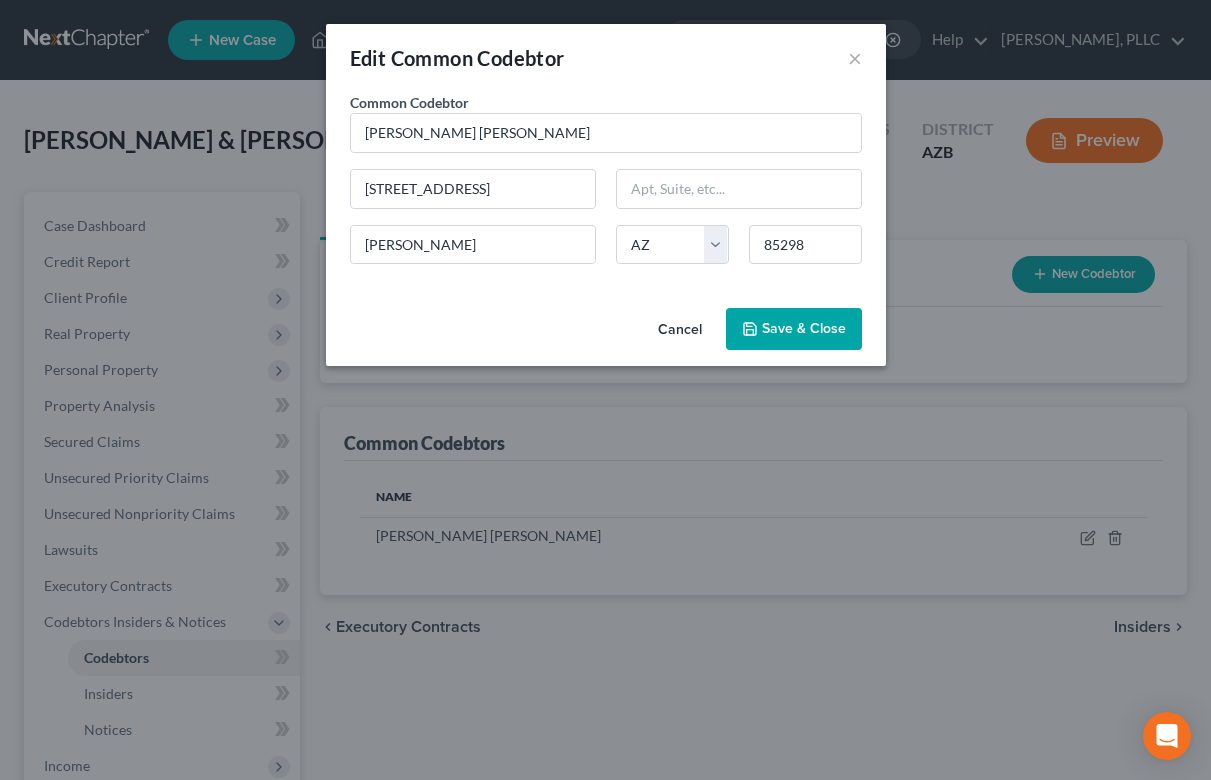 click on "Save & Close" at bounding box center (804, 328) 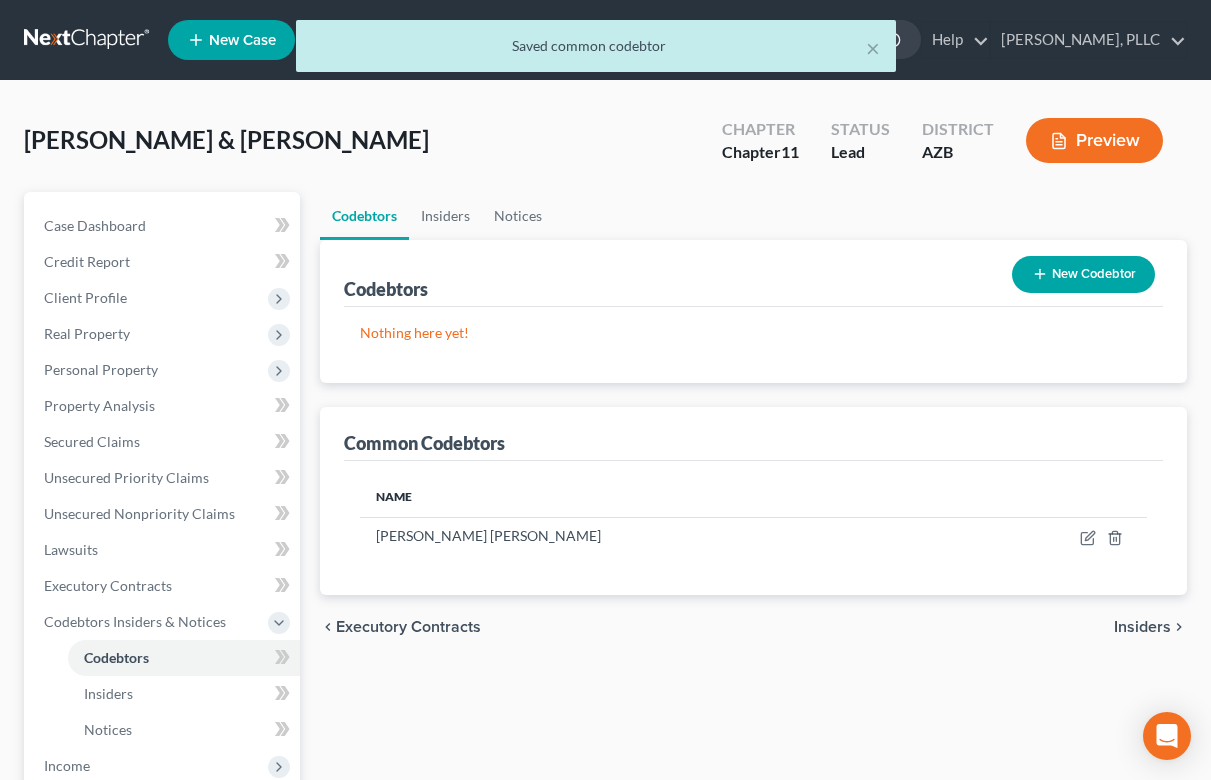 click on "×                     Saved common codebtor" at bounding box center (595, 51) 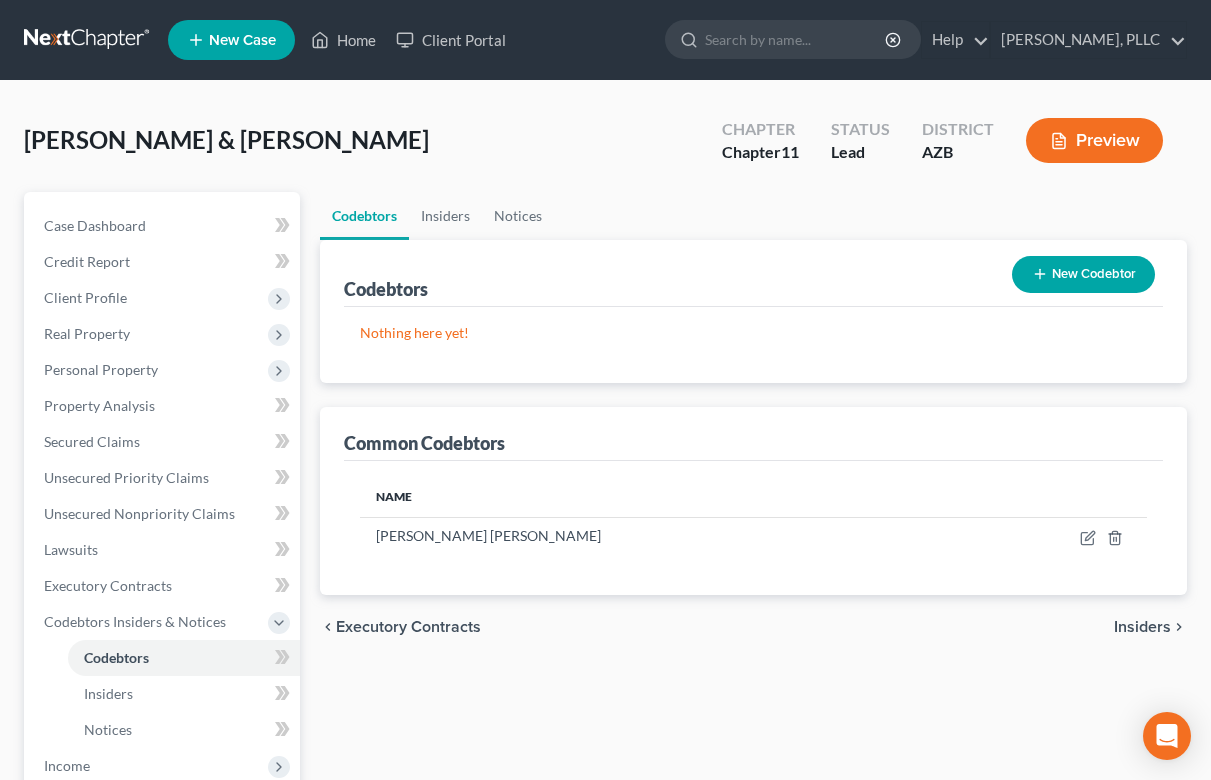 click at bounding box center [88, 40] 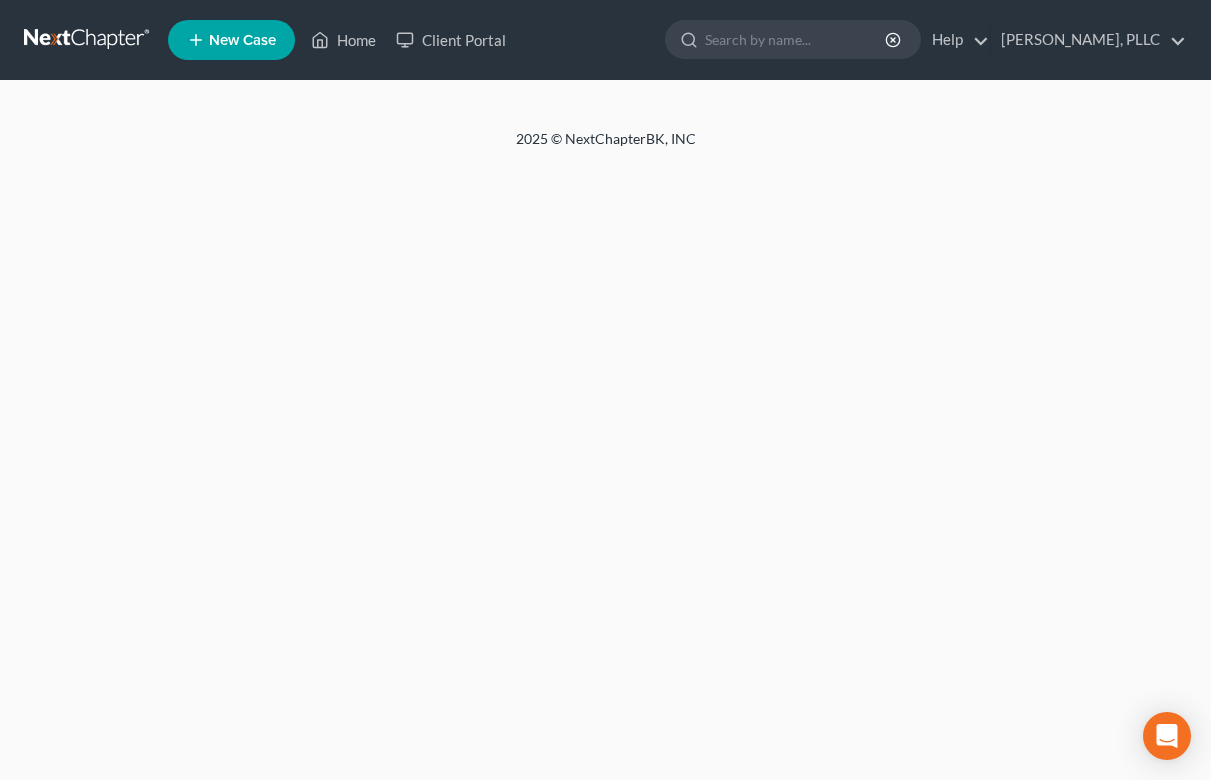 scroll, scrollTop: 0, scrollLeft: 0, axis: both 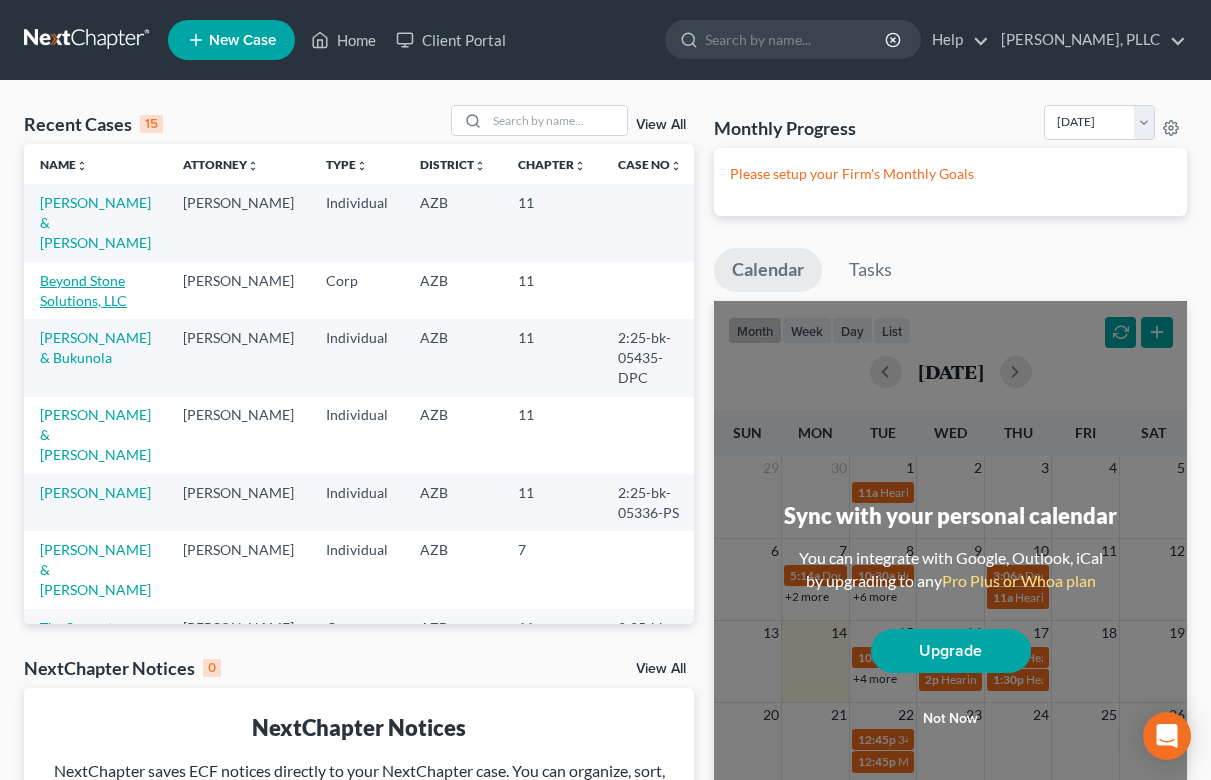 click on "Beyond Stone Solutions, LLC" at bounding box center [83, 290] 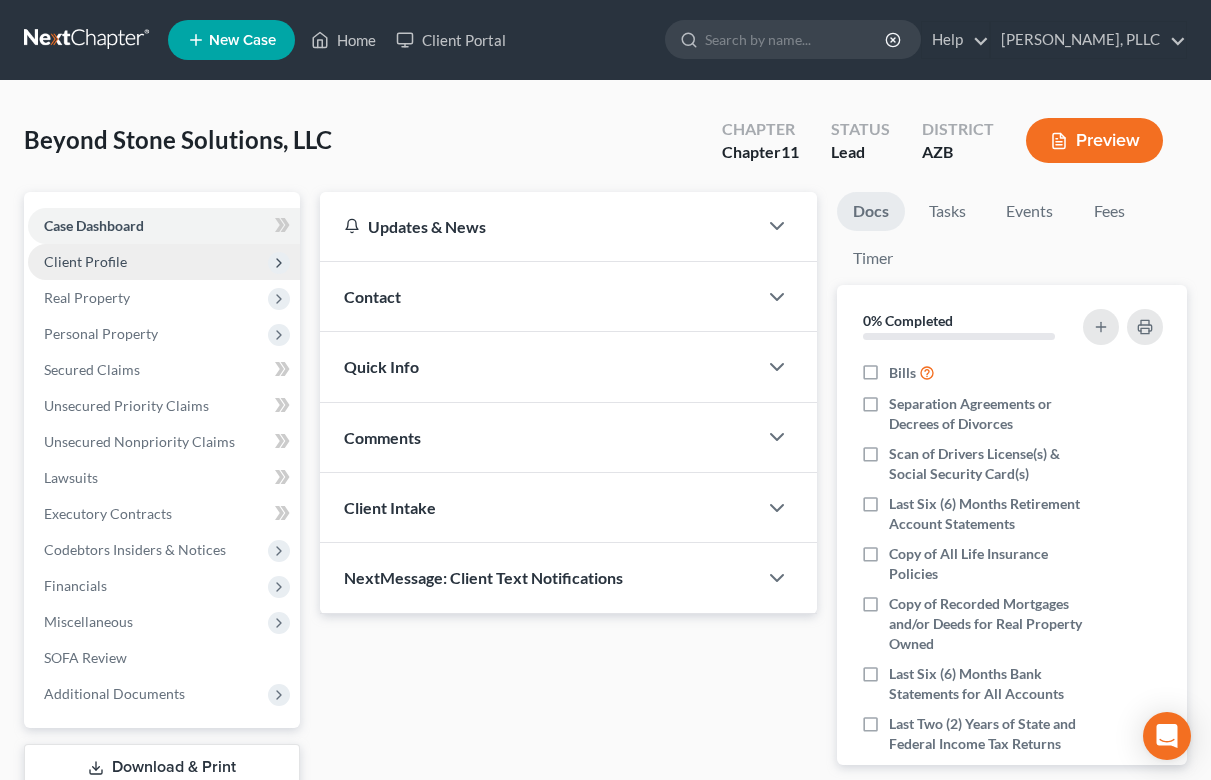 click on "Client Profile" at bounding box center [85, 261] 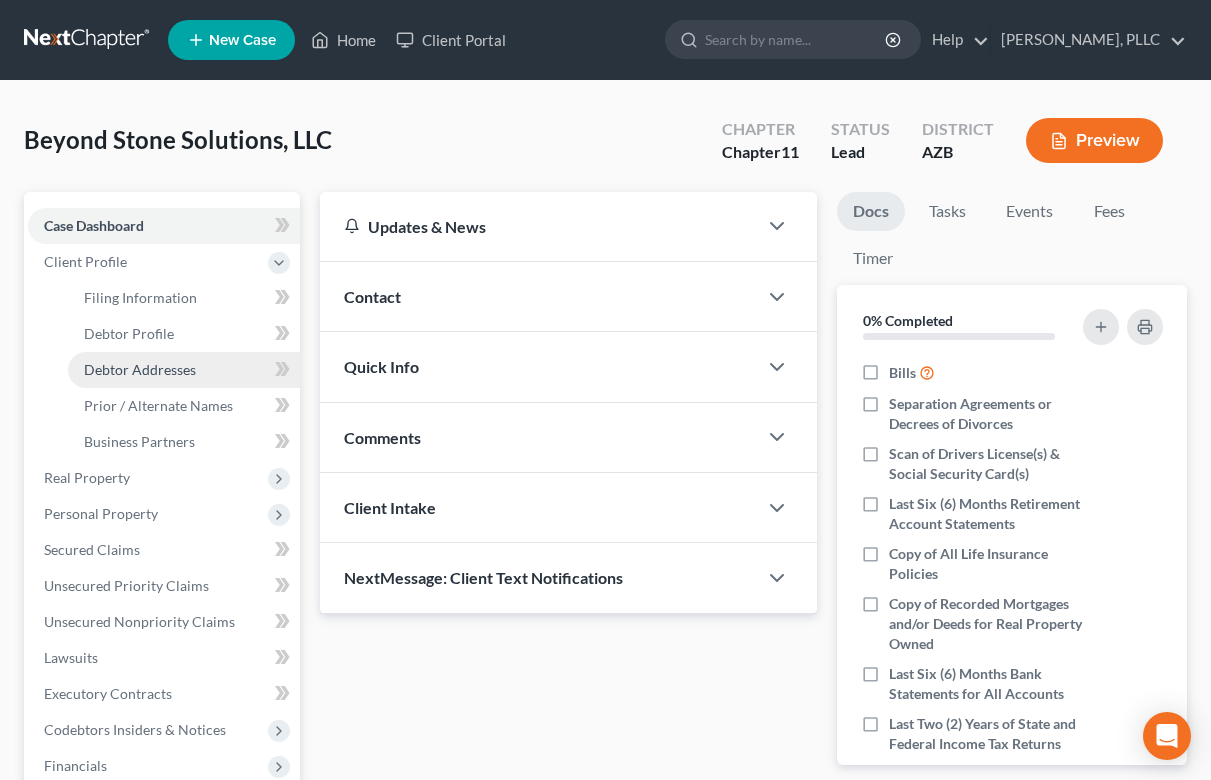 click on "Debtor Addresses" at bounding box center [140, 369] 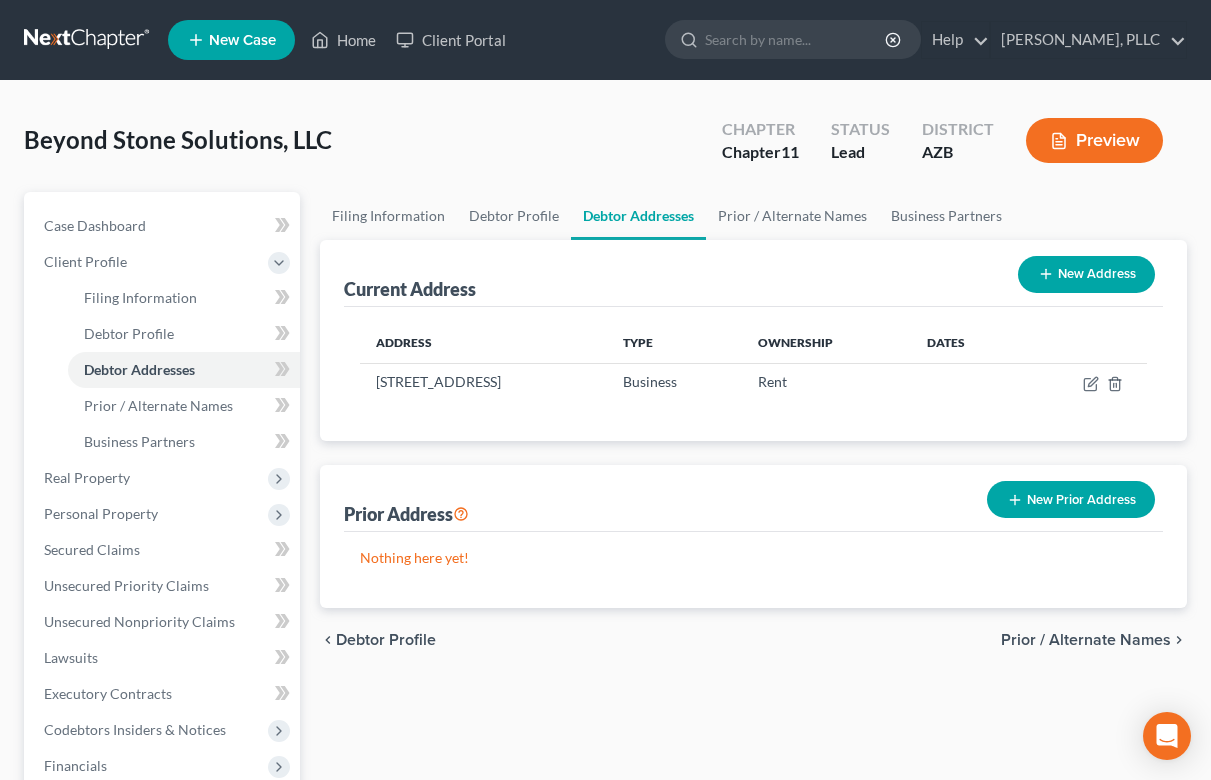 click at bounding box center [88, 40] 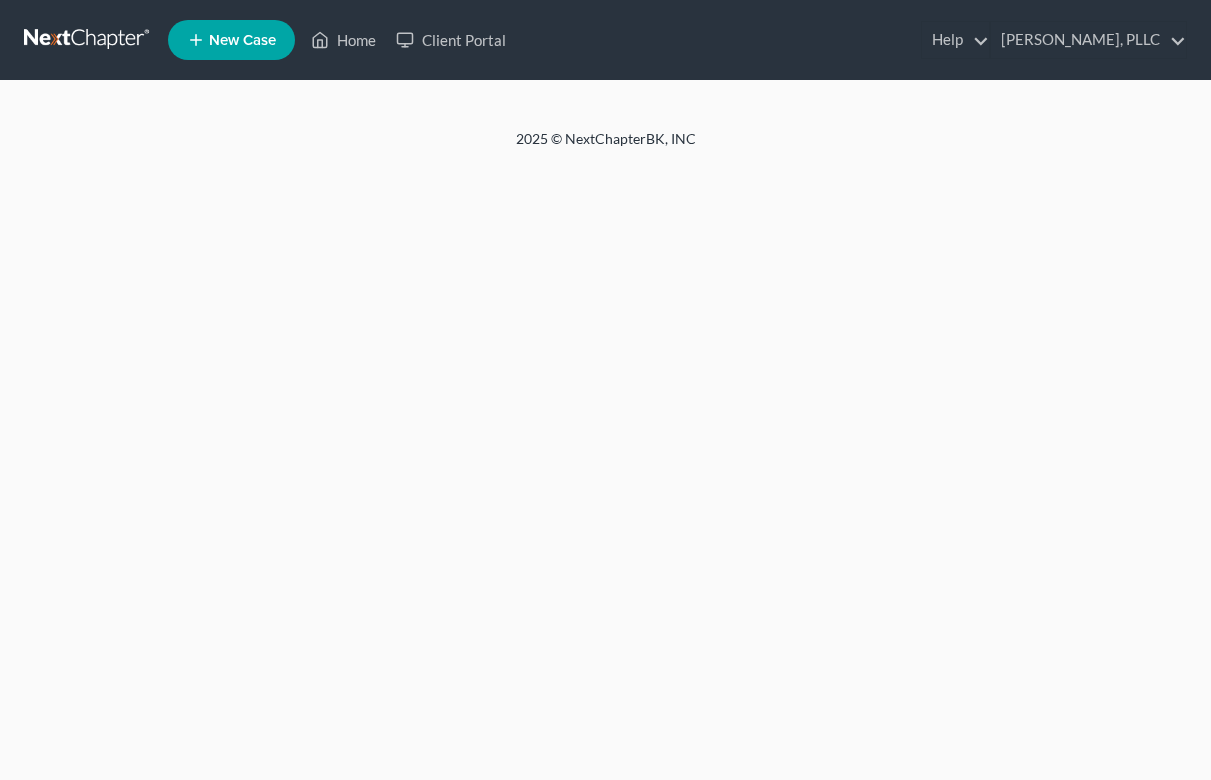 scroll, scrollTop: 0, scrollLeft: 0, axis: both 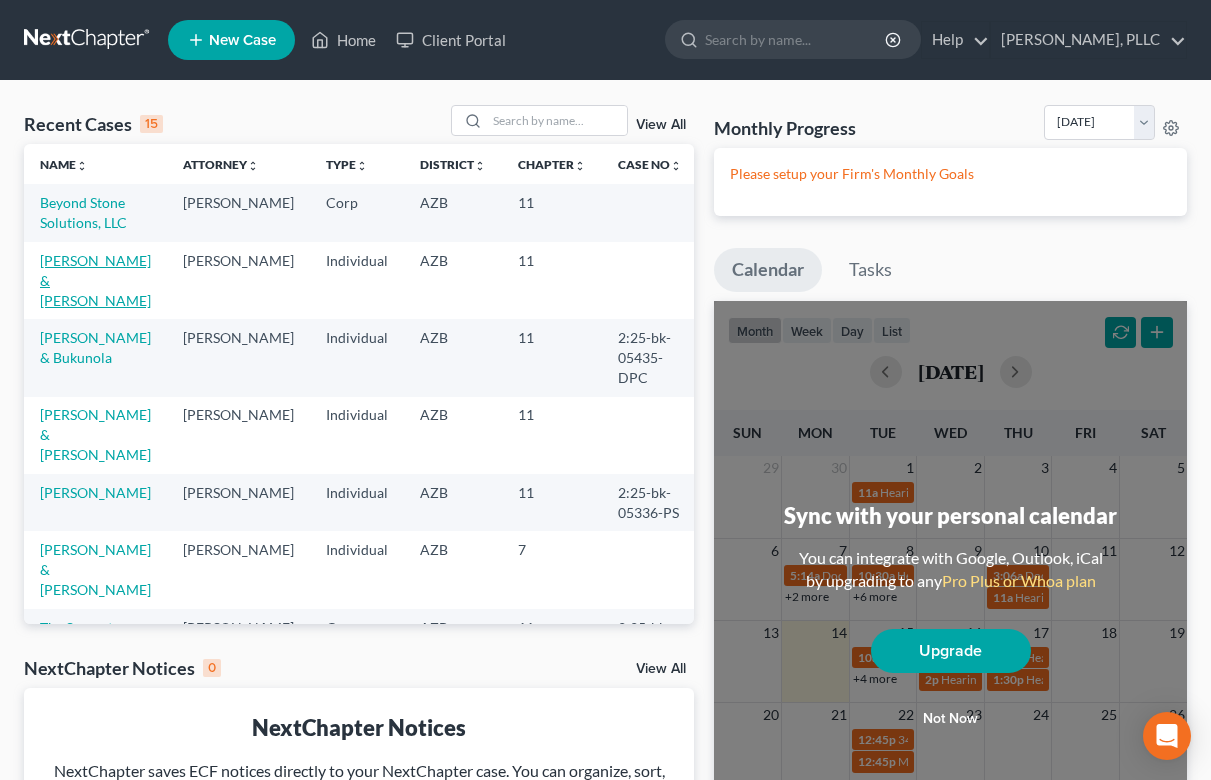 click on "[PERSON_NAME] & [PERSON_NAME]" at bounding box center [95, 280] 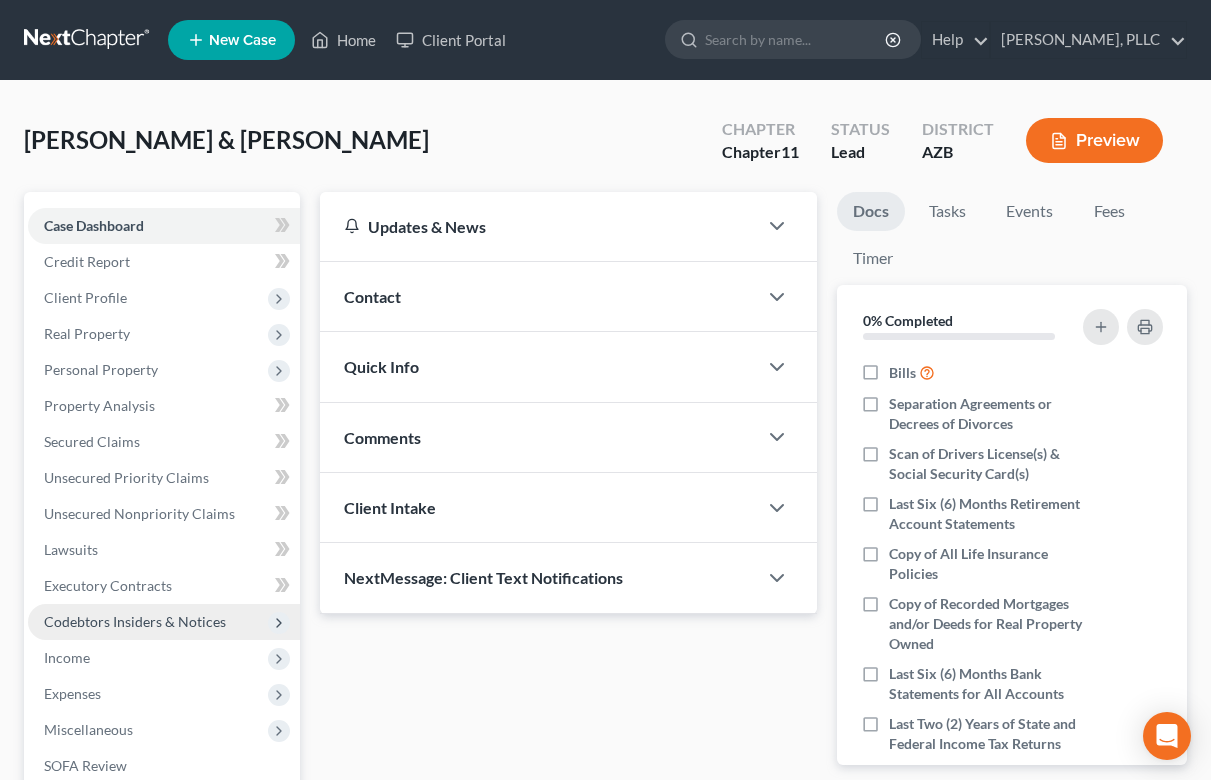 click on "Codebtors Insiders & Notices" at bounding box center (164, 622) 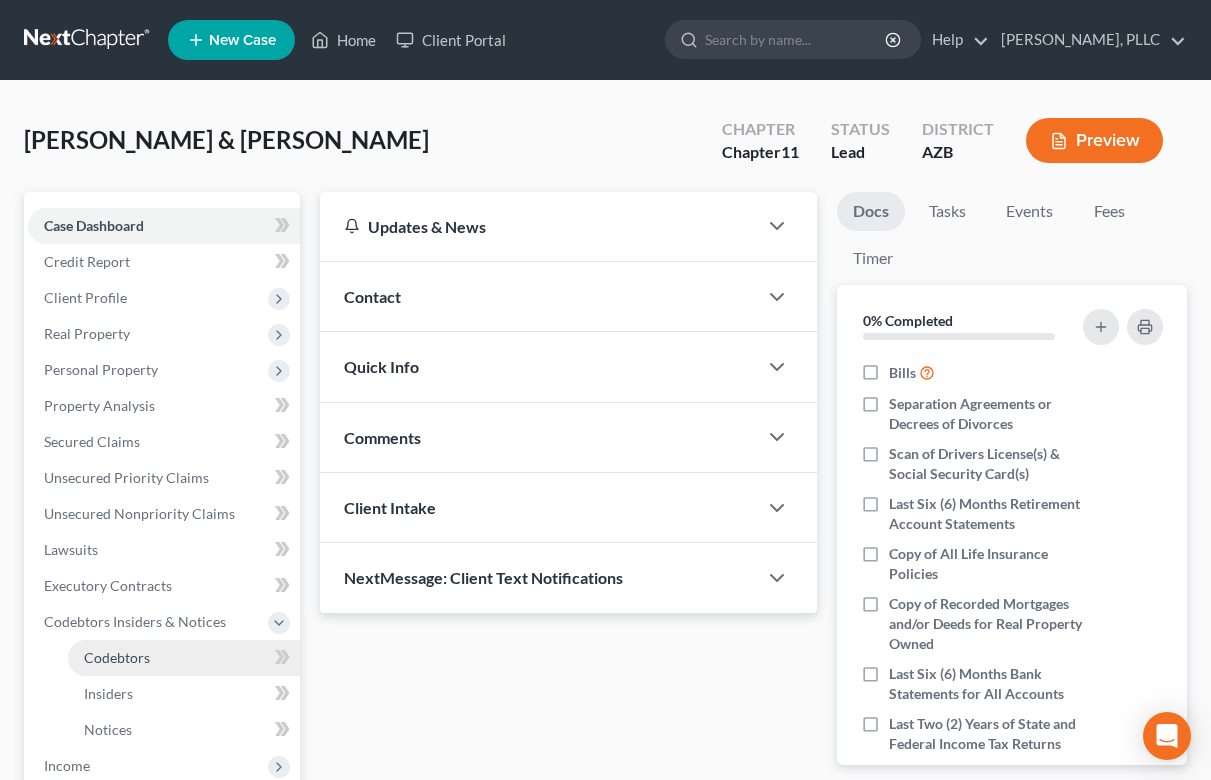 click on "Codebtors" at bounding box center (117, 657) 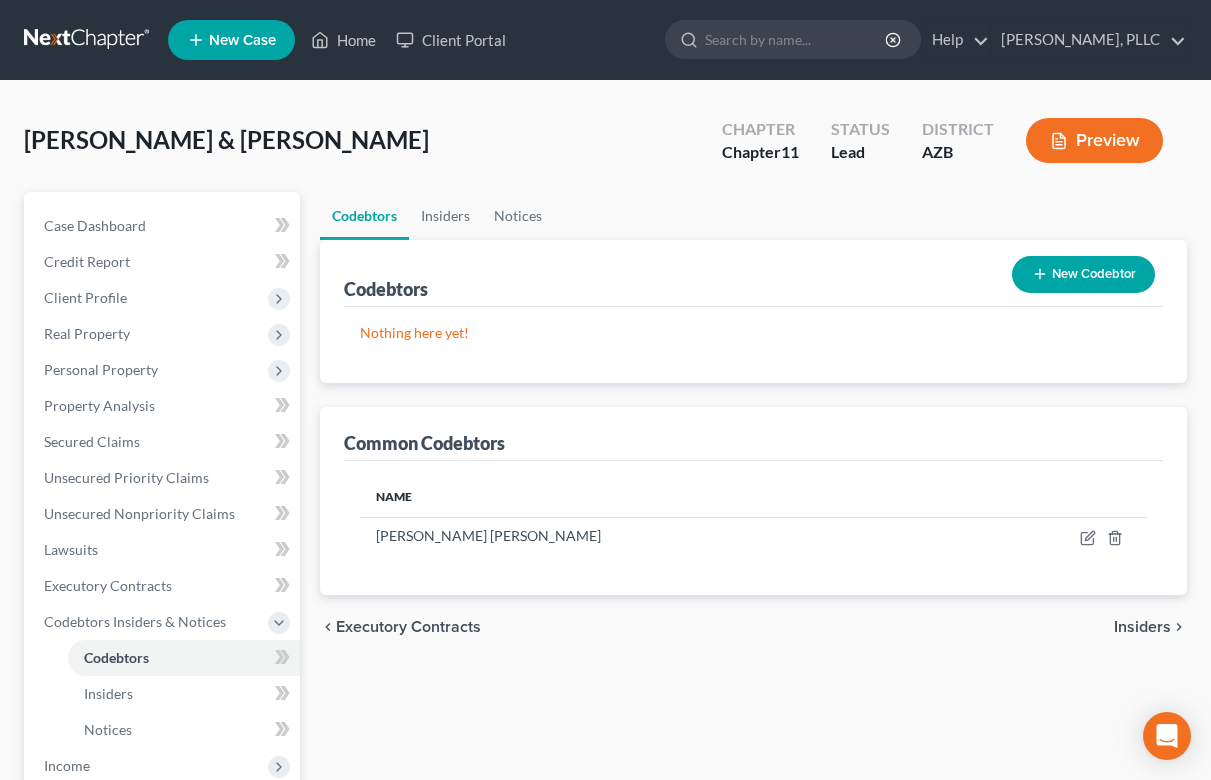 click on "New Codebtor" at bounding box center [1083, 274] 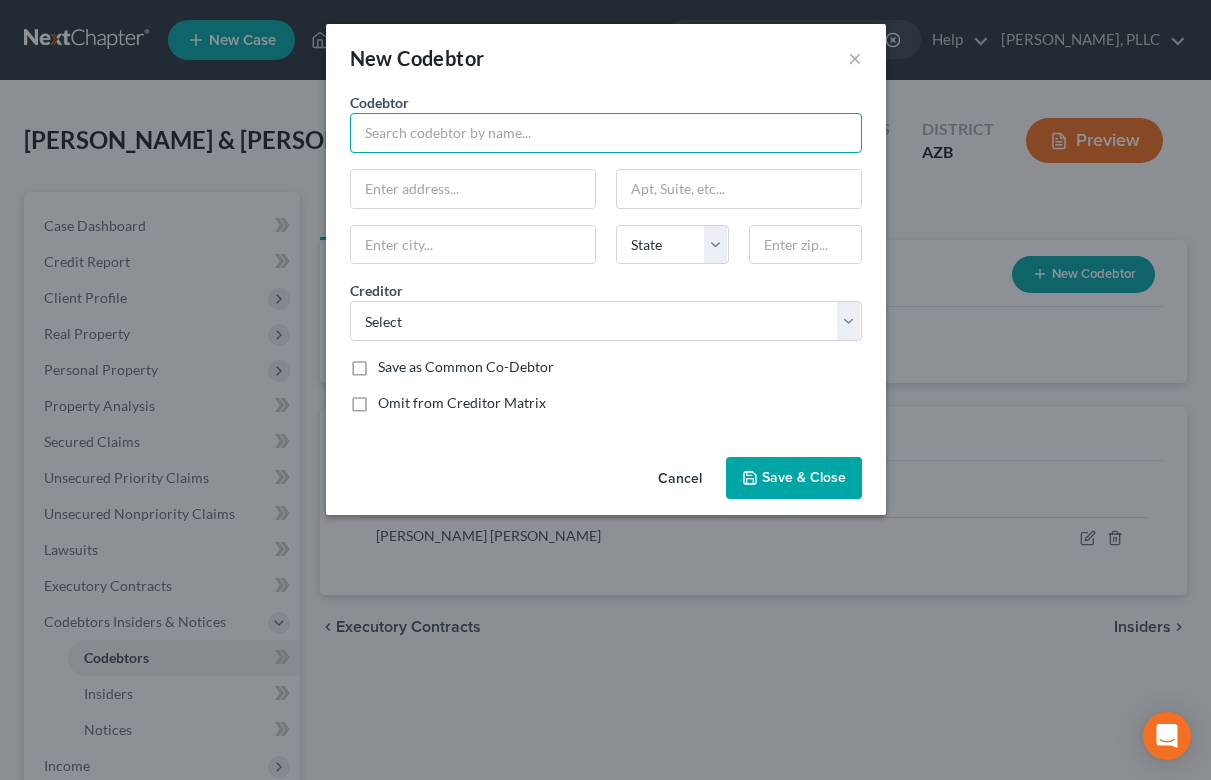 click at bounding box center (606, 133) 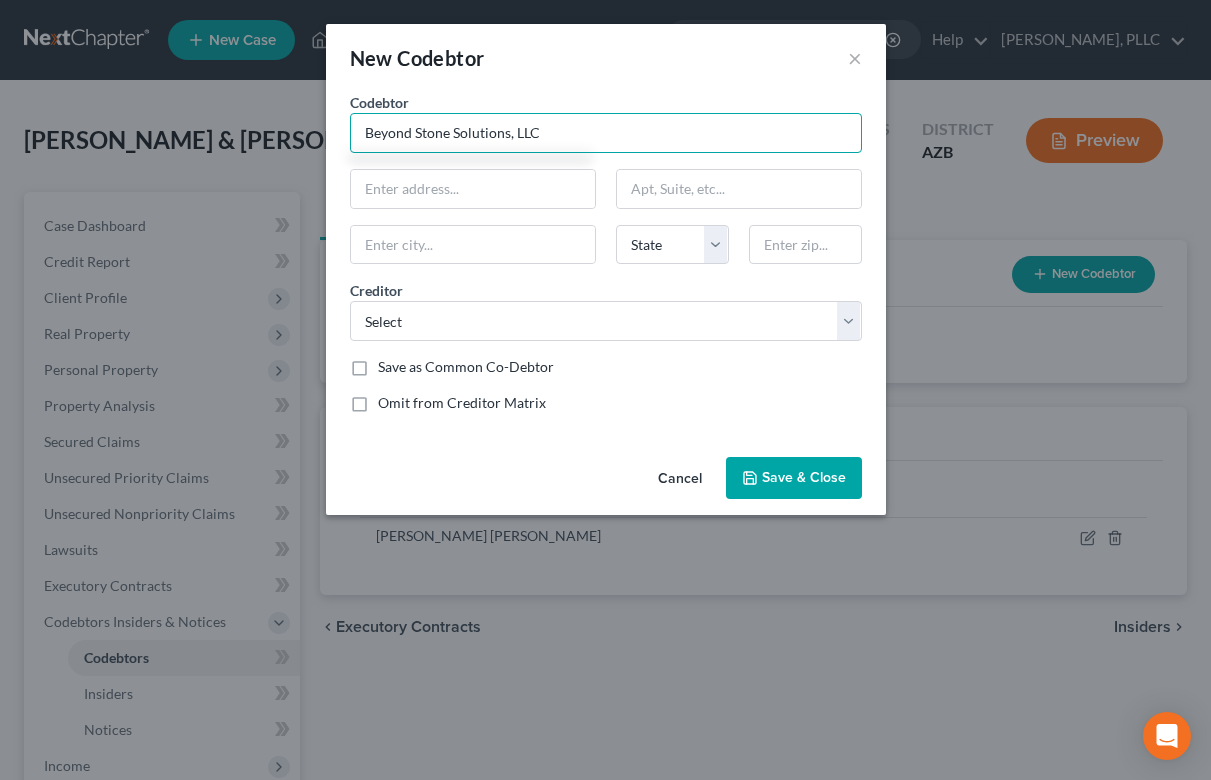 type on "Beyond Stone Solutions, LLC" 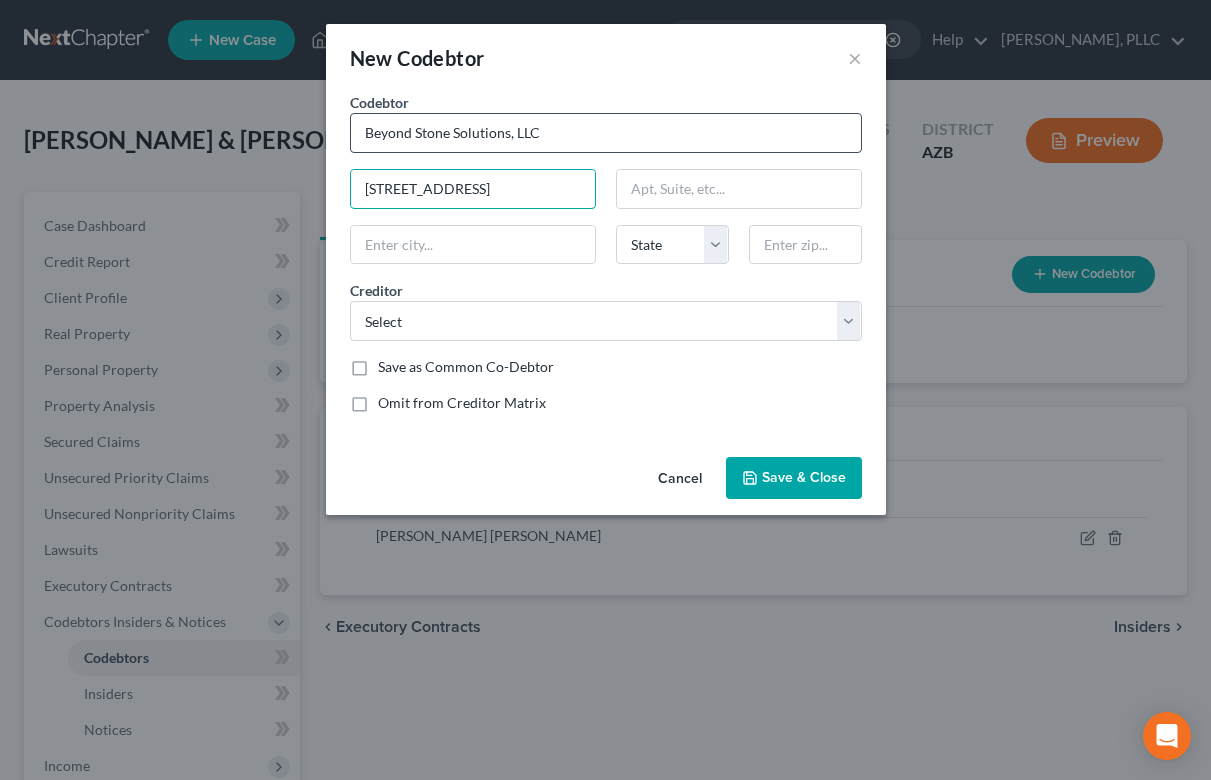 type on "2039 E. Cedar St., #104" 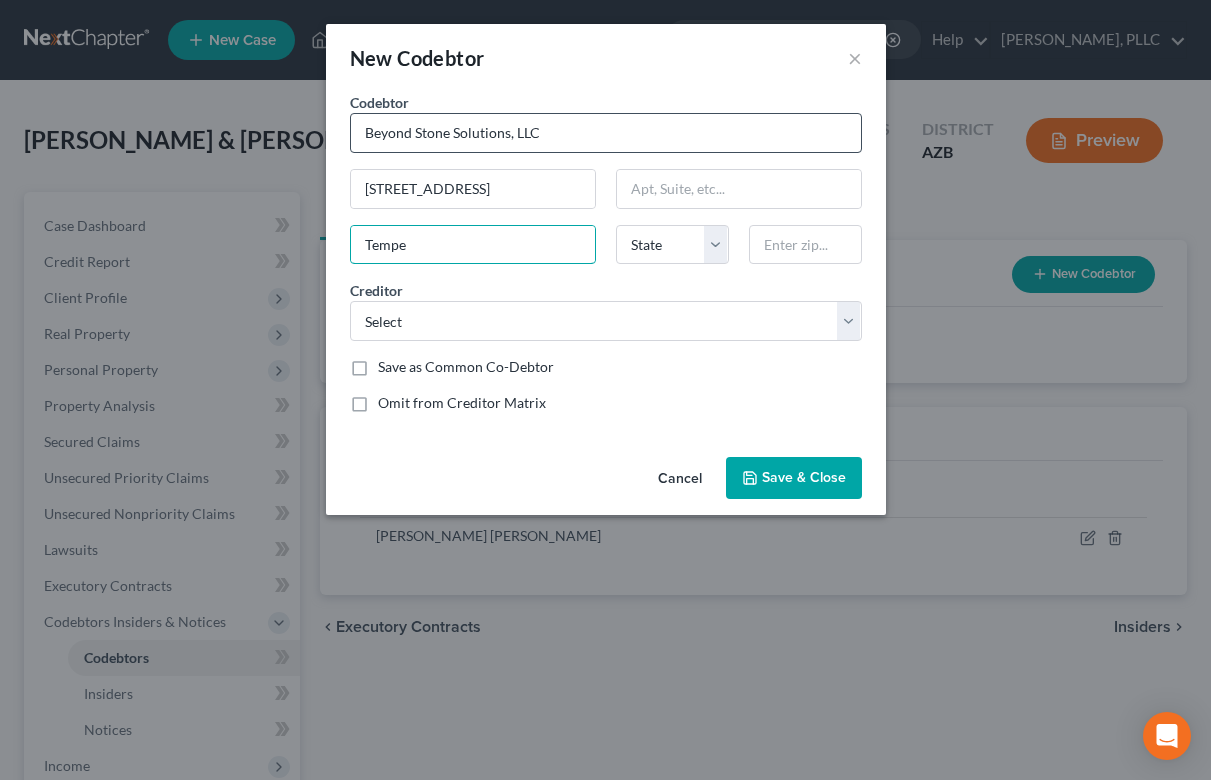 type on "Tempe" 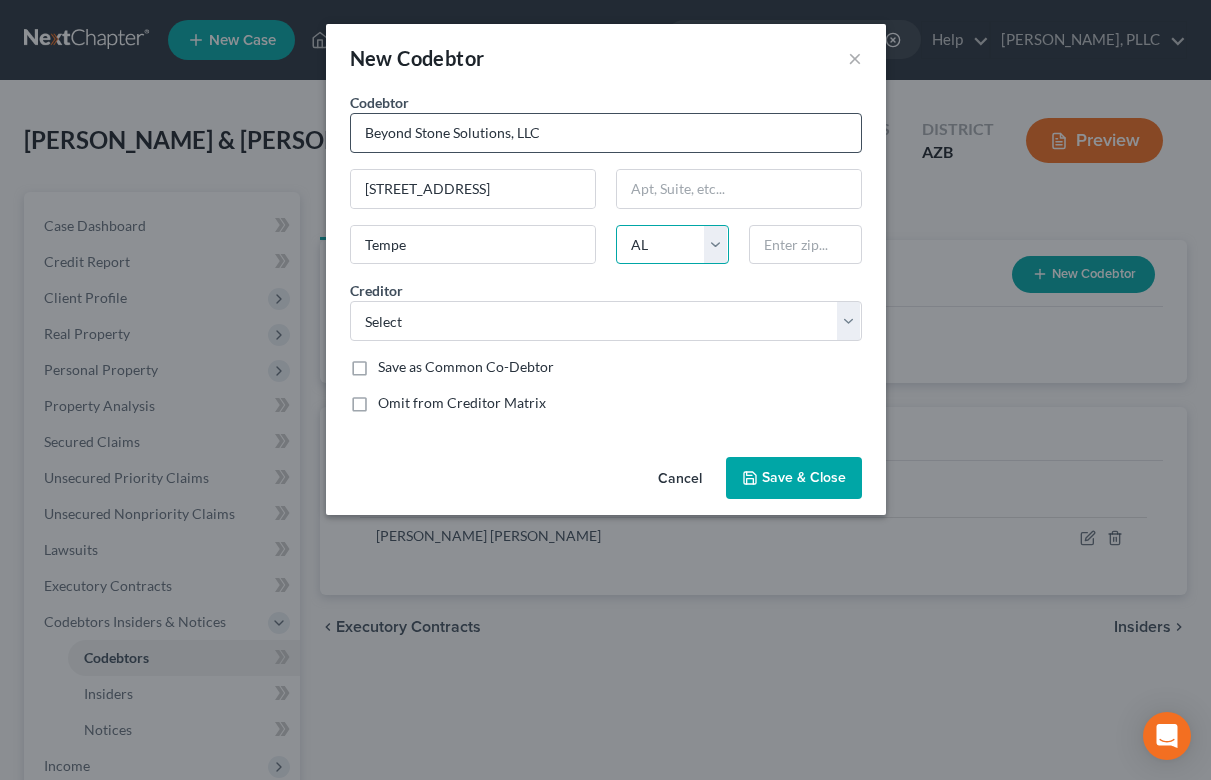 select on "3" 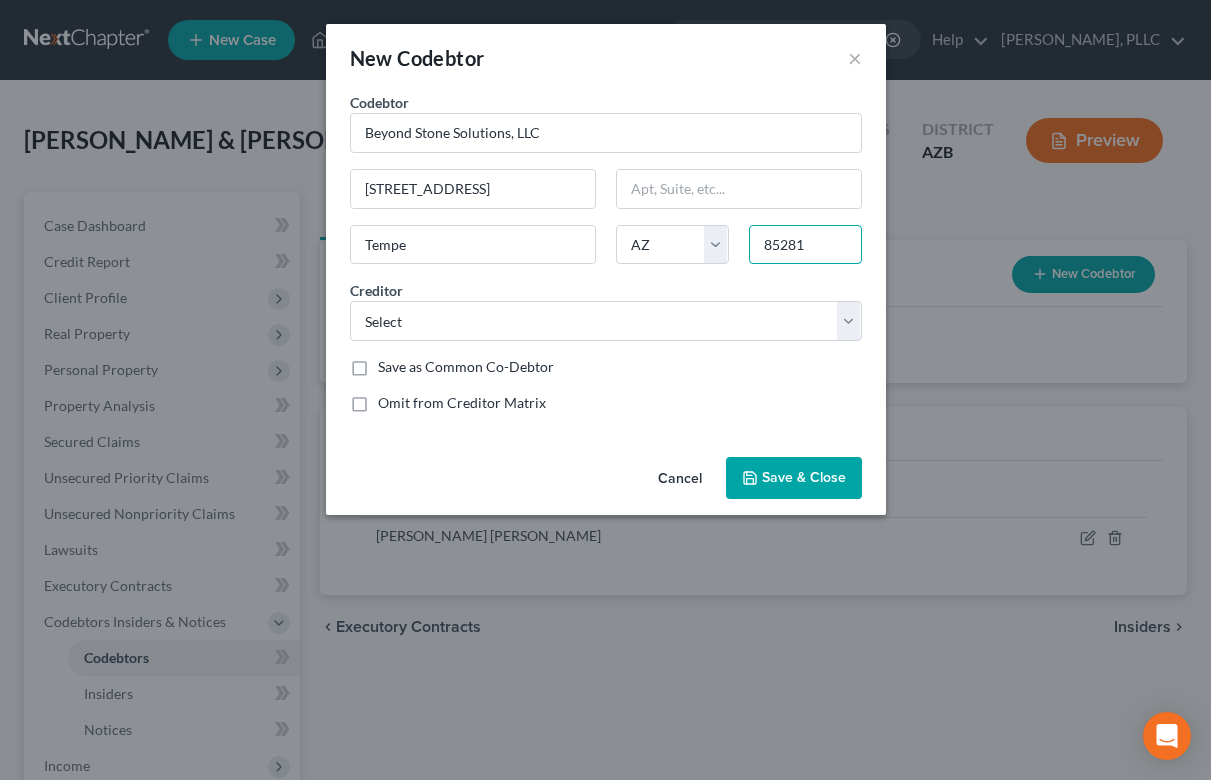type on "85281" 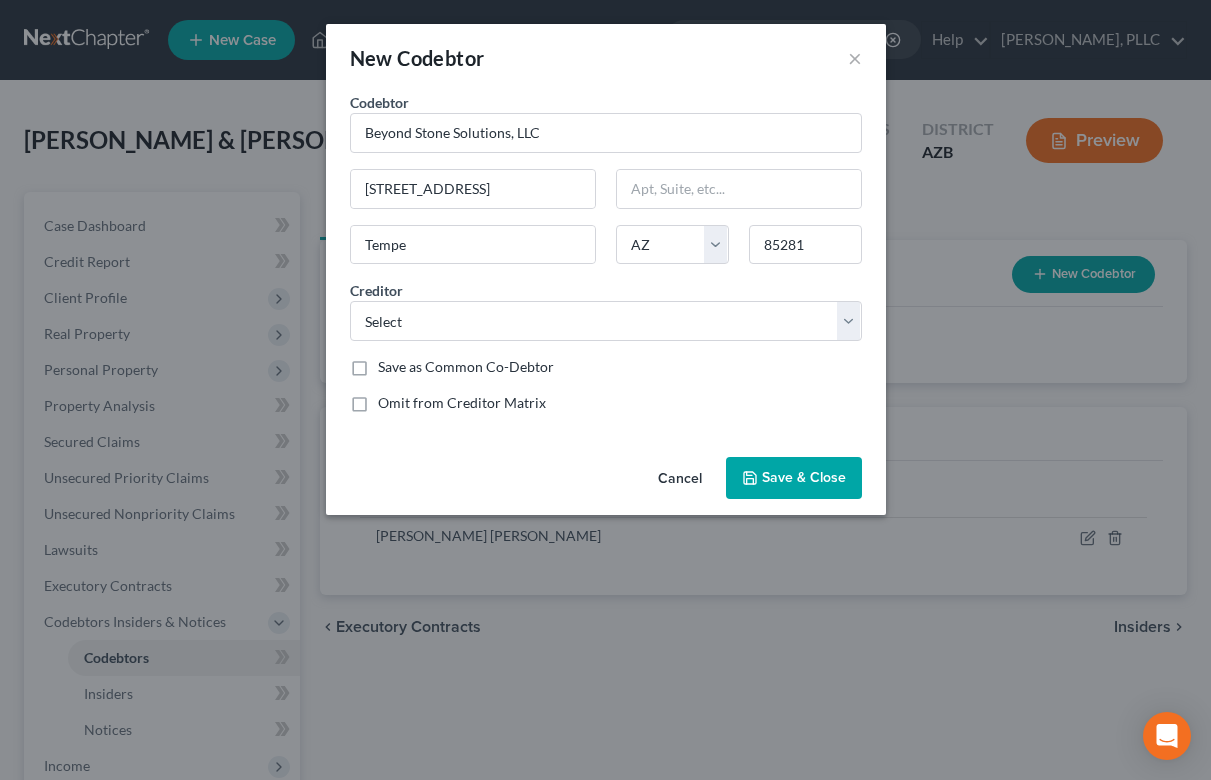 click on "Save as Common Co-Debtor" at bounding box center [466, 367] 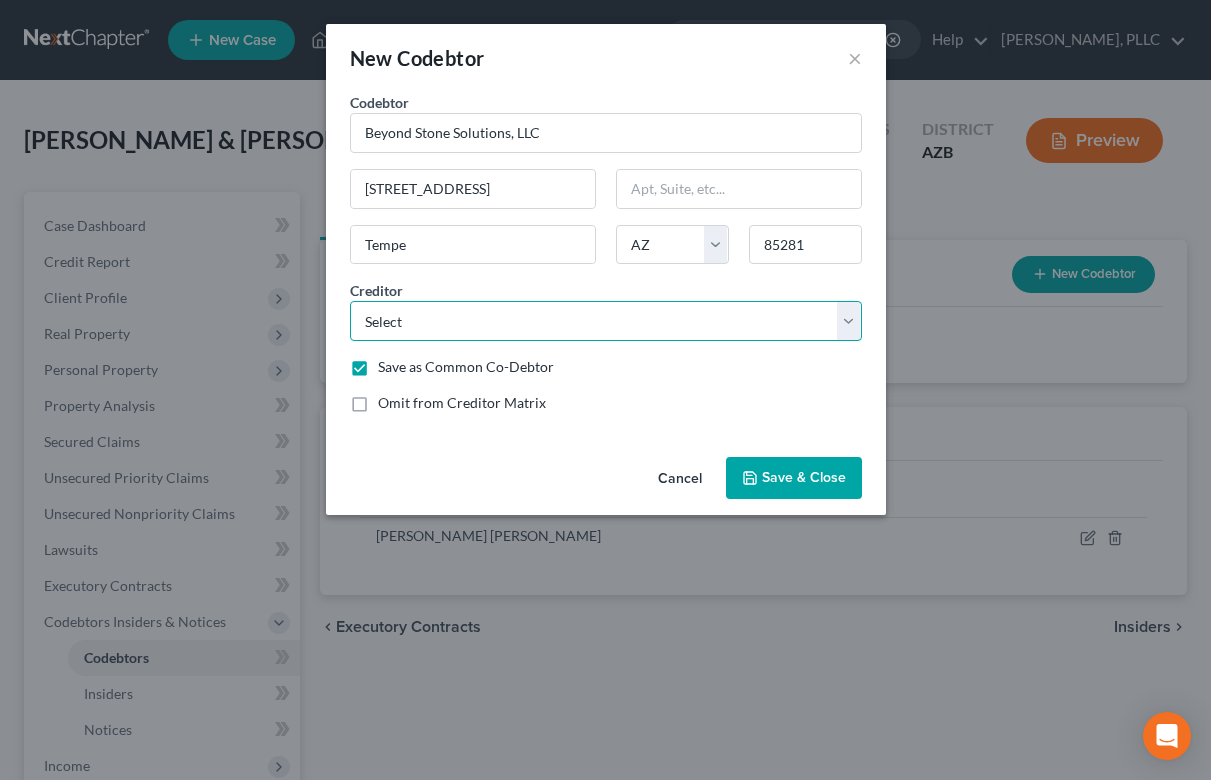 select on "0" 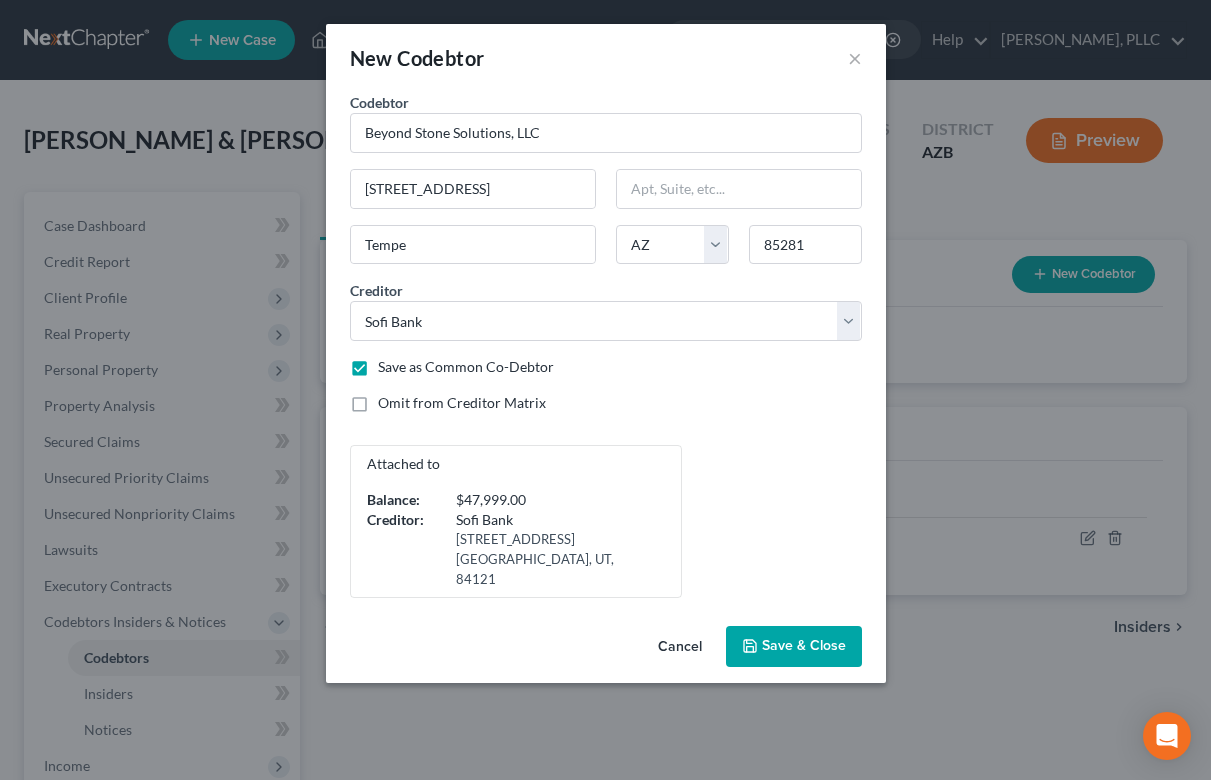 click on "Save & Close" at bounding box center [794, 647] 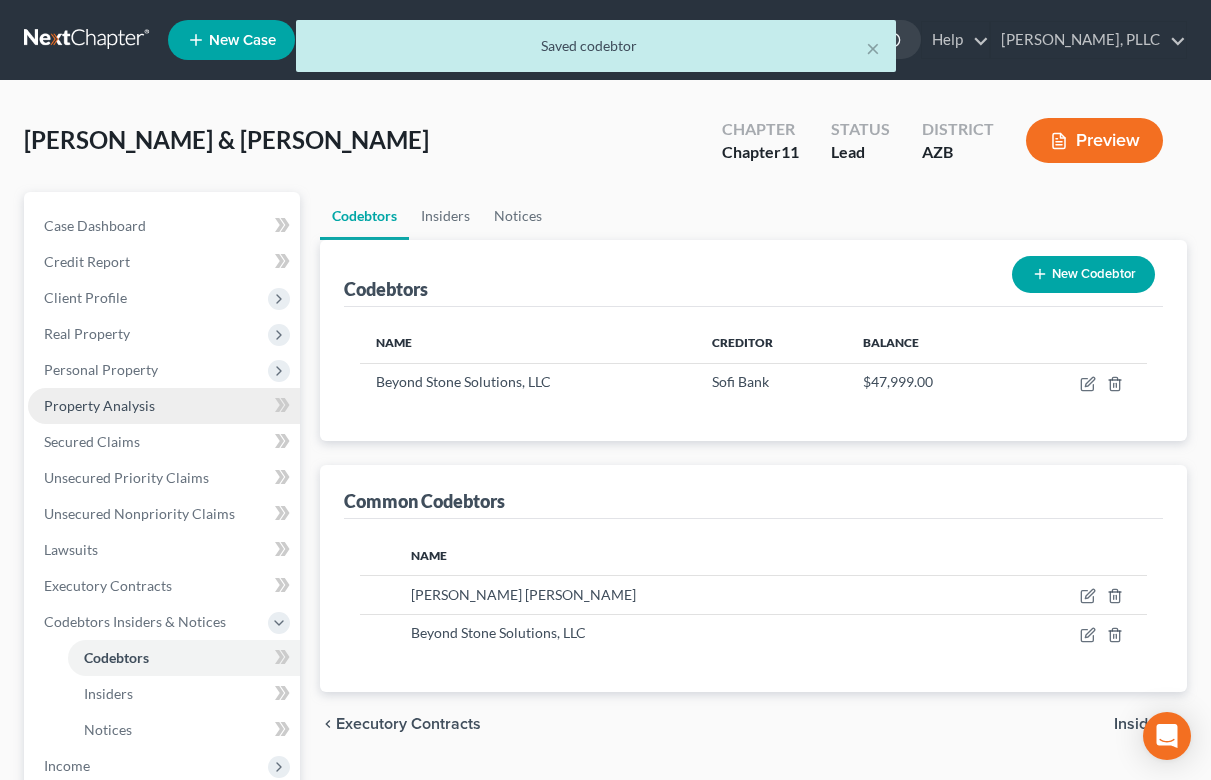 click on "Property Analysis" at bounding box center (99, 405) 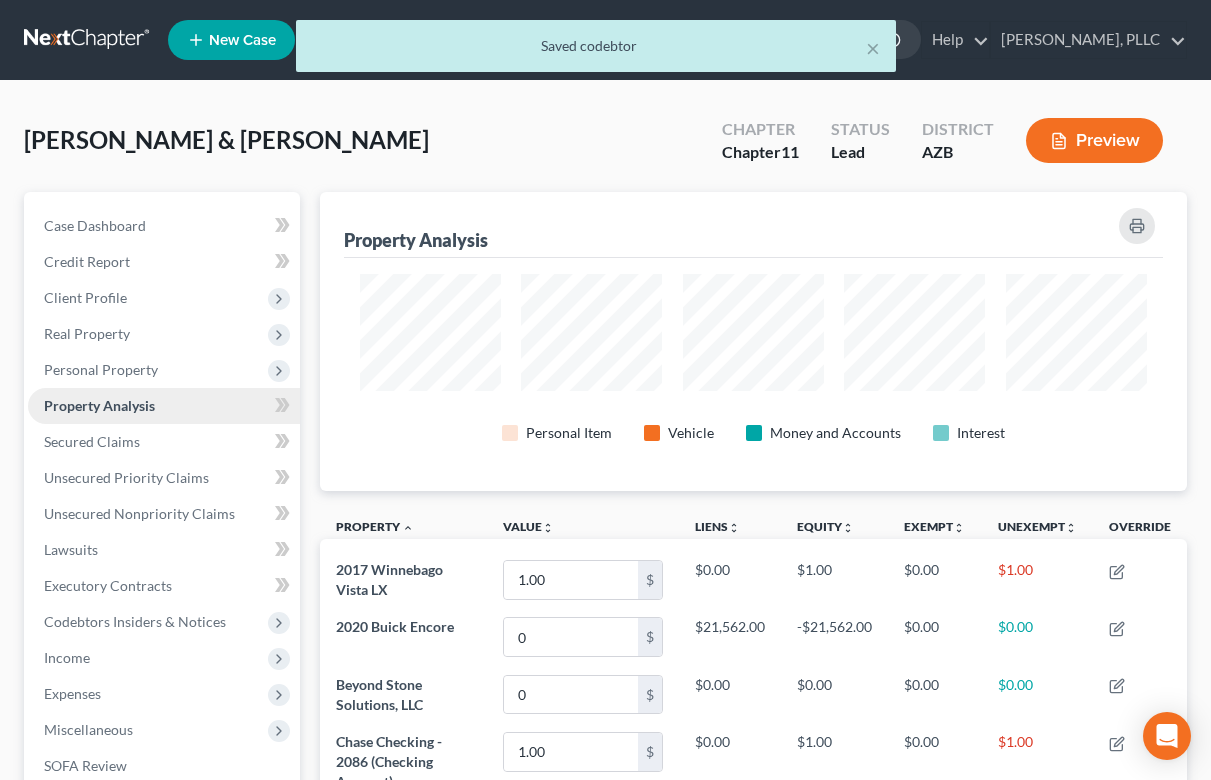 scroll, scrollTop: 999701, scrollLeft: 999133, axis: both 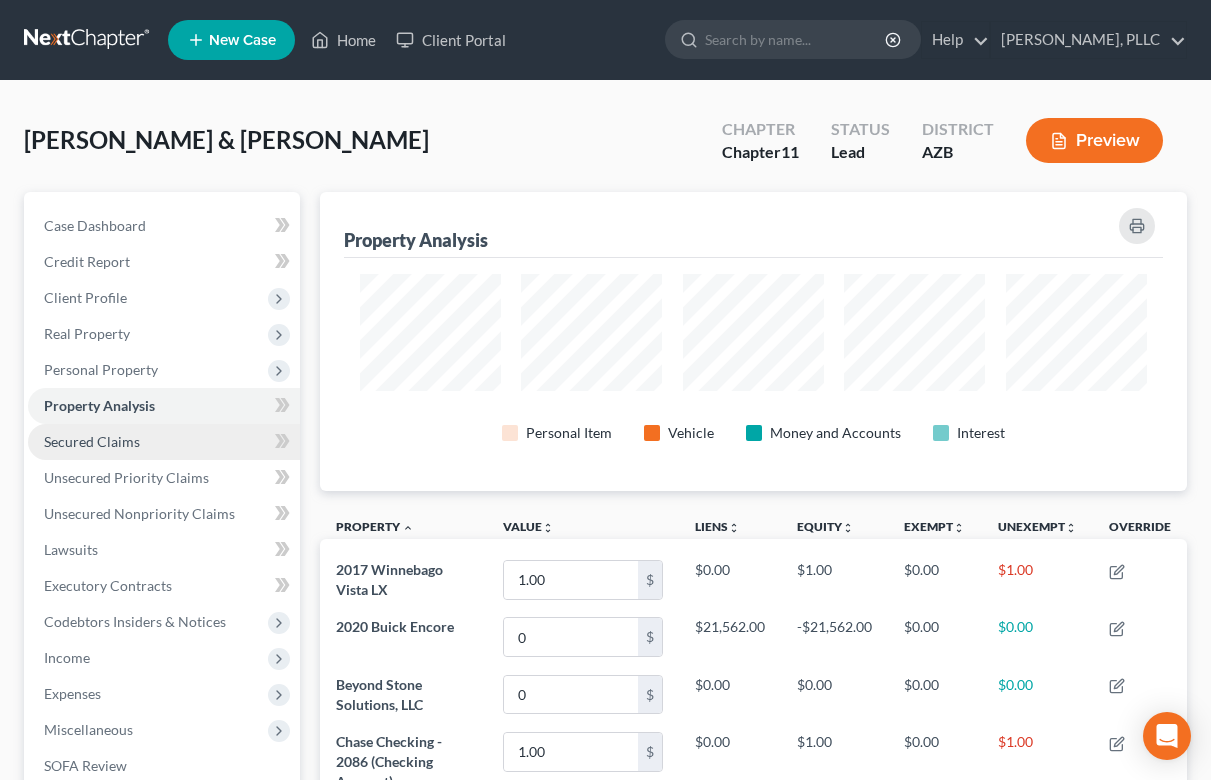 click on "Secured Claims" at bounding box center (92, 441) 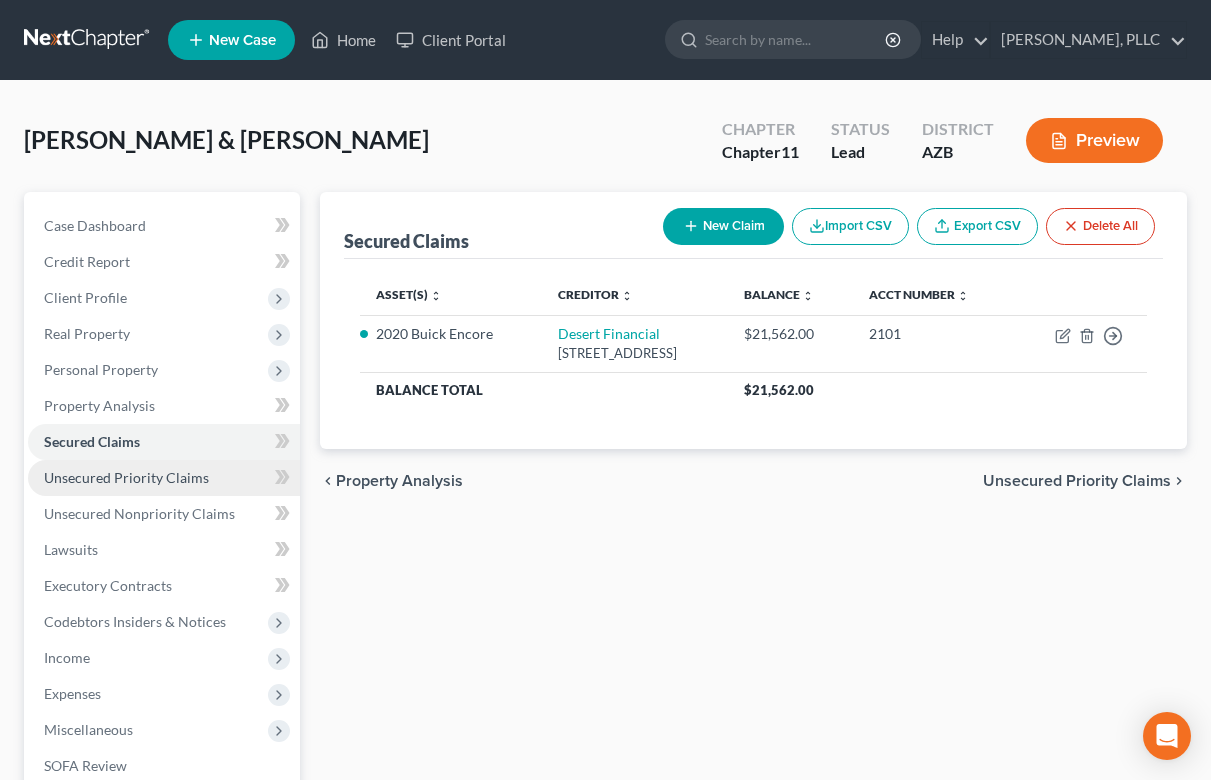 click on "Unsecured Priority Claims" at bounding box center [126, 477] 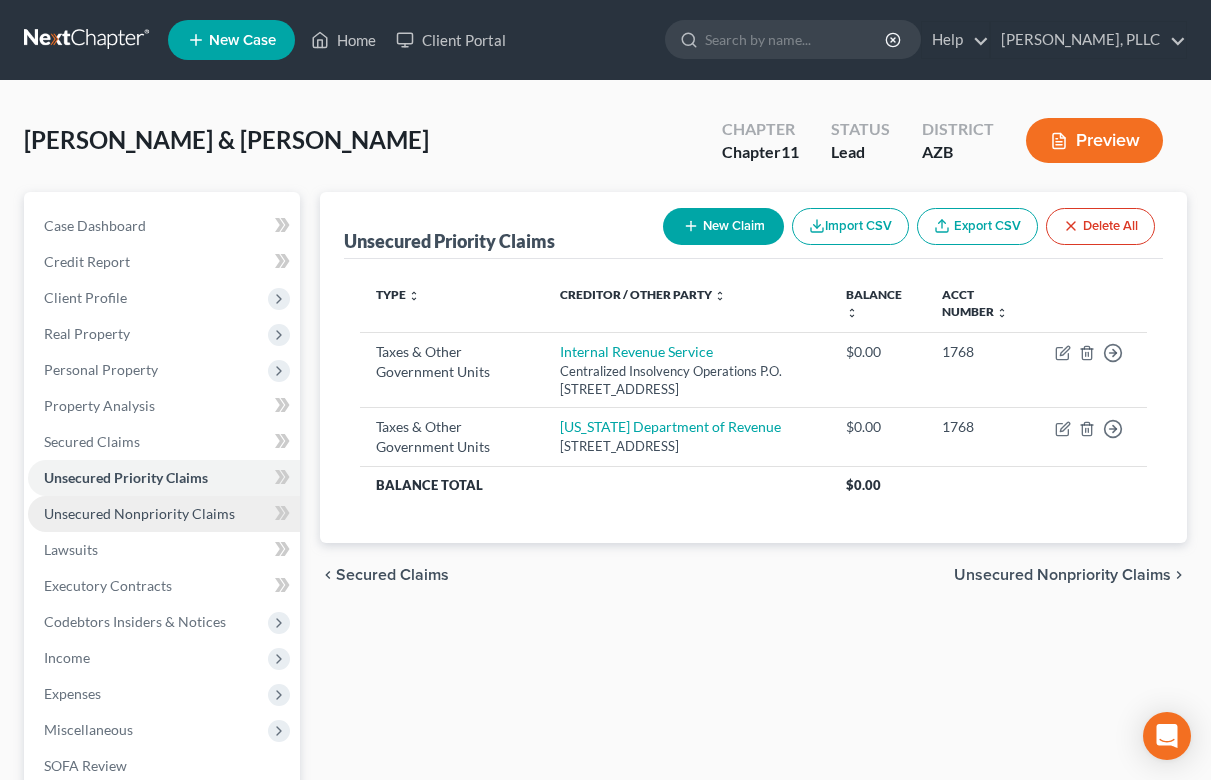 click on "Unsecured Nonpriority Claims" at bounding box center [139, 513] 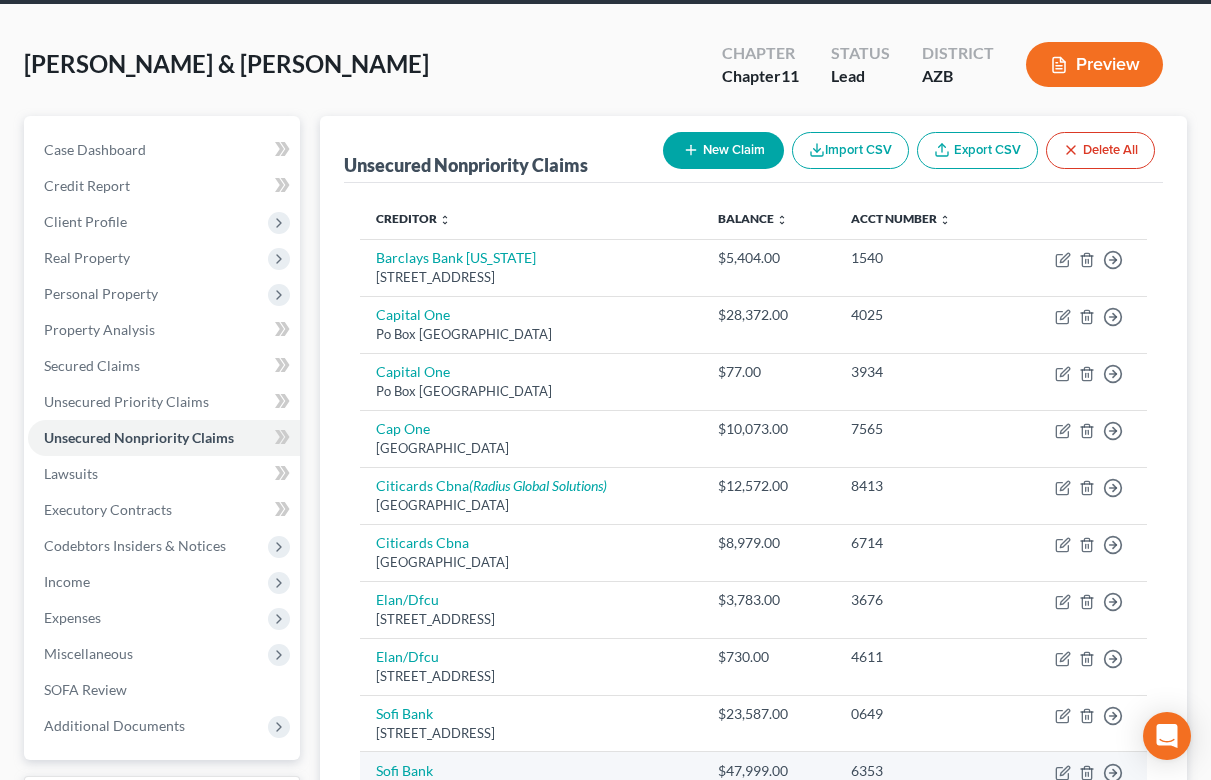 scroll, scrollTop: 73, scrollLeft: 0, axis: vertical 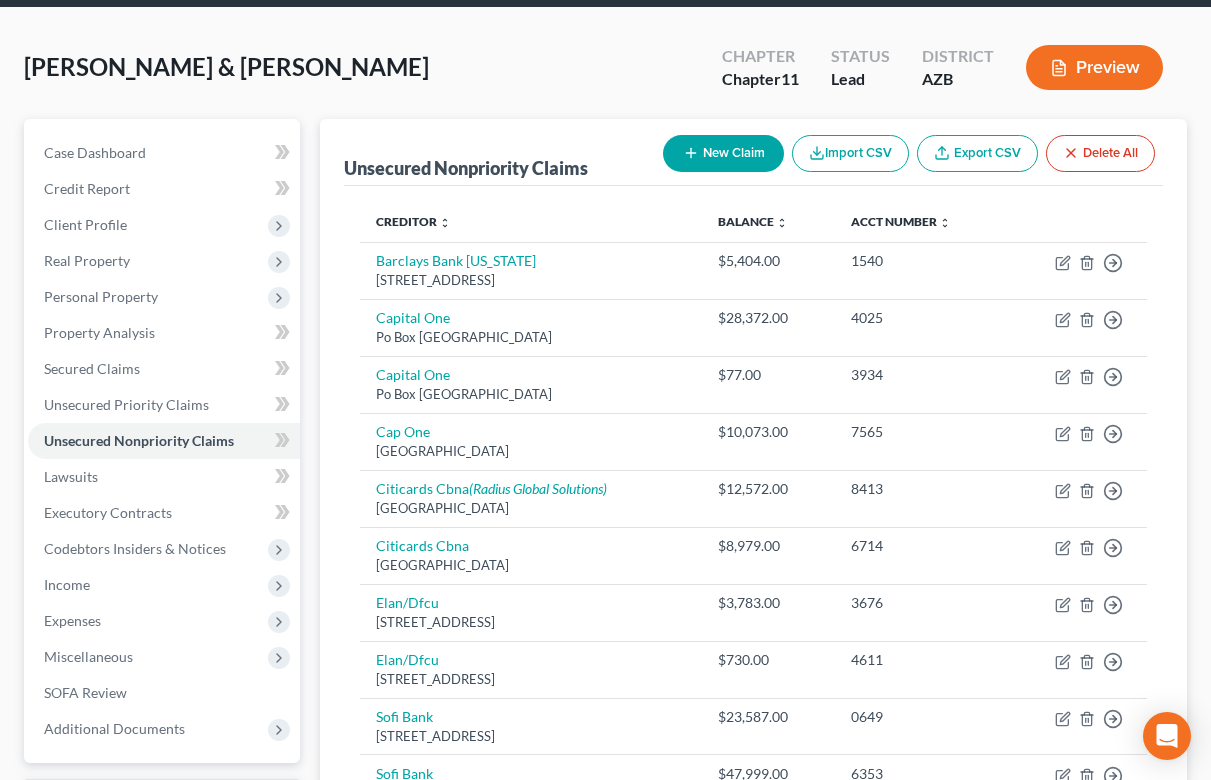 click on "New Claim" at bounding box center [723, 153] 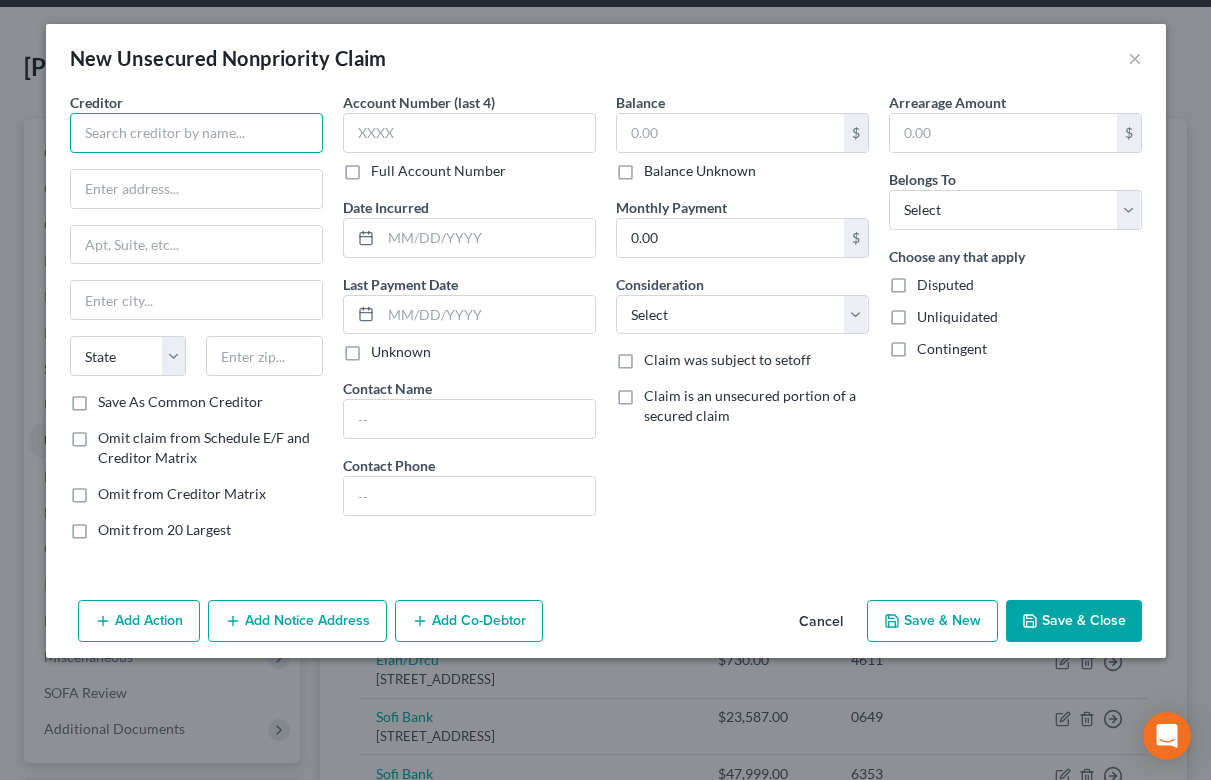 click at bounding box center (196, 133) 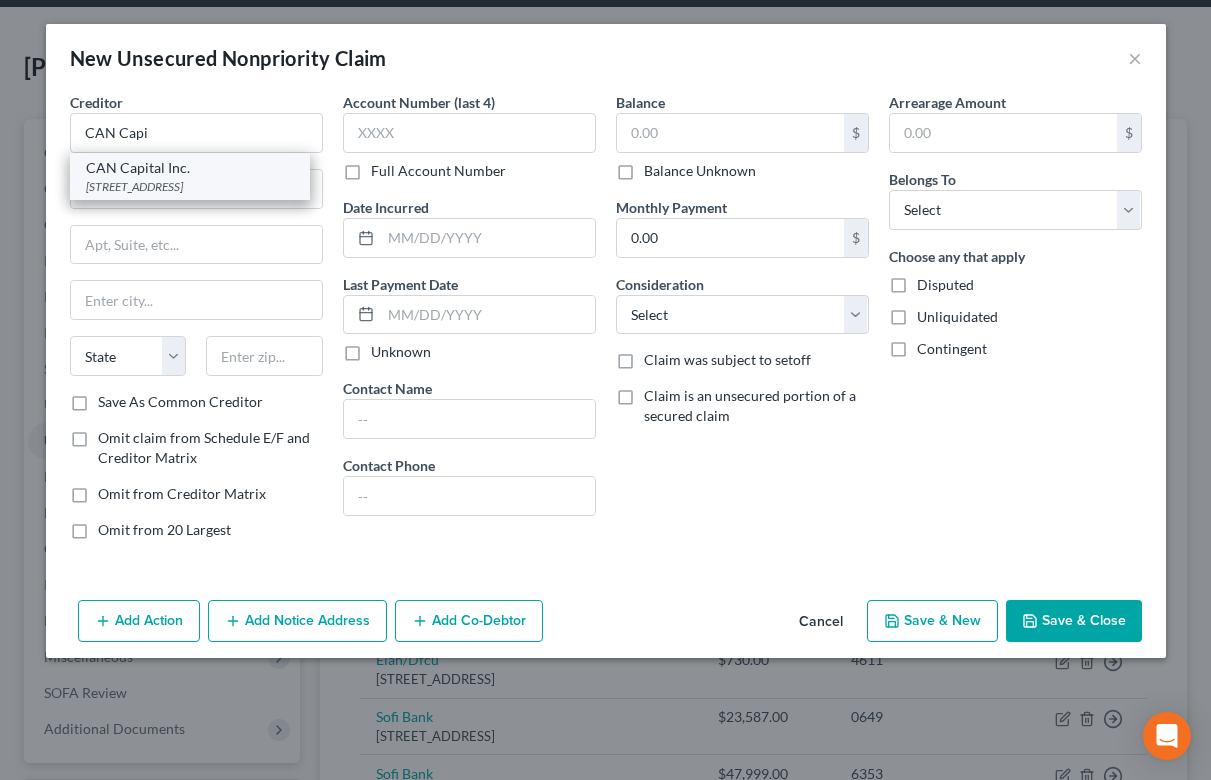 click on "CAN Capital Inc." at bounding box center [190, 168] 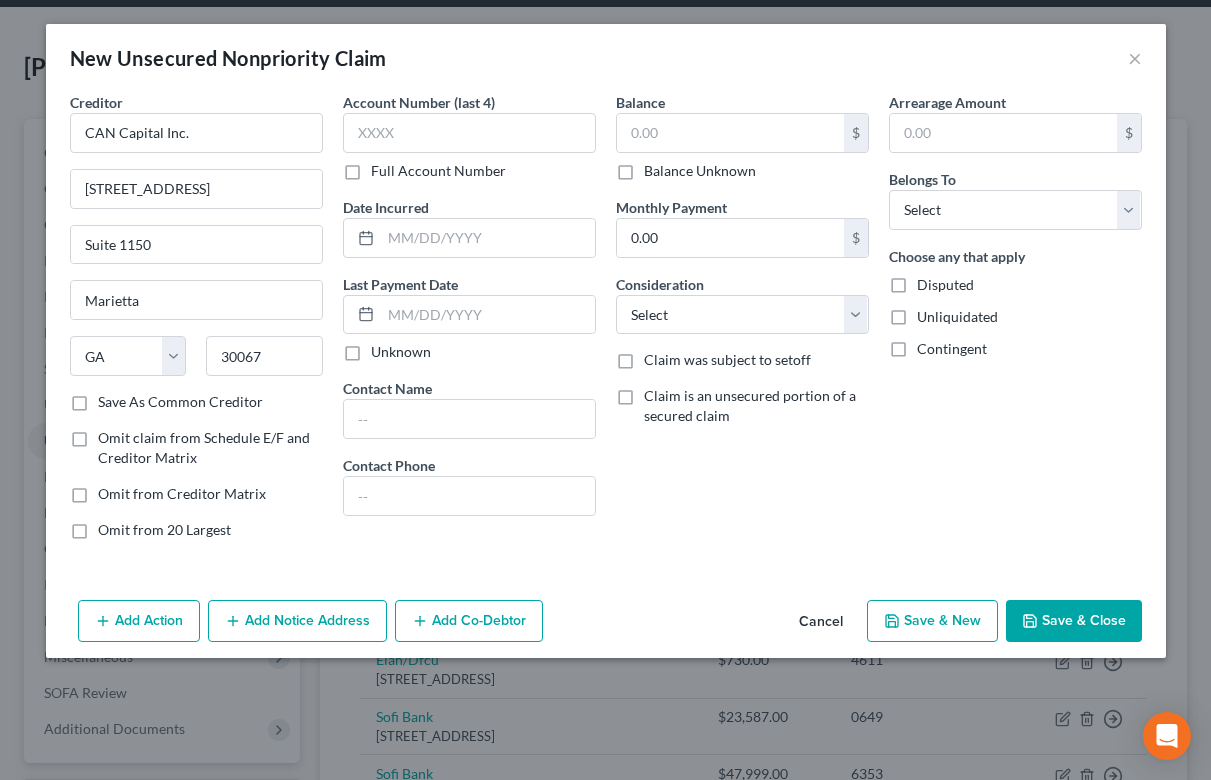 click on "Add Co-Debtor" at bounding box center (469, 621) 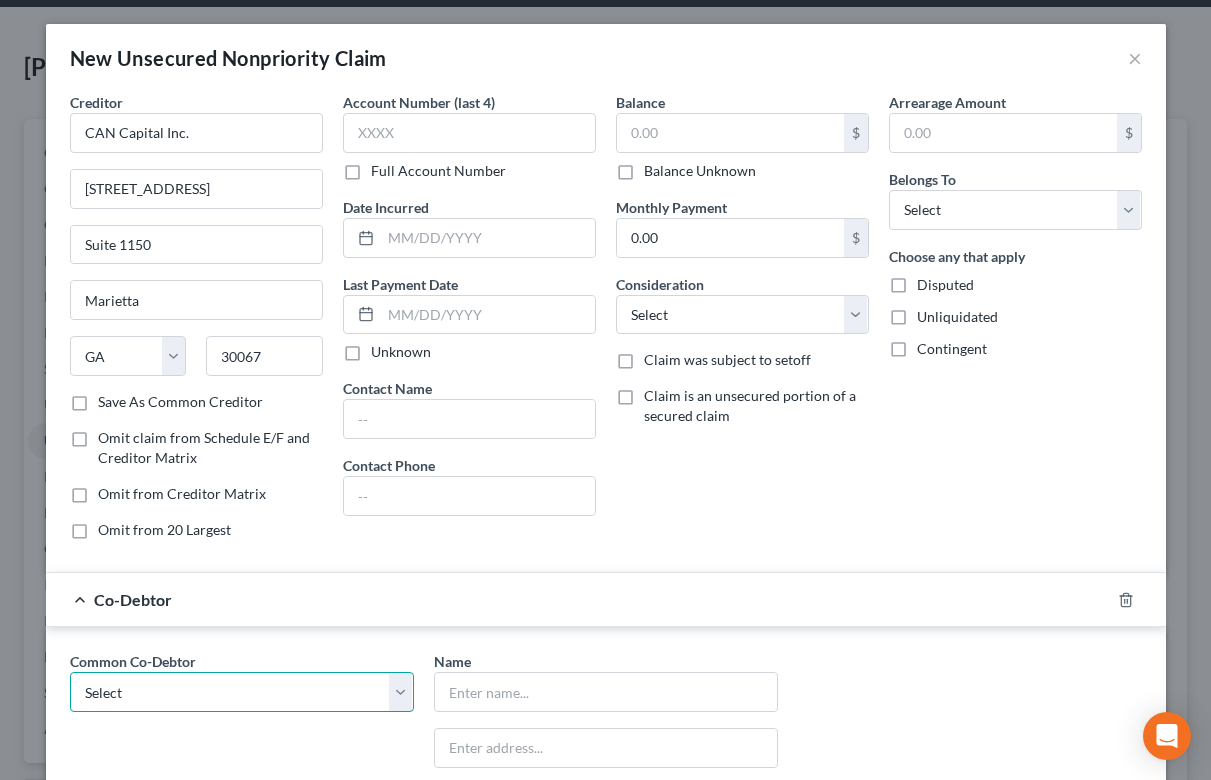 select on "0" 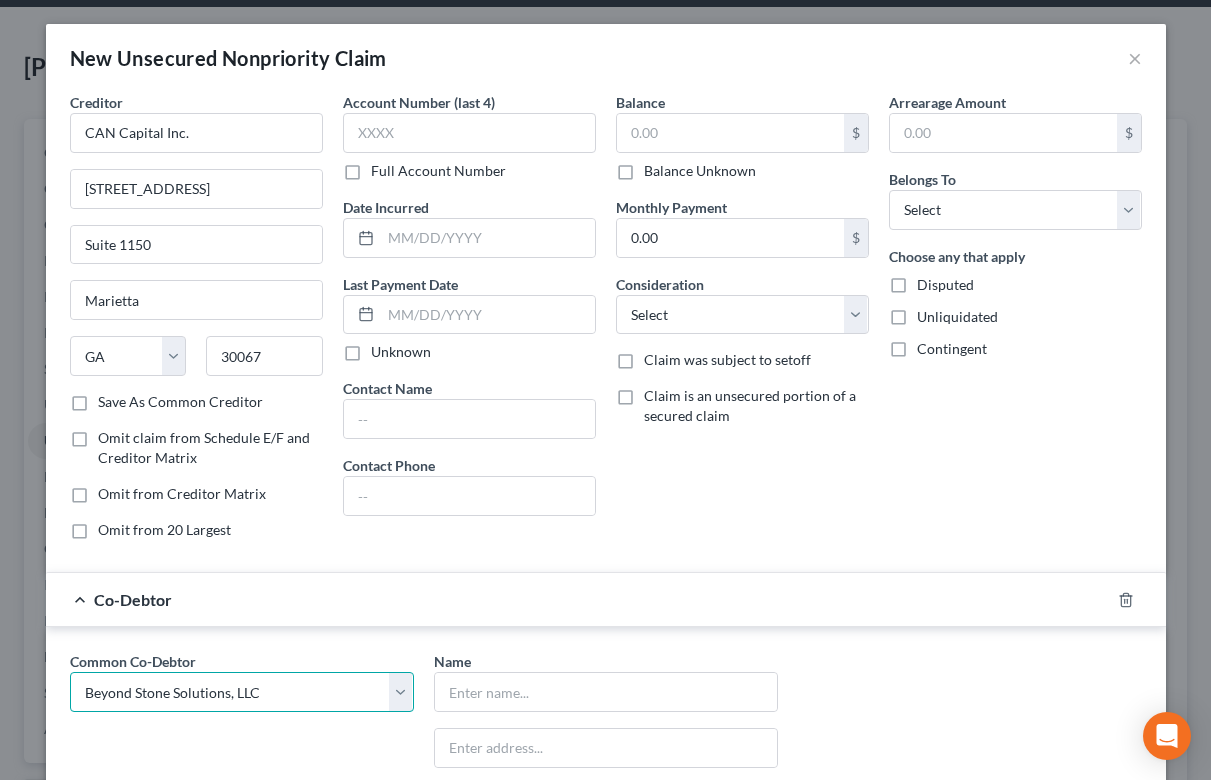 type on "Beyond Stone Solutions, LLC" 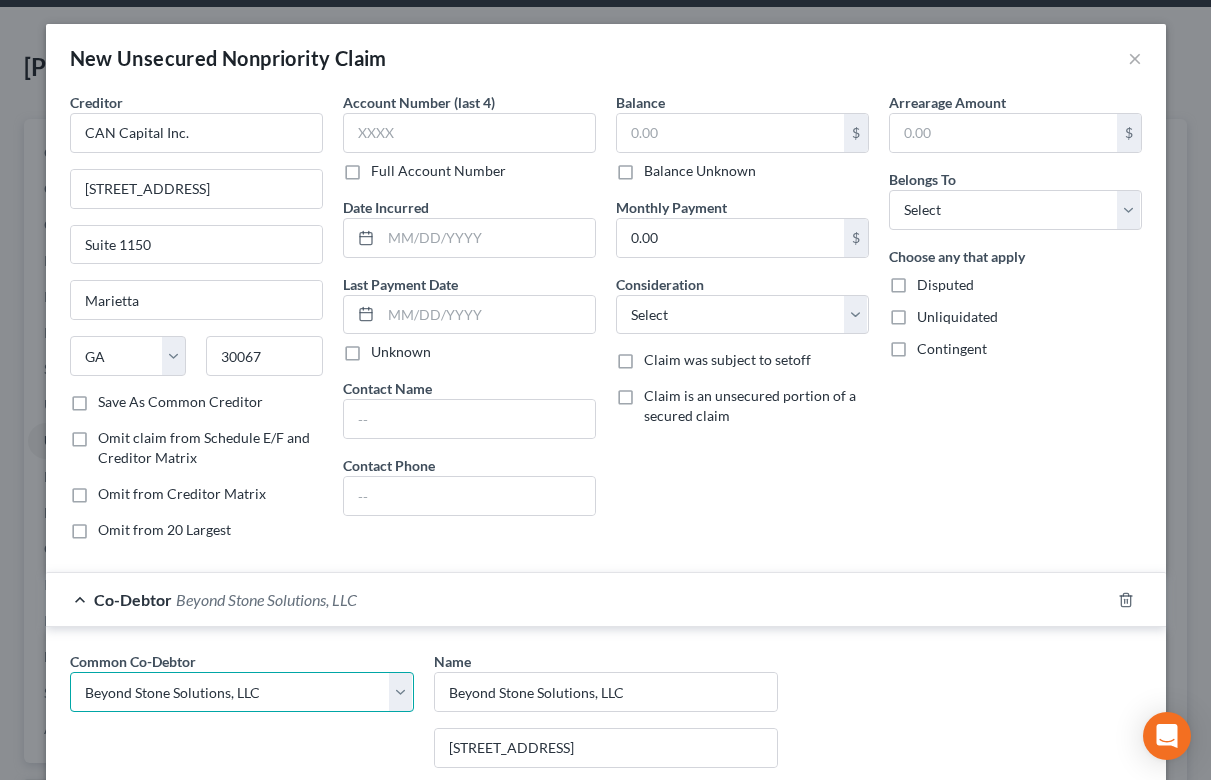 scroll, scrollTop: 0, scrollLeft: 0, axis: both 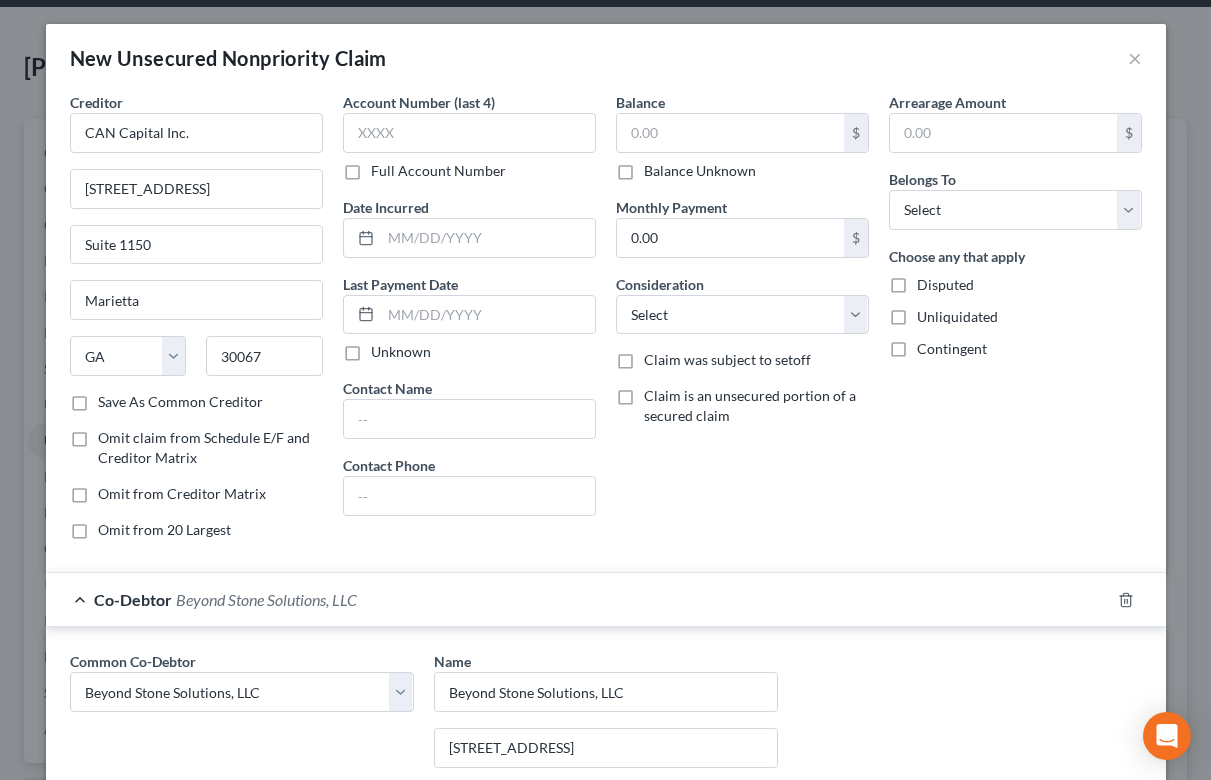 click on "Contingent" at bounding box center [952, 349] 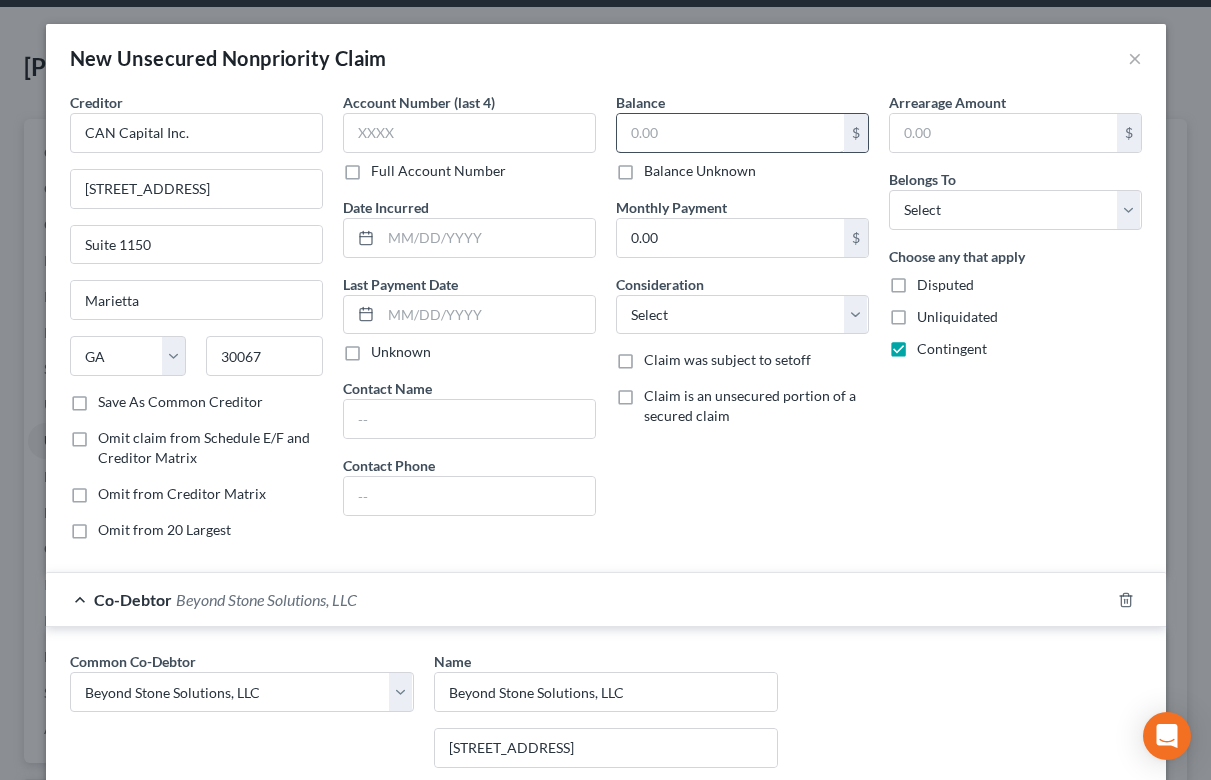 click at bounding box center [730, 133] 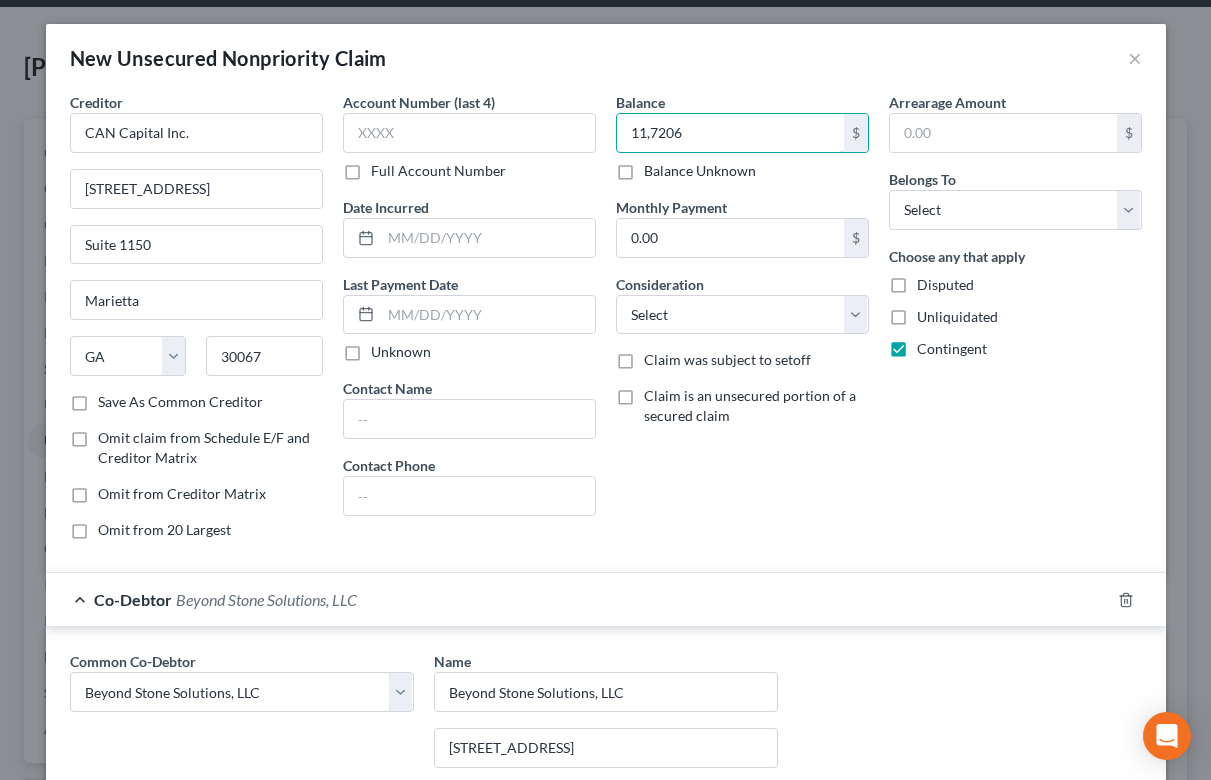 type on "117,206" 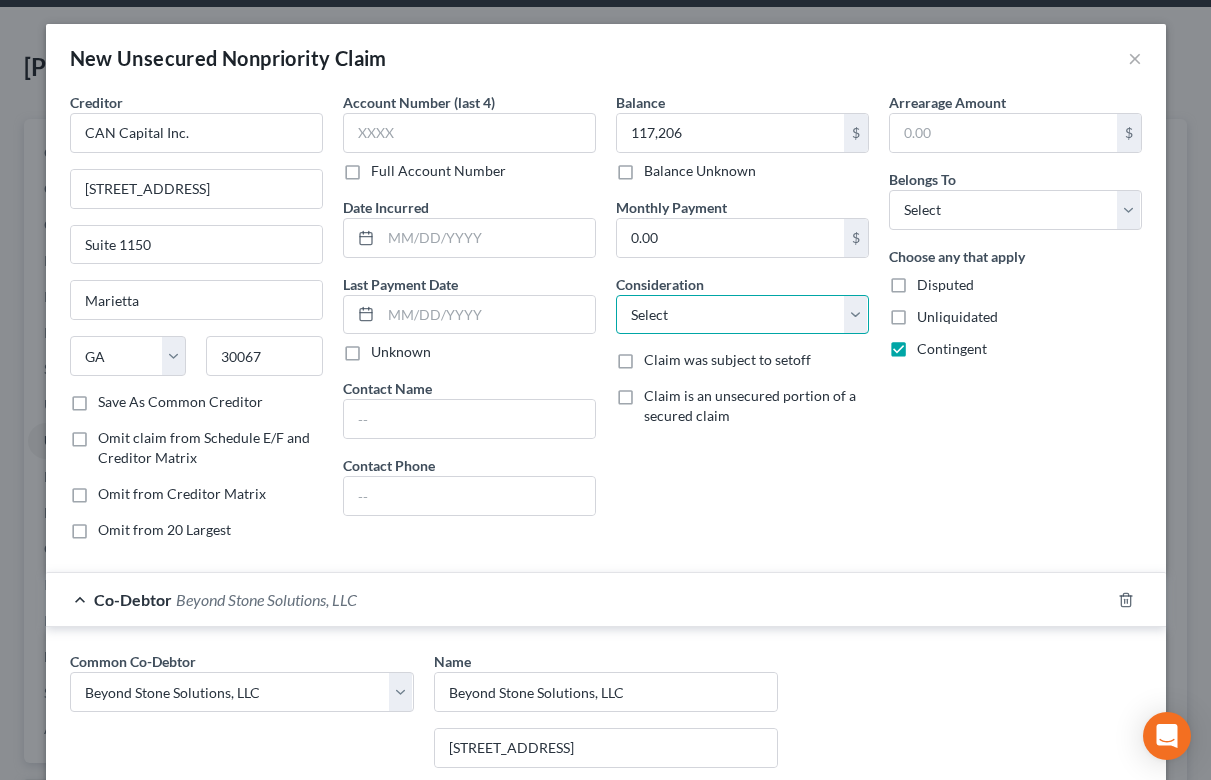 select on "10" 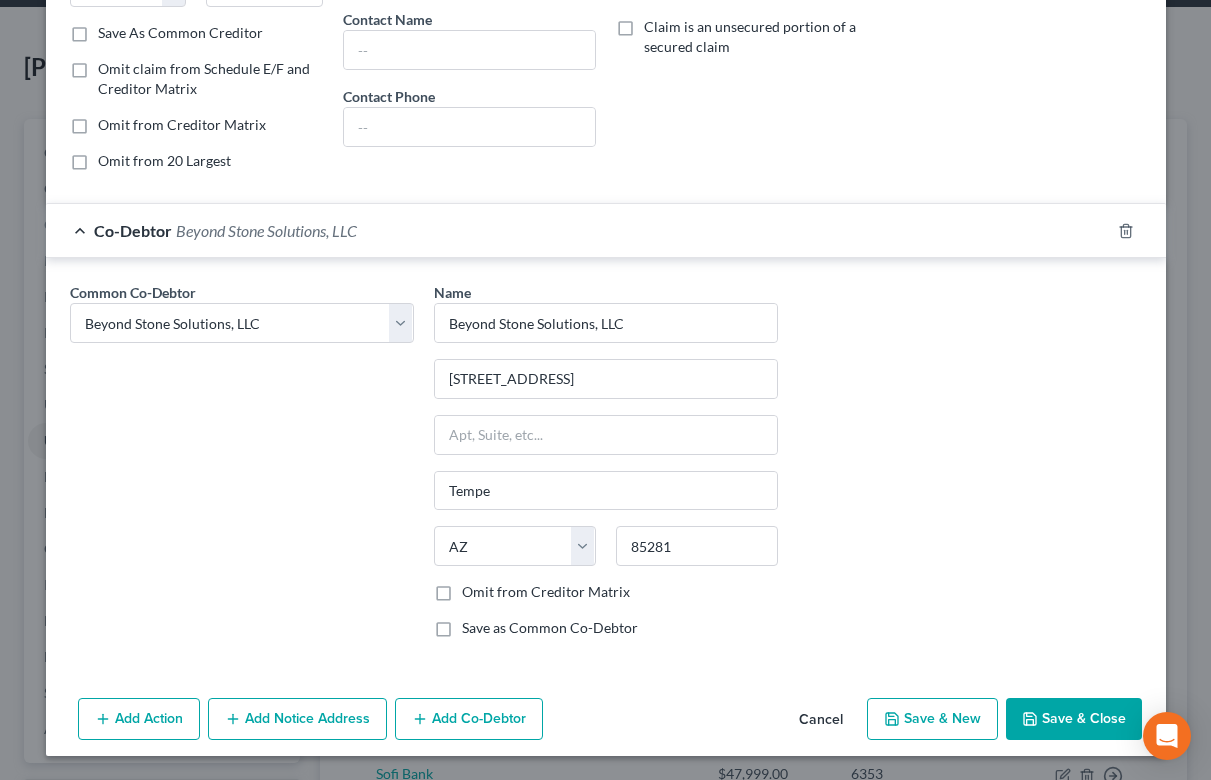 scroll, scrollTop: 368, scrollLeft: 0, axis: vertical 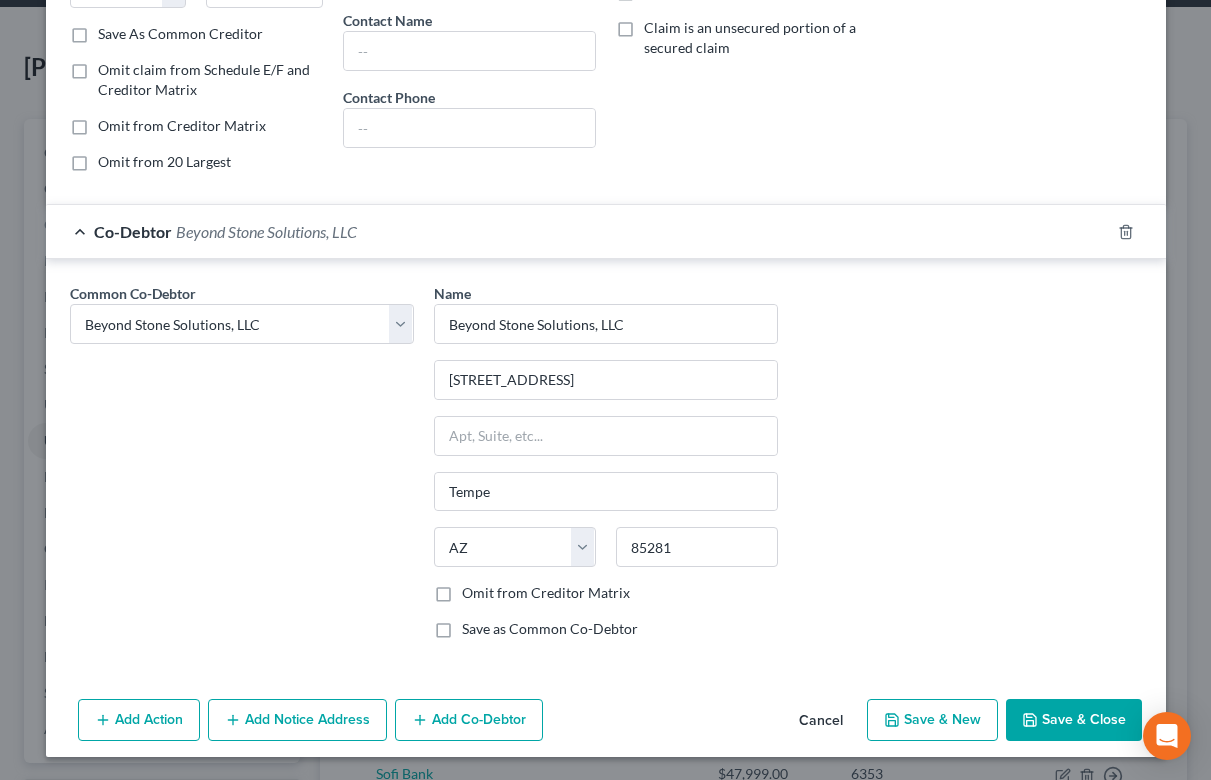 click on "Save & Close" at bounding box center (1074, 720) 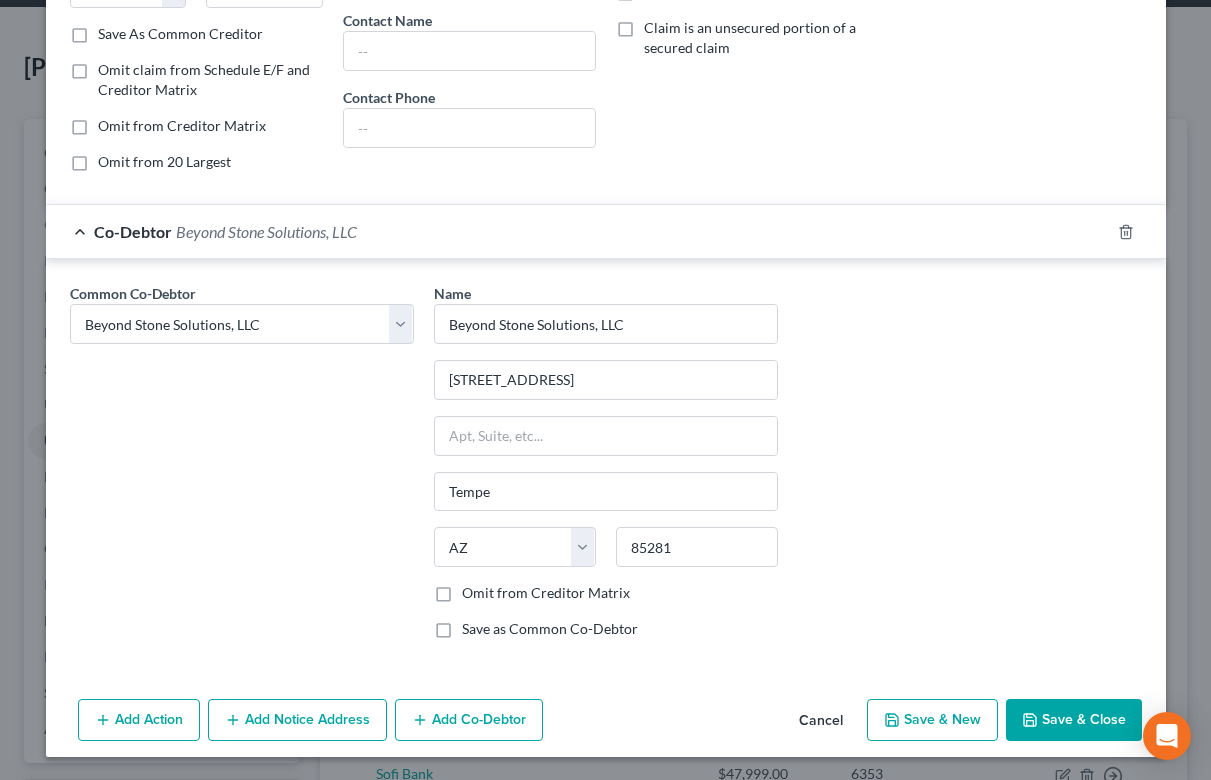 click on "Save & Close" at bounding box center (1074, 720) 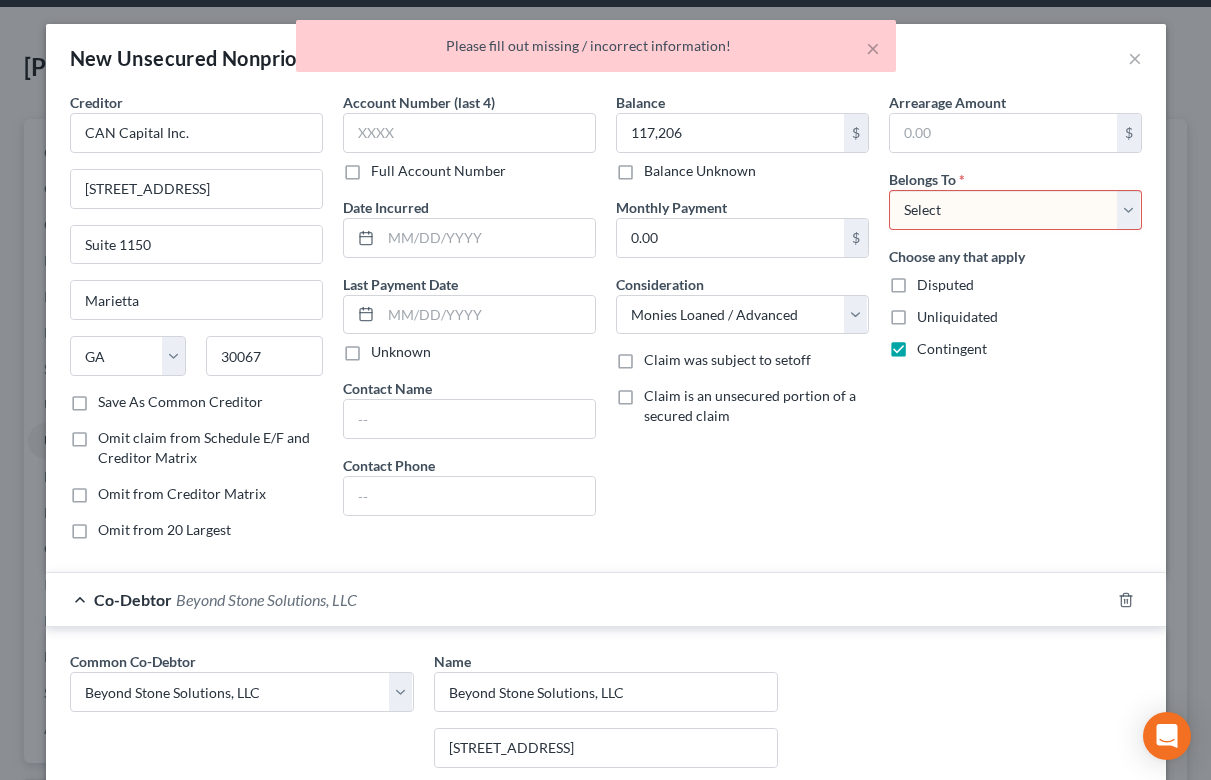 scroll, scrollTop: 0, scrollLeft: 0, axis: both 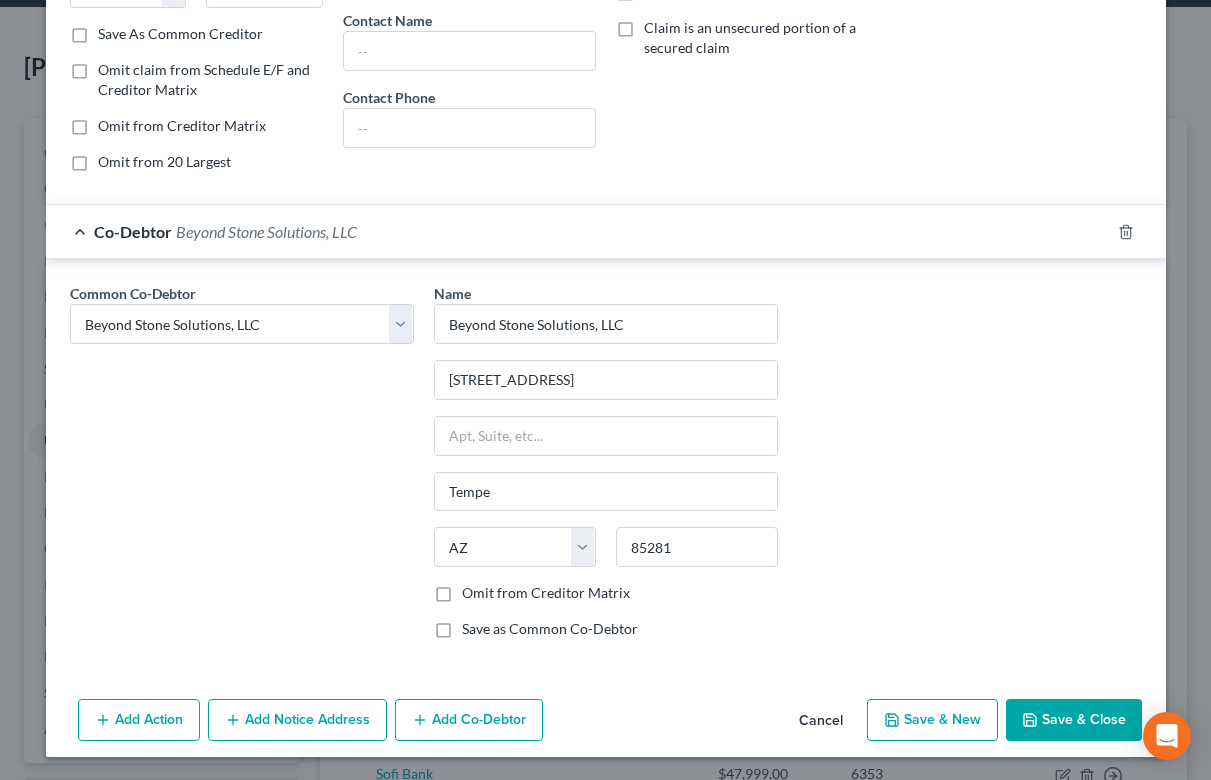 click on "Save & Close" at bounding box center (1074, 720) 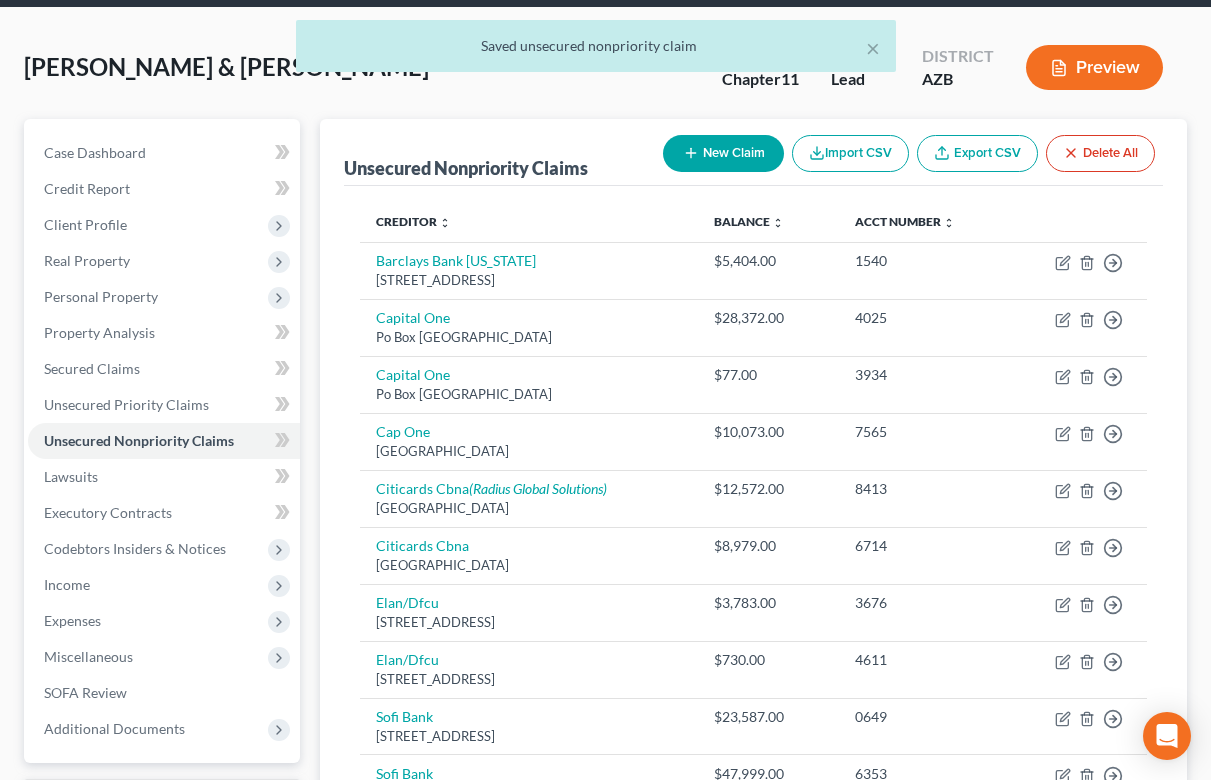 click on "New Claim" at bounding box center [723, 153] 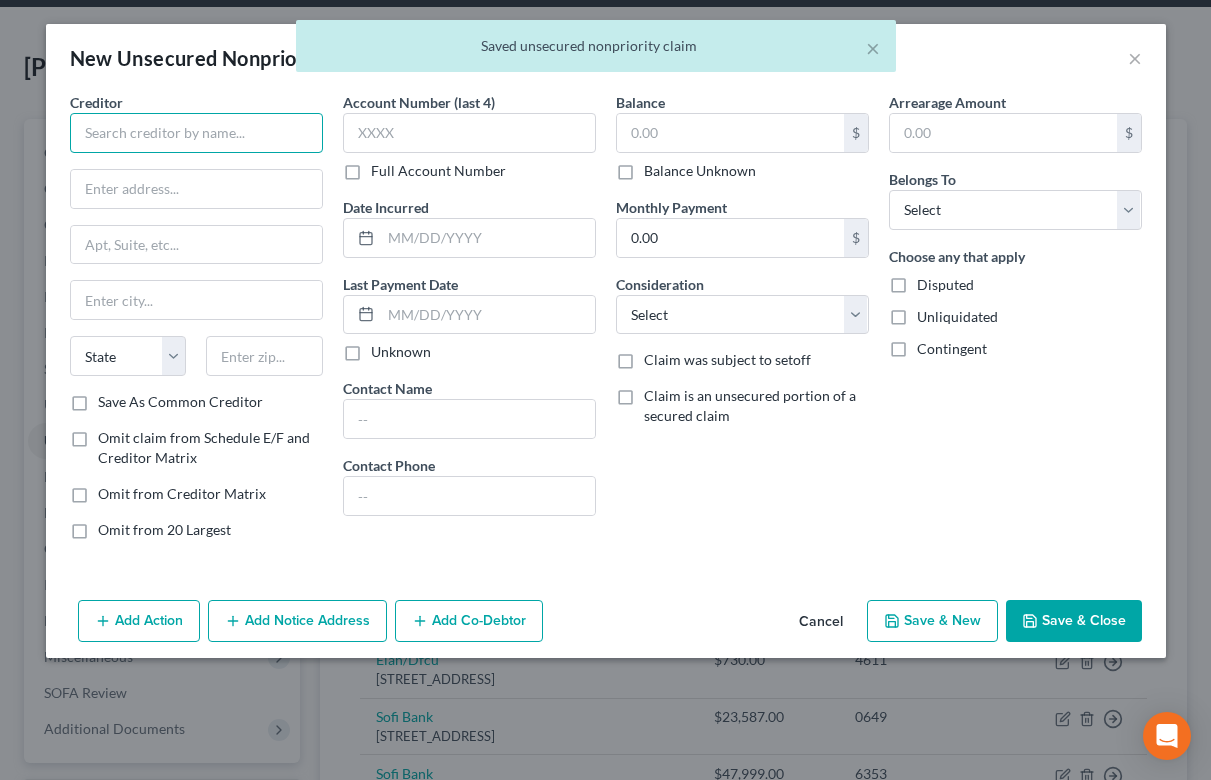 click at bounding box center [196, 133] 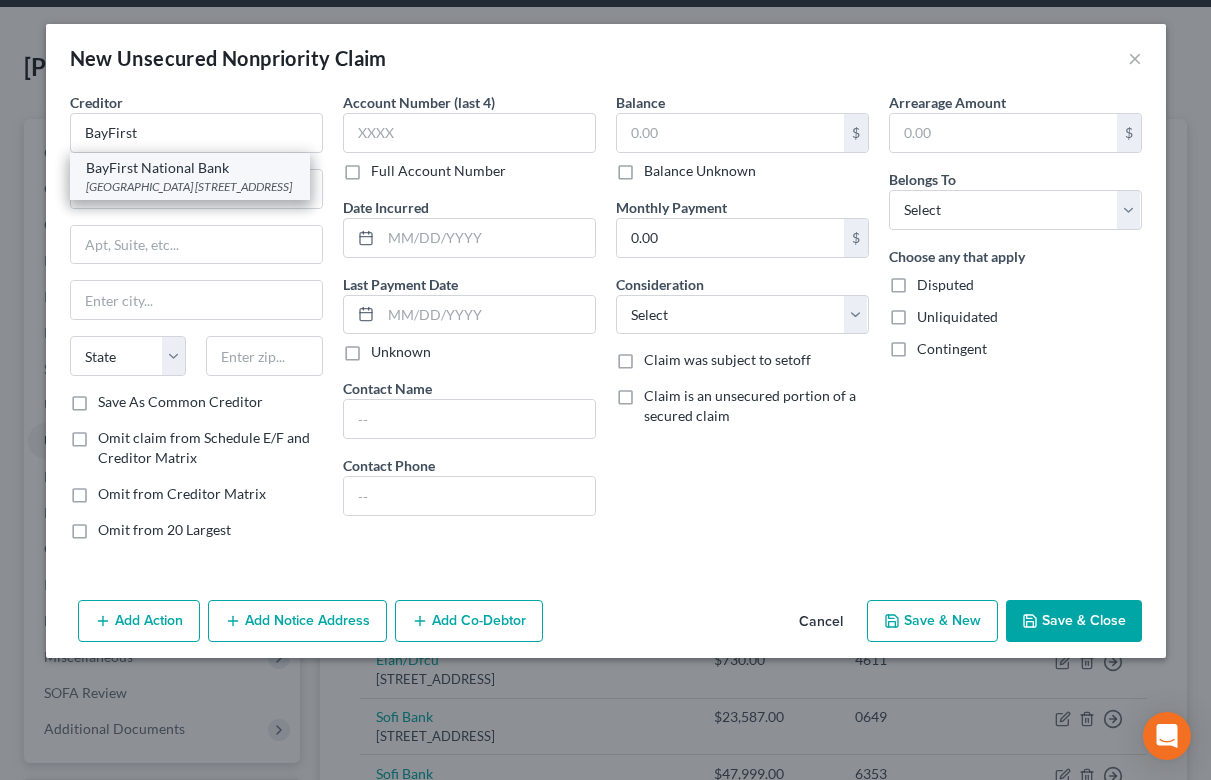 click on "[GEOGRAPHIC_DATA] [STREET_ADDRESS]" at bounding box center [190, 186] 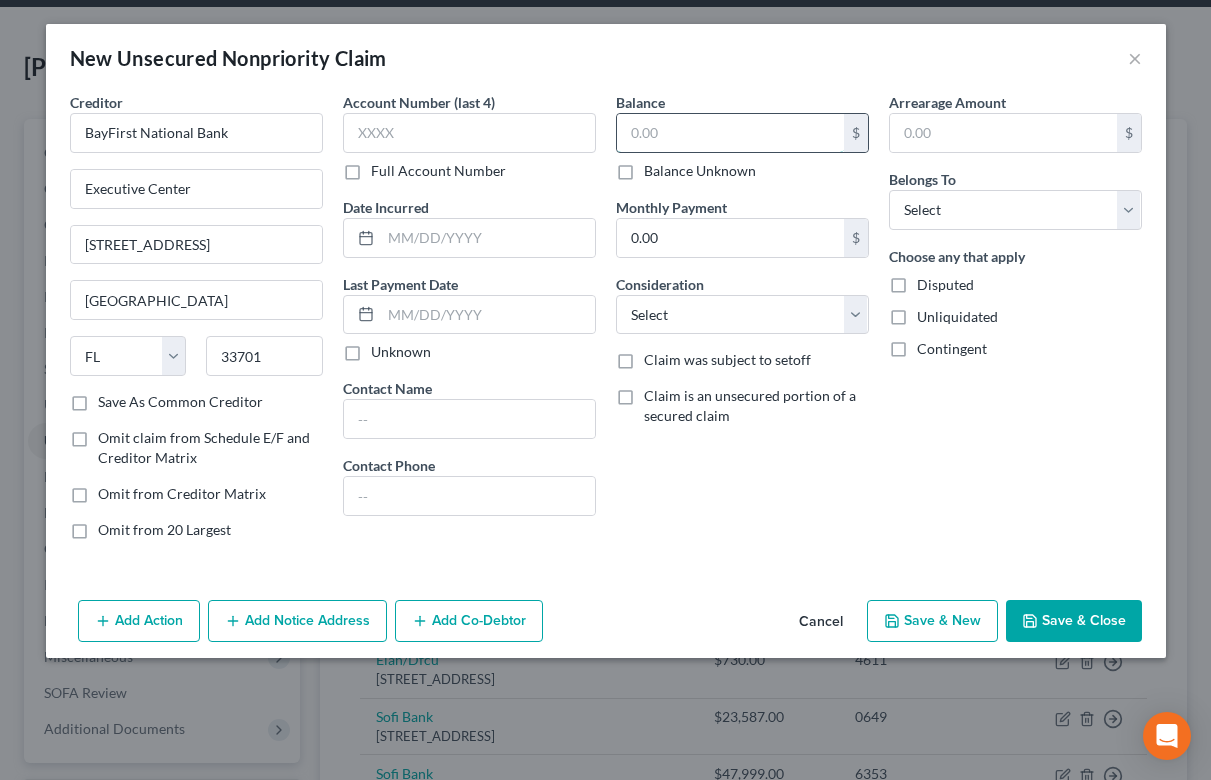 click at bounding box center [730, 133] 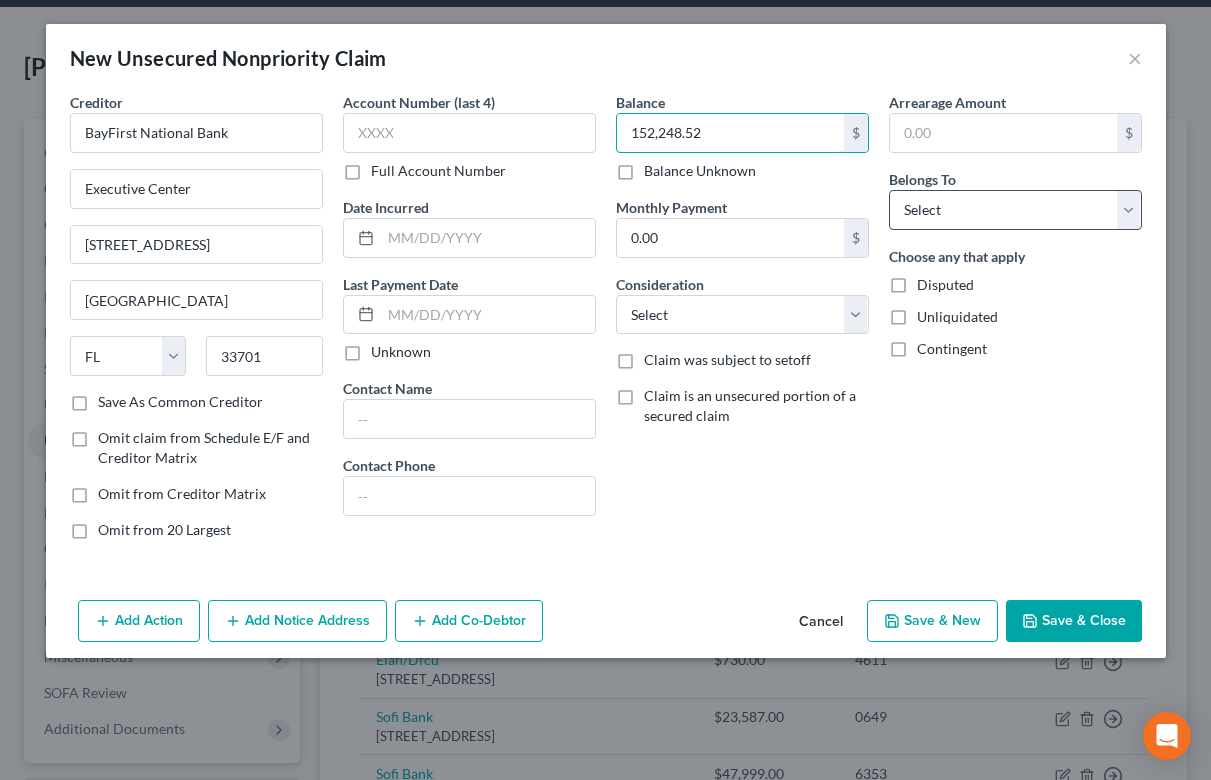 type on "152,248.52" 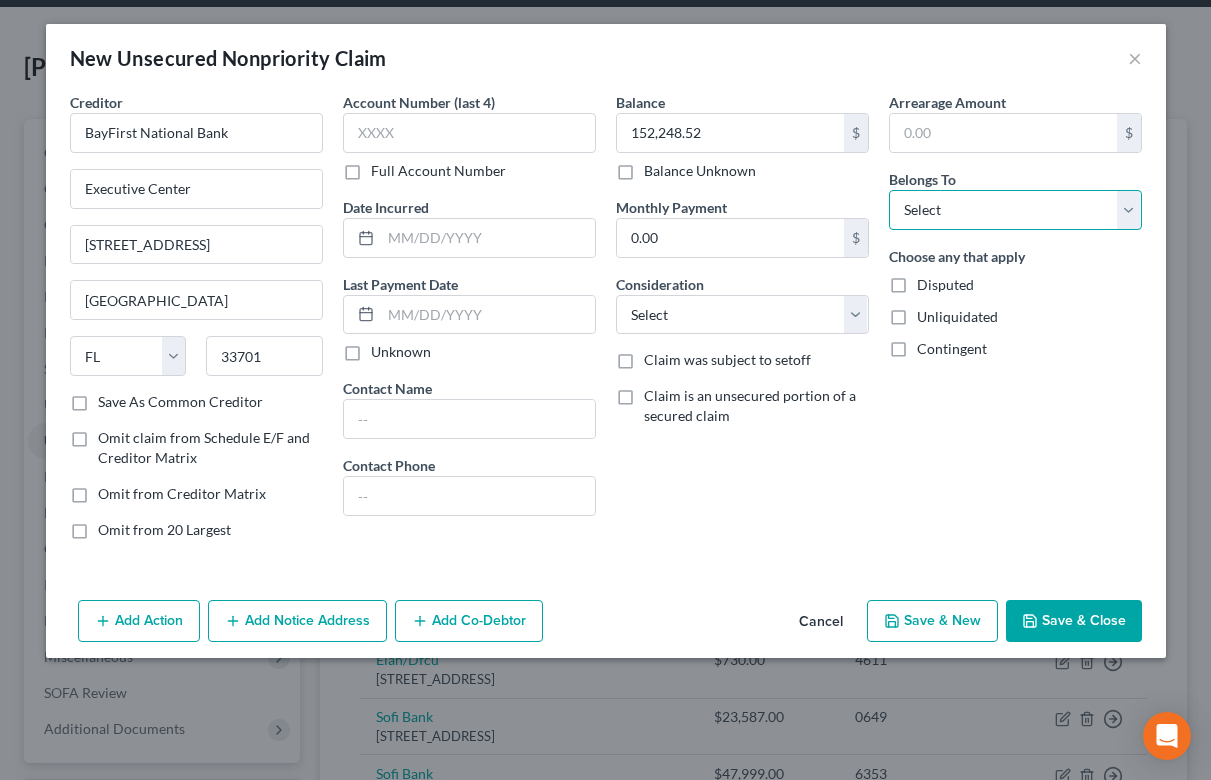 select on "3" 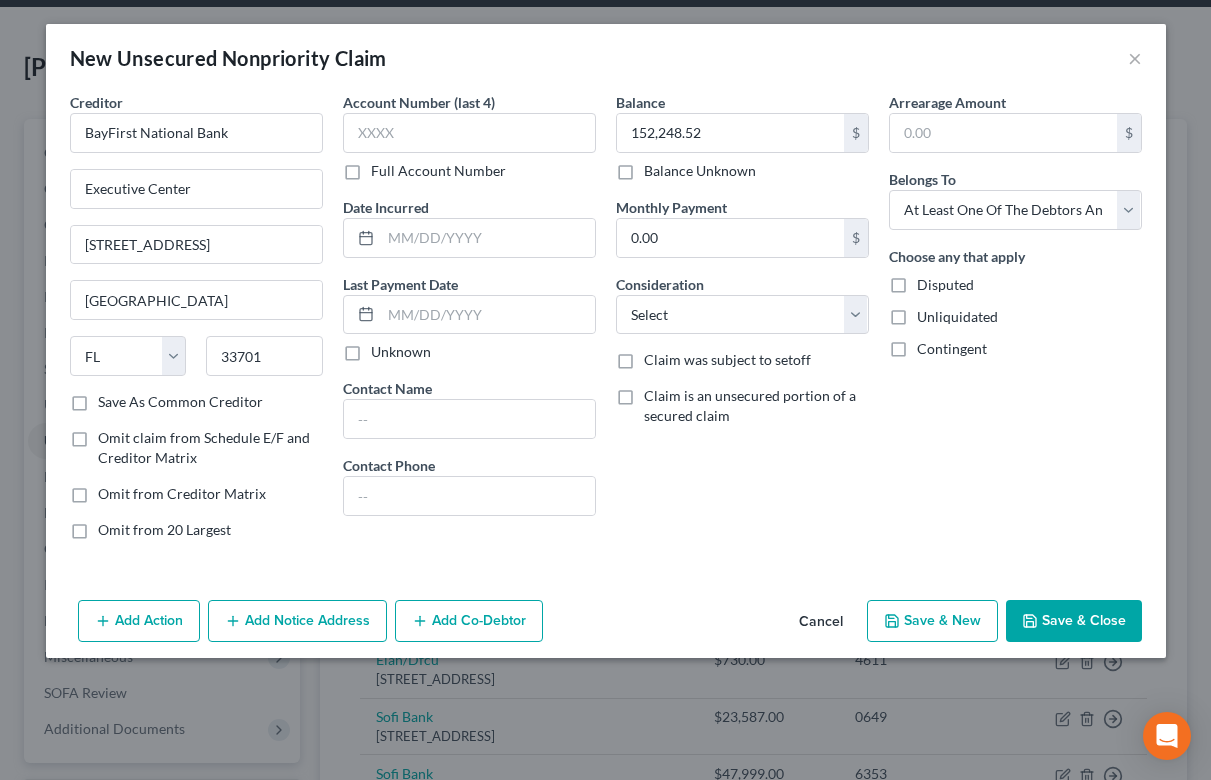 click on "Add Co-Debtor" at bounding box center (469, 621) 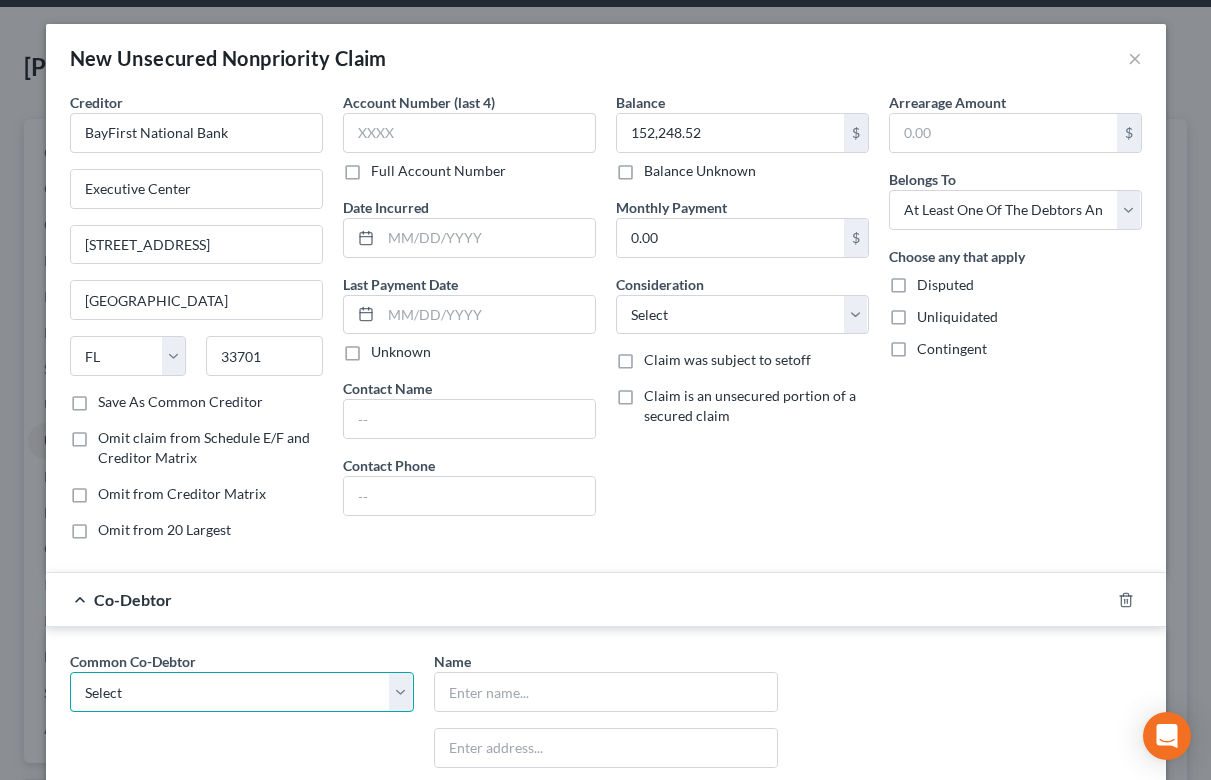 select on "0" 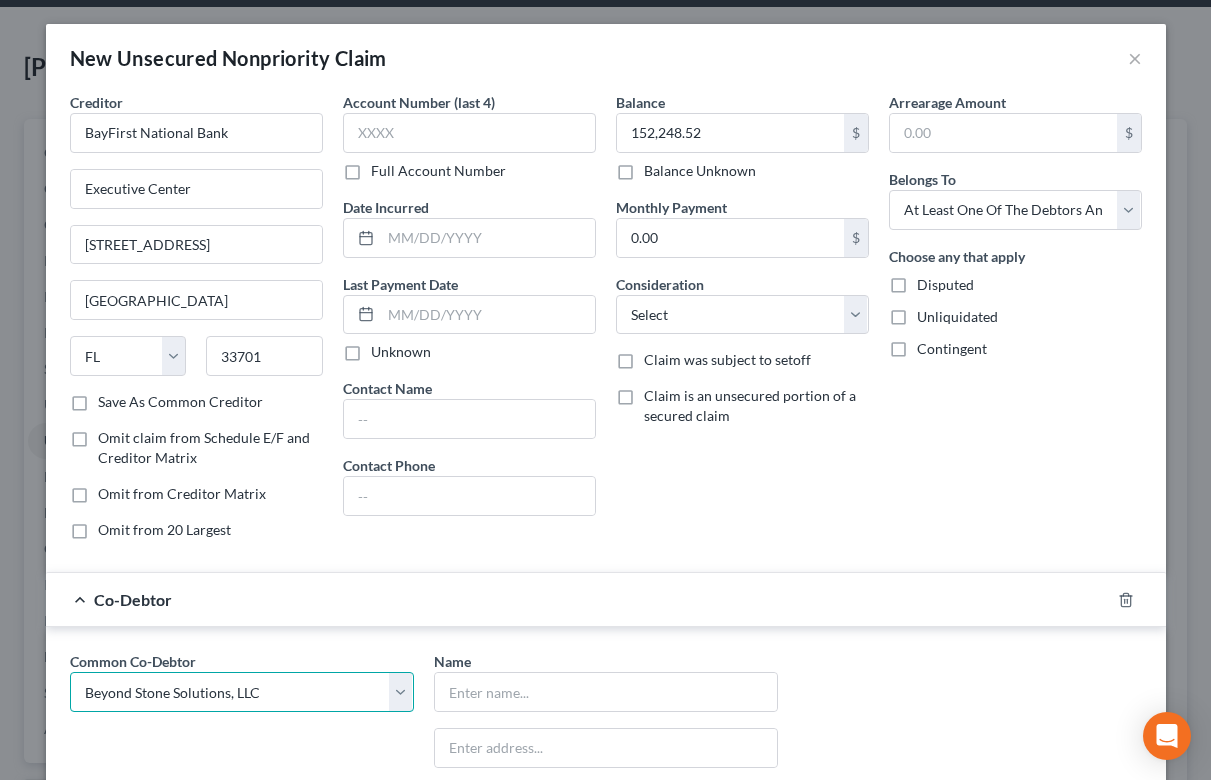type on "Beyond Stone Solutions, LLC" 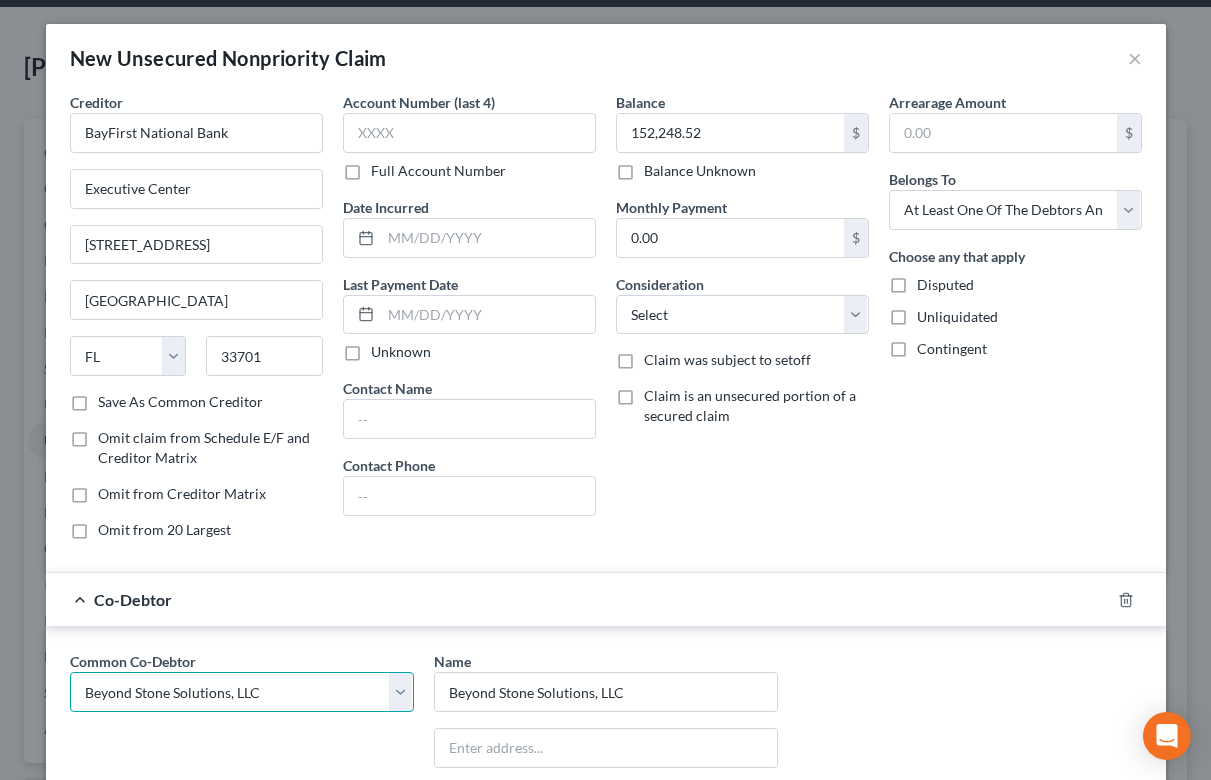 type on "[STREET_ADDRESS]" 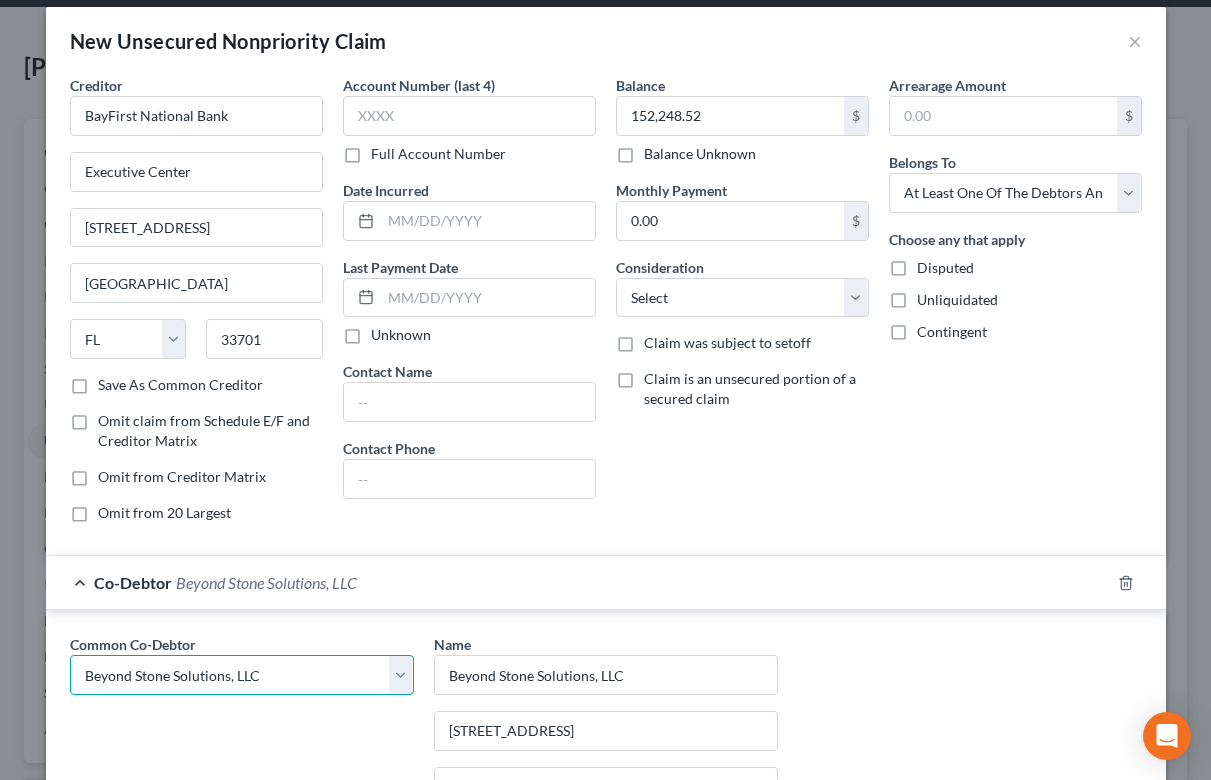 scroll, scrollTop: 19, scrollLeft: 0, axis: vertical 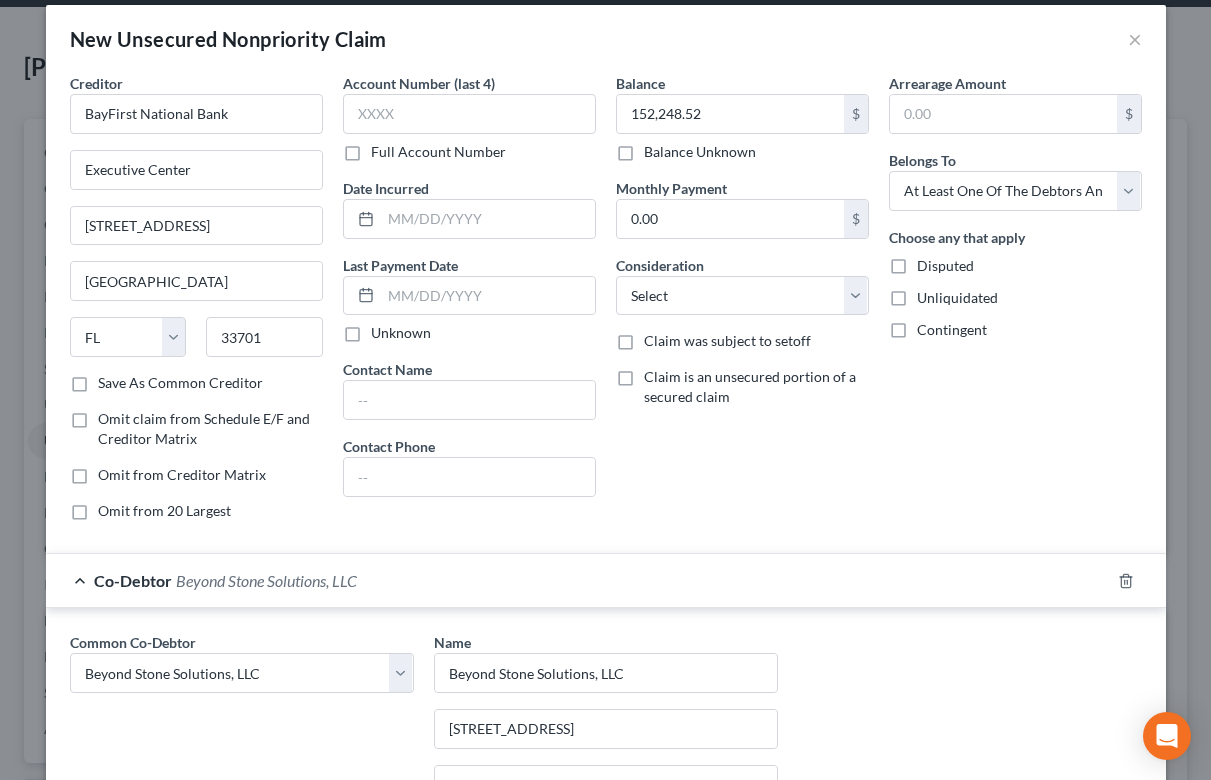 click on "Contingent" at bounding box center (952, 330) 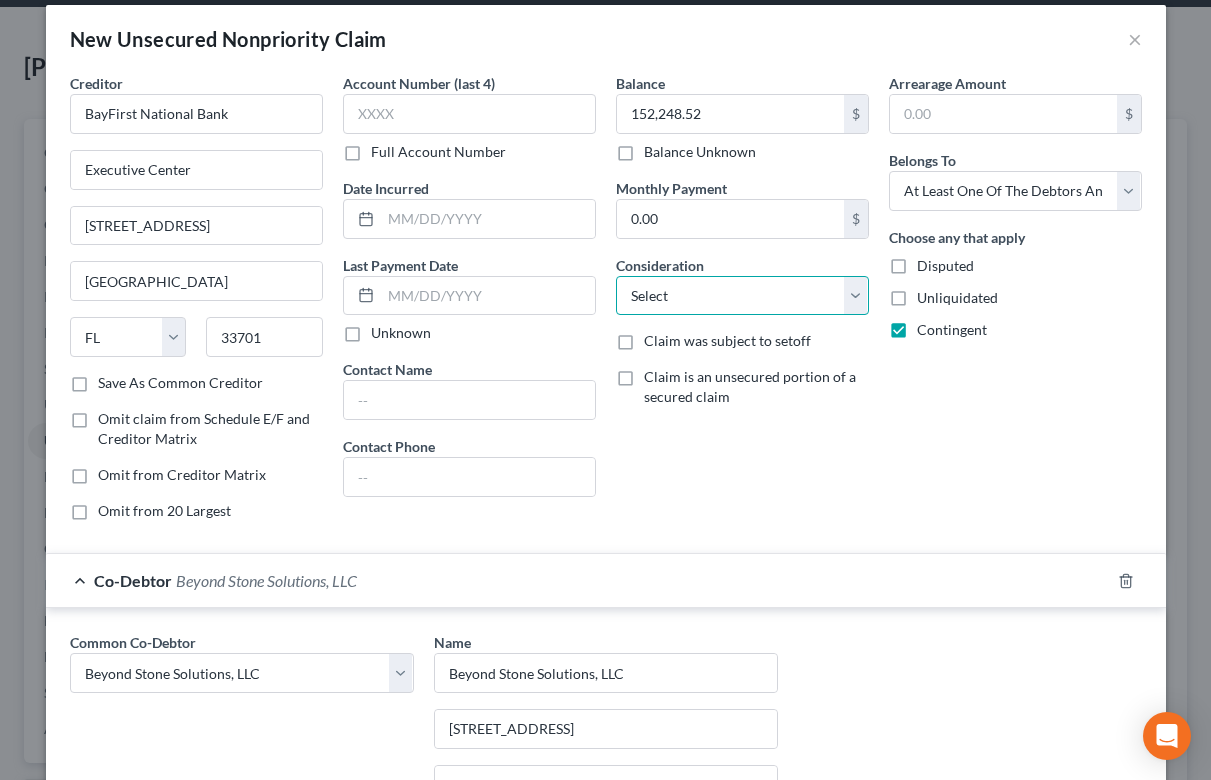 select on "10" 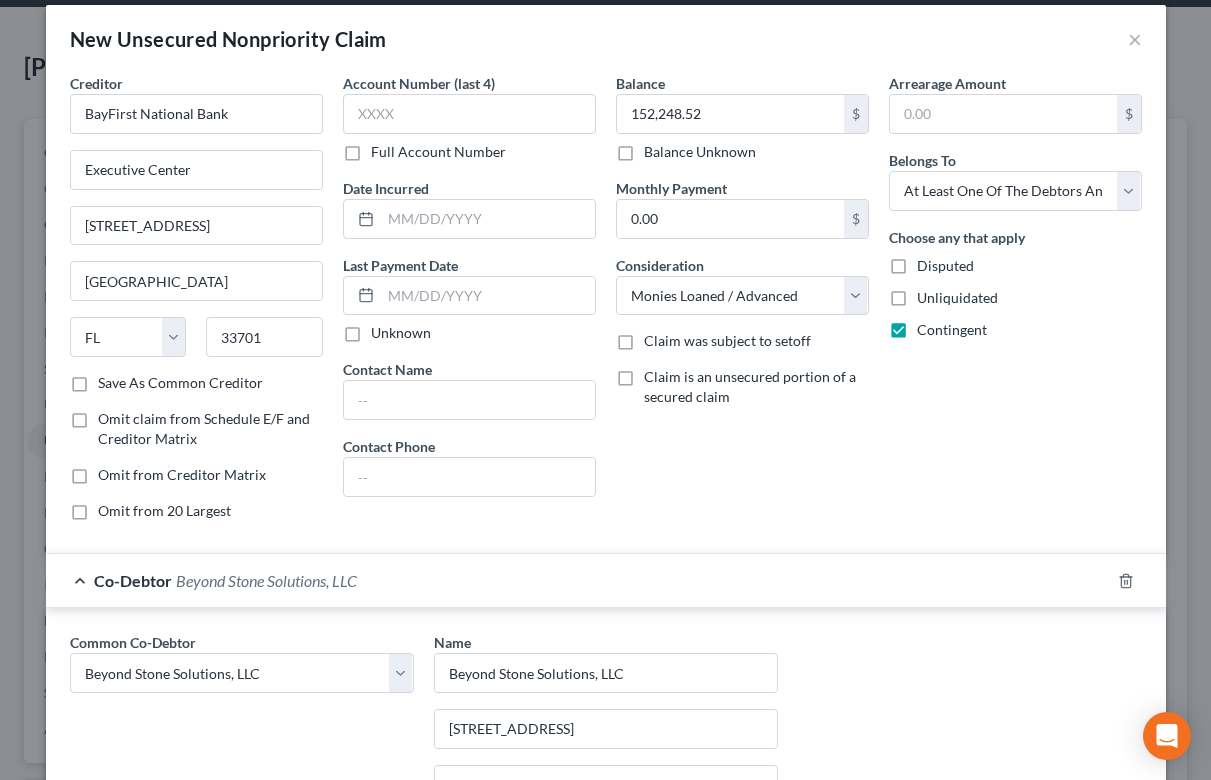click on "Balance
152,248.52 $
Balance Unknown
Balance Undetermined
152,248.52 $
Balance Unknown
Monthly Payment 0.00 $ Consideration Select Cable / Satellite Services Collection Agency Credit Card Debt Debt Counseling / Attorneys Deficiency Balance Domestic Support Obligations Home / Car Repairs Income Taxes Judgment Liens Medical Services Monies Loaned / Advanced Mortgage Obligation From Divorce Or Separation Obligation To Pensions Other Overdrawn Bank Account Promised To Help Pay Creditors Student Loans Suppliers And Vendors Telephone / Internet Services Utility Services Claim was subject to setoff Claim is an unsecured portion of a secured claim" at bounding box center [742, 305] 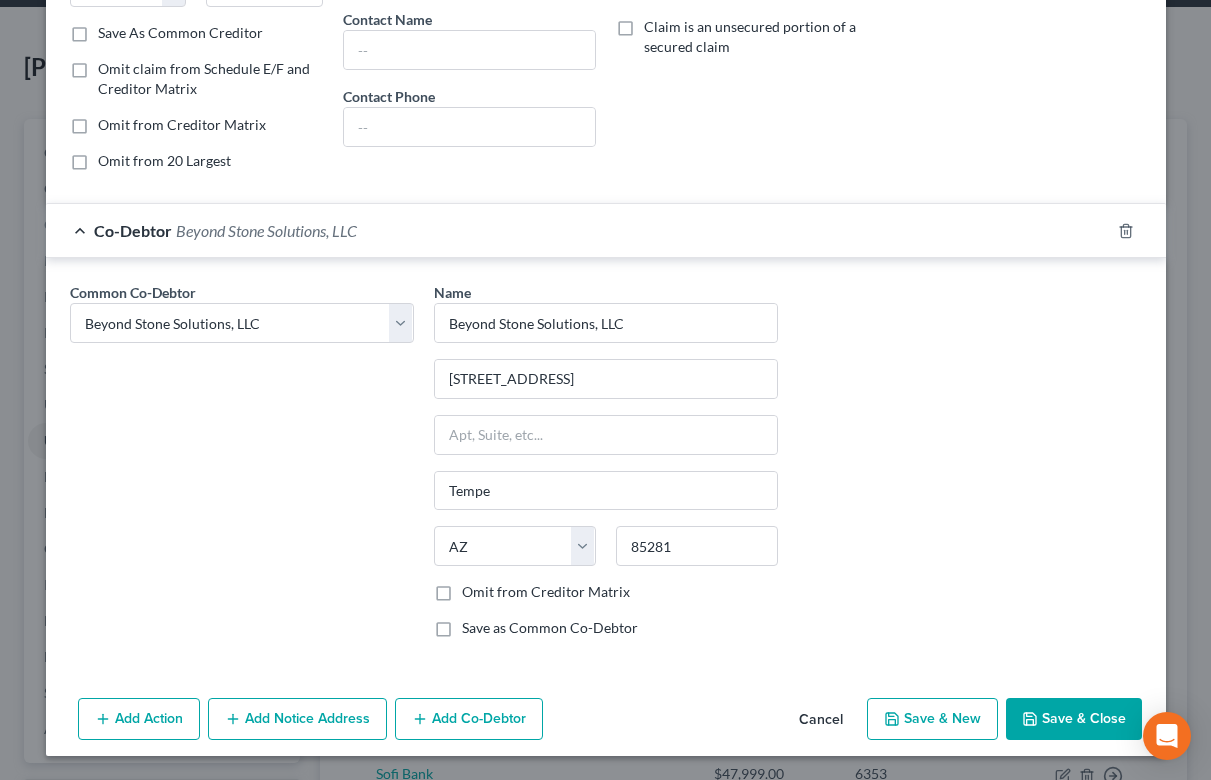 scroll, scrollTop: 368, scrollLeft: 0, axis: vertical 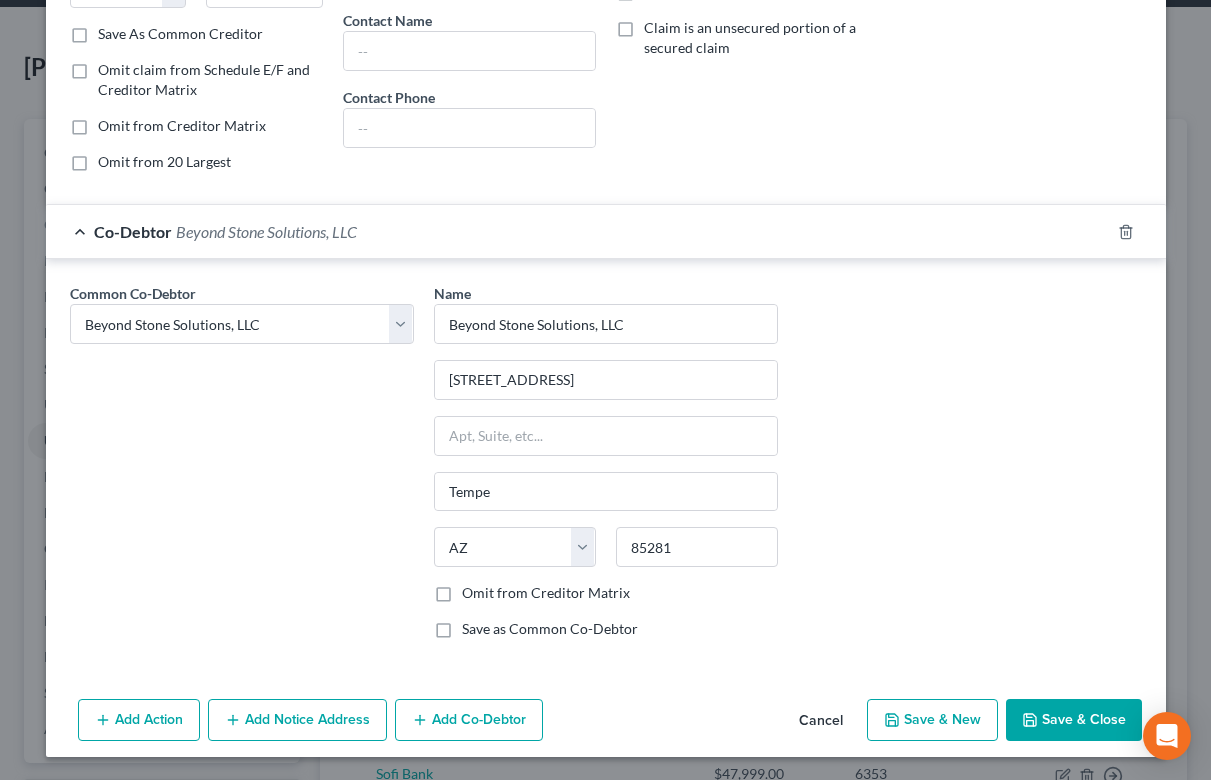 click on "Save & Close" at bounding box center (1074, 720) 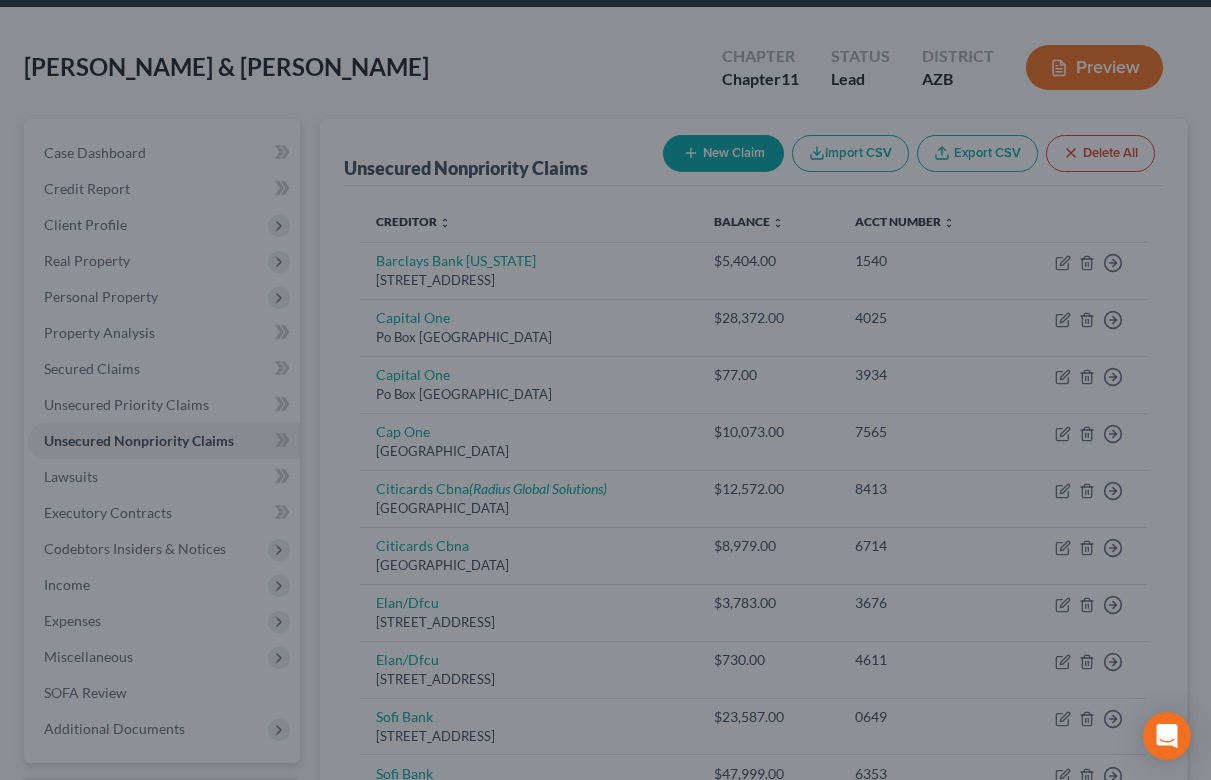 scroll, scrollTop: 0, scrollLeft: 0, axis: both 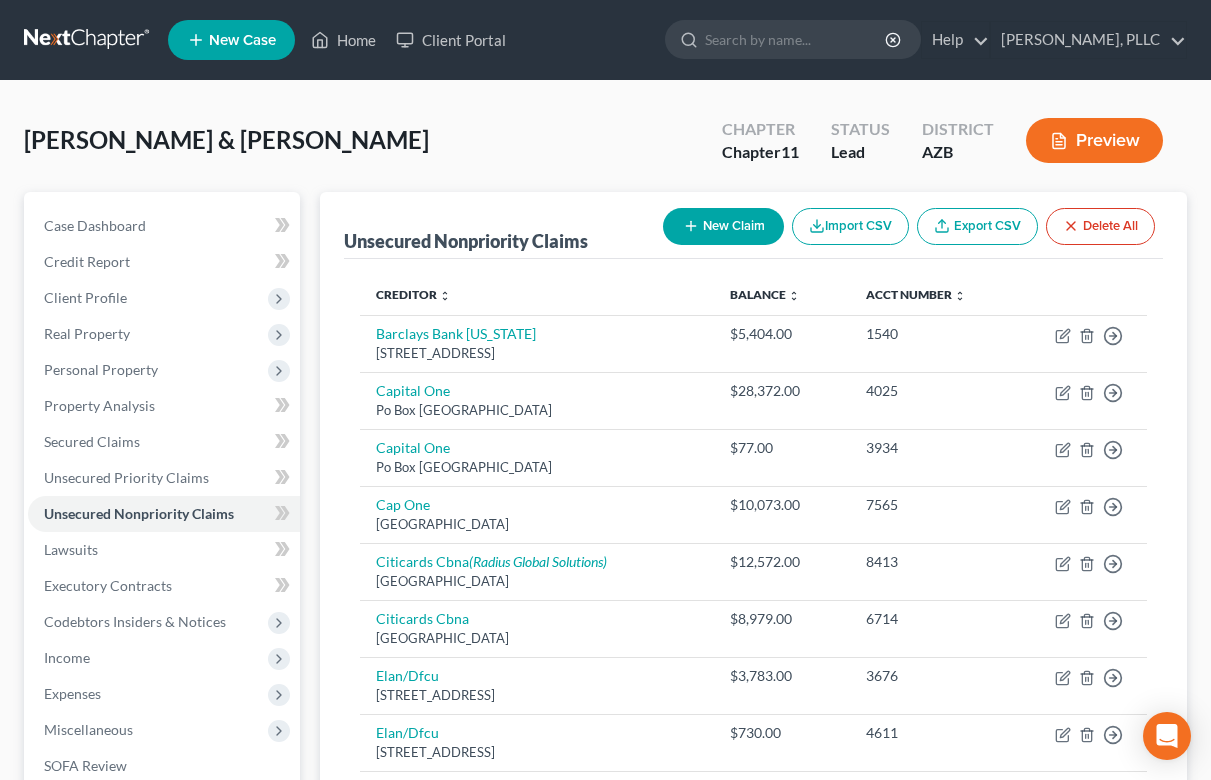 click on "New Claim" at bounding box center [723, 226] 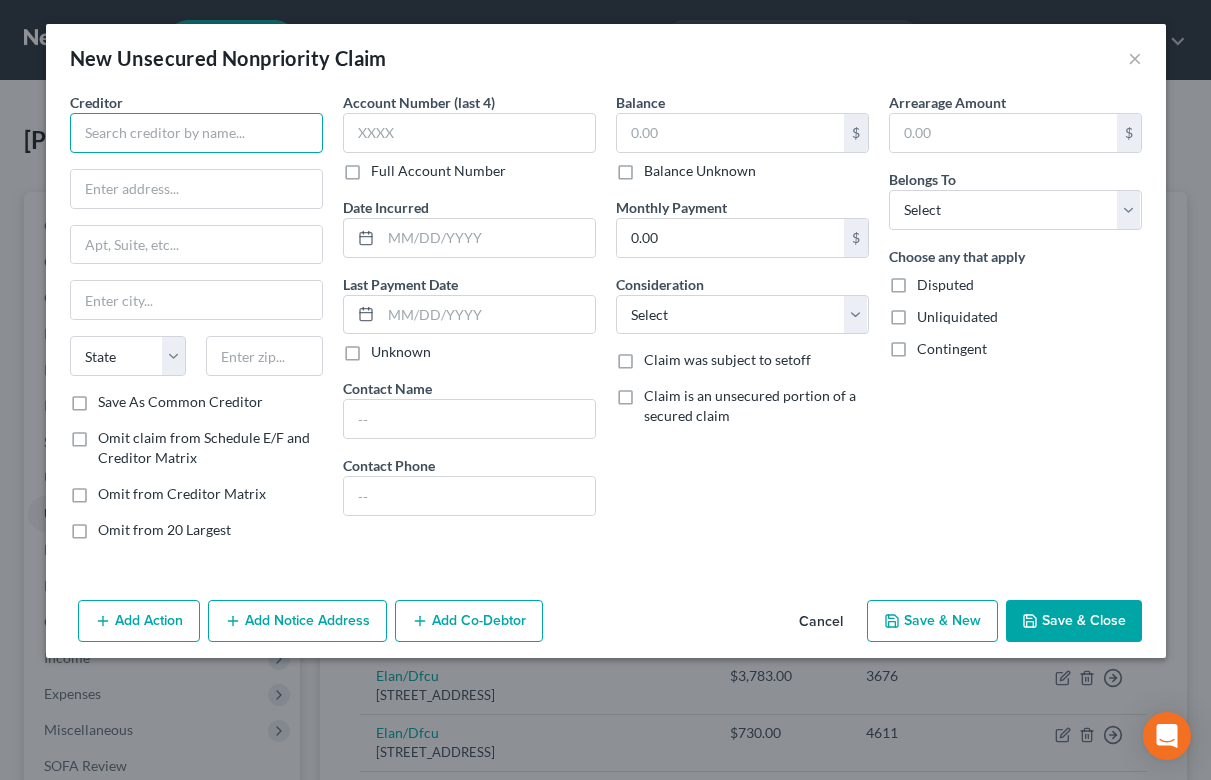 click at bounding box center [196, 133] 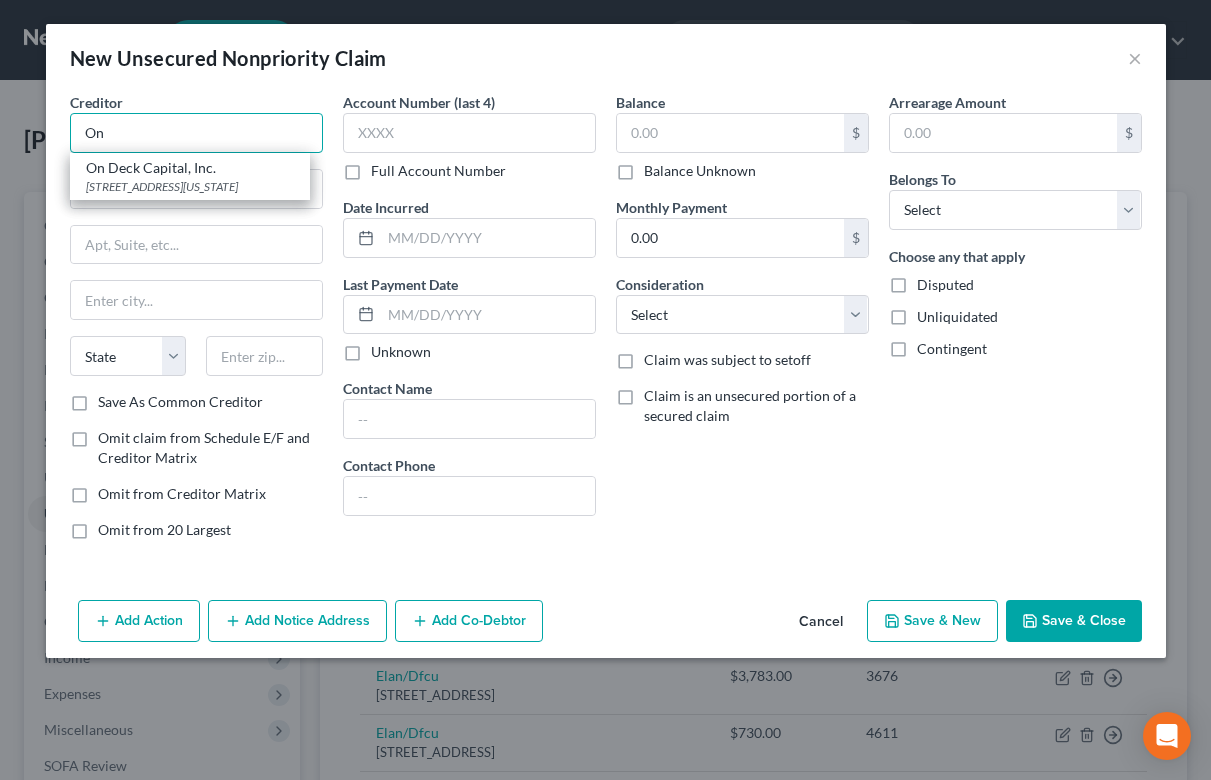type on "O" 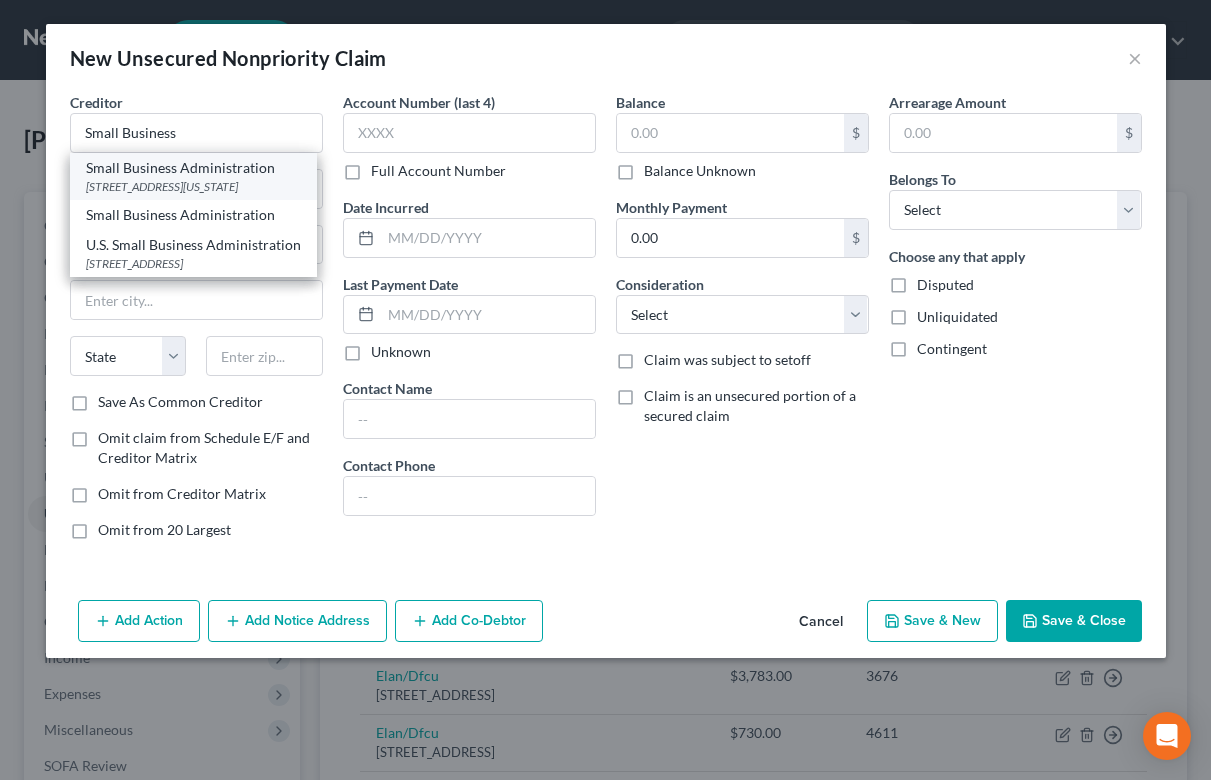 click on "[STREET_ADDRESS][US_STATE]" at bounding box center (193, 186) 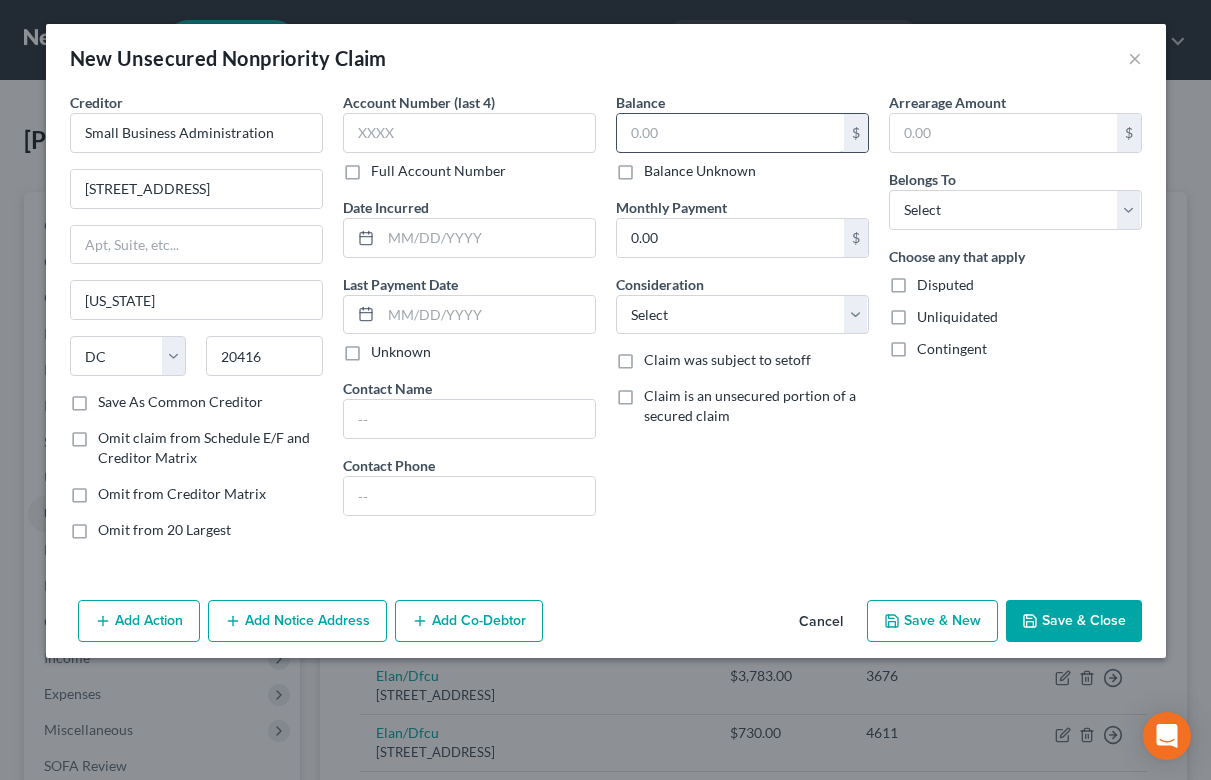 click at bounding box center (730, 133) 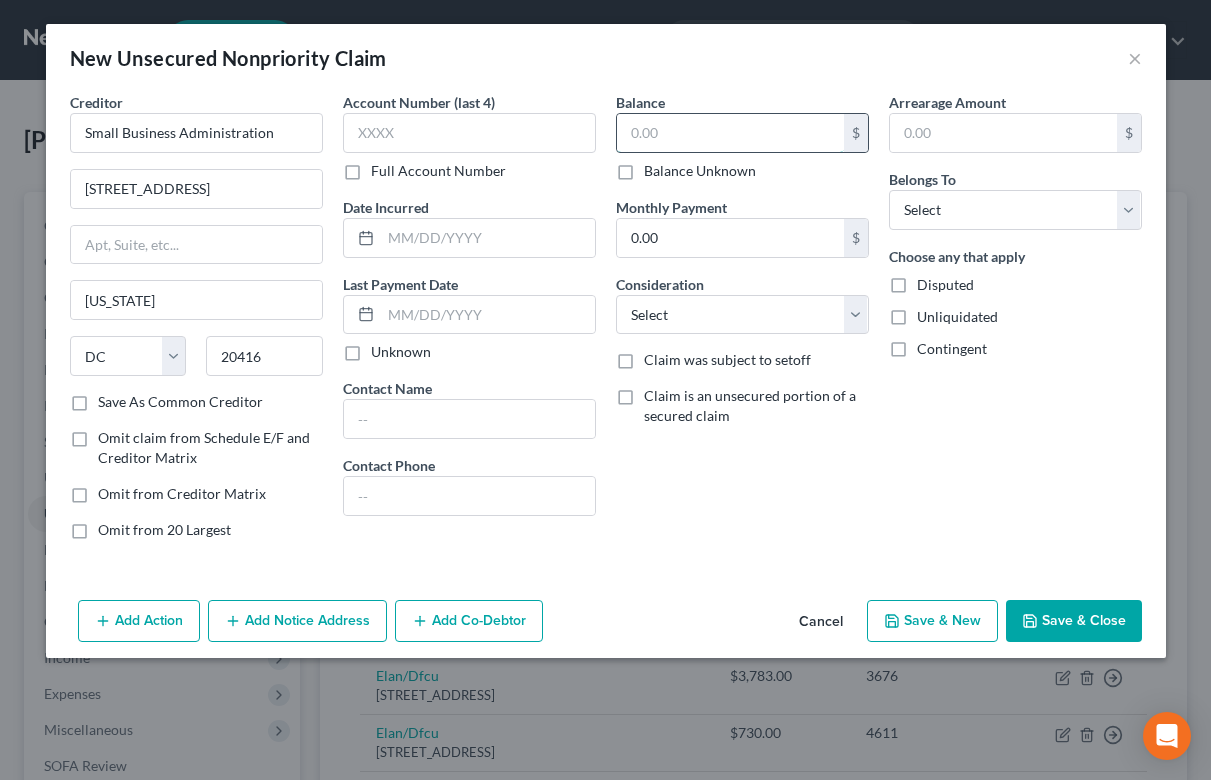 click at bounding box center [730, 133] 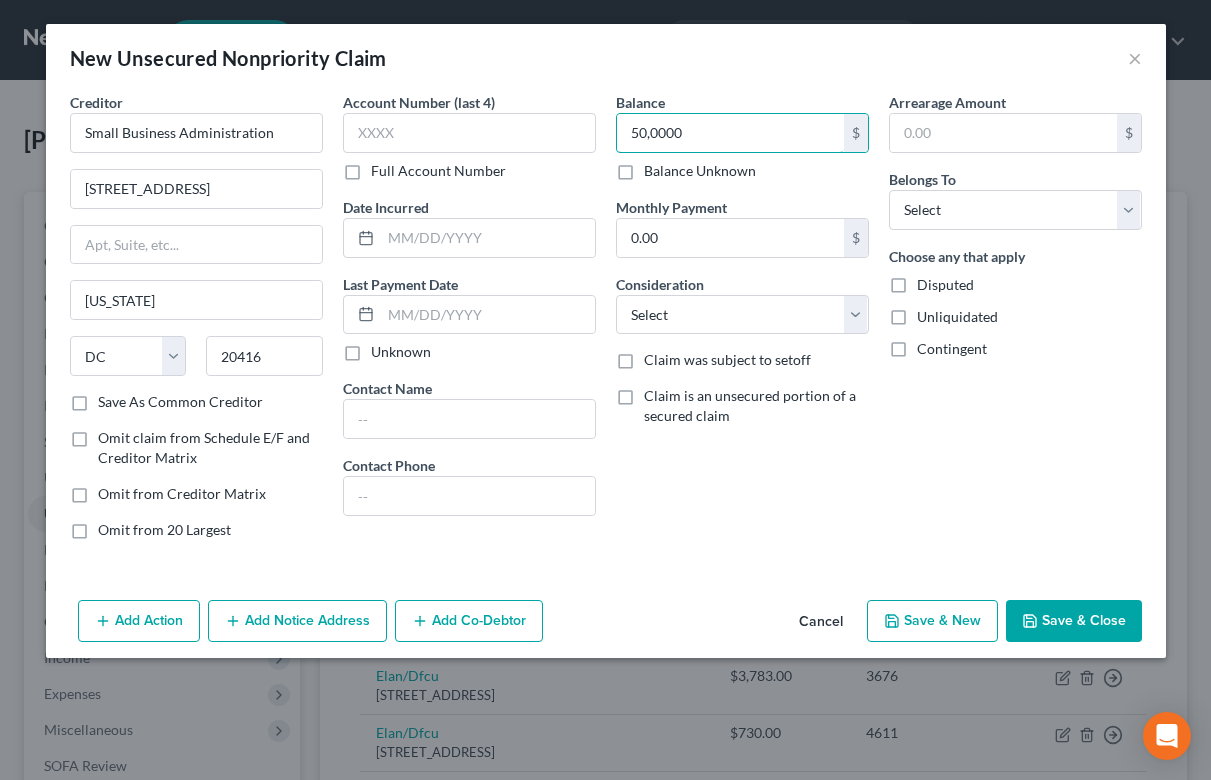 type on "500,000" 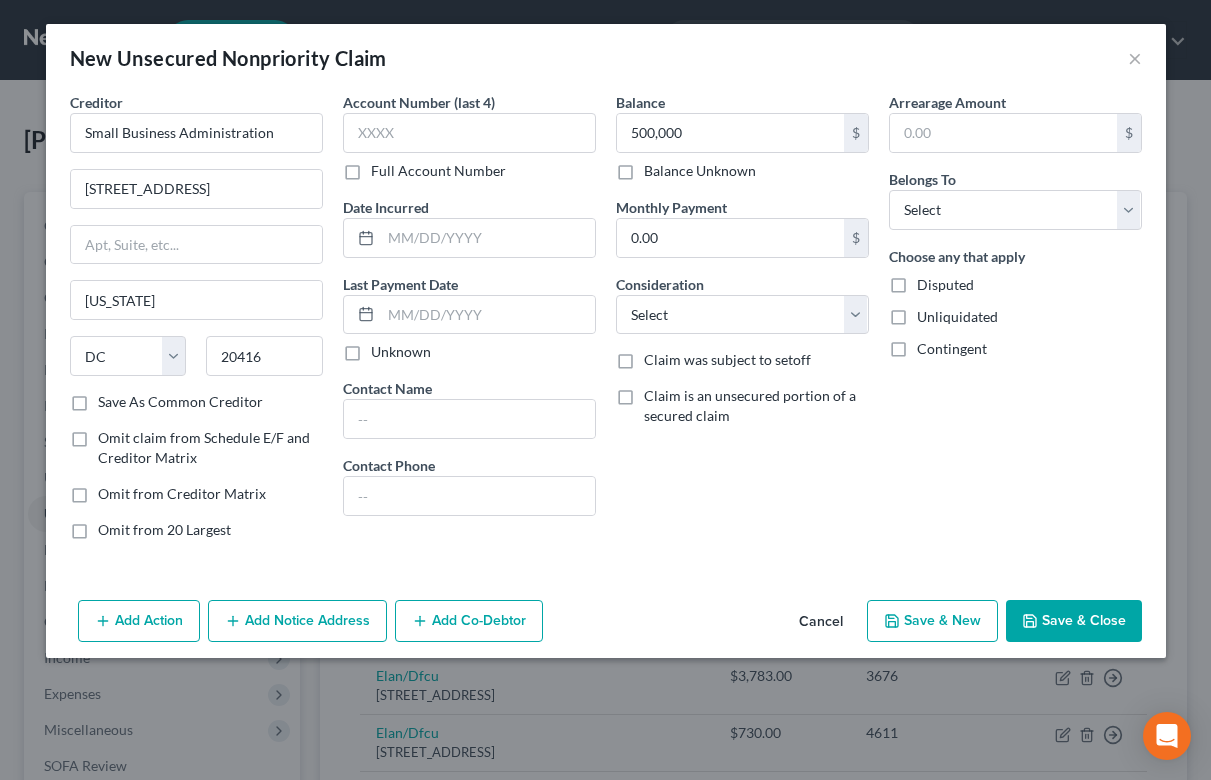 click on "Contingent" at bounding box center [952, 349] 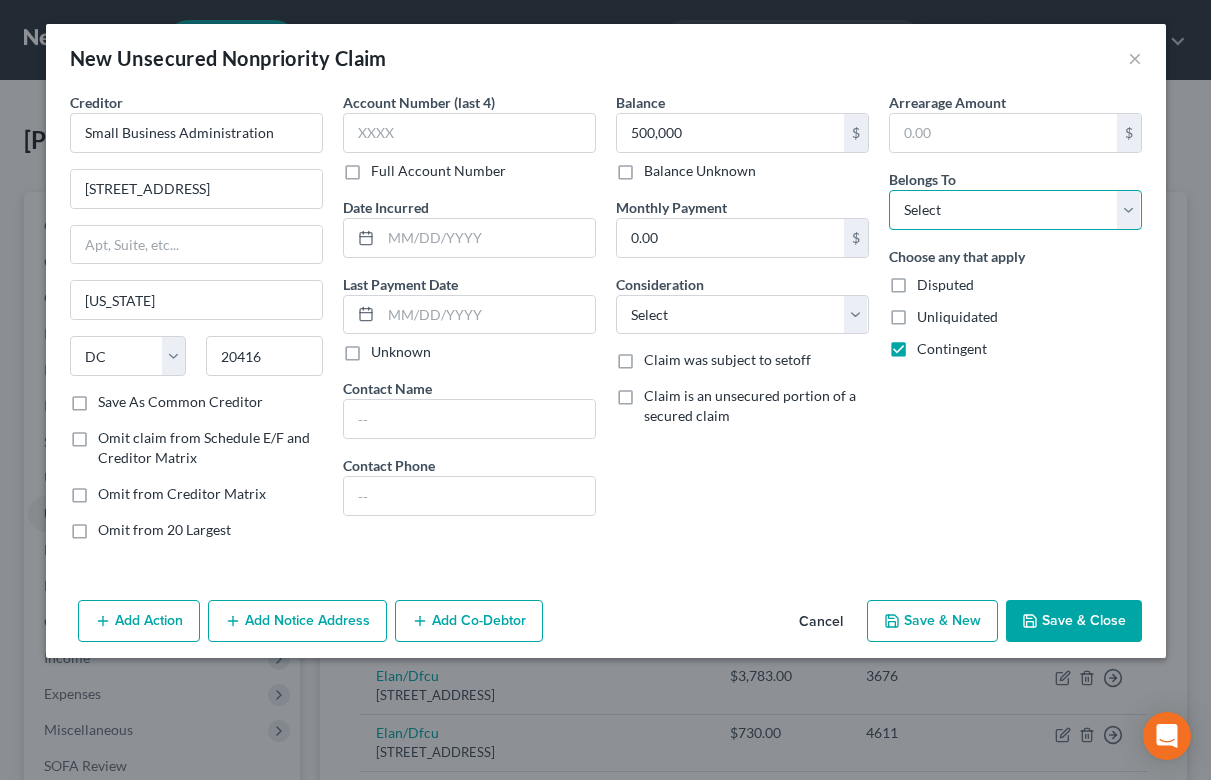 select on "3" 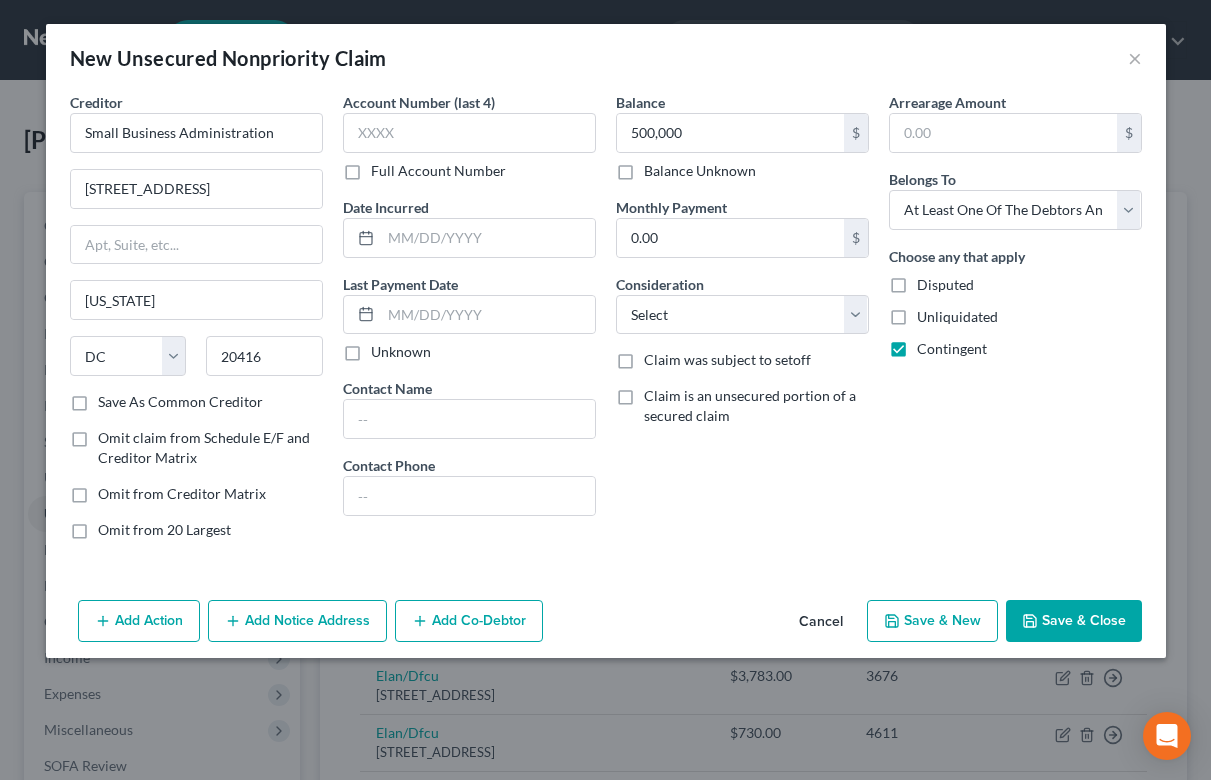 click on "Add Co-Debtor" at bounding box center (469, 621) 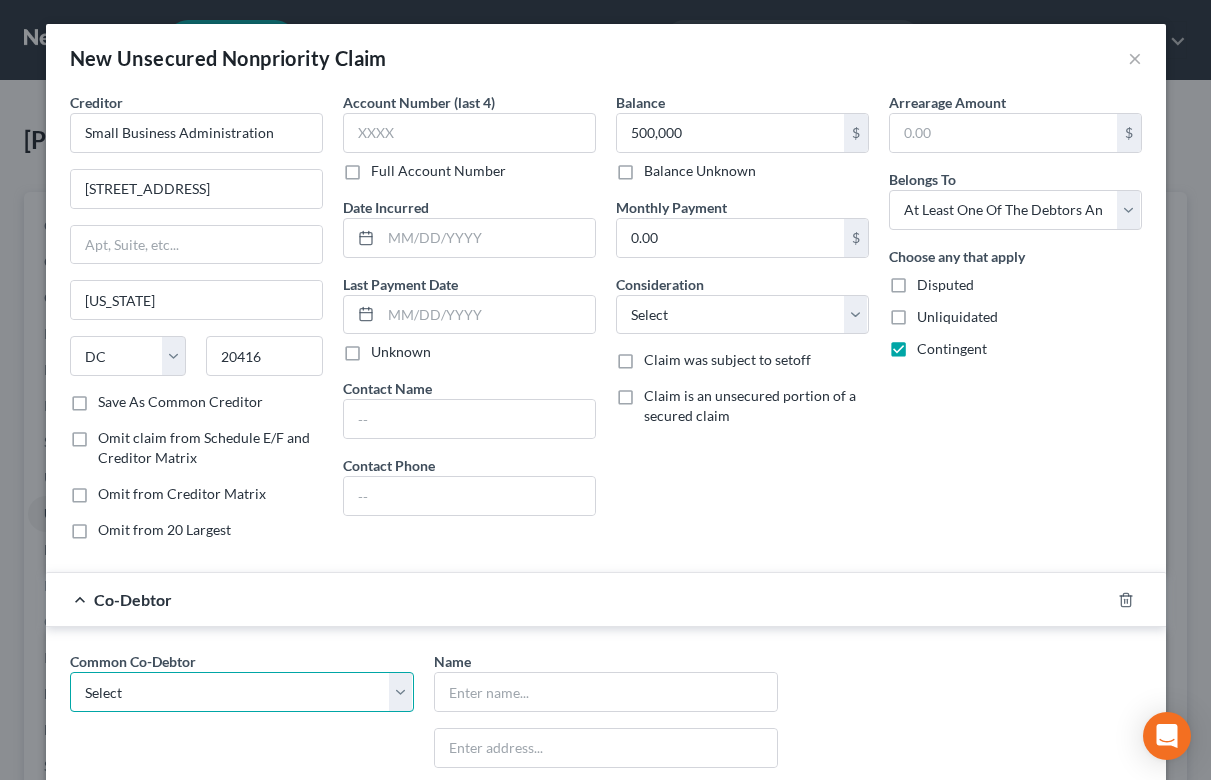 select on "0" 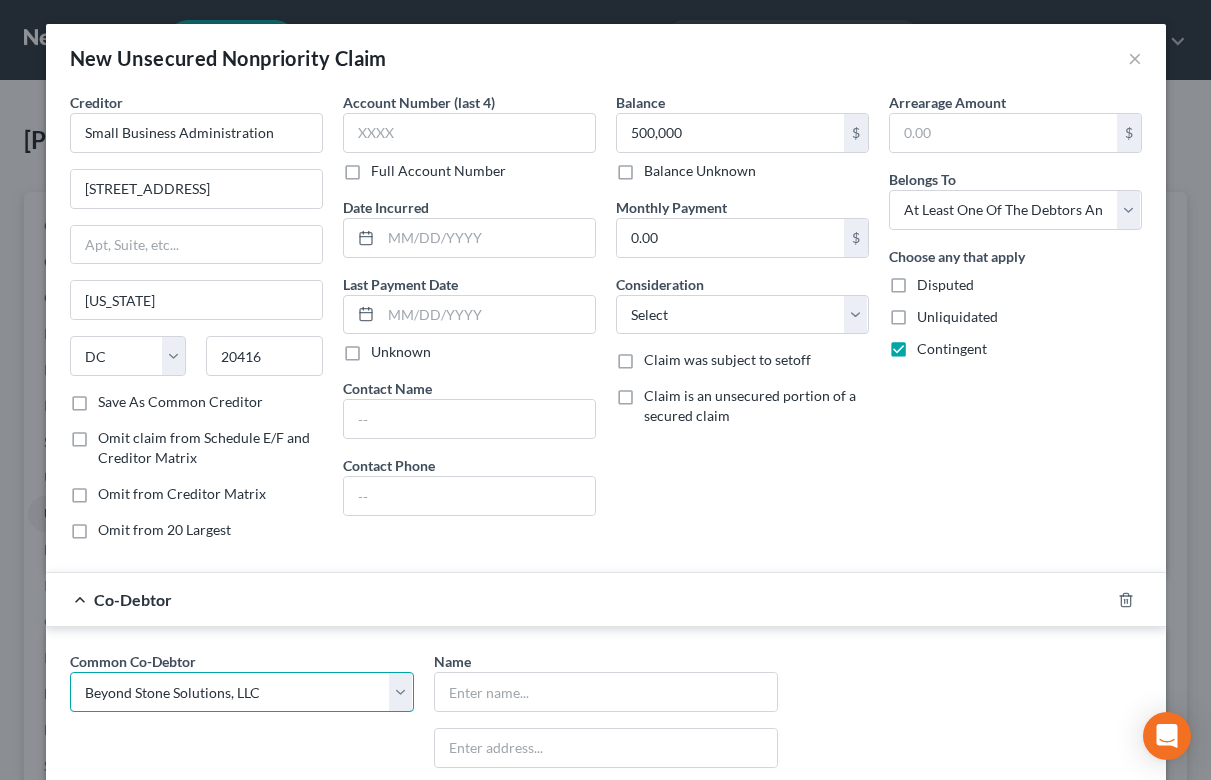 type on "Beyond Stone Solutions, LLC" 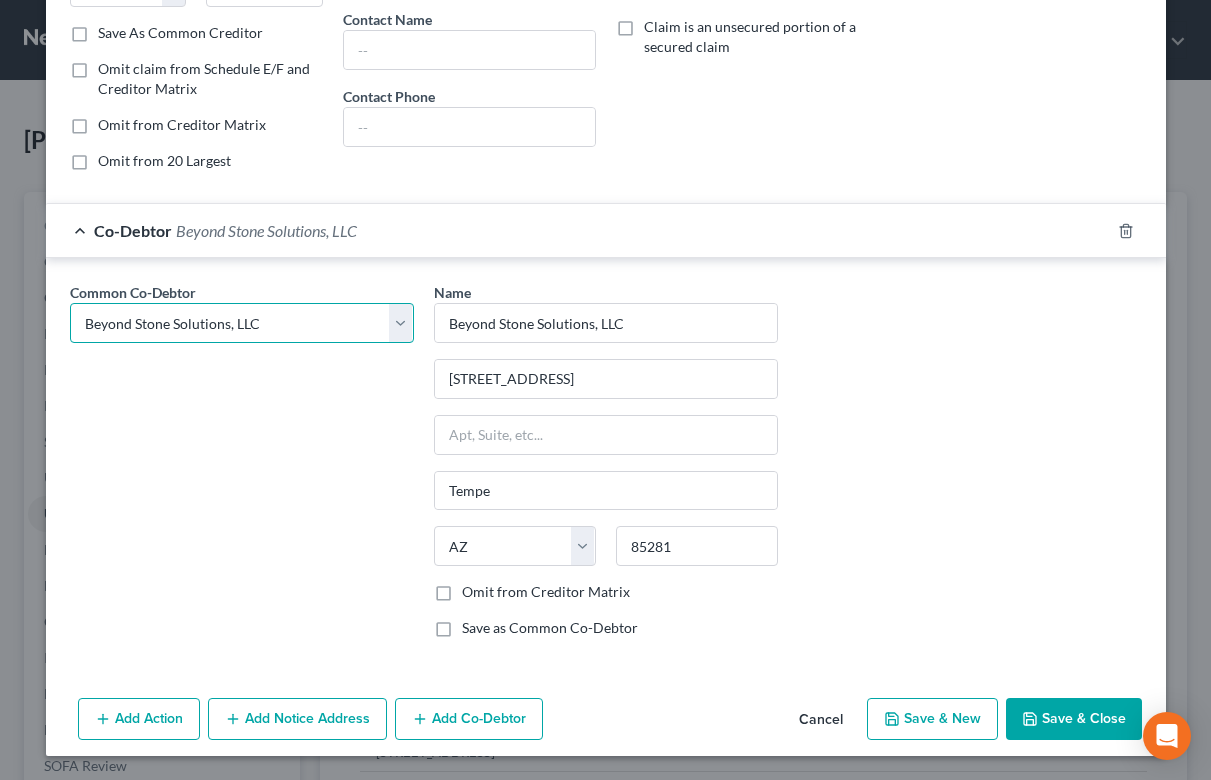 scroll, scrollTop: 368, scrollLeft: 0, axis: vertical 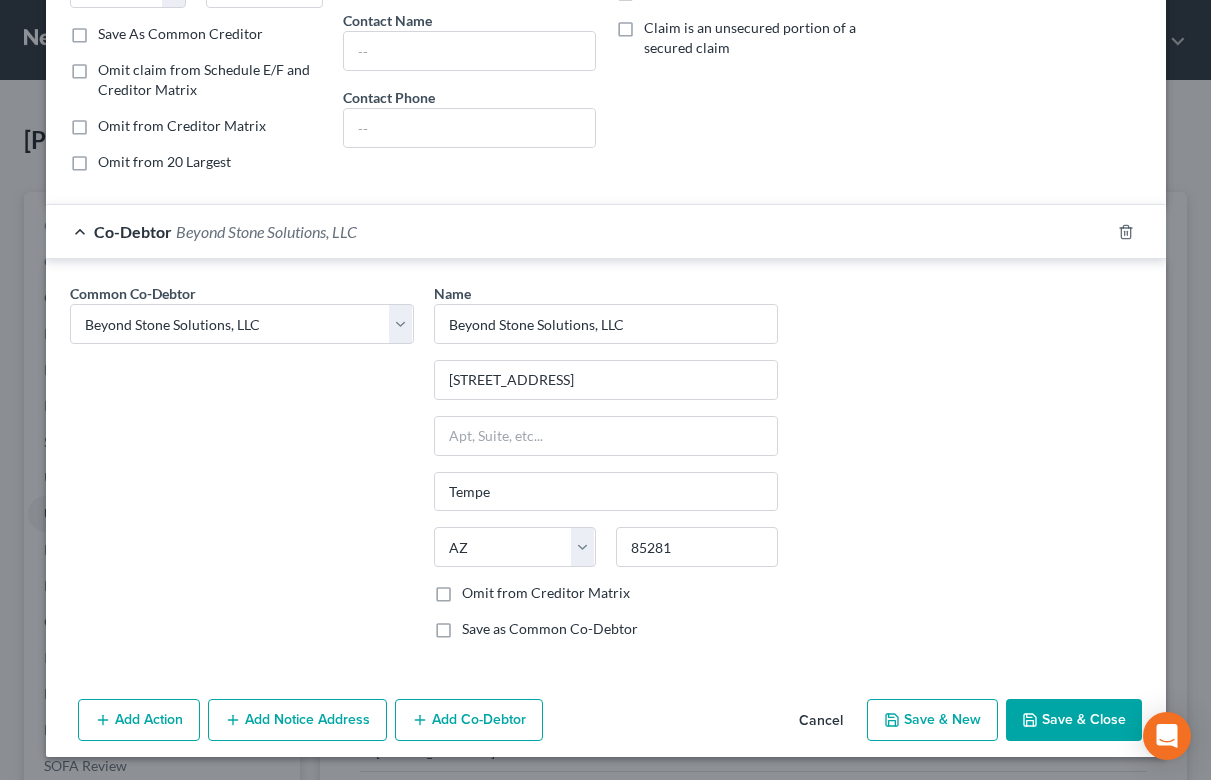 click on "Save & Close" at bounding box center [1074, 720] 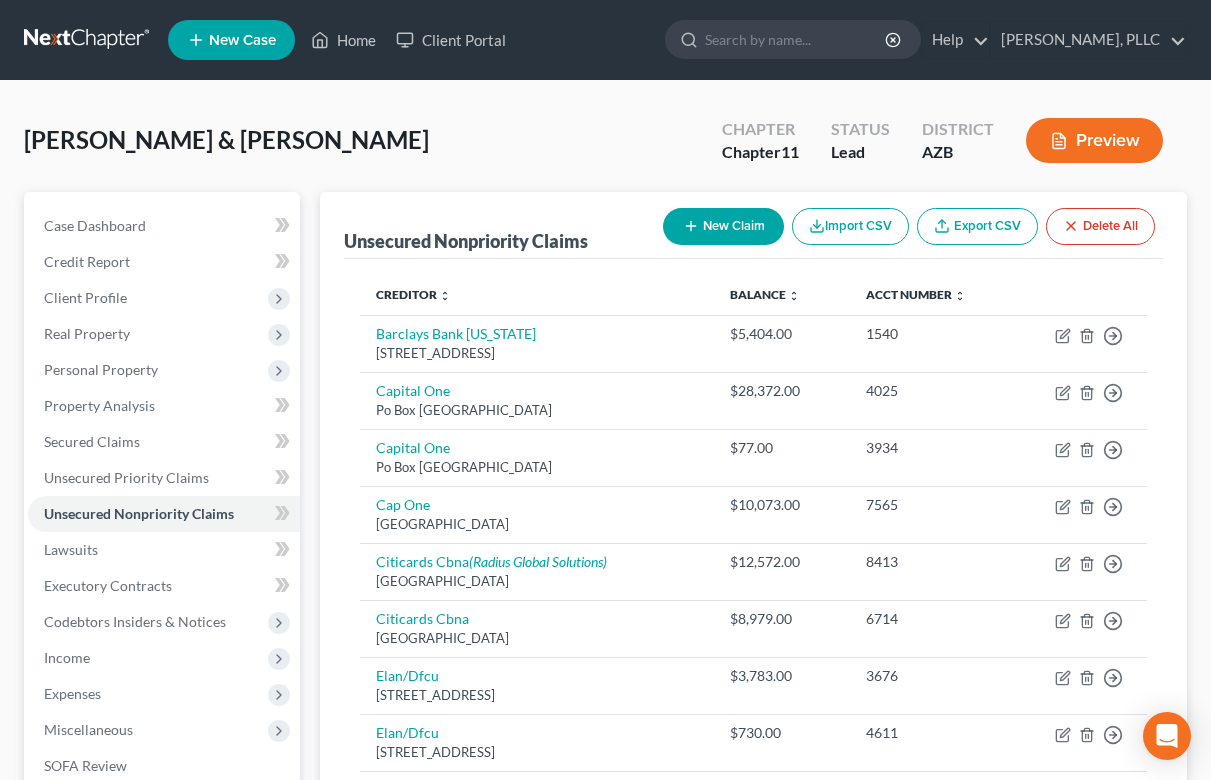 click 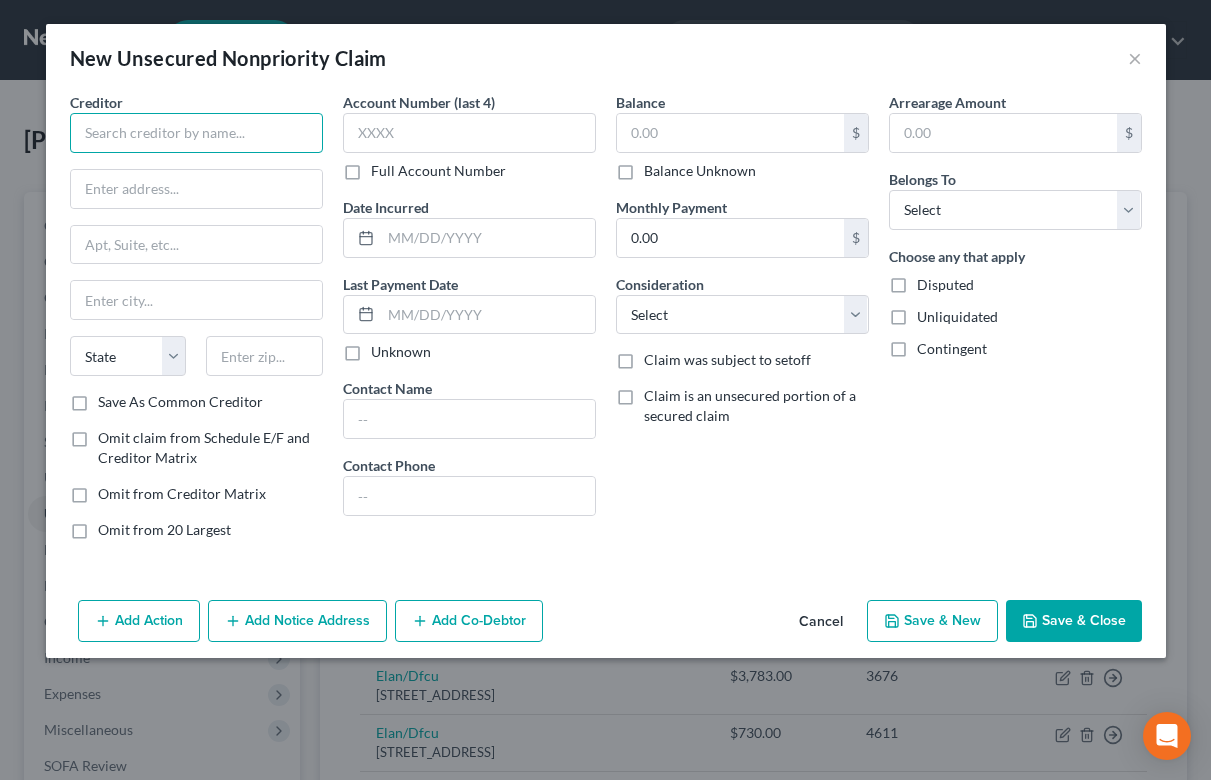 click at bounding box center (196, 133) 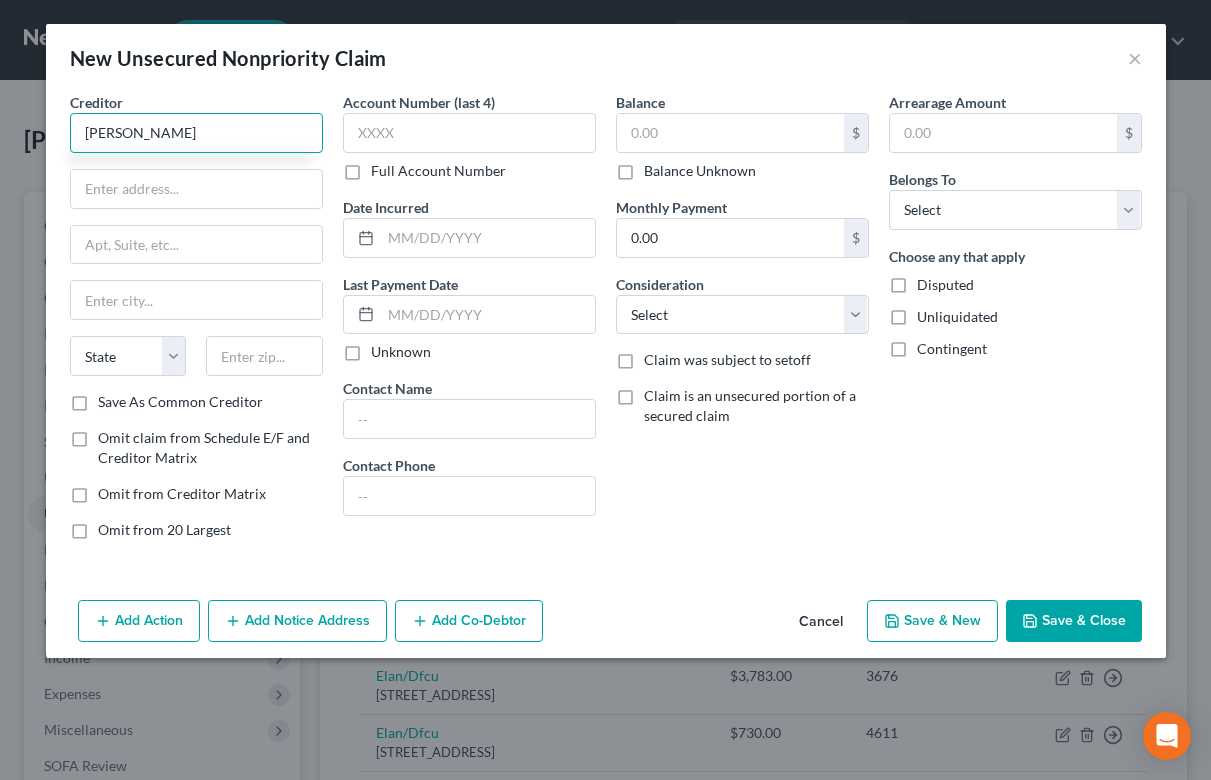 type on "OnDeck" 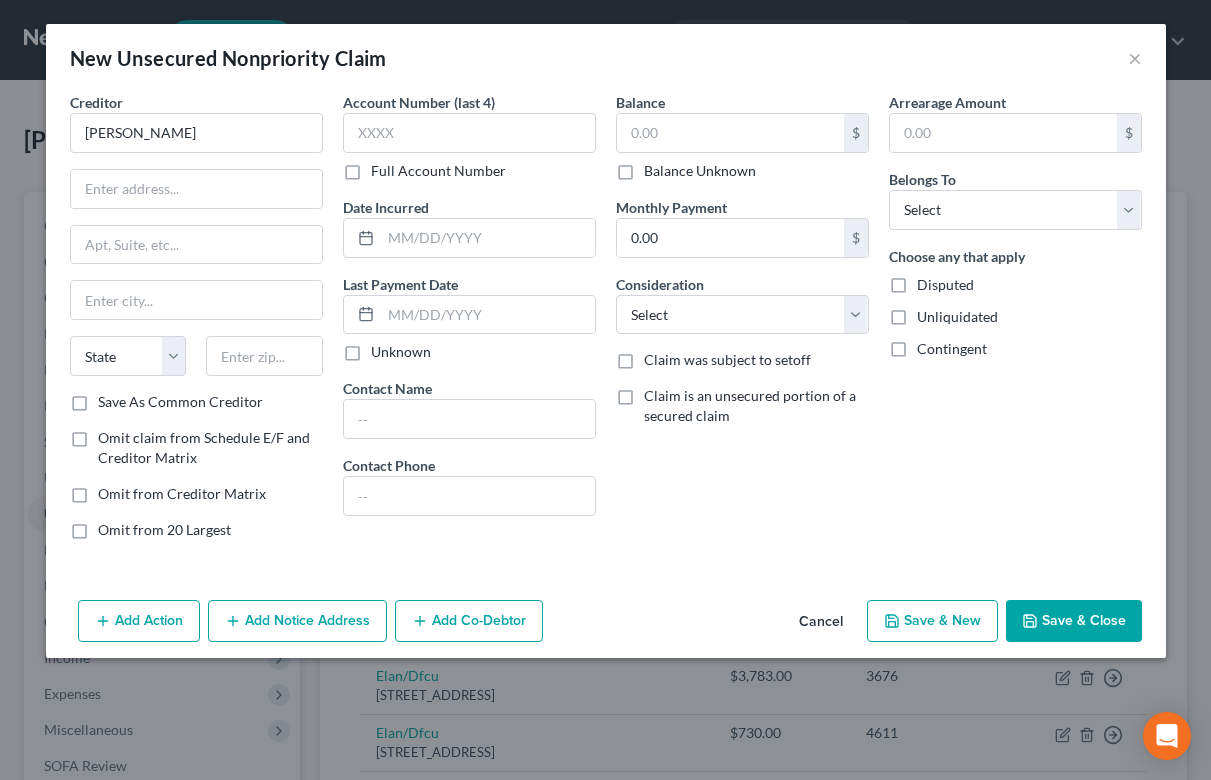 click on "Balance
$
Balance Unknown
Balance Undetermined
$
Balance Unknown
Monthly Payment 0.00 $ Consideration Select Cable / Satellite Services Collection Agency Credit Card Debt Debt Counseling / Attorneys Deficiency Balance Domestic Support Obligations Home / Car Repairs Income Taxes Judgment Liens Medical Services Monies Loaned / Advanced Mortgage Obligation From Divorce Or Separation Obligation To Pensions Other Overdrawn Bank Account Promised To Help Pay Creditors Student Loans Suppliers And Vendors Telephone / Internet Services Utility Services Claim was subject to setoff Claim is an unsecured portion of a secured claim" at bounding box center [742, 324] 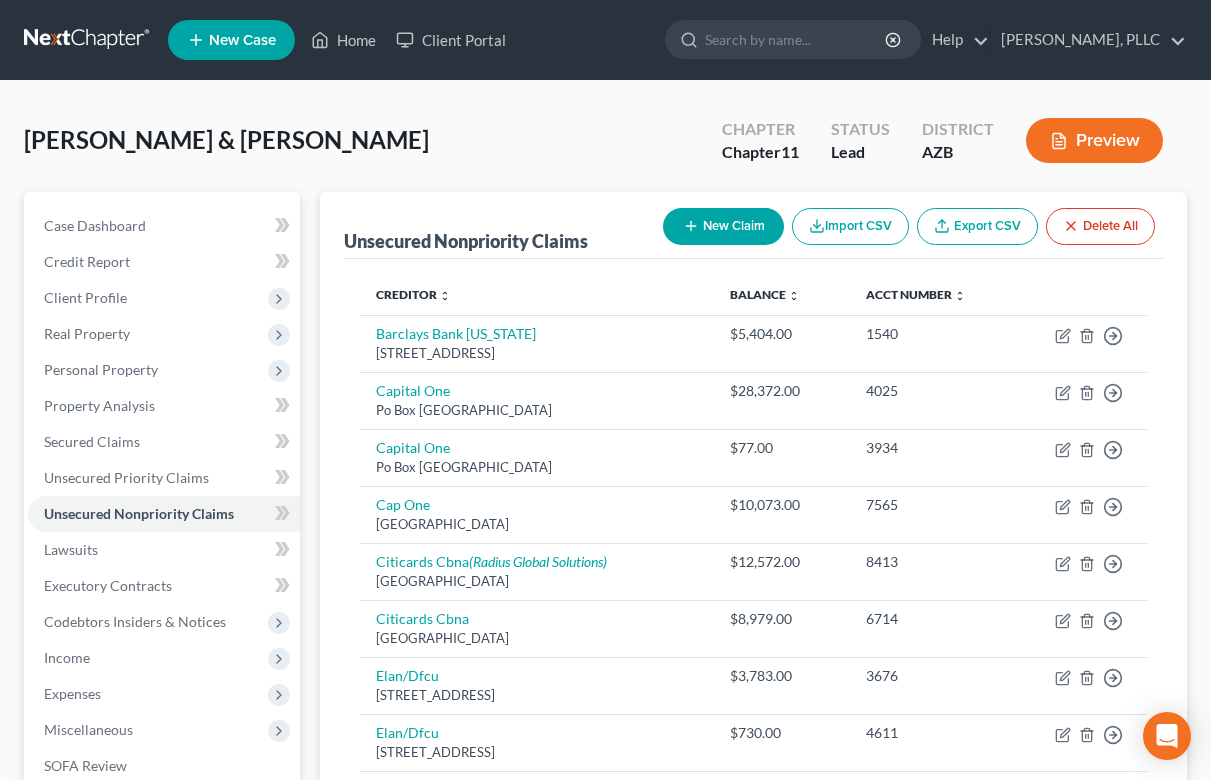 click at bounding box center [88, 40] 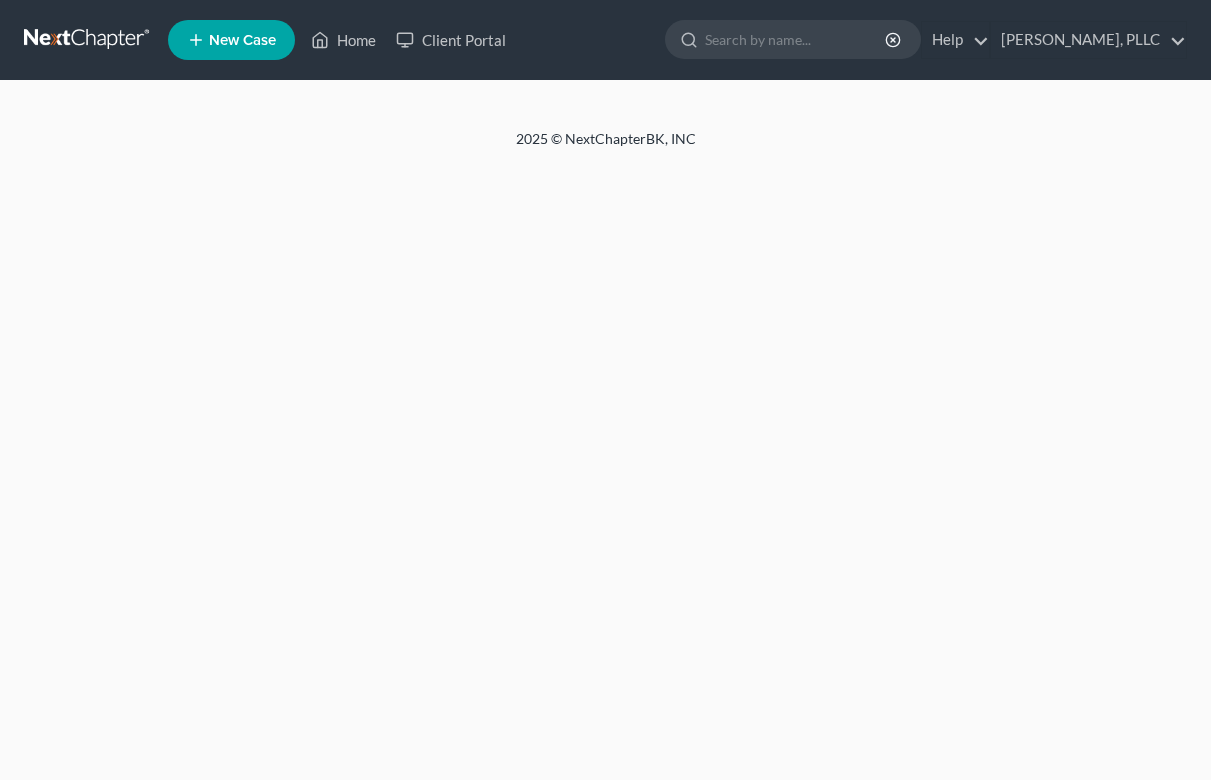 scroll, scrollTop: 0, scrollLeft: 0, axis: both 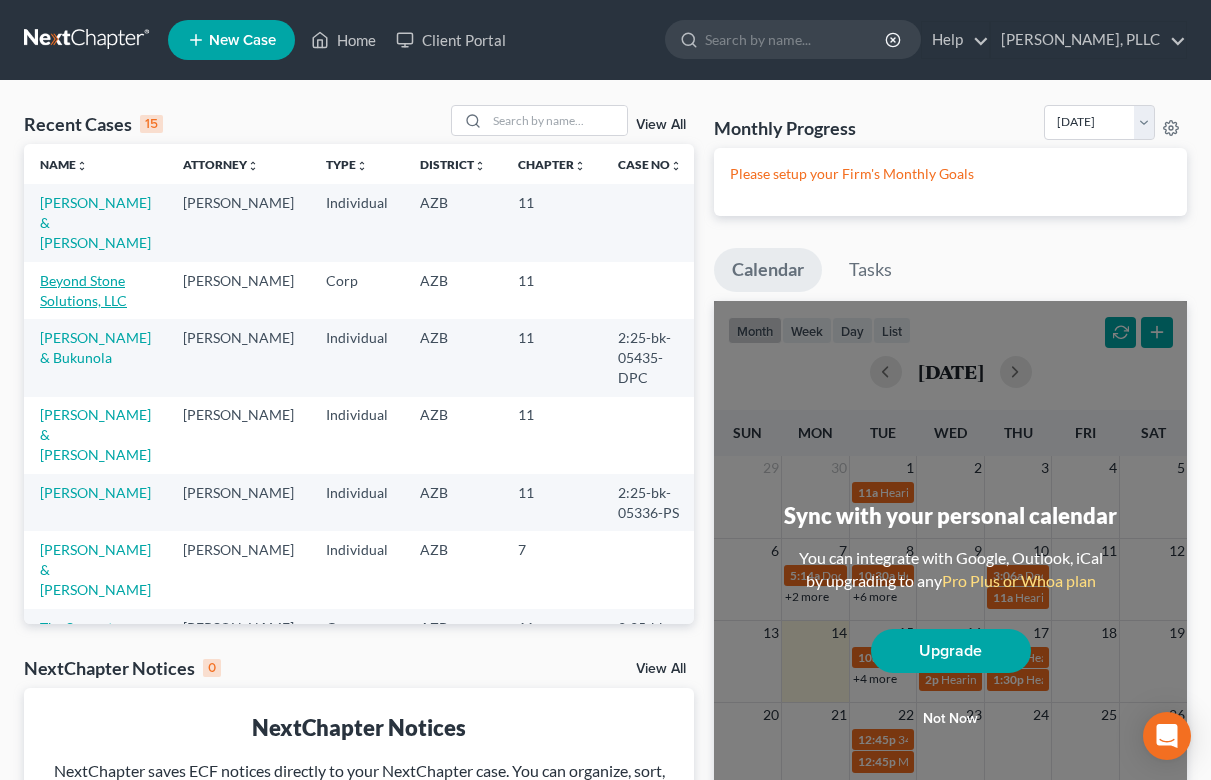 click on "Beyond Stone Solutions, LLC" at bounding box center [83, 290] 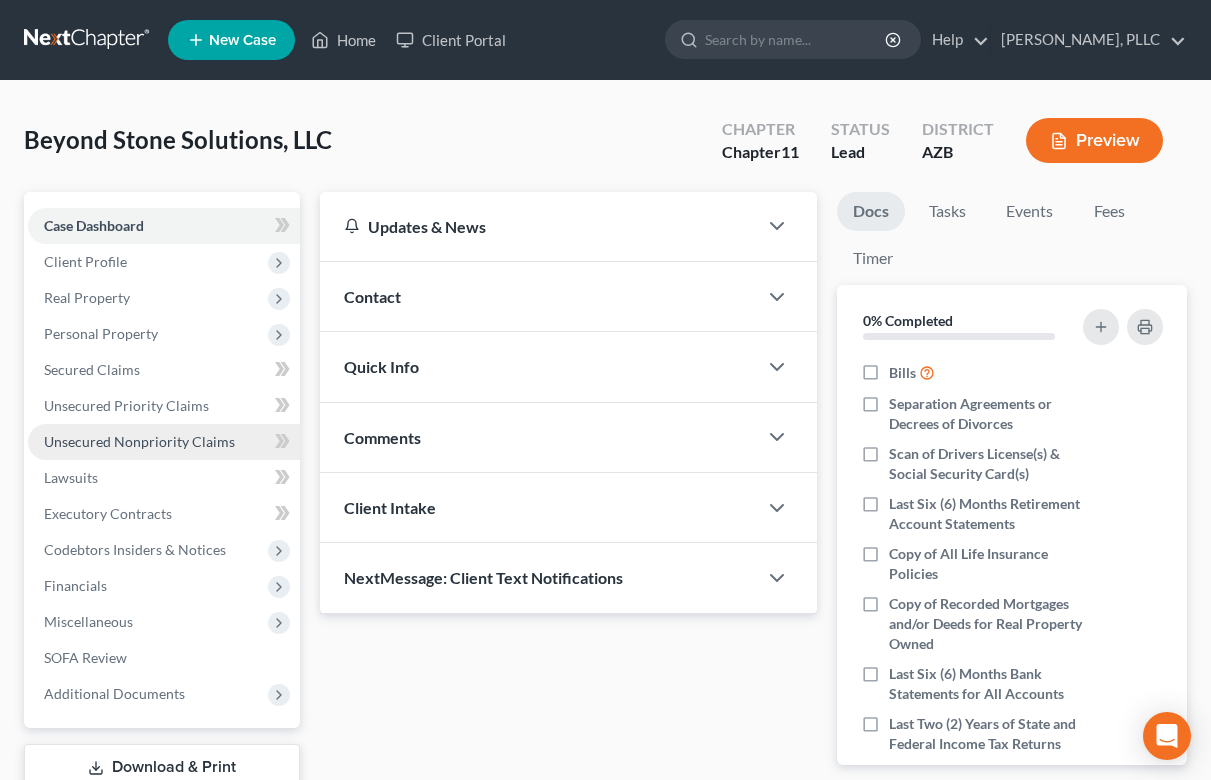 click on "Unsecured Nonpriority Claims" at bounding box center (139, 441) 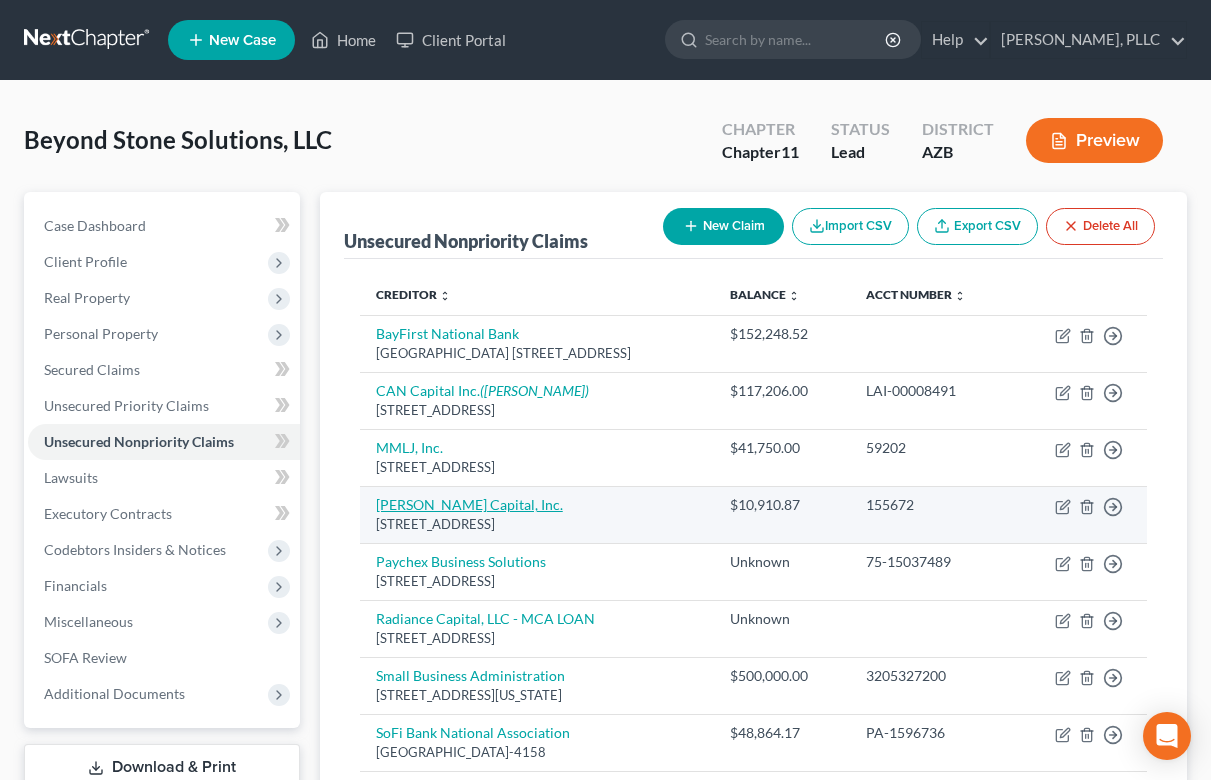 click on "[PERSON_NAME] Capital, Inc." at bounding box center (469, 504) 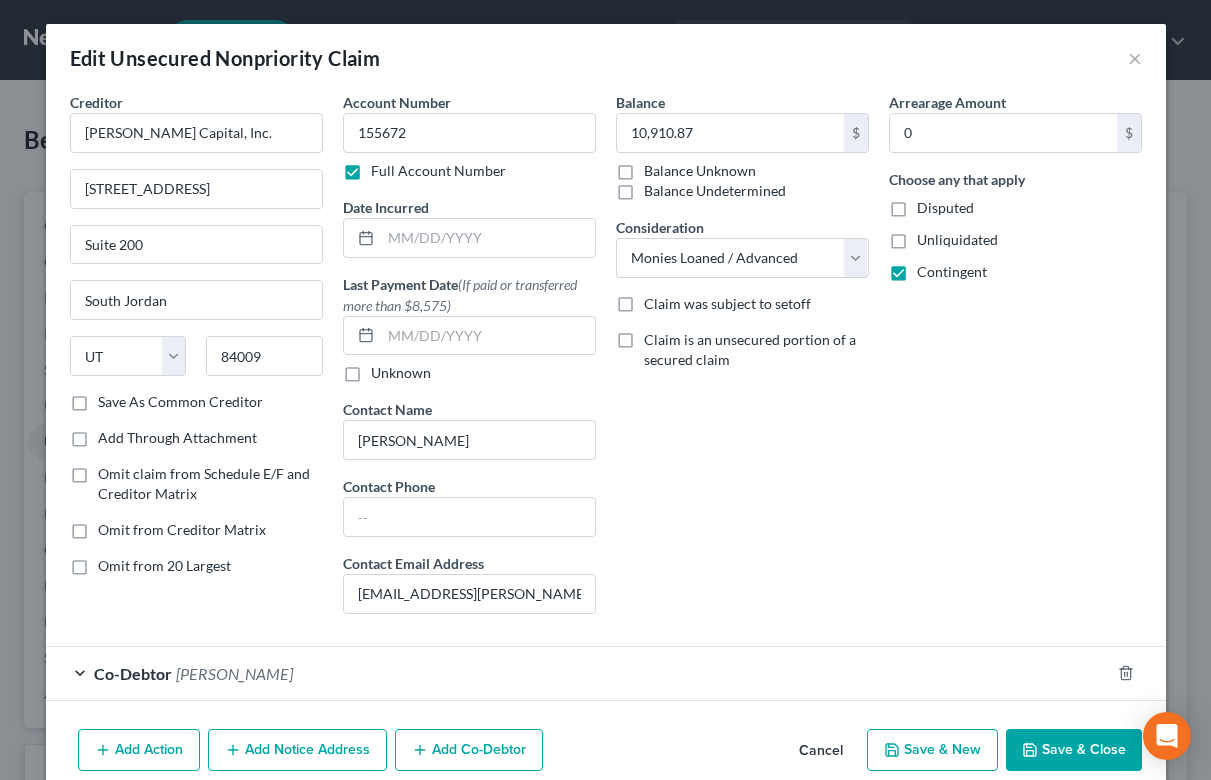 click on "Save As Common Creditor" at bounding box center (180, 402) 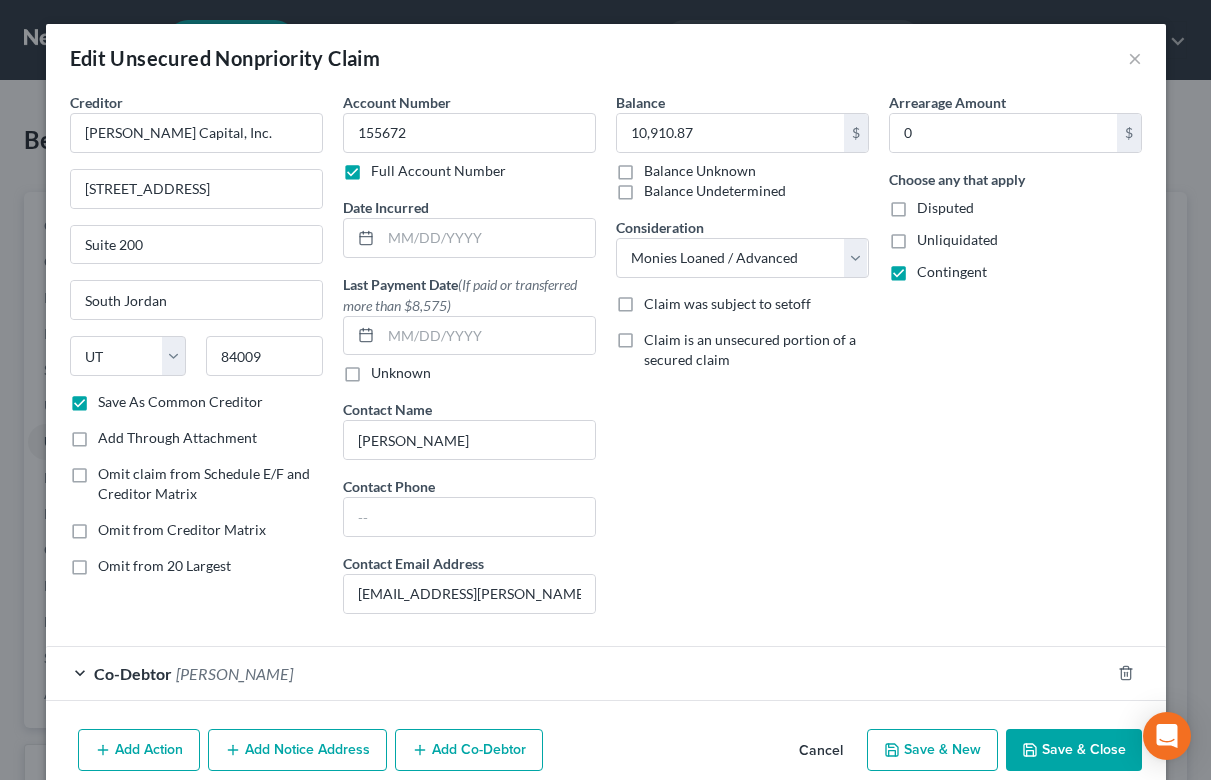 click on "Save & Close" at bounding box center [1074, 750] 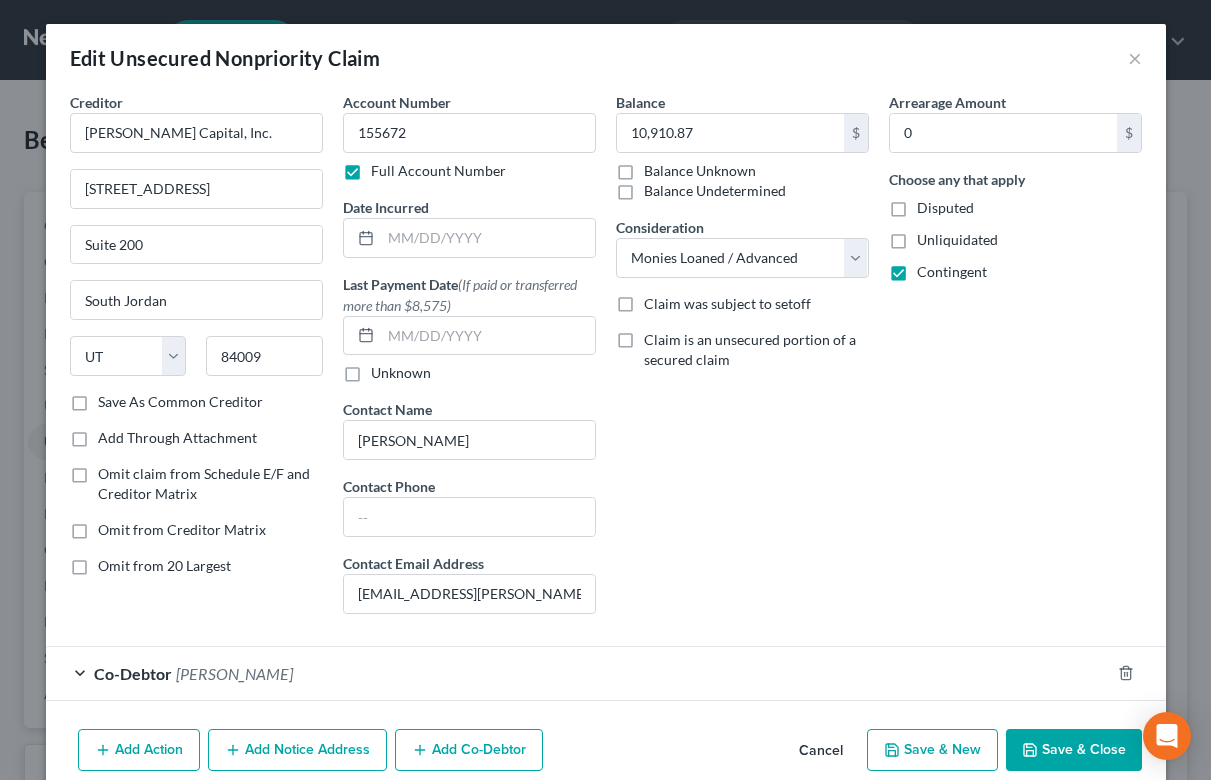 checkbox on "false" 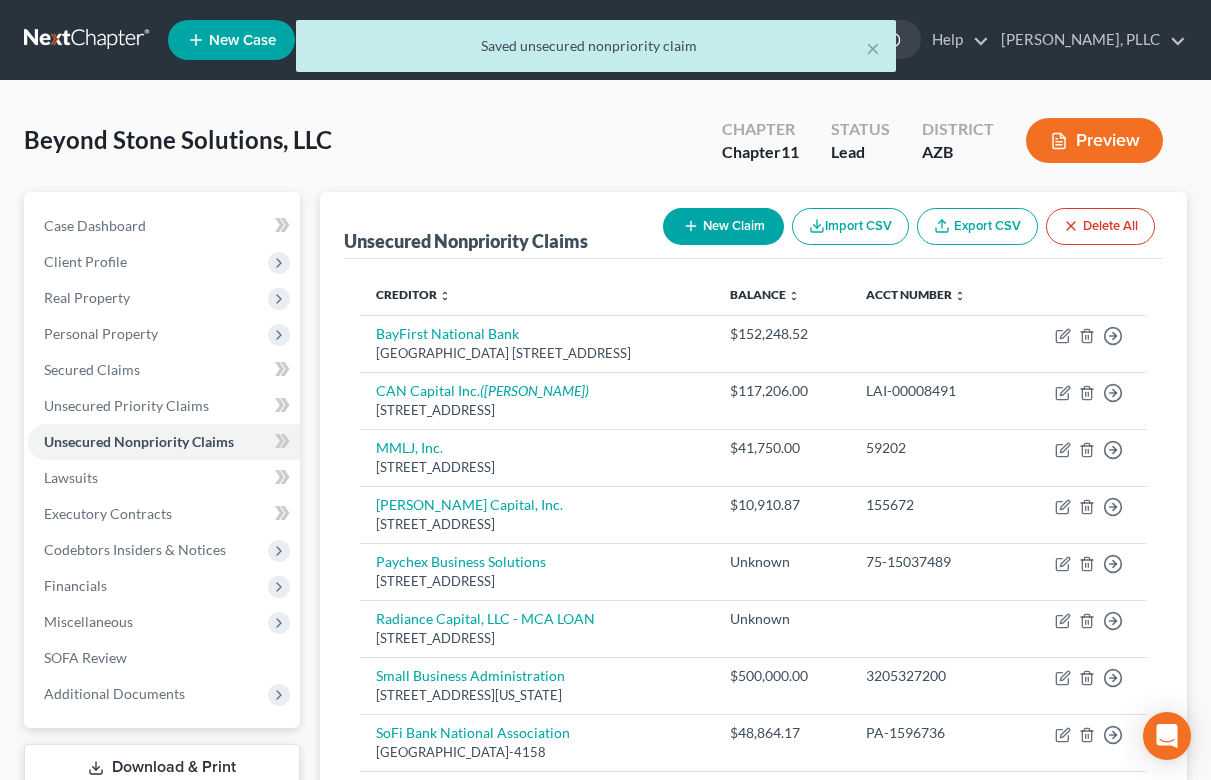 click on "×                     Saved unsecured nonpriority claim" at bounding box center [595, 51] 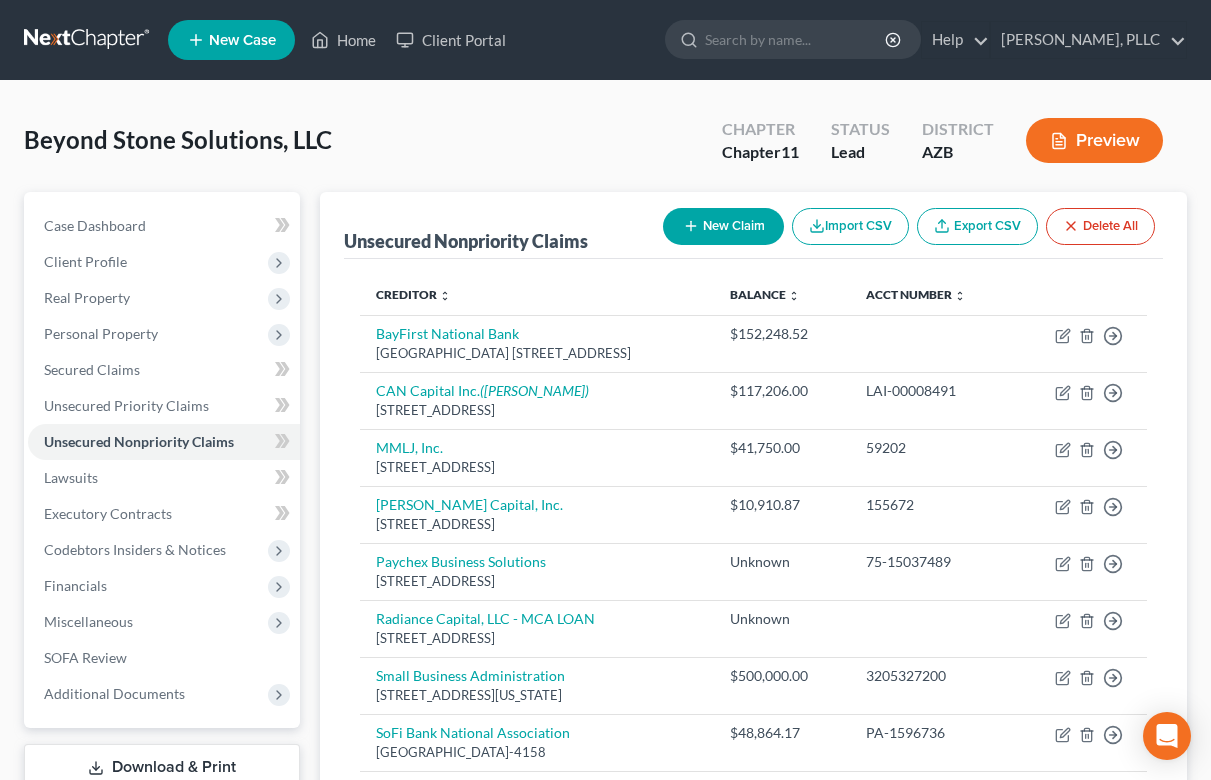 click at bounding box center (88, 40) 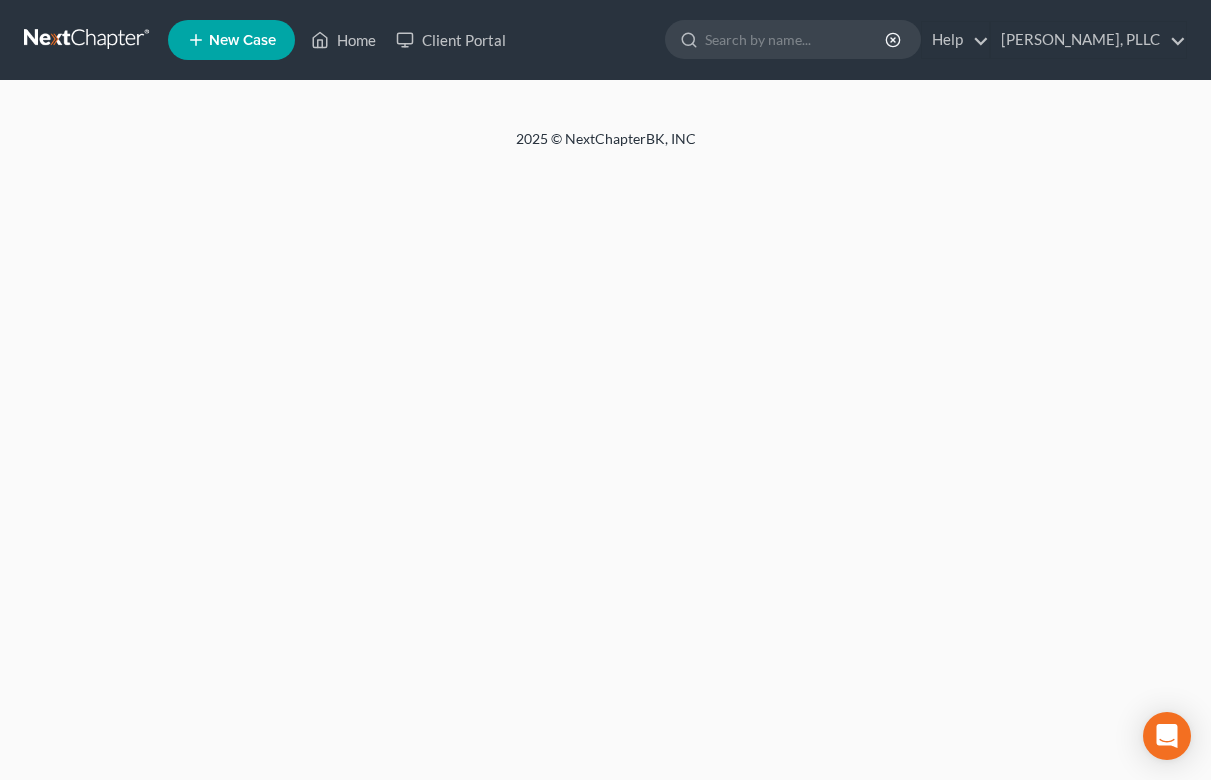 scroll, scrollTop: 0, scrollLeft: 0, axis: both 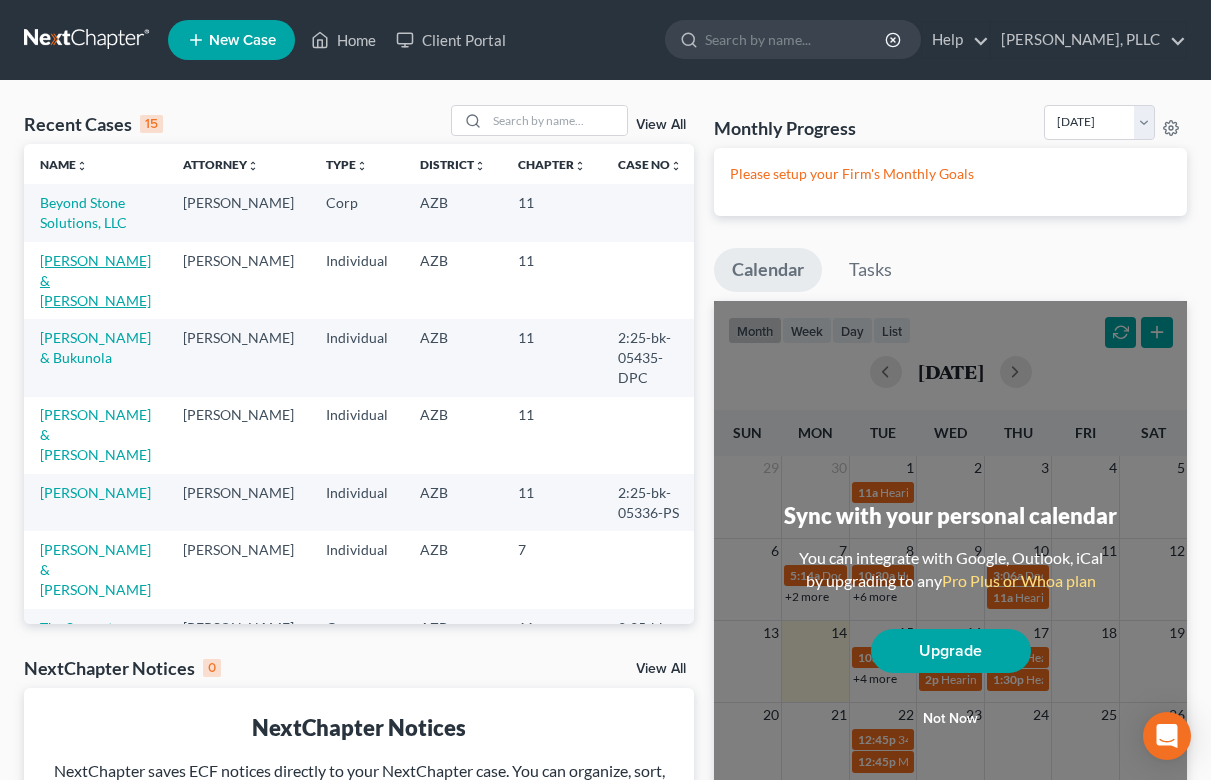 click on "[PERSON_NAME] & [PERSON_NAME]" at bounding box center (95, 280) 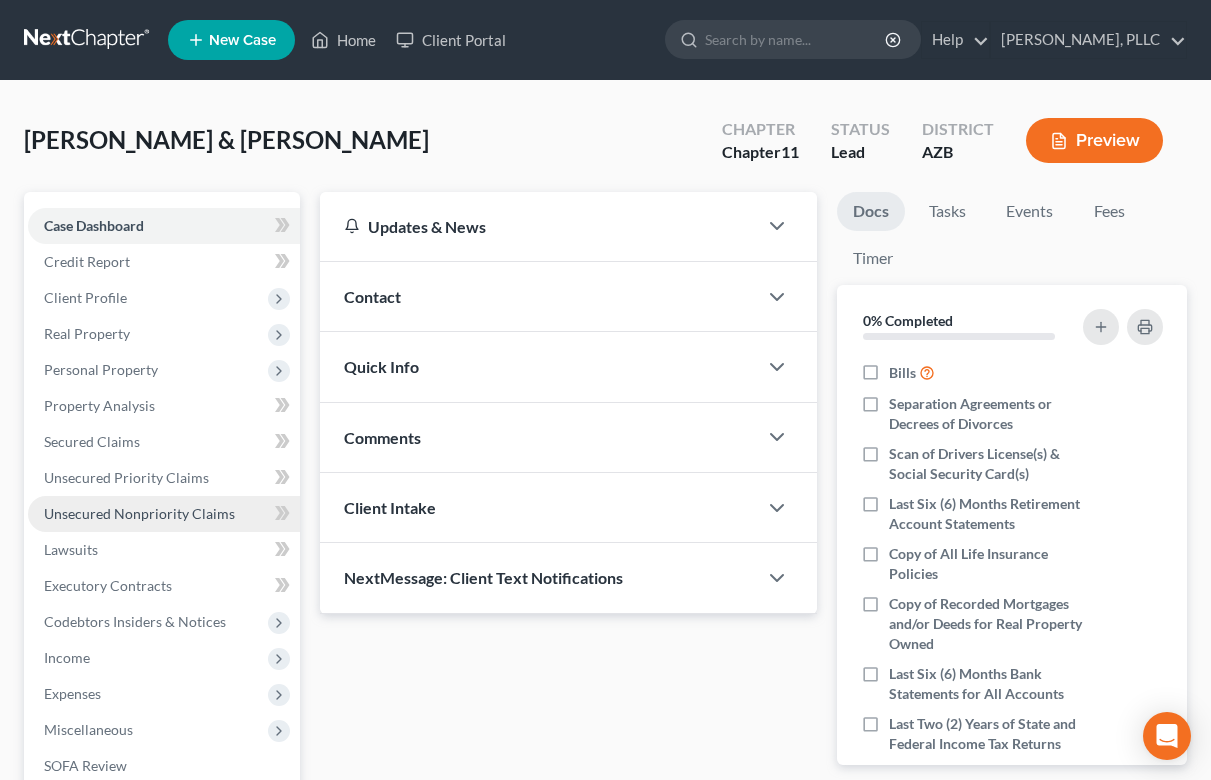 click on "Unsecured Nonpriority Claims" at bounding box center [139, 513] 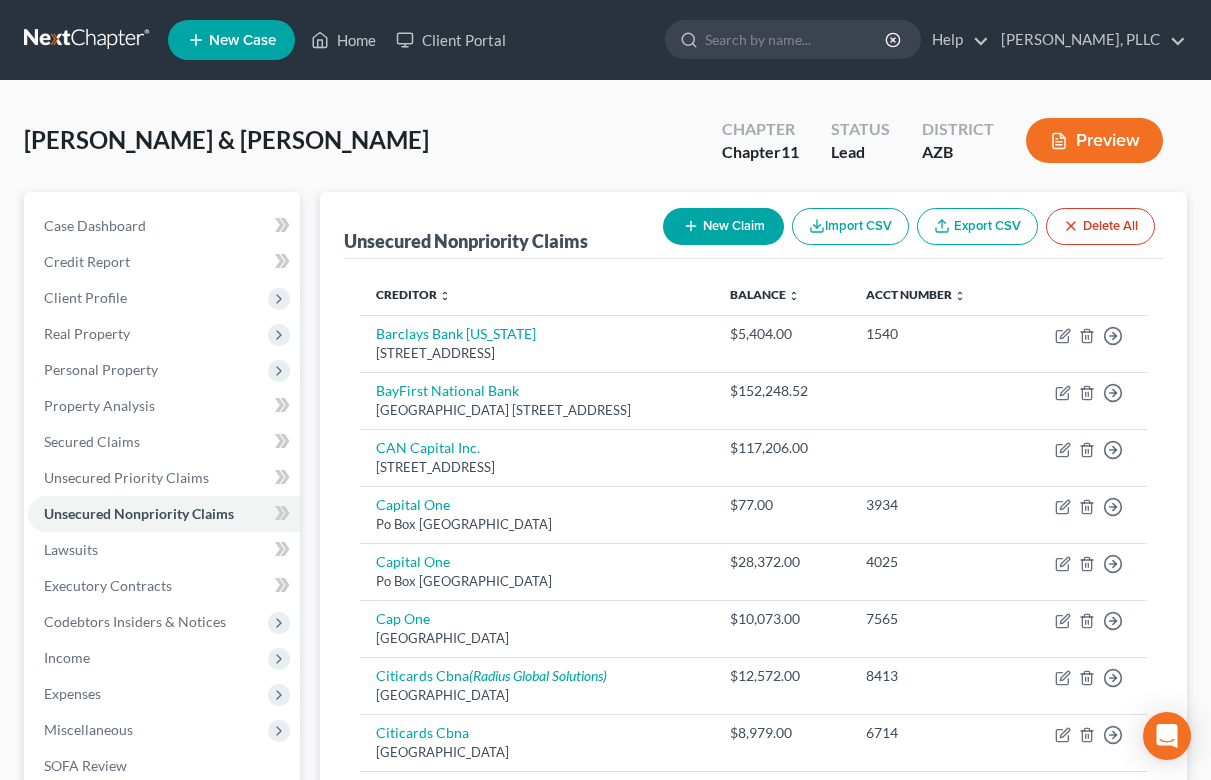 click on "New Claim" at bounding box center (723, 226) 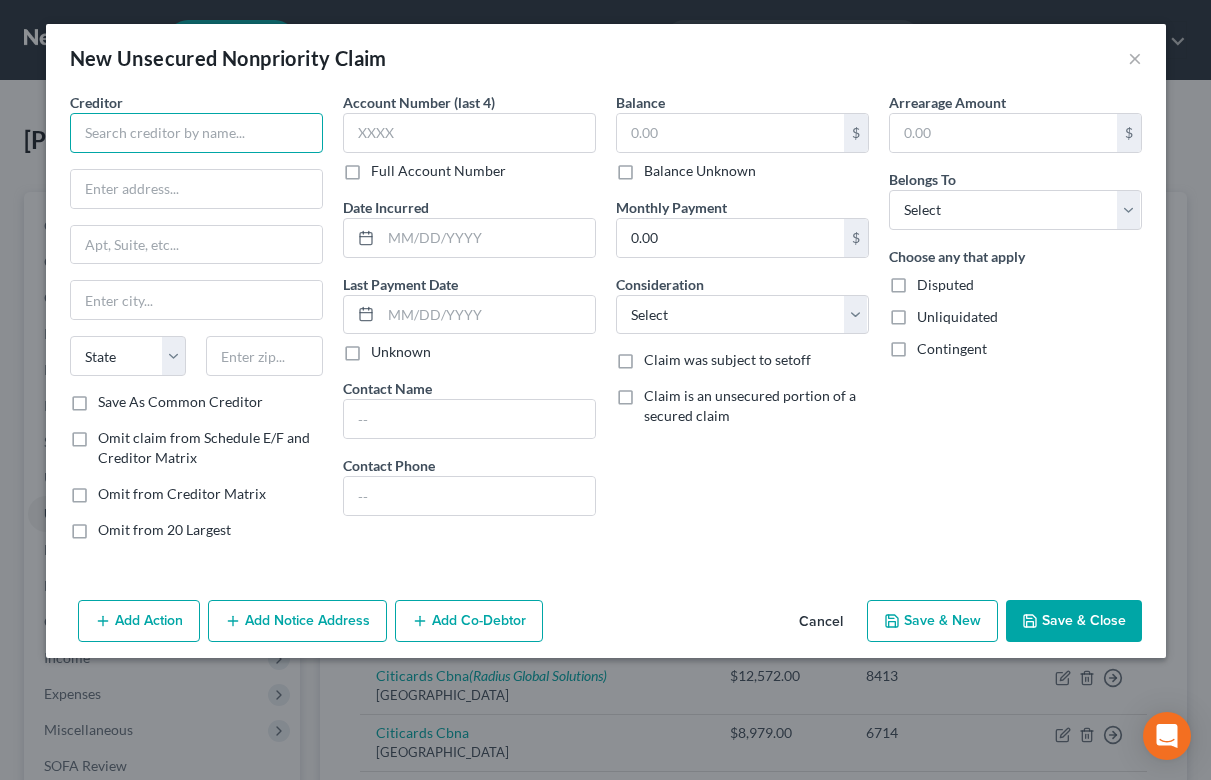 click at bounding box center [196, 133] 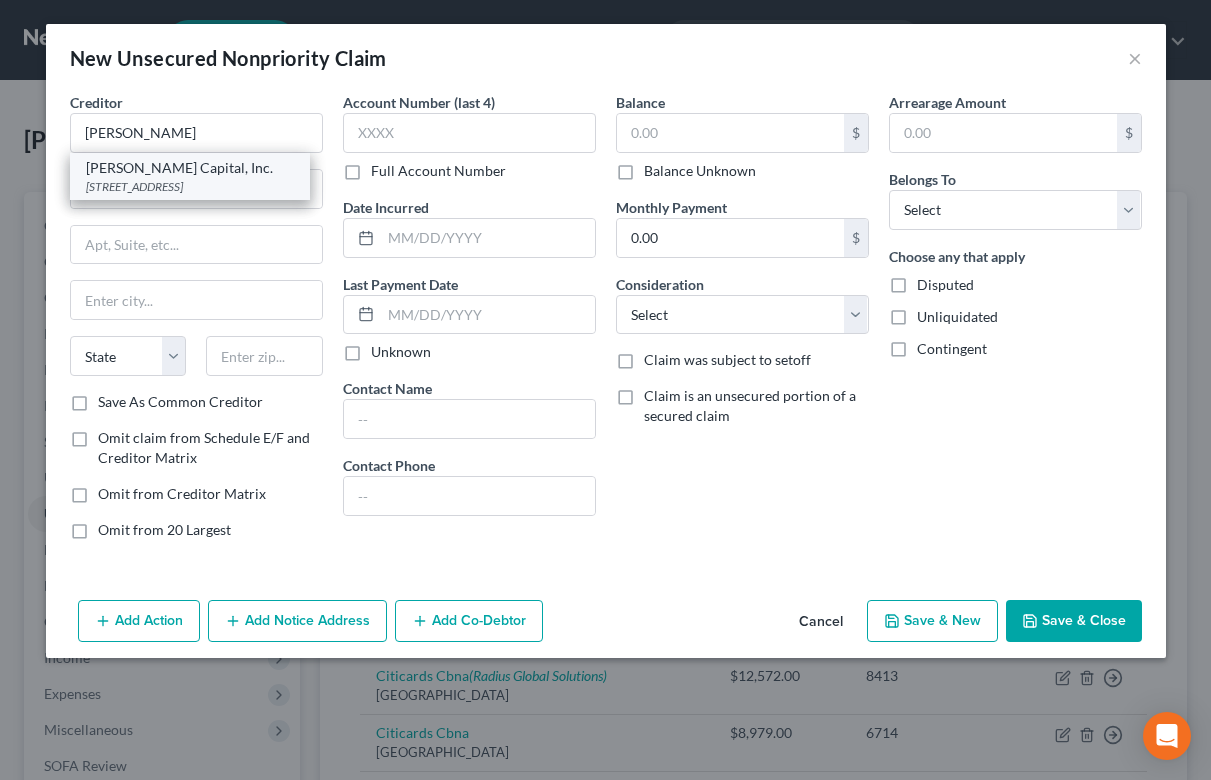 click on "[PERSON_NAME] Capital, Inc." at bounding box center (190, 168) 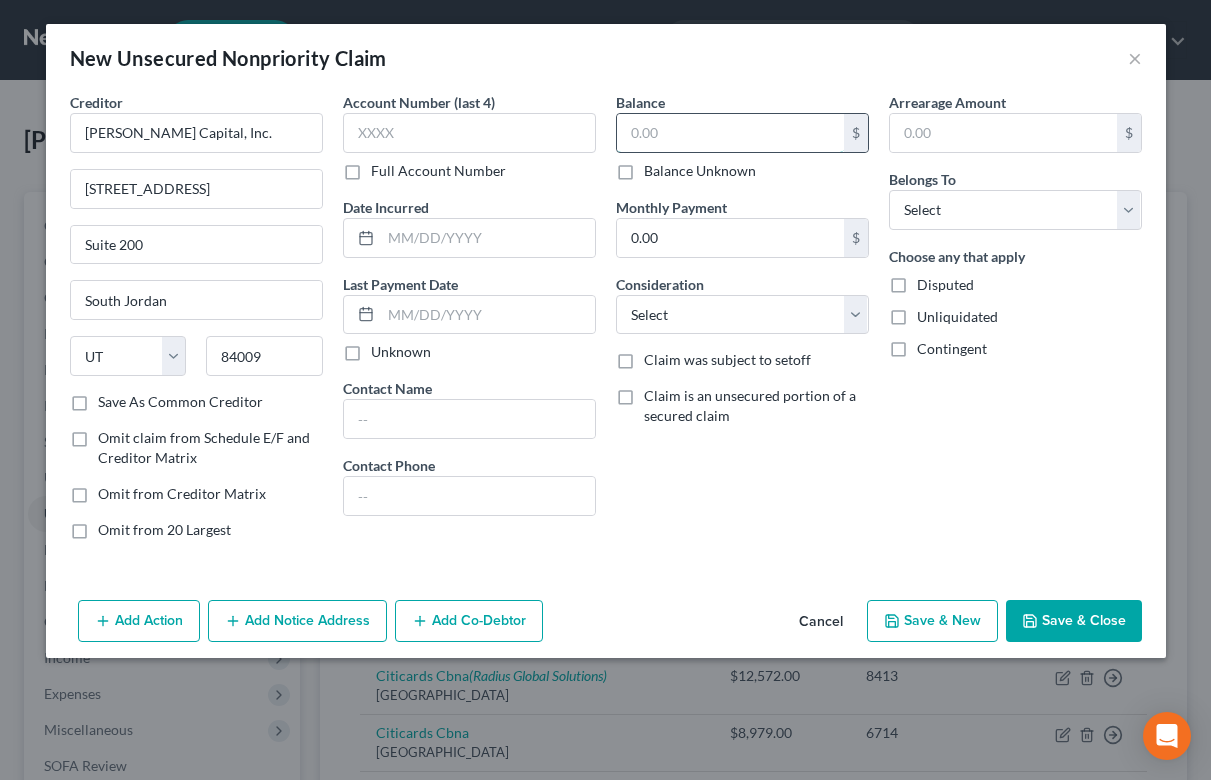 click at bounding box center [730, 133] 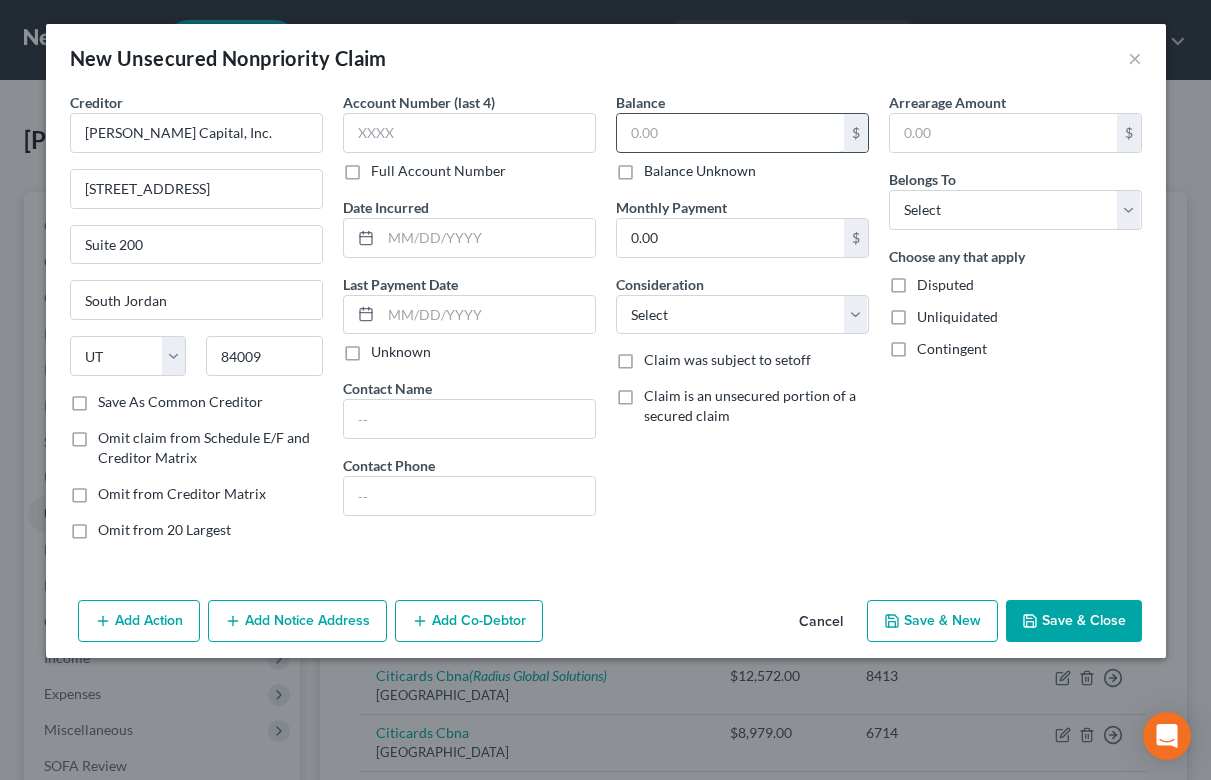 click at bounding box center [730, 133] 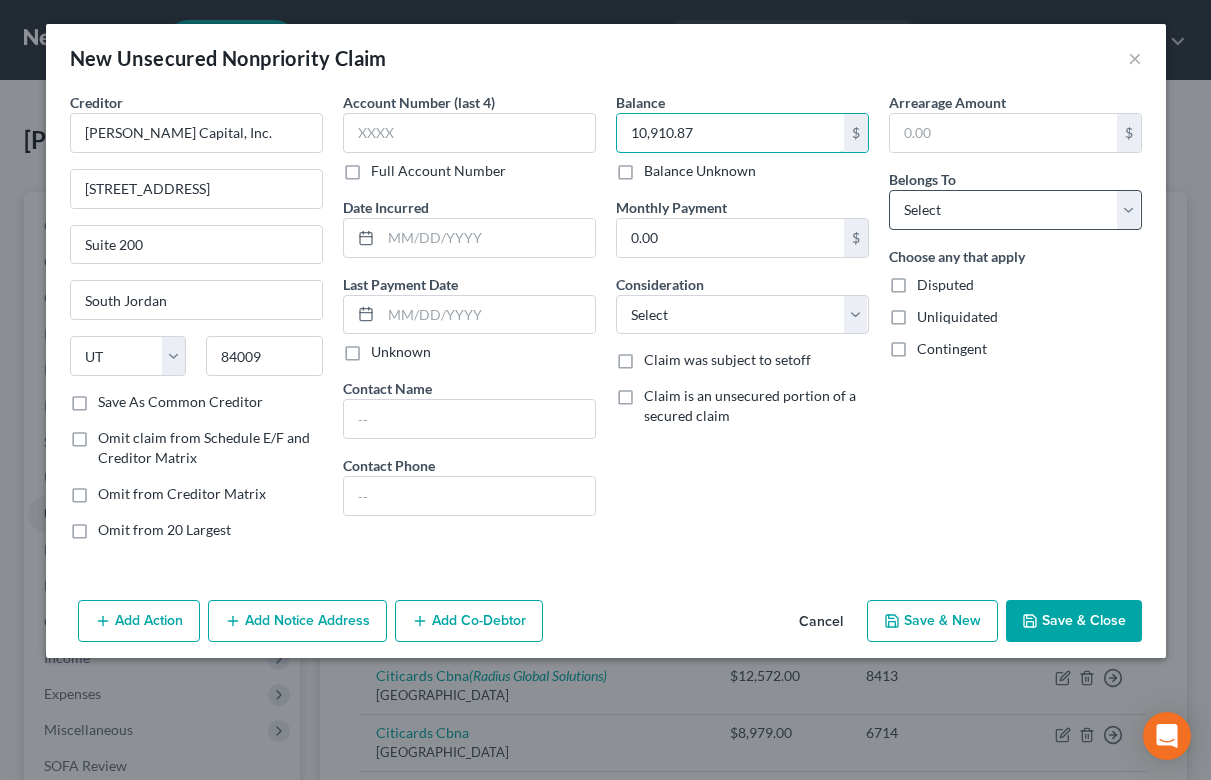 type on "10,910.87" 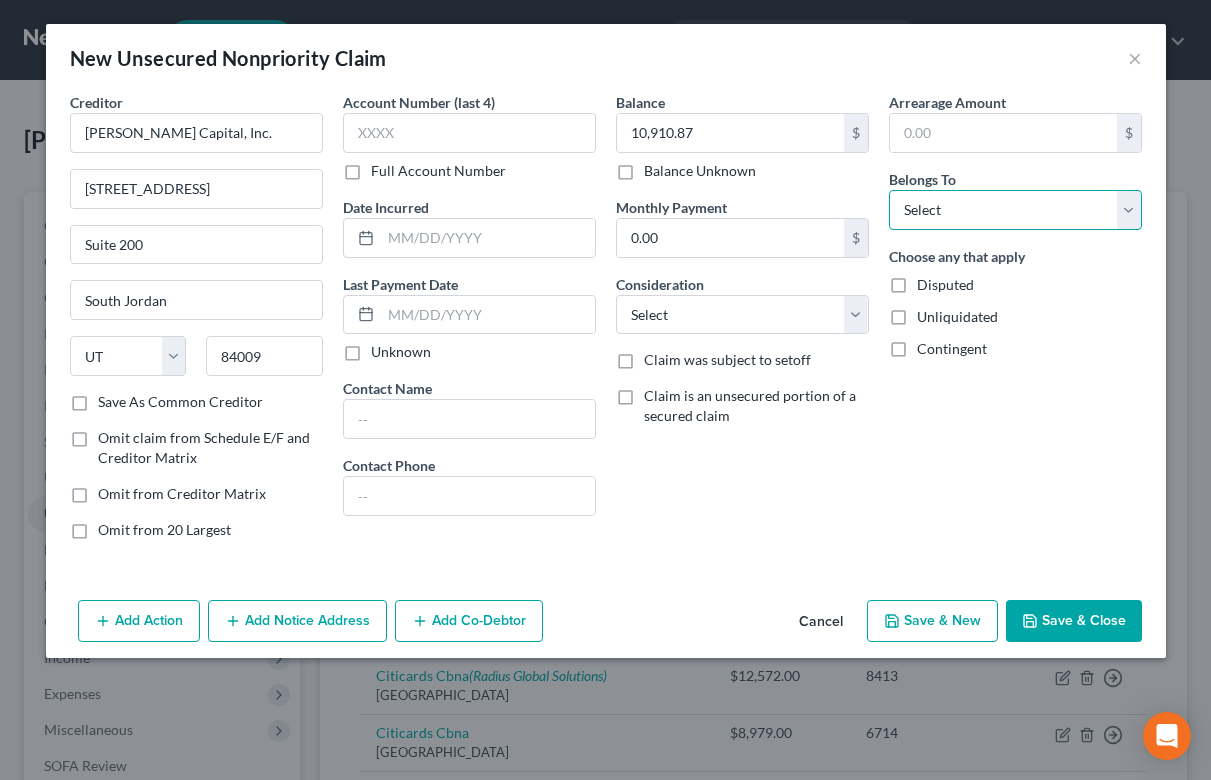 select on "3" 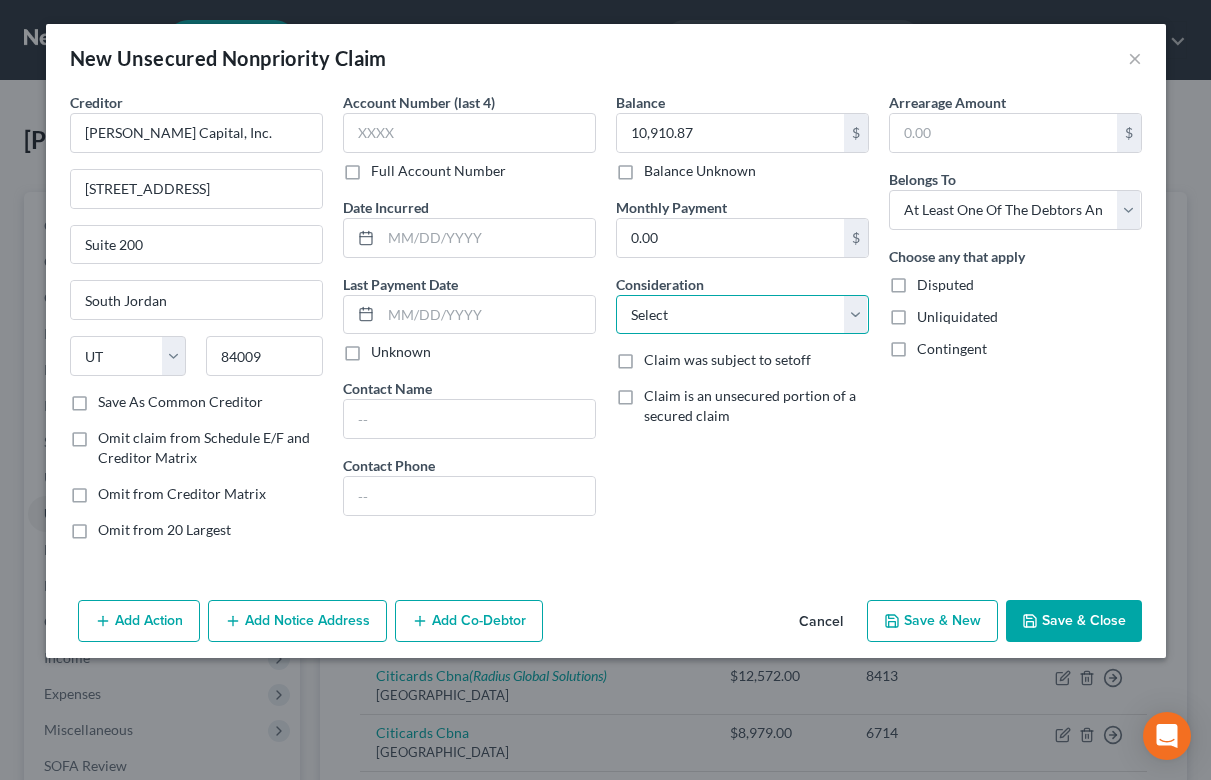 select on "10" 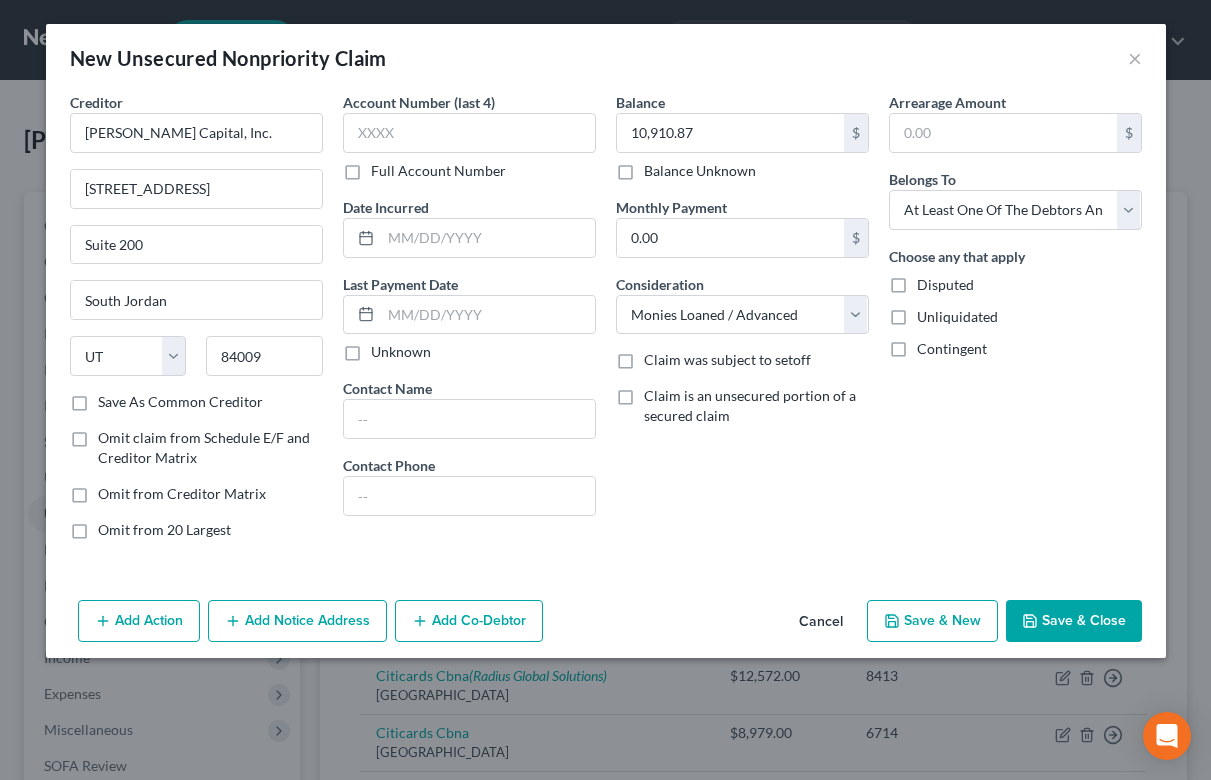 click 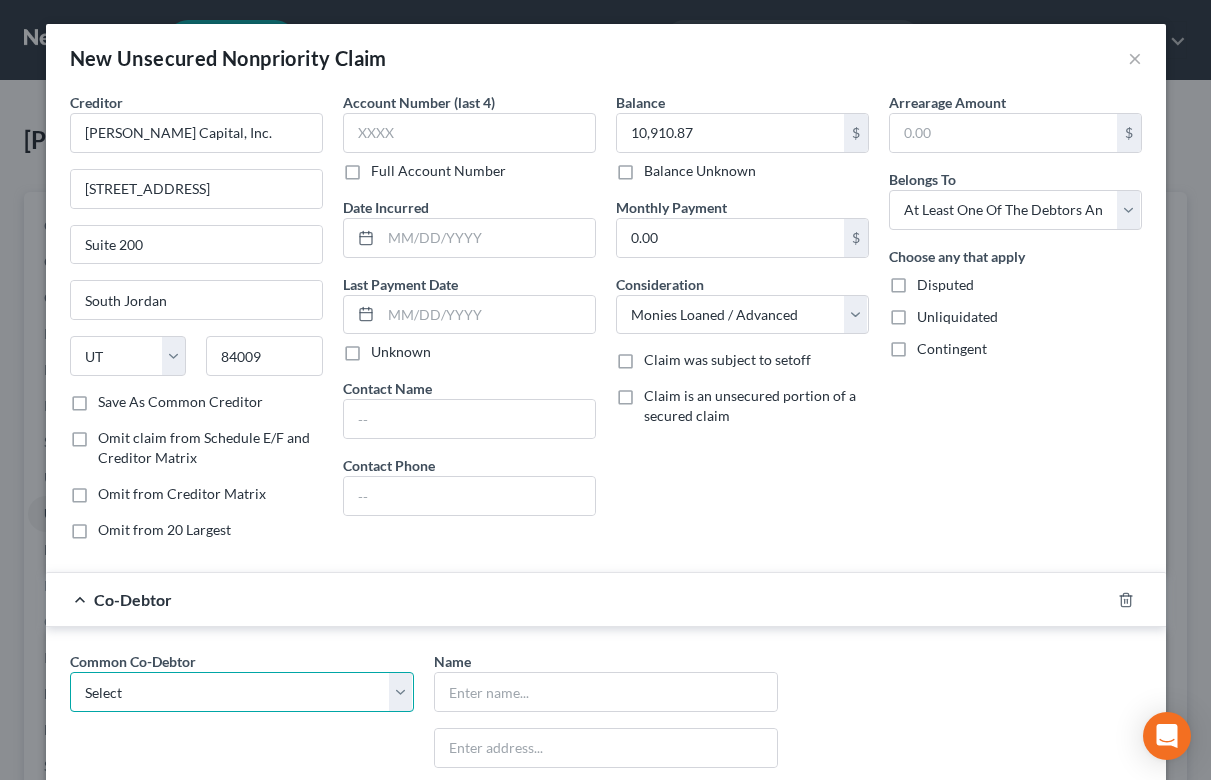 select on "0" 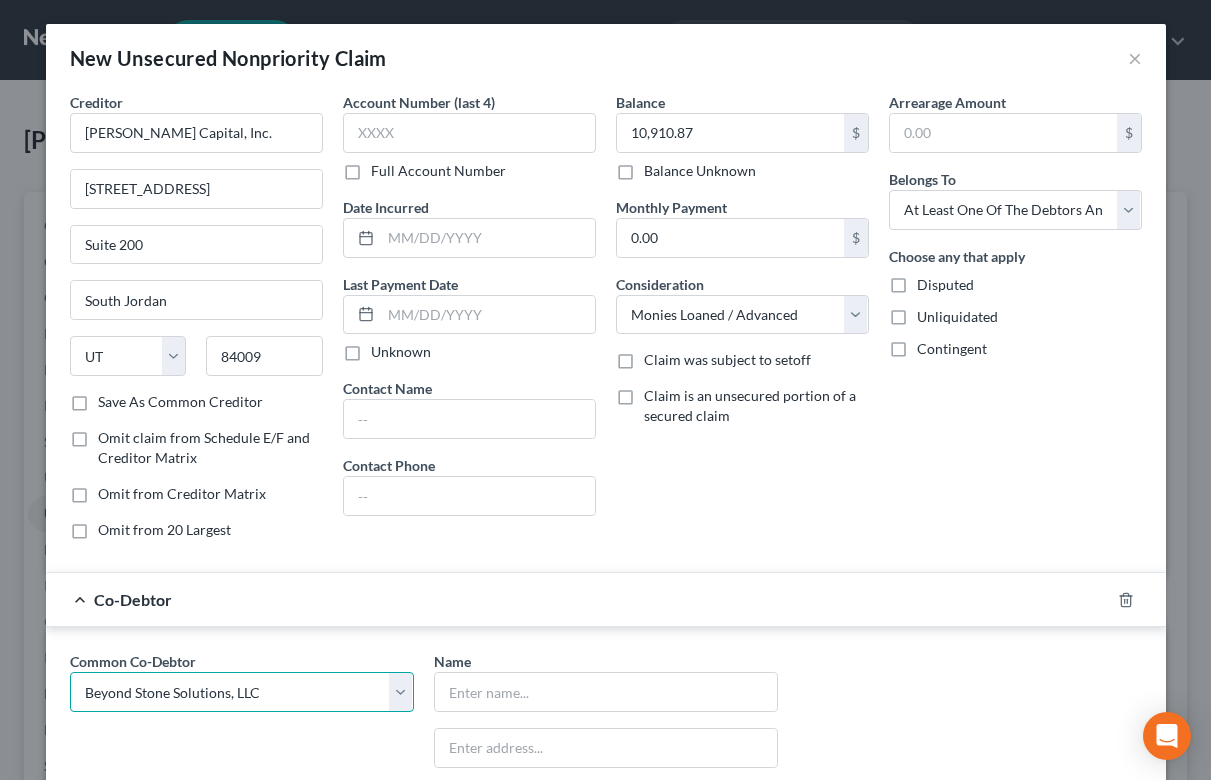 type on "Beyond Stone Solutions, LLC" 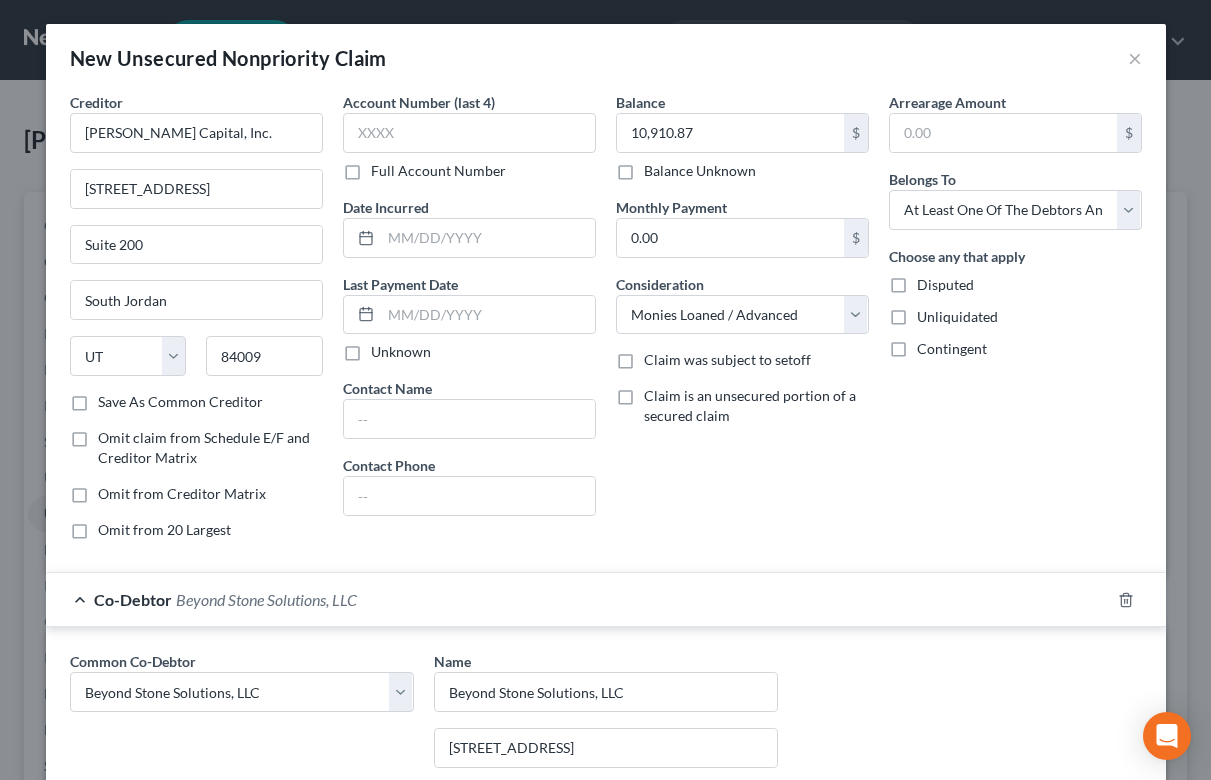 click on "Common Co-Debtor Select Beyond Stone Solutions, LLC Elisabeth Marie Brewer
Name
*
Beyond Stone Solutions, LLC 2039 E. Cedar St., #104 Tempe State AL AK AR AZ CA CO CT DE DC FL GA GU HI ID IL IN IA KS KY LA ME MD MA MI MN MS MO MT NC ND NE NV NH NJ NM NY OH OK OR PA PR RI SC SD TN TX UT VI VA VT WA WV WI WY 85281 Omit from Creditor Matrix Save as Common Co-Debtor" at bounding box center [606, 833] 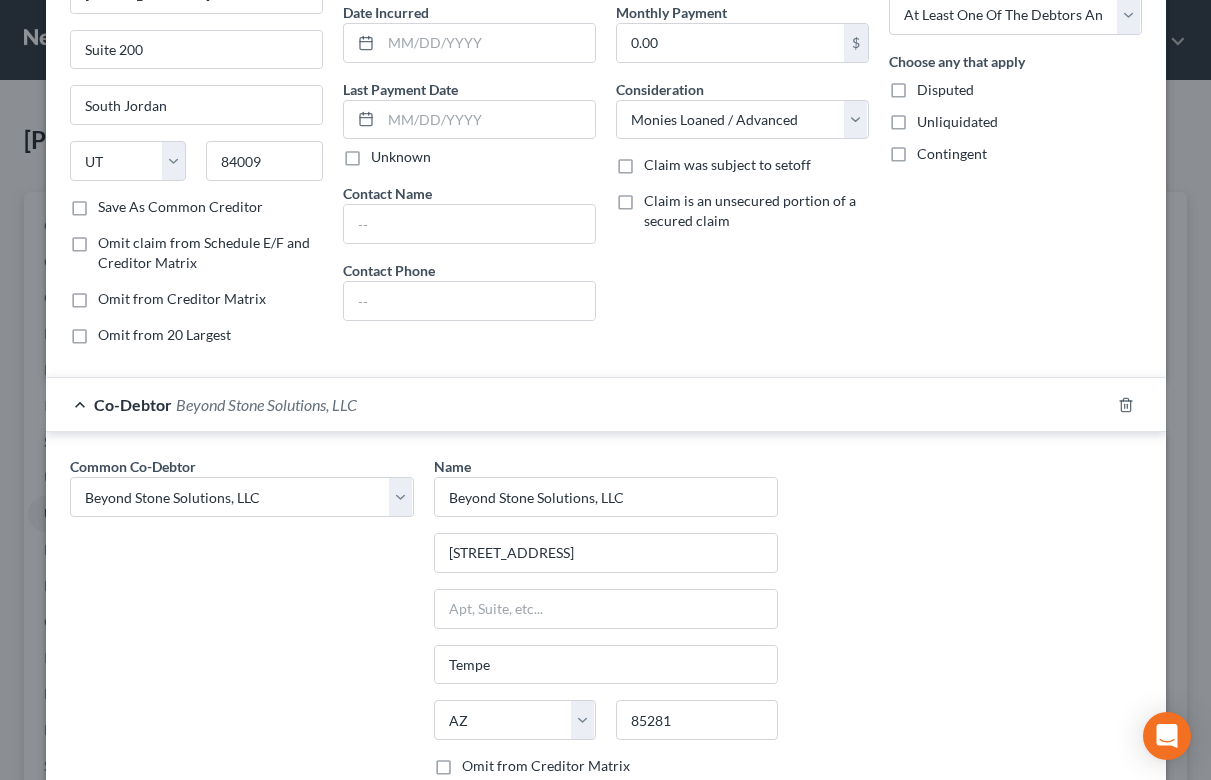 scroll, scrollTop: 71, scrollLeft: 0, axis: vertical 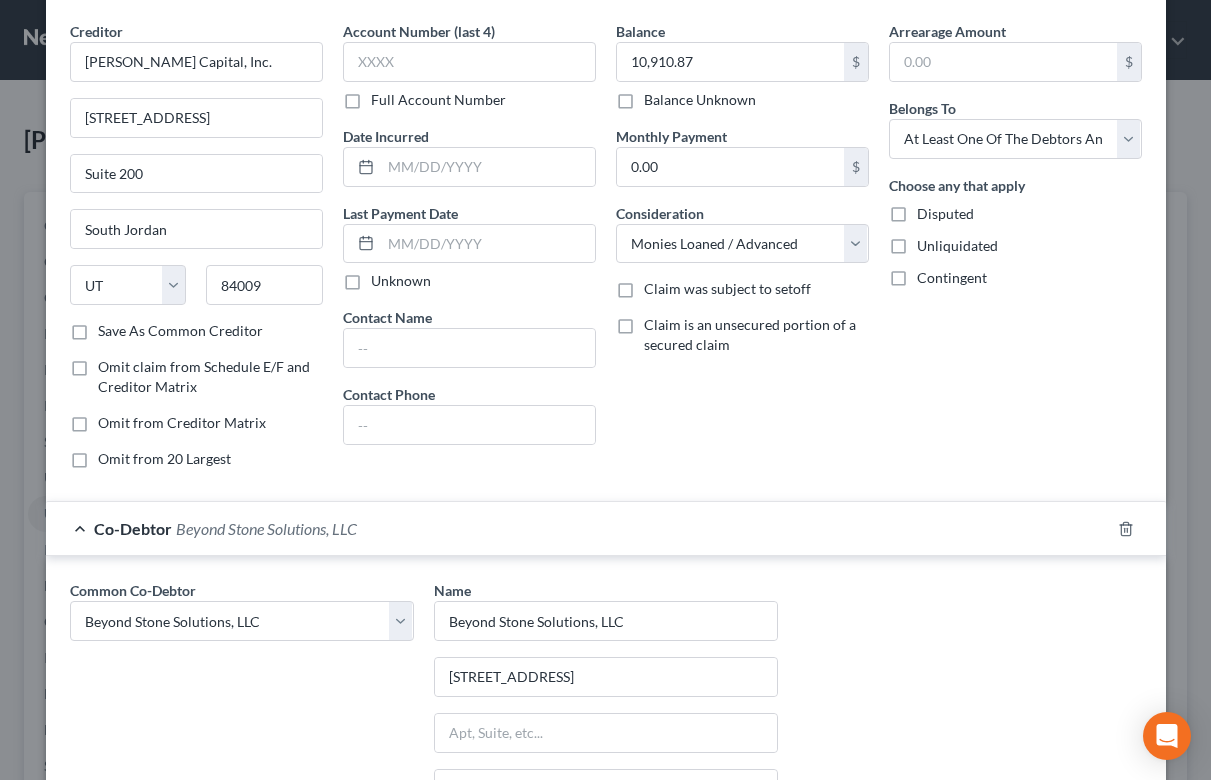 click on "Contingent" at bounding box center [952, 278] 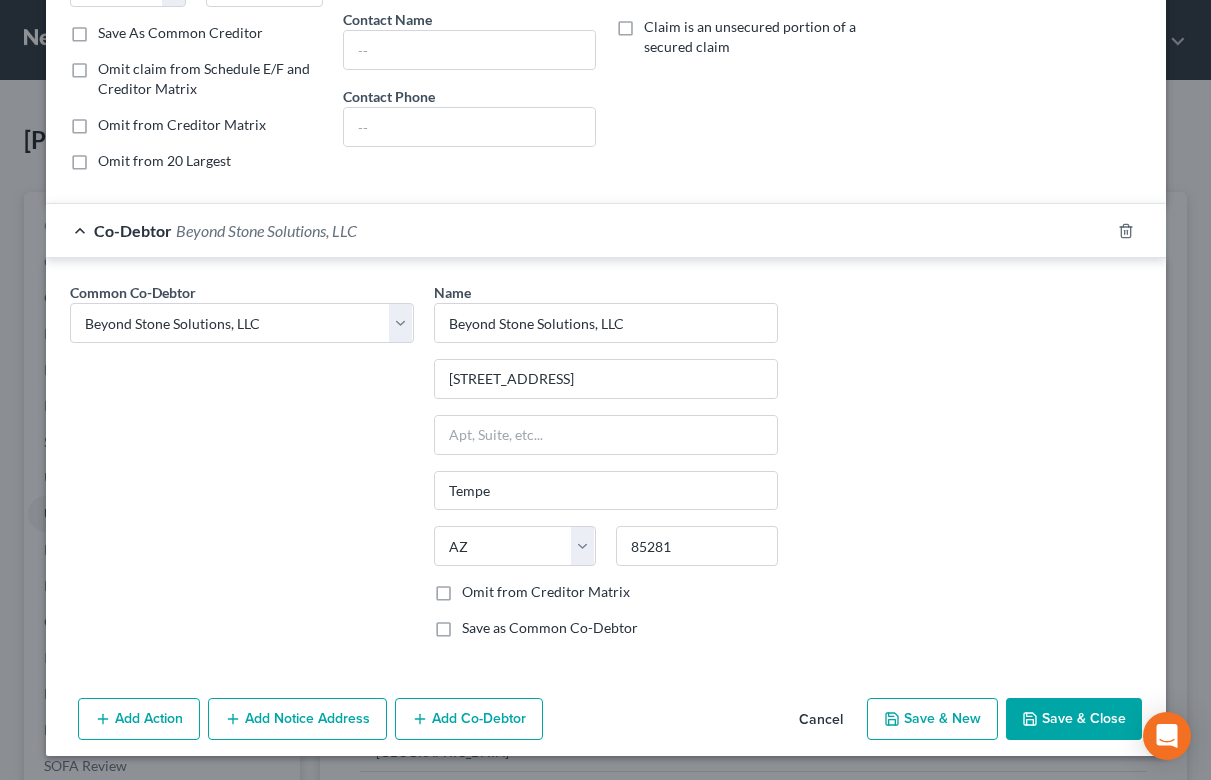scroll, scrollTop: 368, scrollLeft: 0, axis: vertical 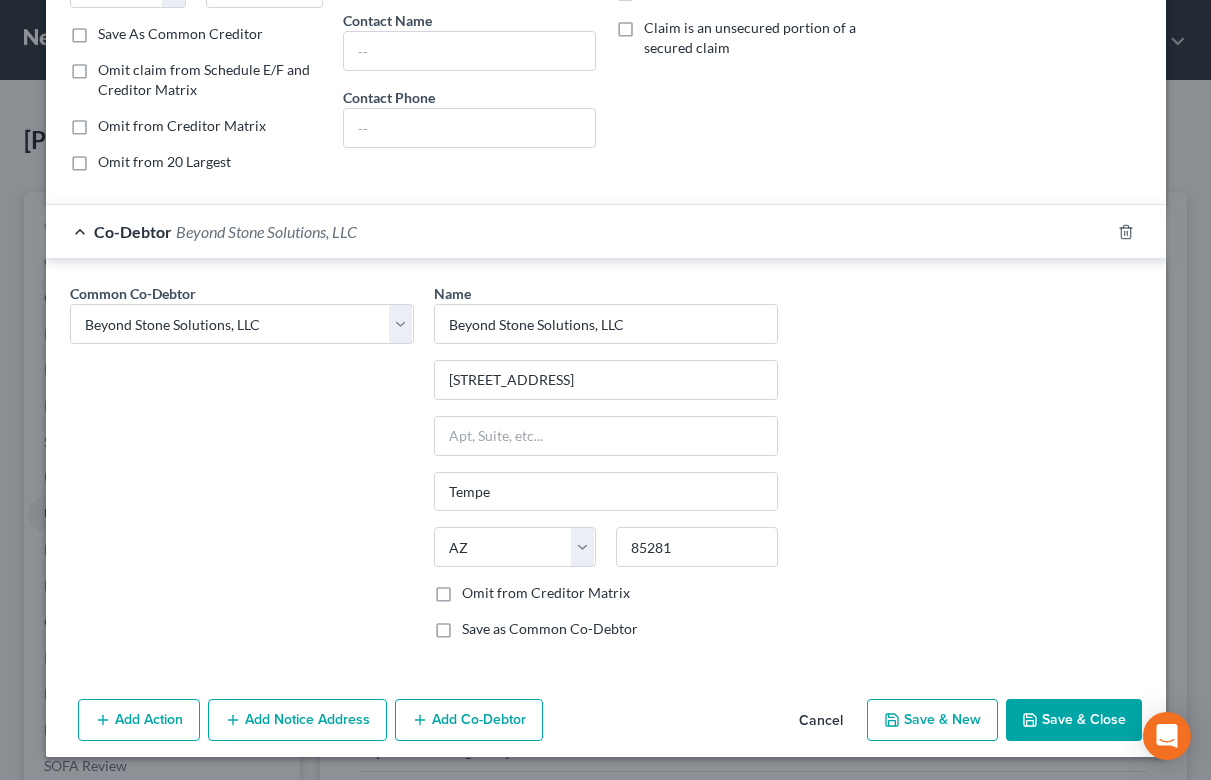 click on "Save & Close" at bounding box center [1074, 720] 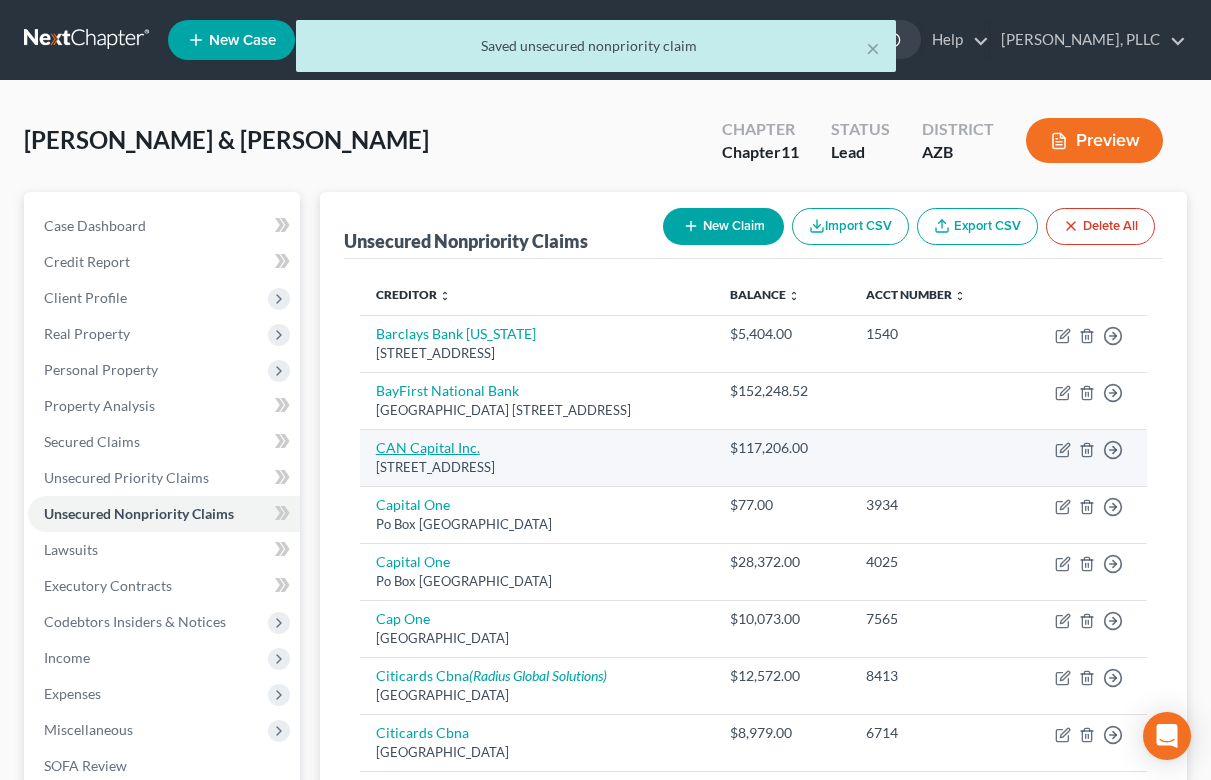click on "CAN Capital Inc." at bounding box center [428, 447] 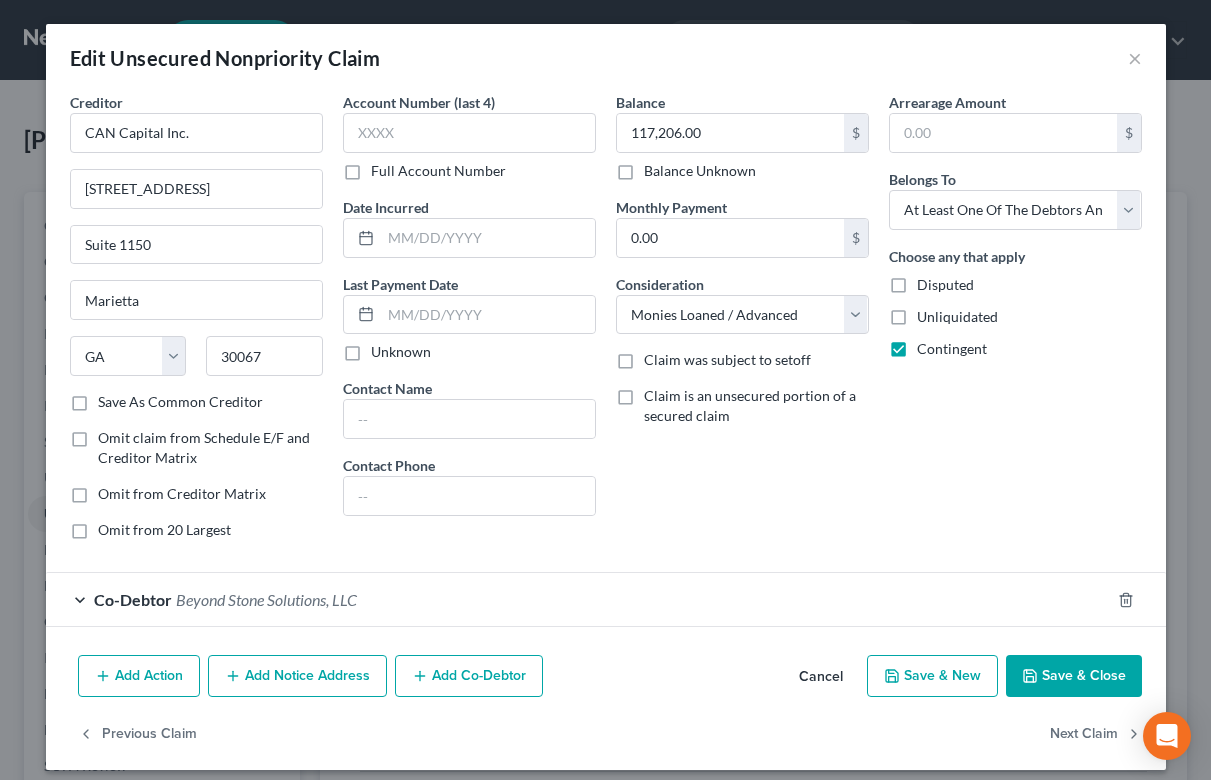 click on "Save & Close" at bounding box center [1074, 676] 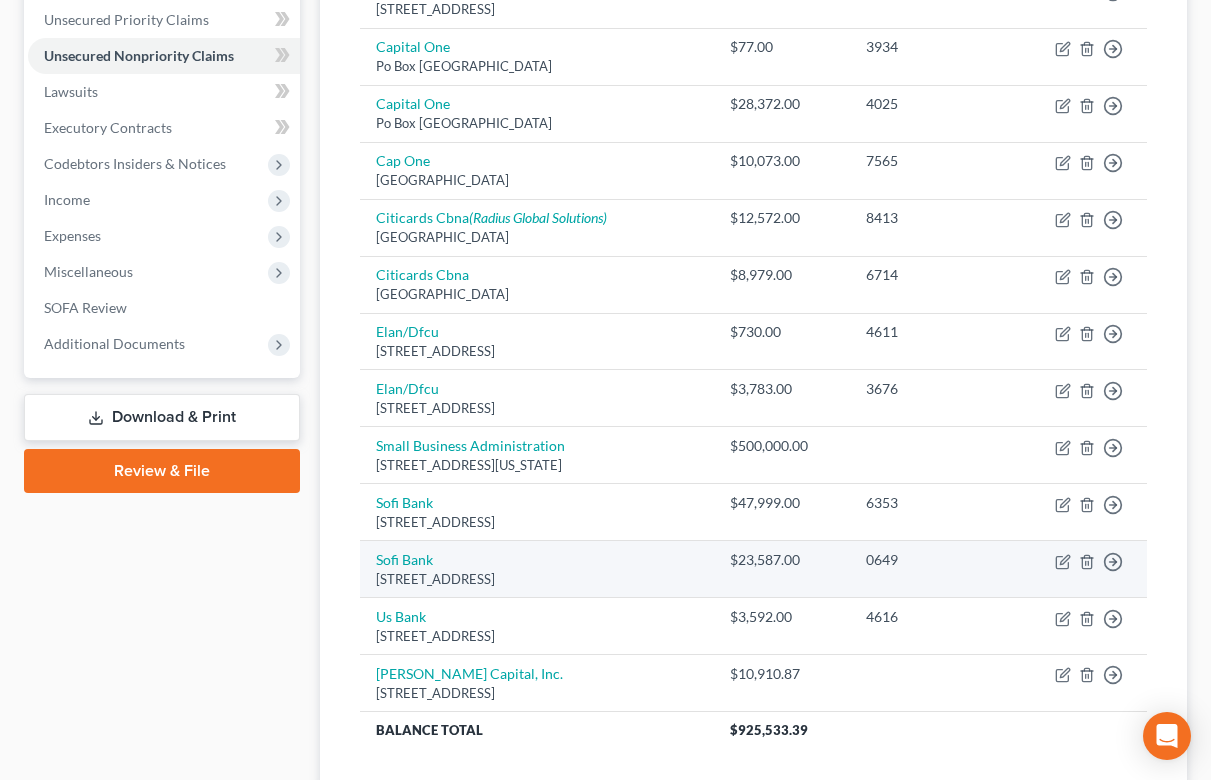 scroll, scrollTop: 470, scrollLeft: 0, axis: vertical 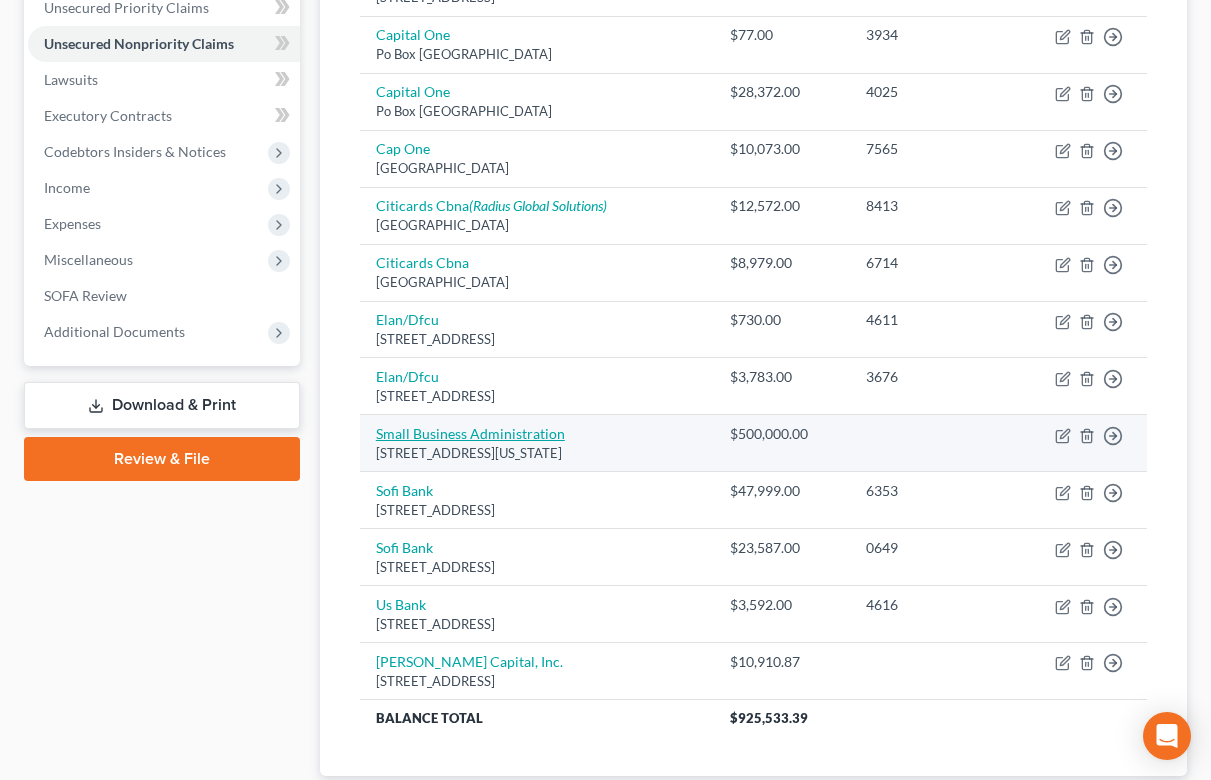 click on "Small Business Administration" at bounding box center (470, 433) 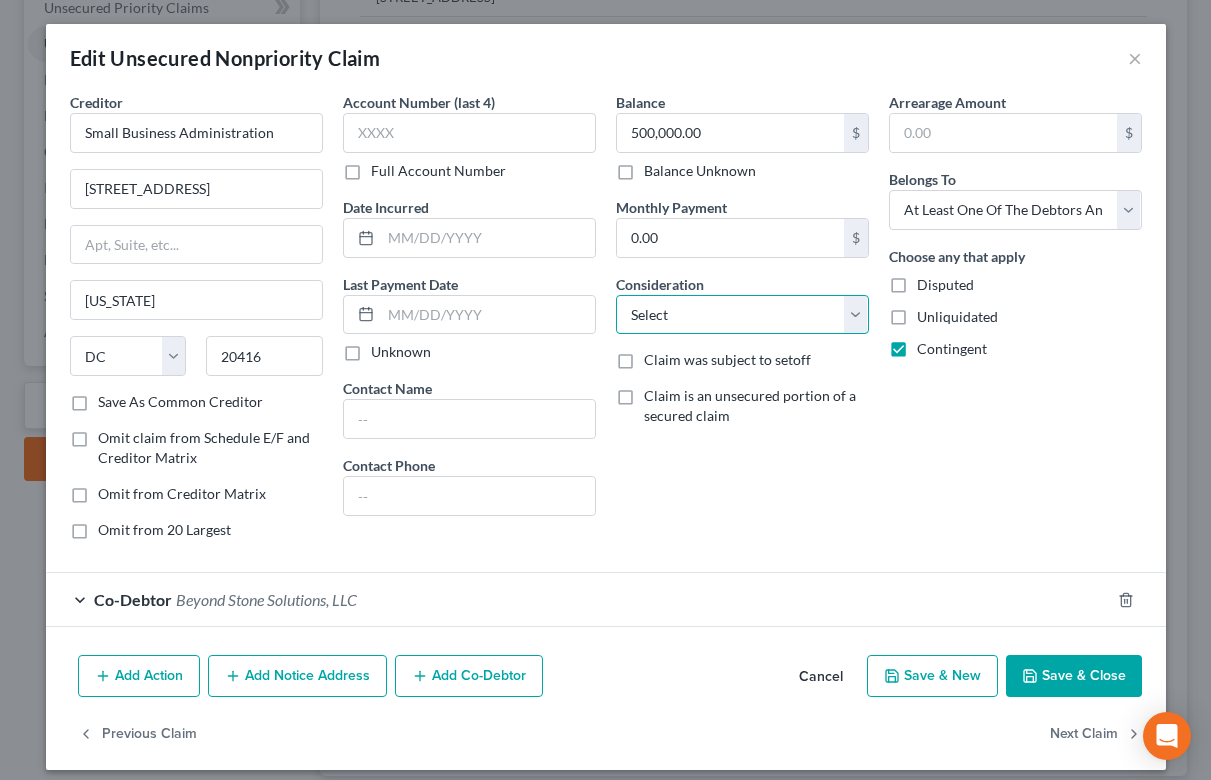 select on "10" 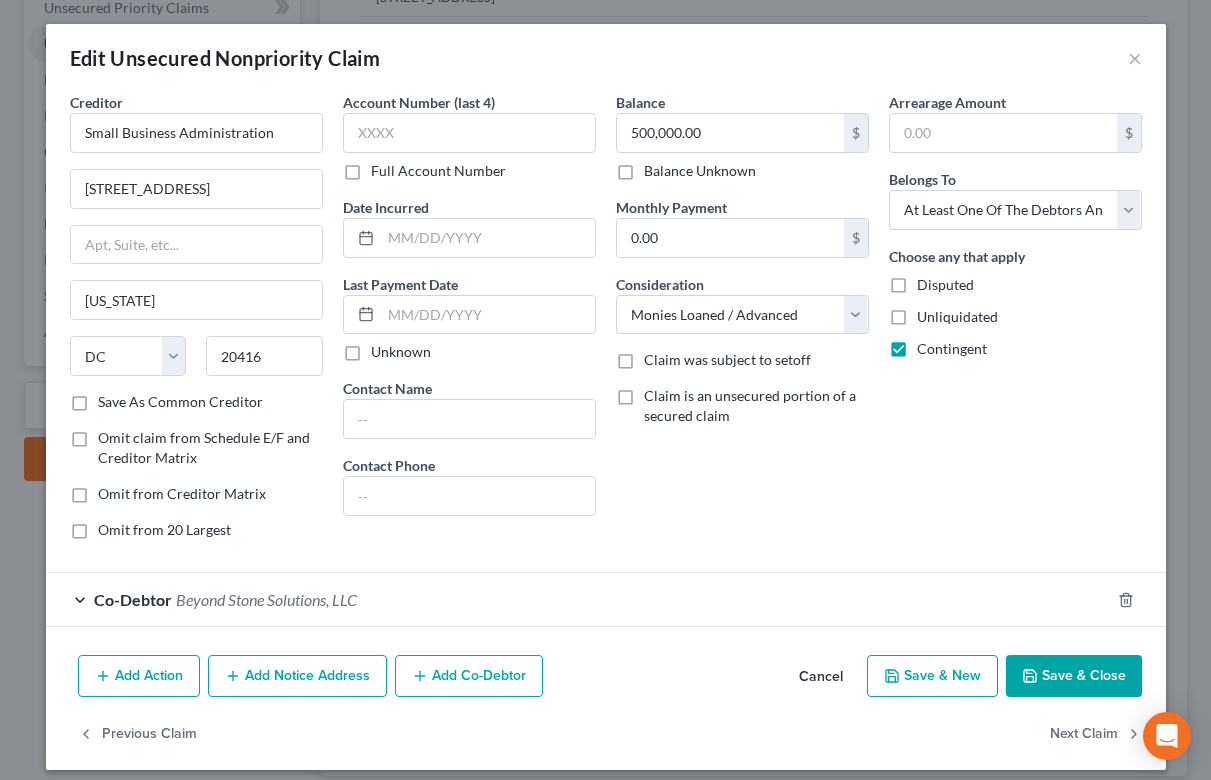 click 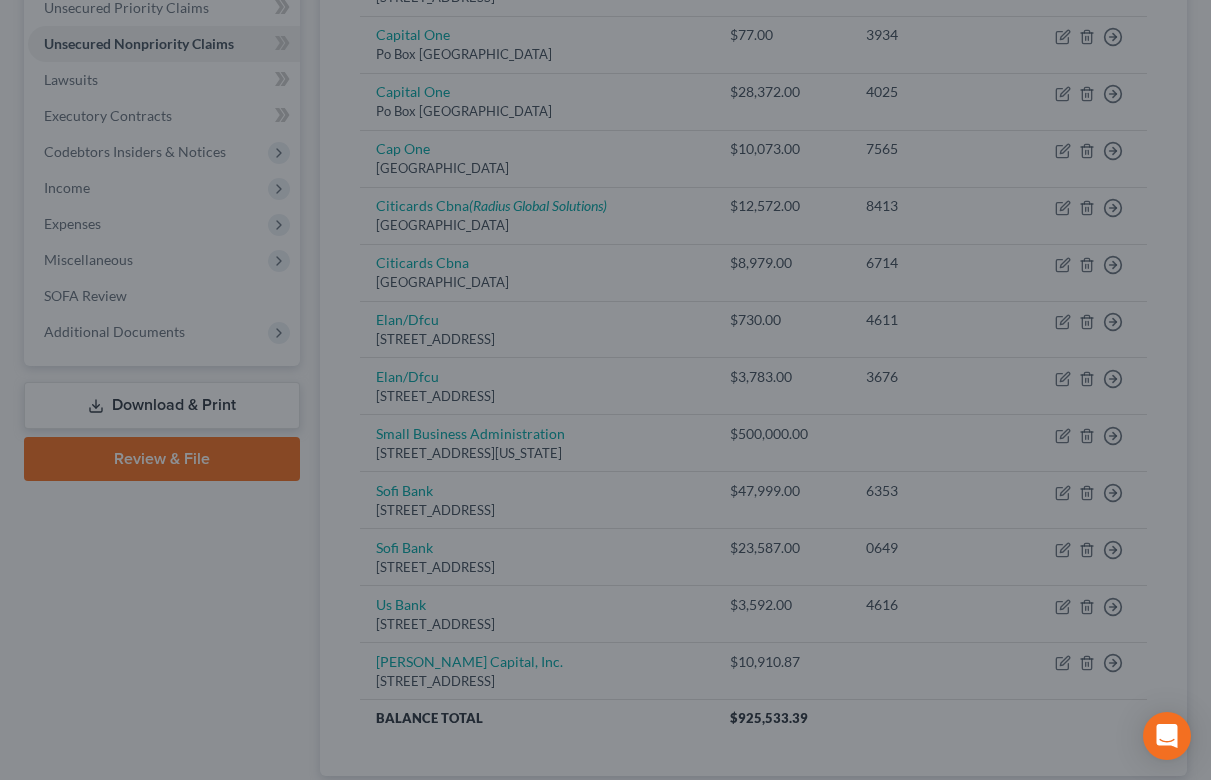 type on "0" 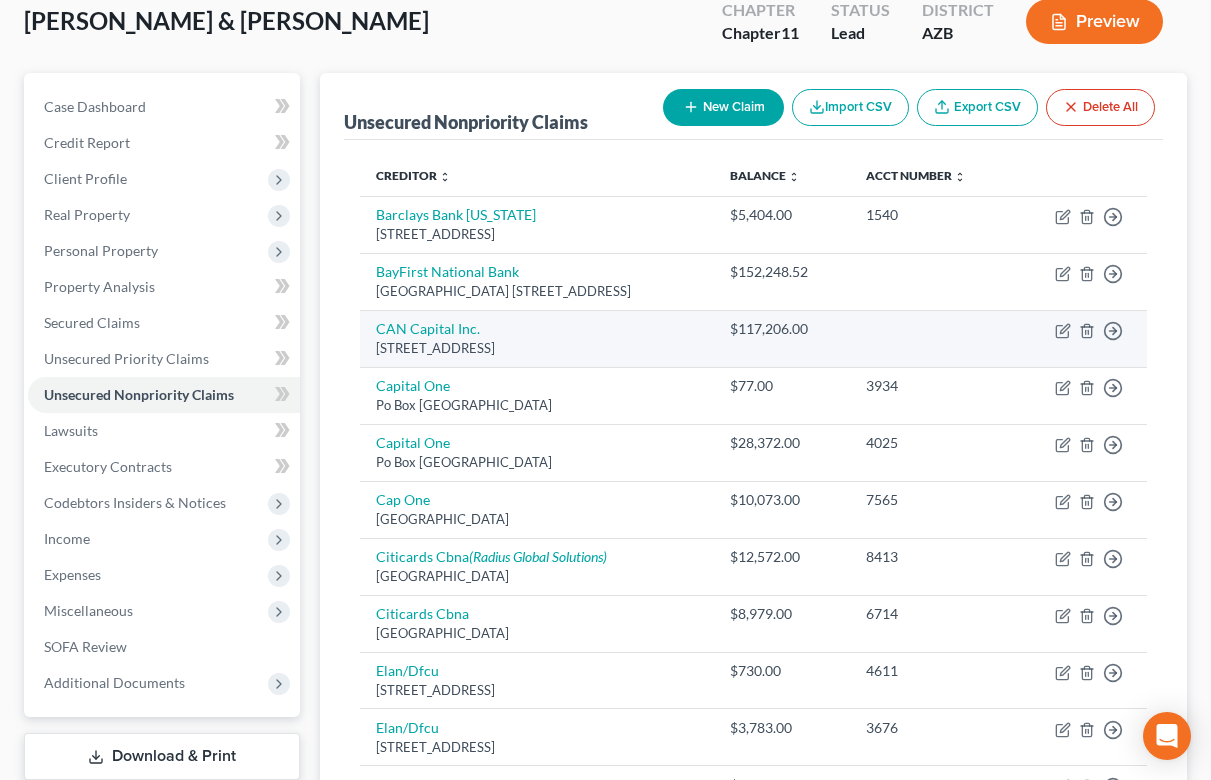 scroll, scrollTop: 118, scrollLeft: 0, axis: vertical 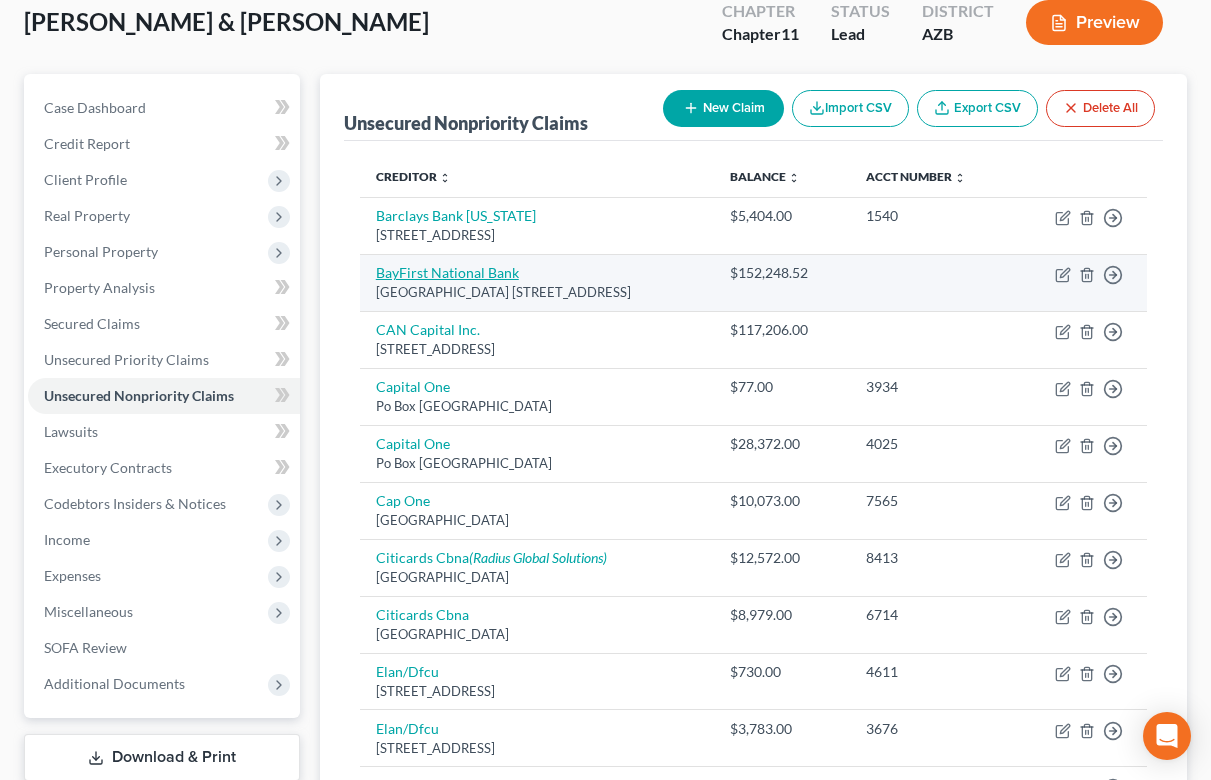 click on "BayFirst National Bank" at bounding box center (447, 272) 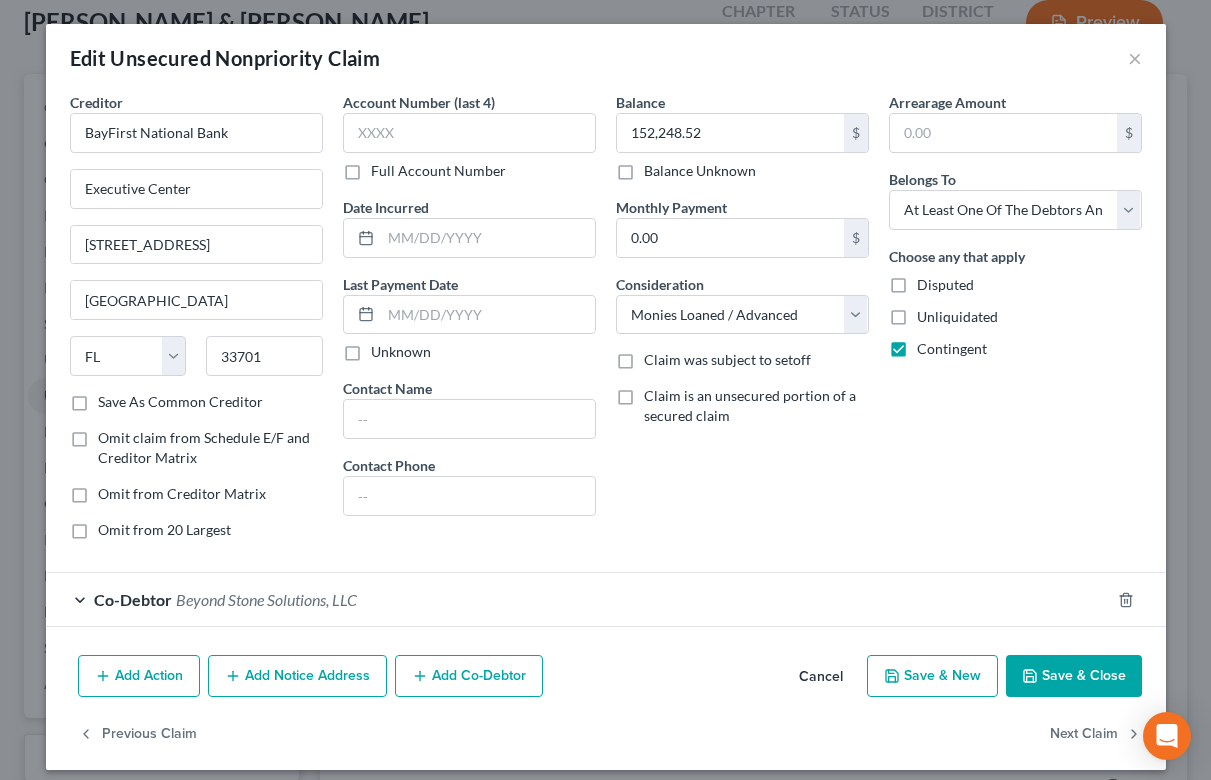 click on "Save & Close" at bounding box center (1074, 676) 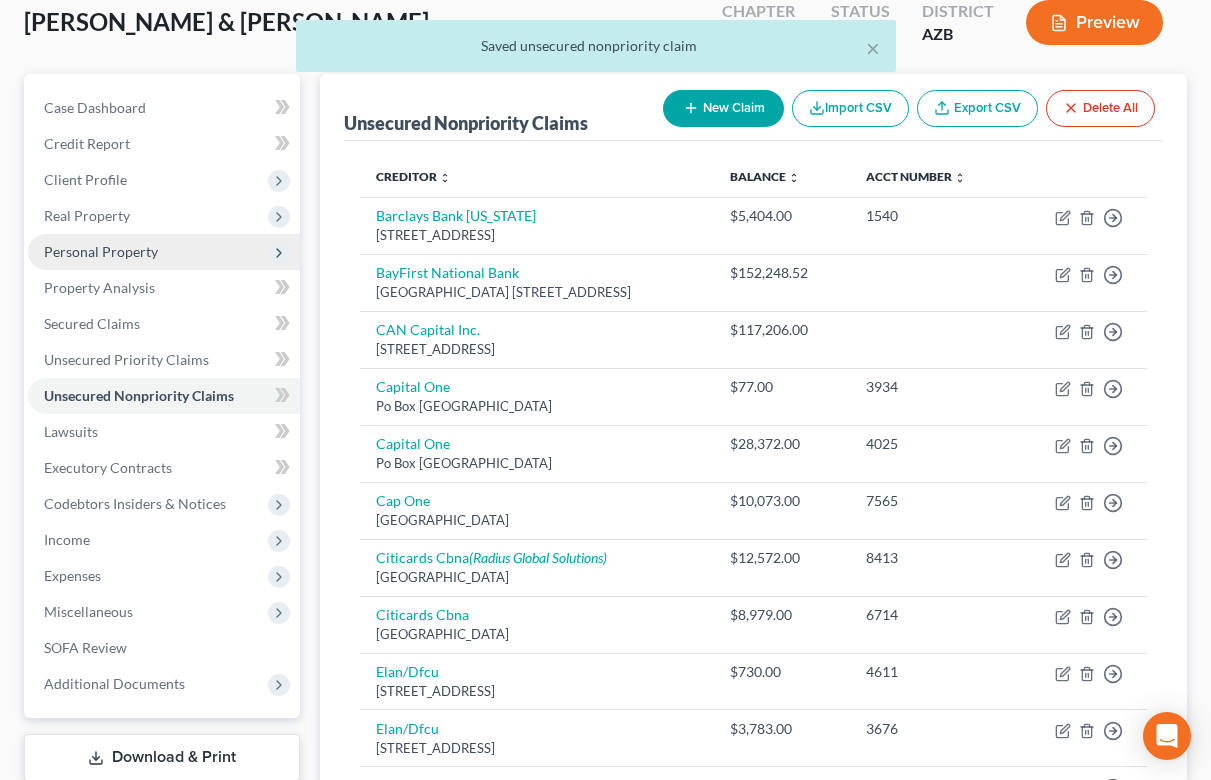 click on "Personal Property" at bounding box center [101, 251] 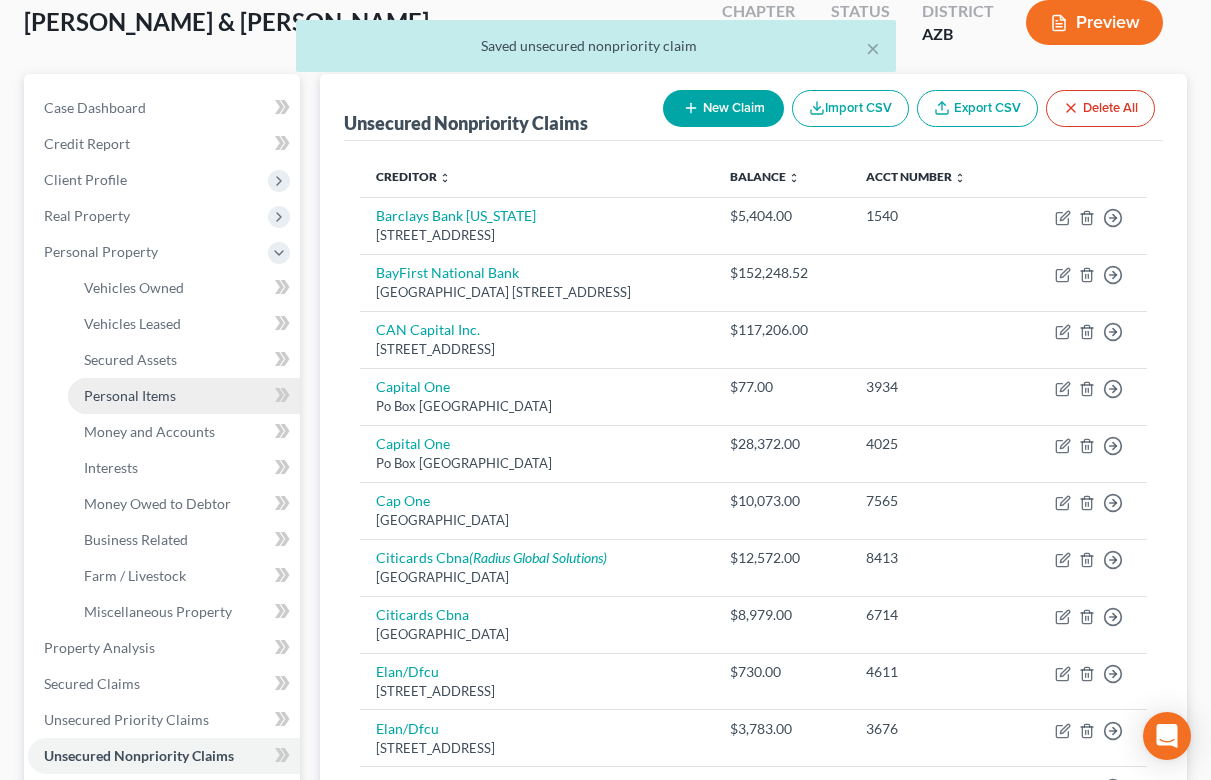 click on "Personal Items" at bounding box center [130, 395] 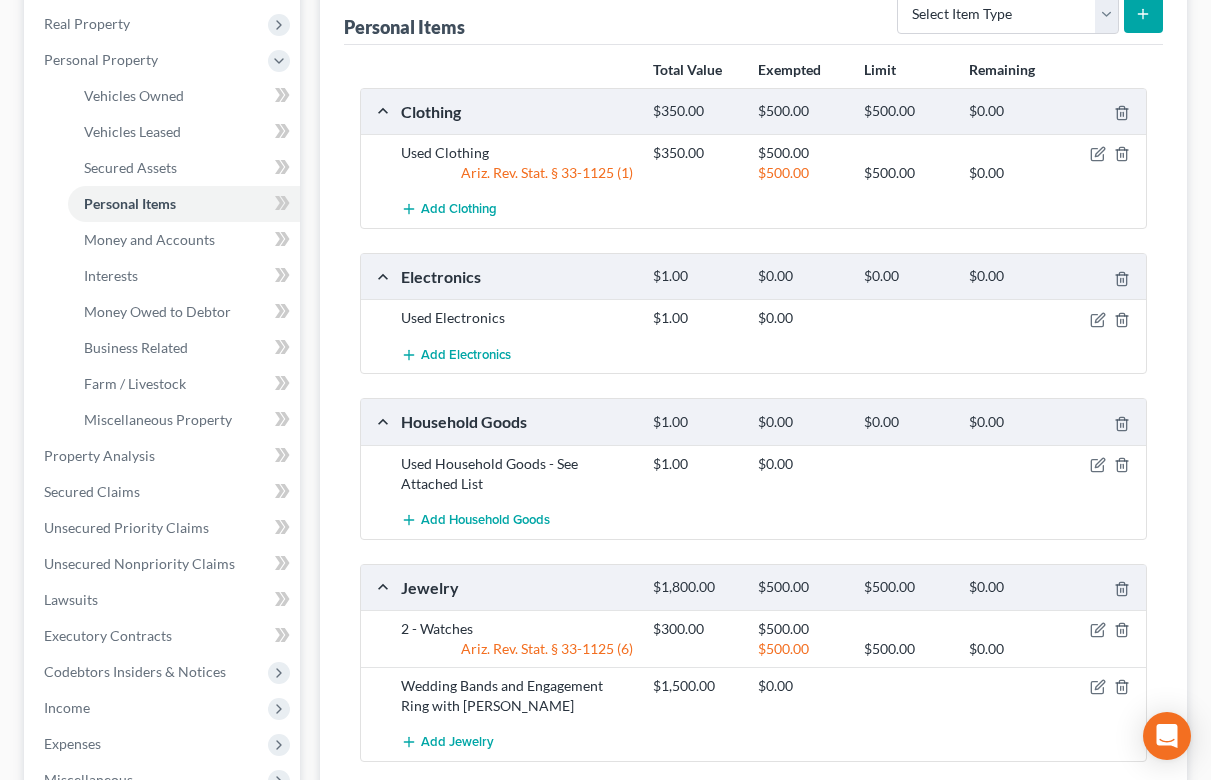 scroll, scrollTop: 311, scrollLeft: 0, axis: vertical 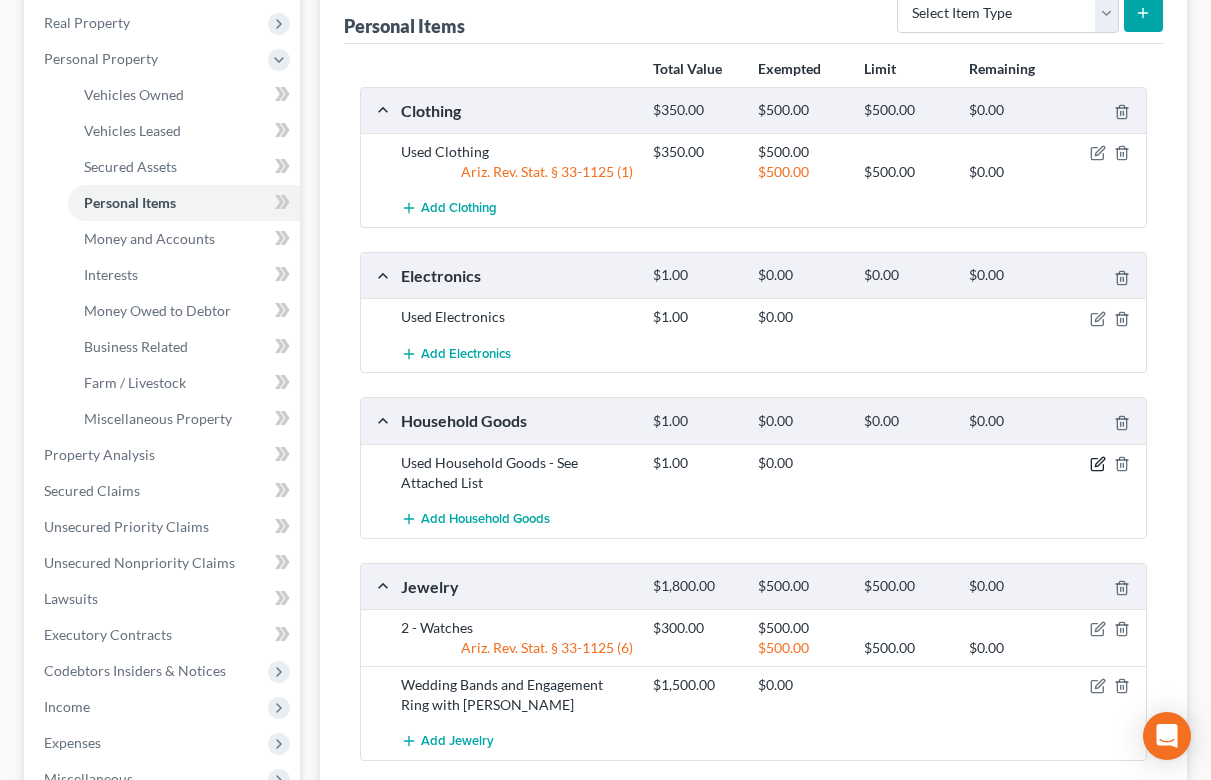 click 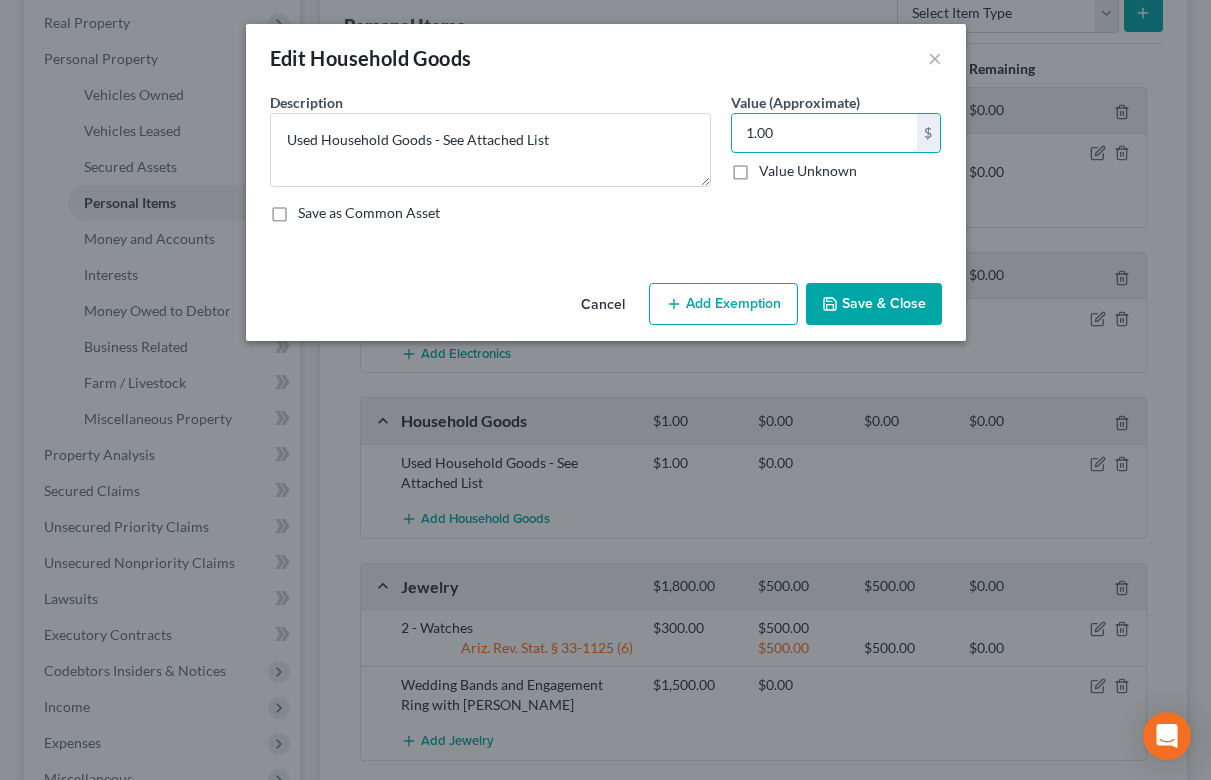 drag, startPoint x: 801, startPoint y: 130, endPoint x: 712, endPoint y: 127, distance: 89.050545 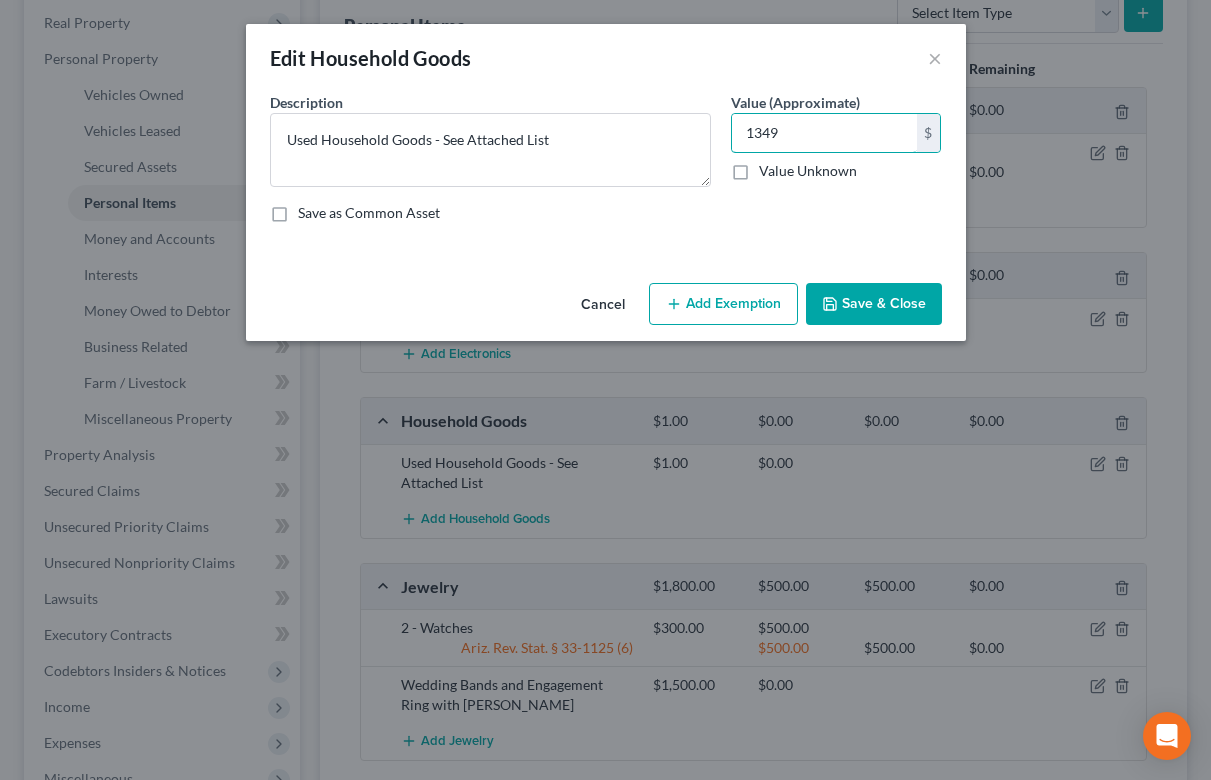 type on "1,349" 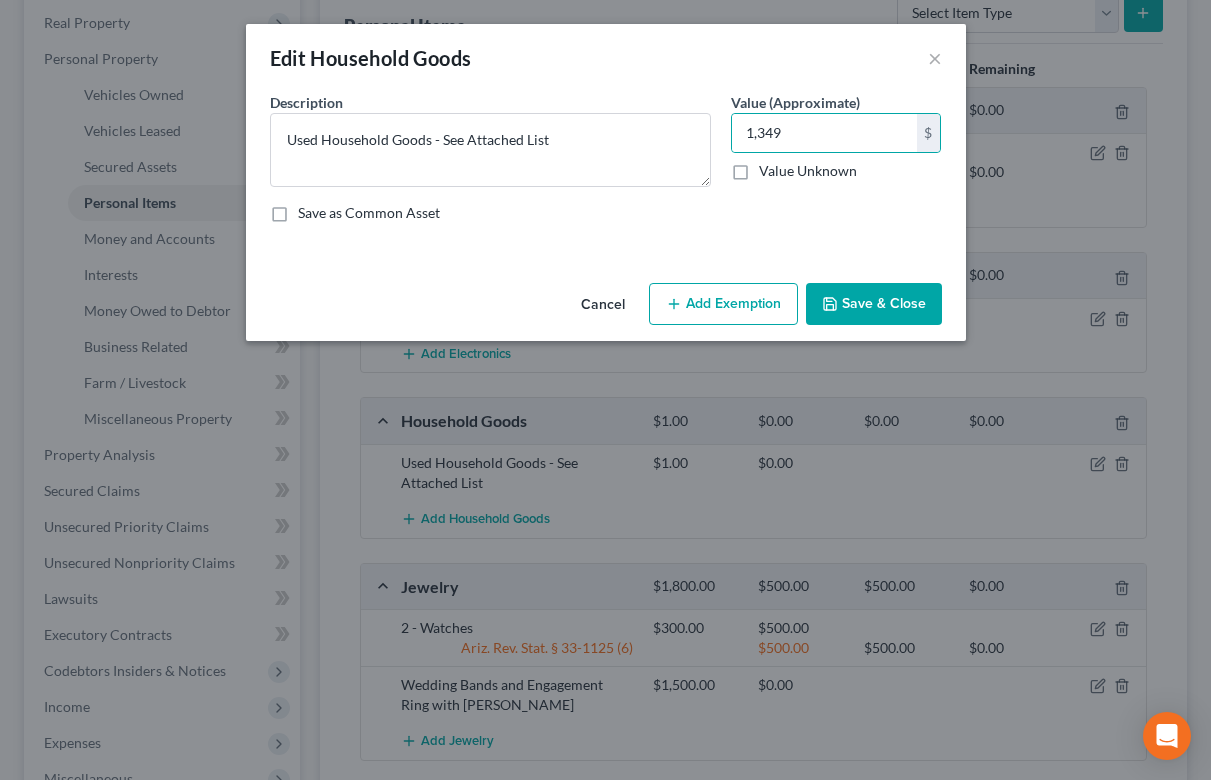 click on "Add Exemption" at bounding box center [723, 304] 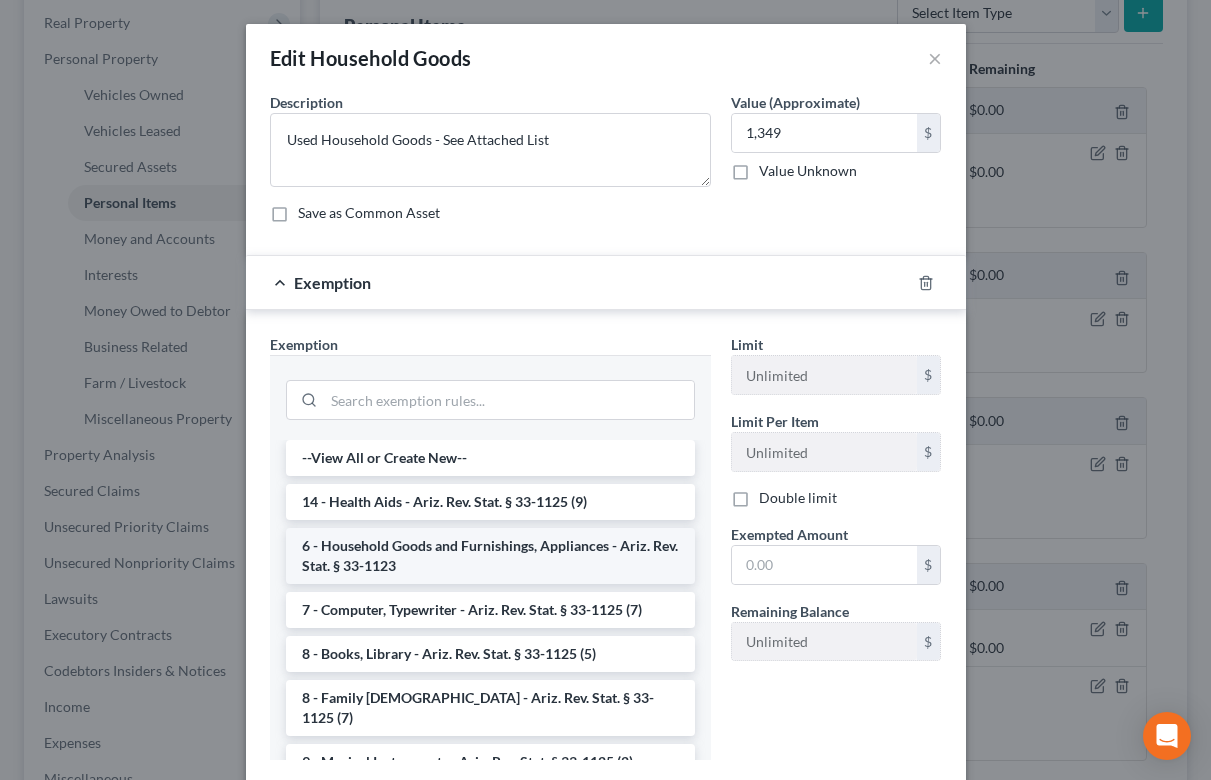 click on "6 - Household Goods and Furnishings, Appliances - Ariz. Rev. Stat. § 33-1123" at bounding box center (490, 556) 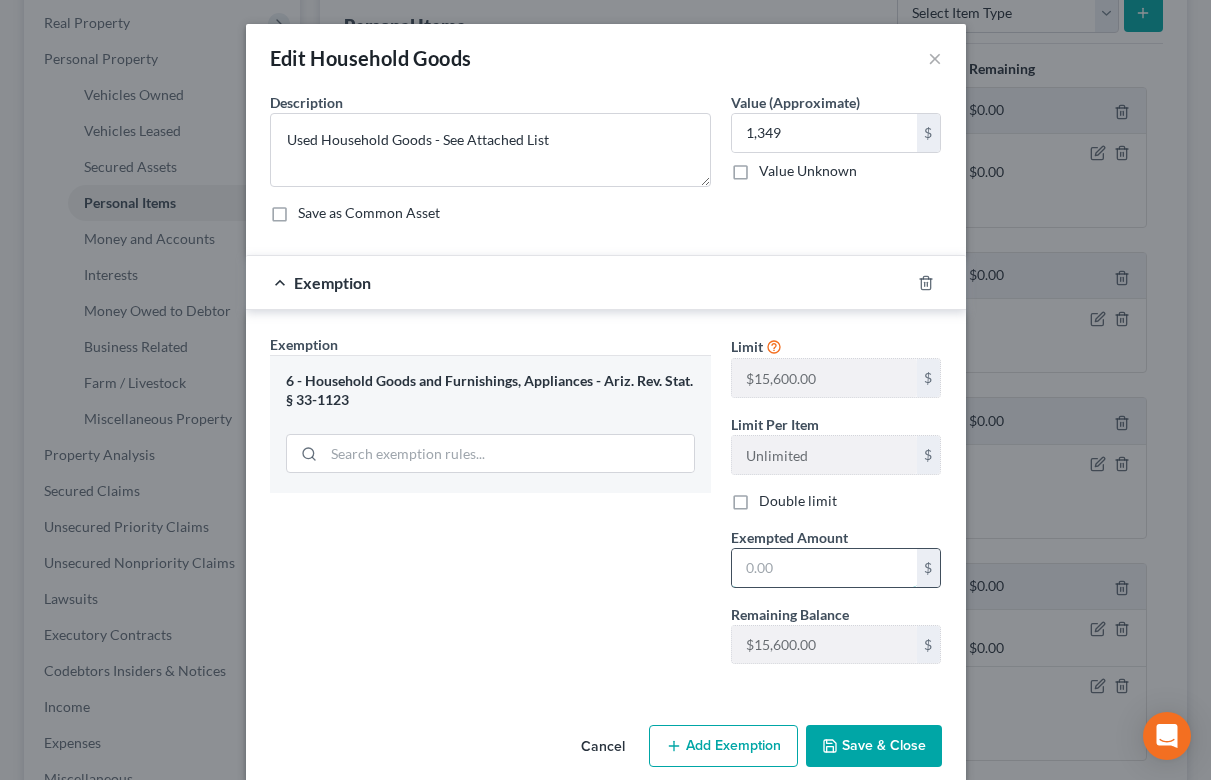 click at bounding box center (824, 568) 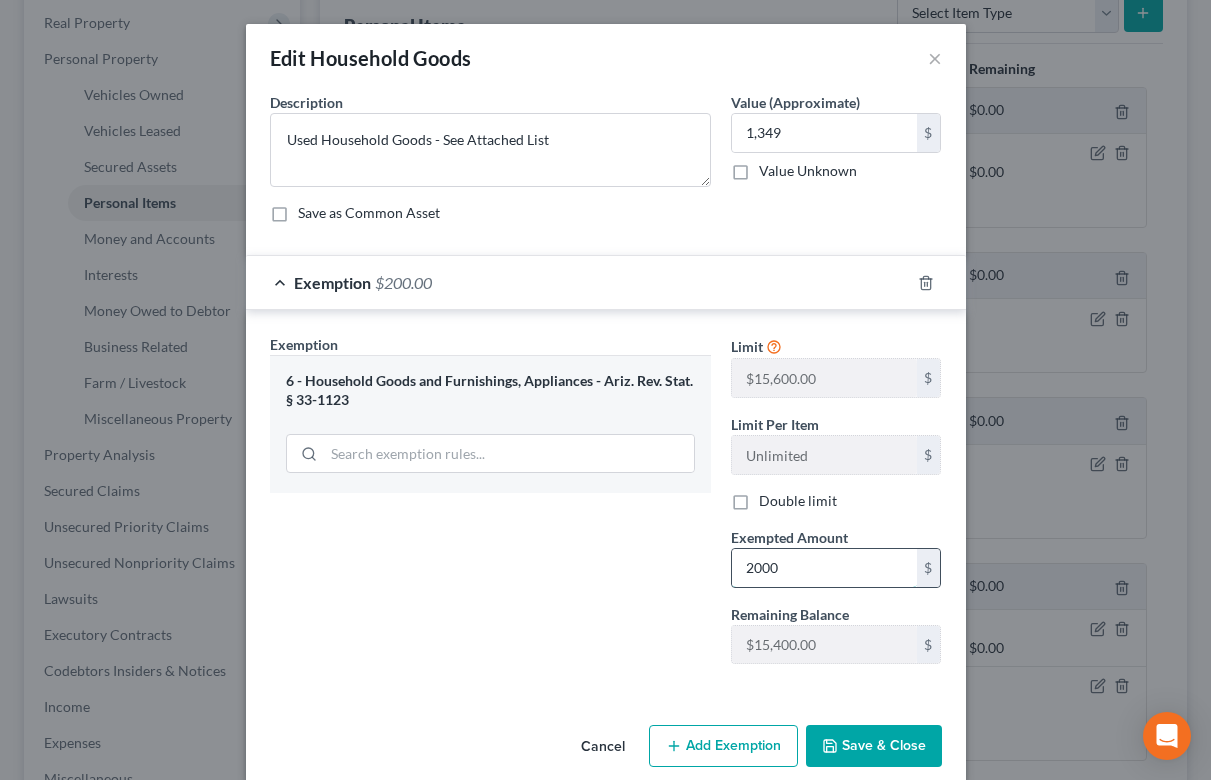 type on "2,000" 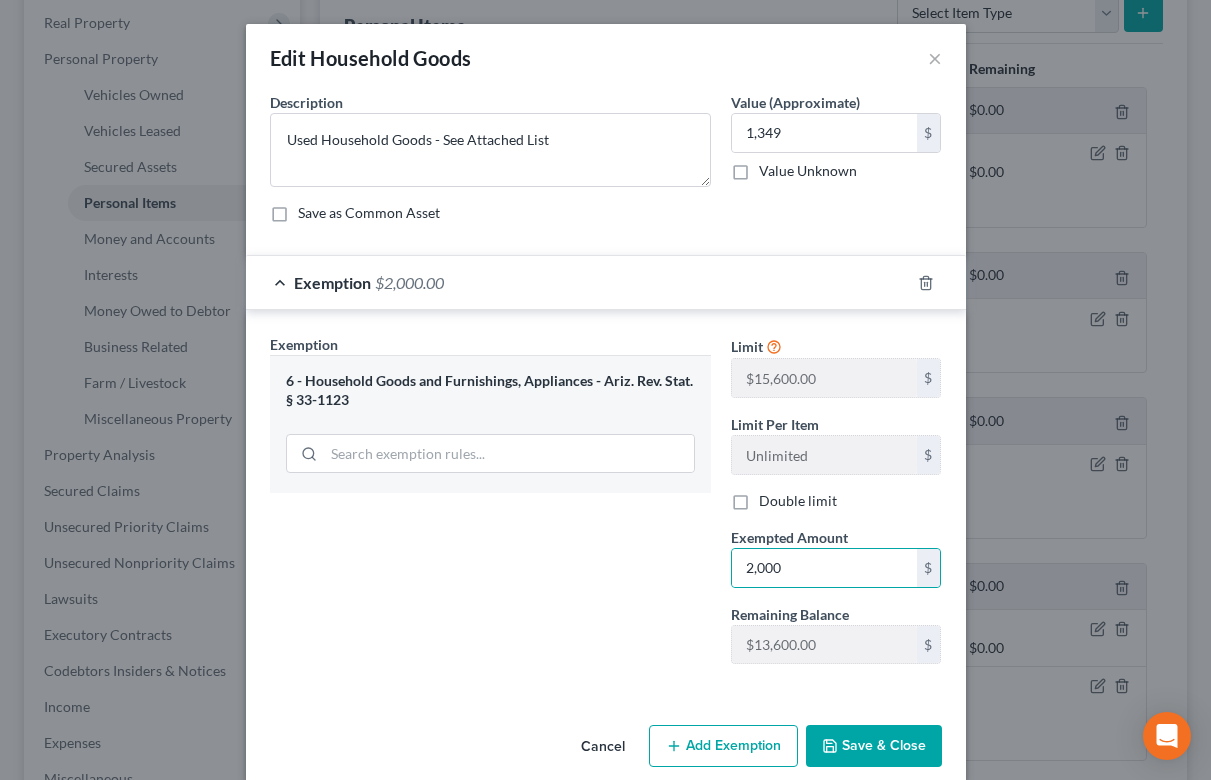 click on "Save & Close" at bounding box center (874, 746) 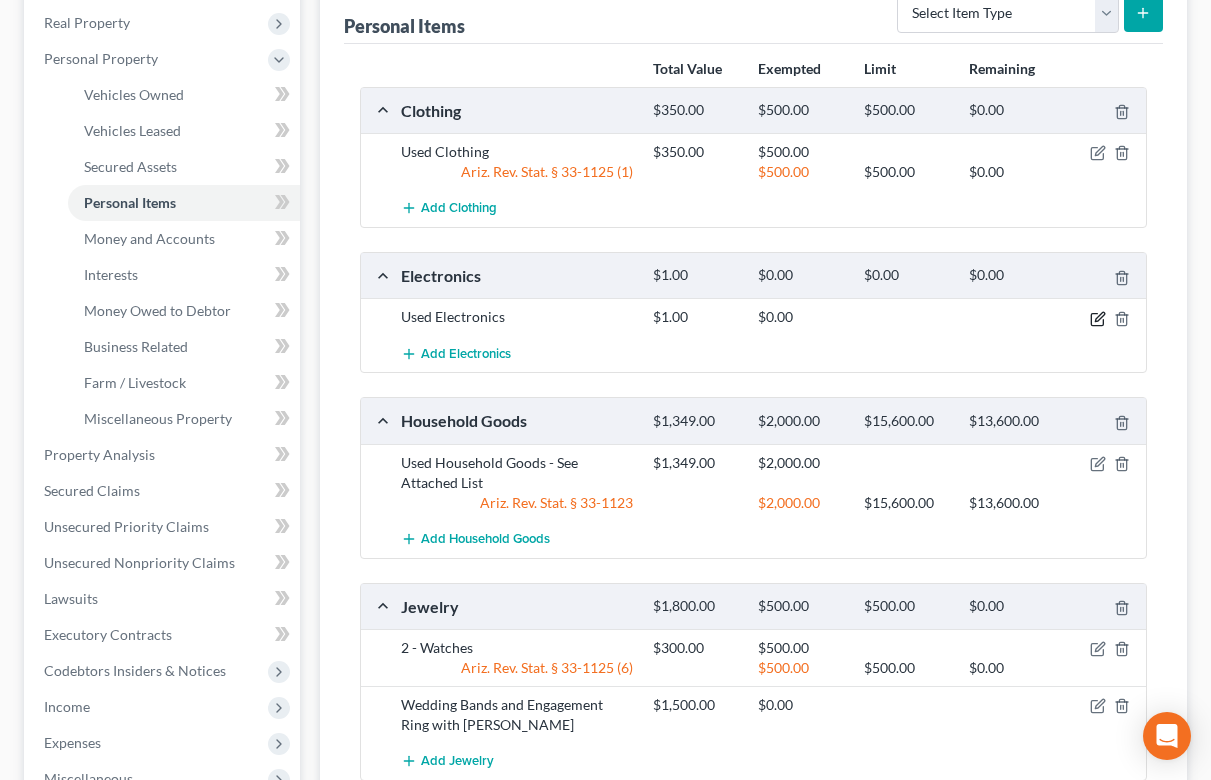 click 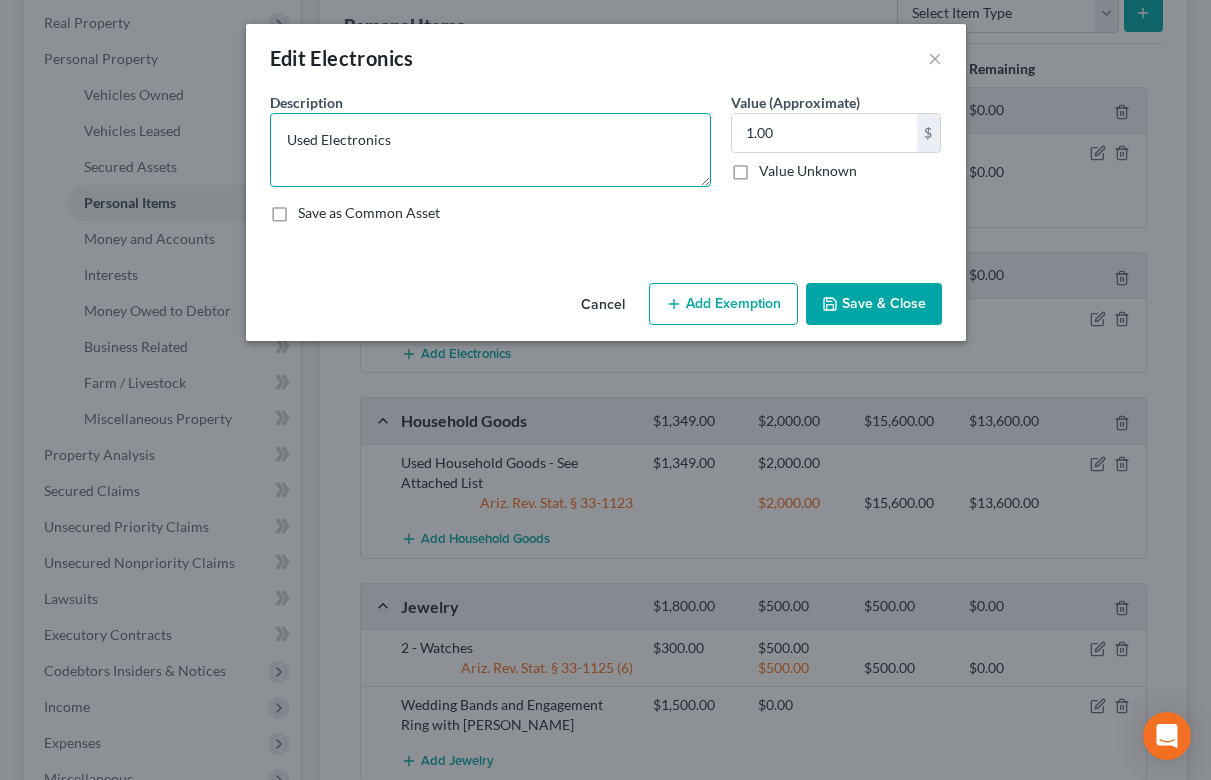 click on "Used Electronics" at bounding box center [490, 150] 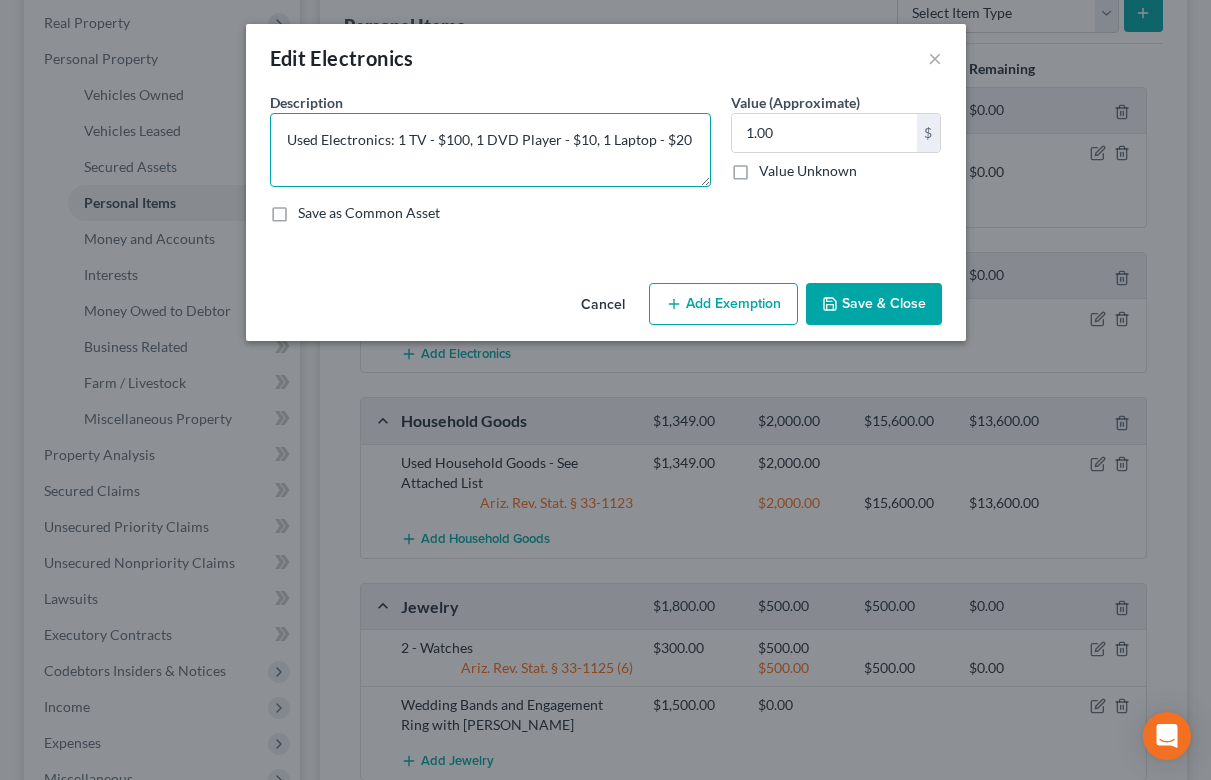 type on "Used Electronics: 1 TV - $100, 1 DVD Player - $10, 1 Laptop - $20" 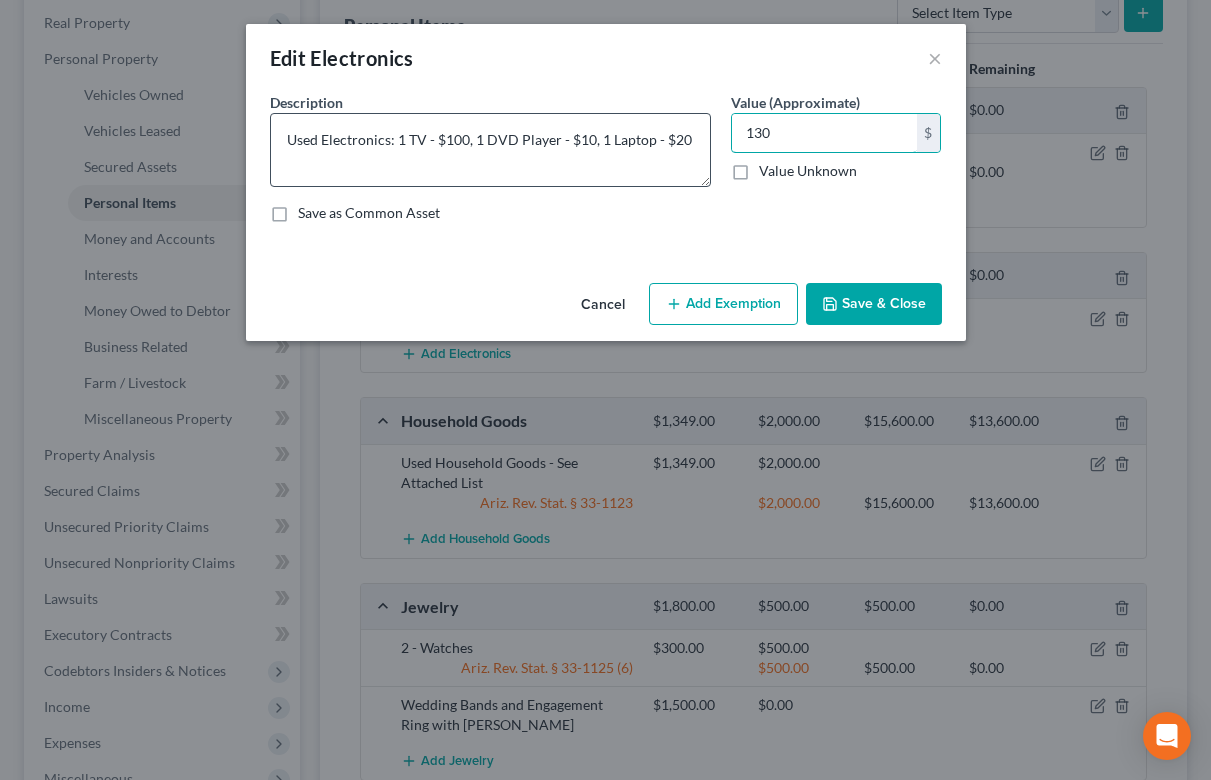 type on "130" 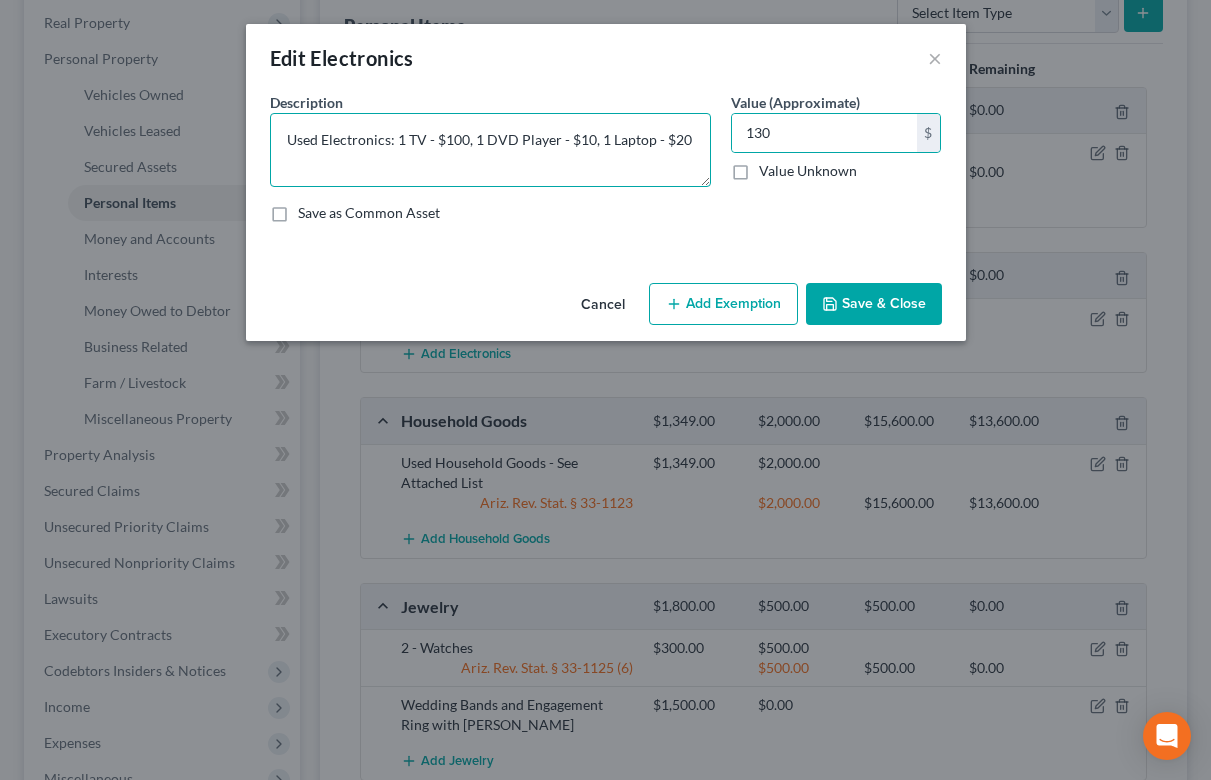 click on "Used Electronics: 1 TV - $100, 1 DVD Player - $10, 1 Laptop - $20" at bounding box center (490, 150) 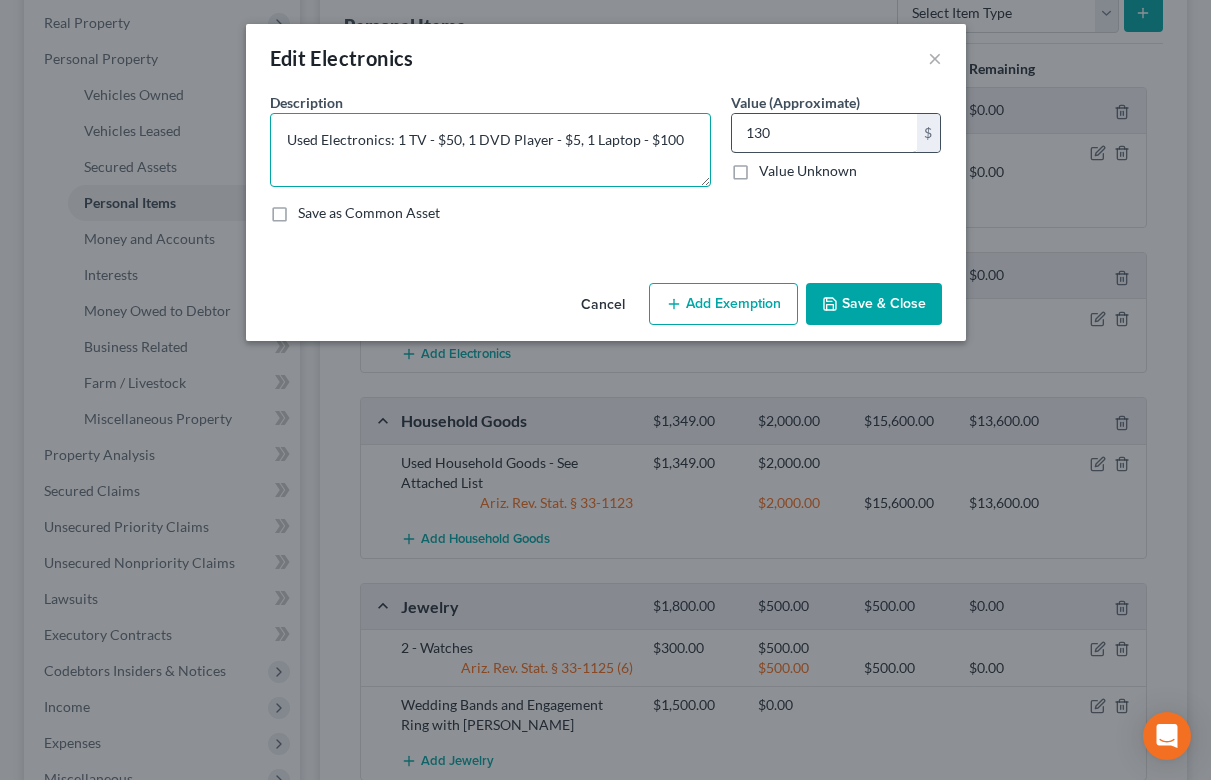type on "Used Electronics: 1 TV - $50, 1 DVD Player - $5, 1 Laptop - $100" 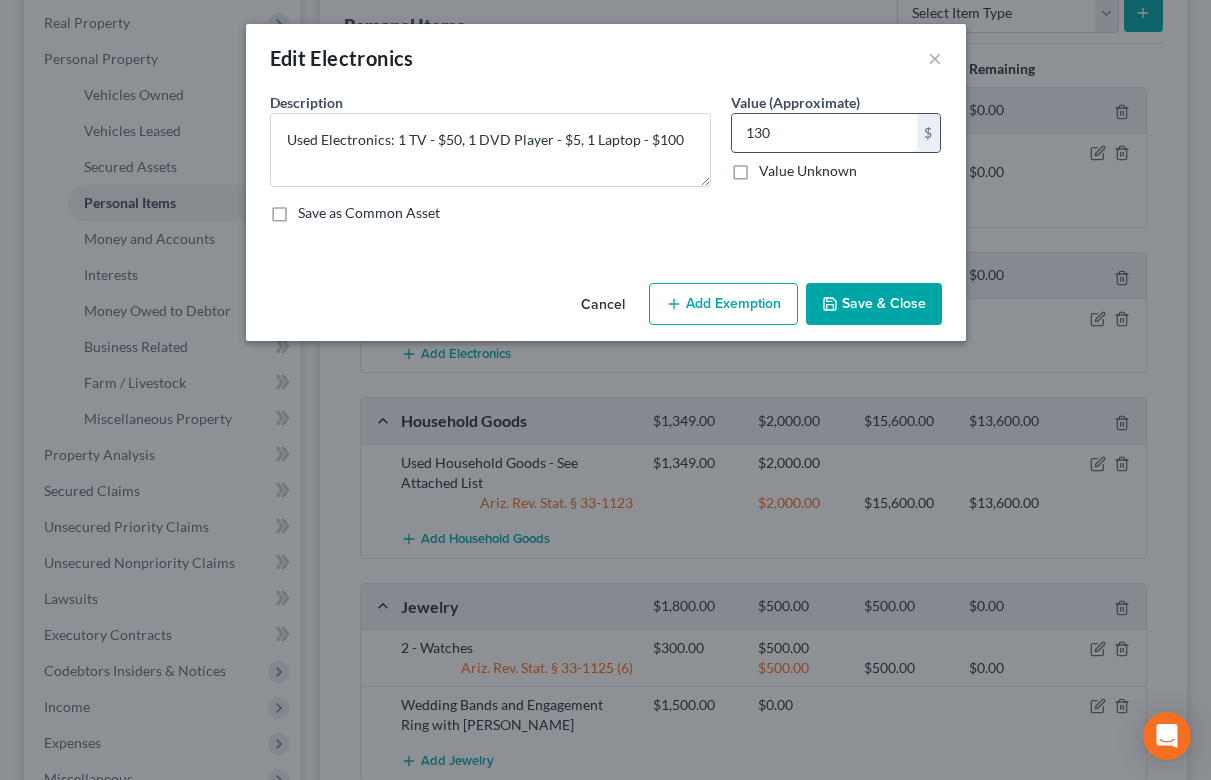 click on "130" at bounding box center [824, 133] 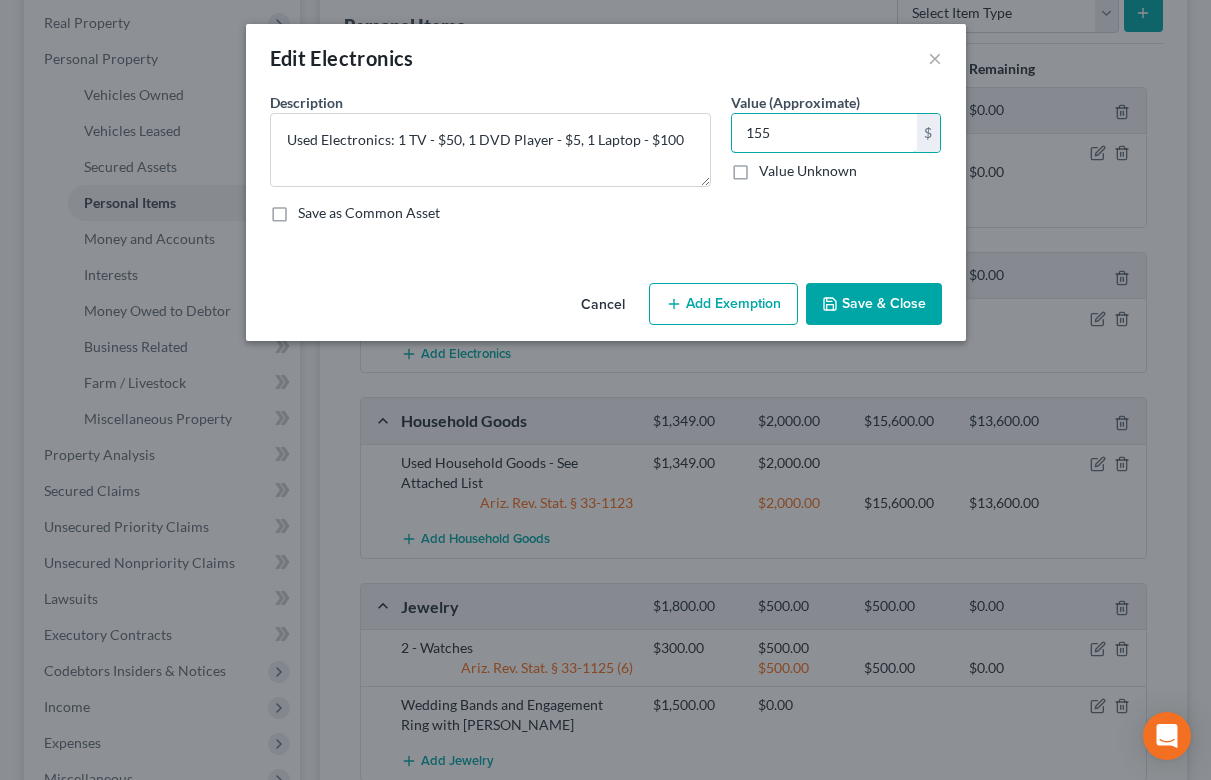 type on "155" 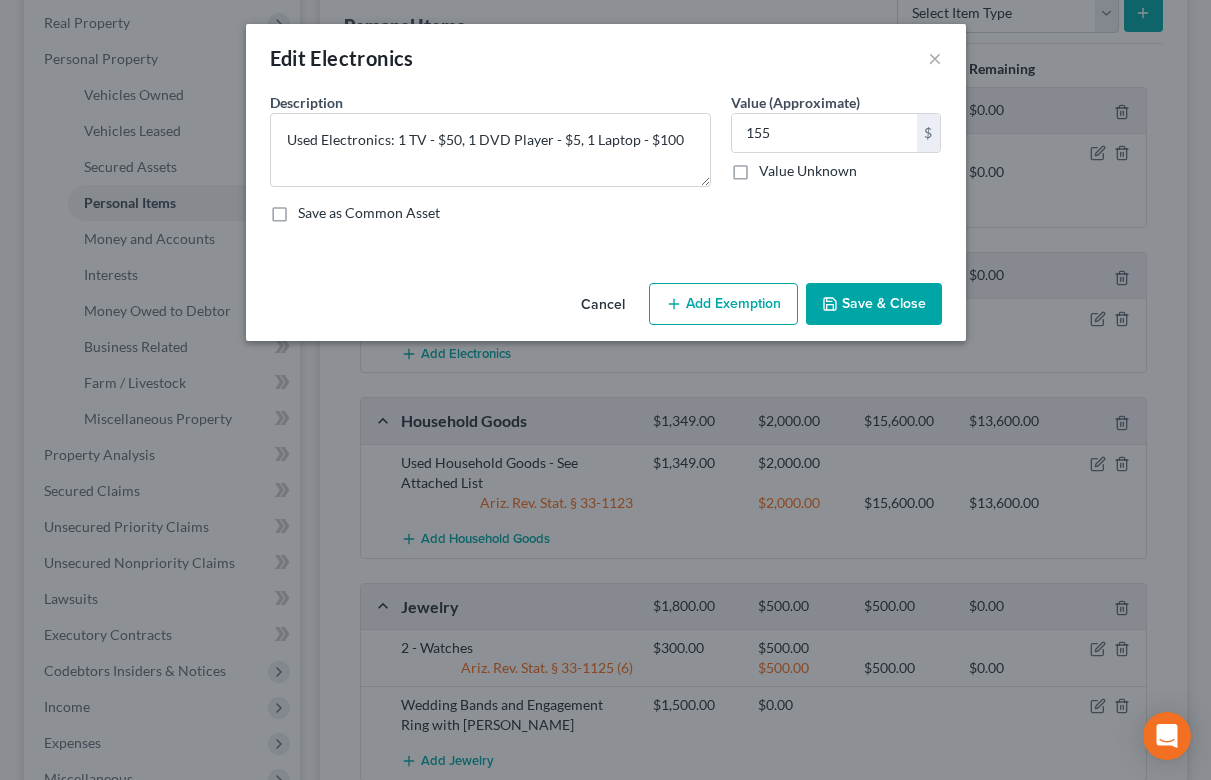 click on "Add Exemption" at bounding box center (723, 304) 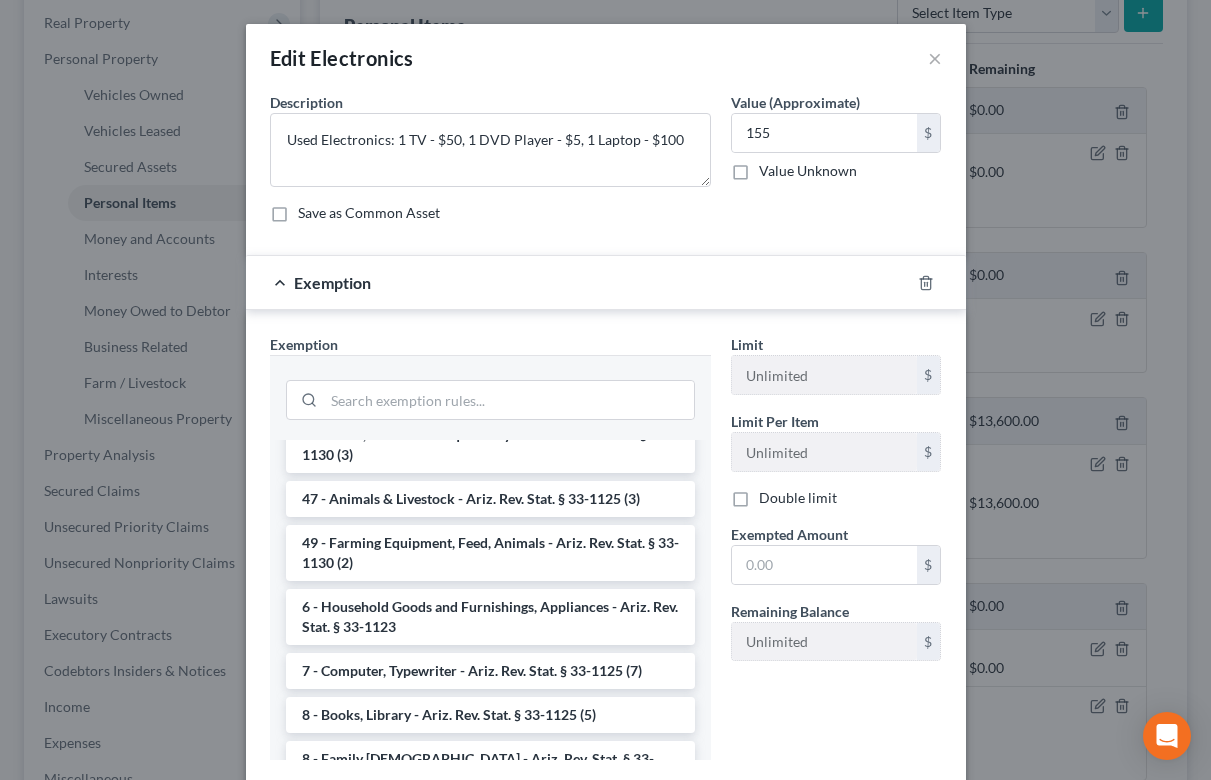 scroll, scrollTop: 2228, scrollLeft: 0, axis: vertical 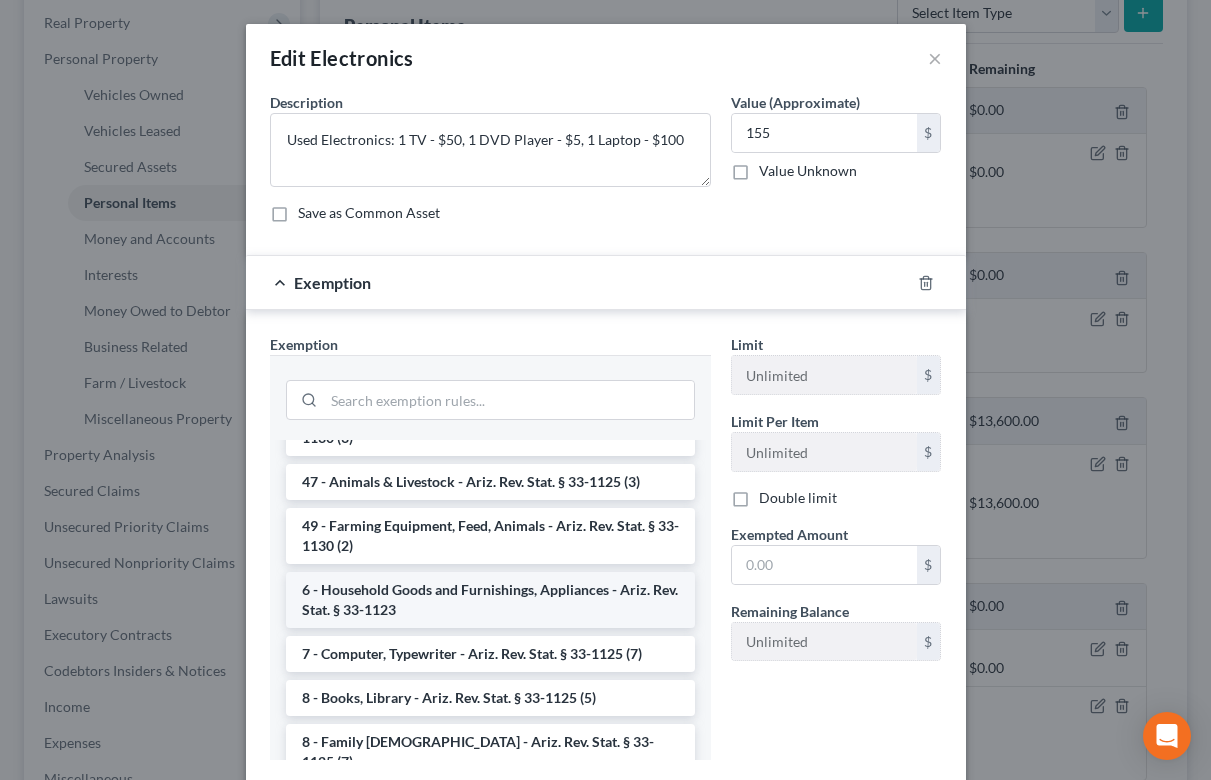 click on "6 - Household Goods and Furnishings, Appliances - Ariz. Rev. Stat. § 33-1123" at bounding box center (490, 600) 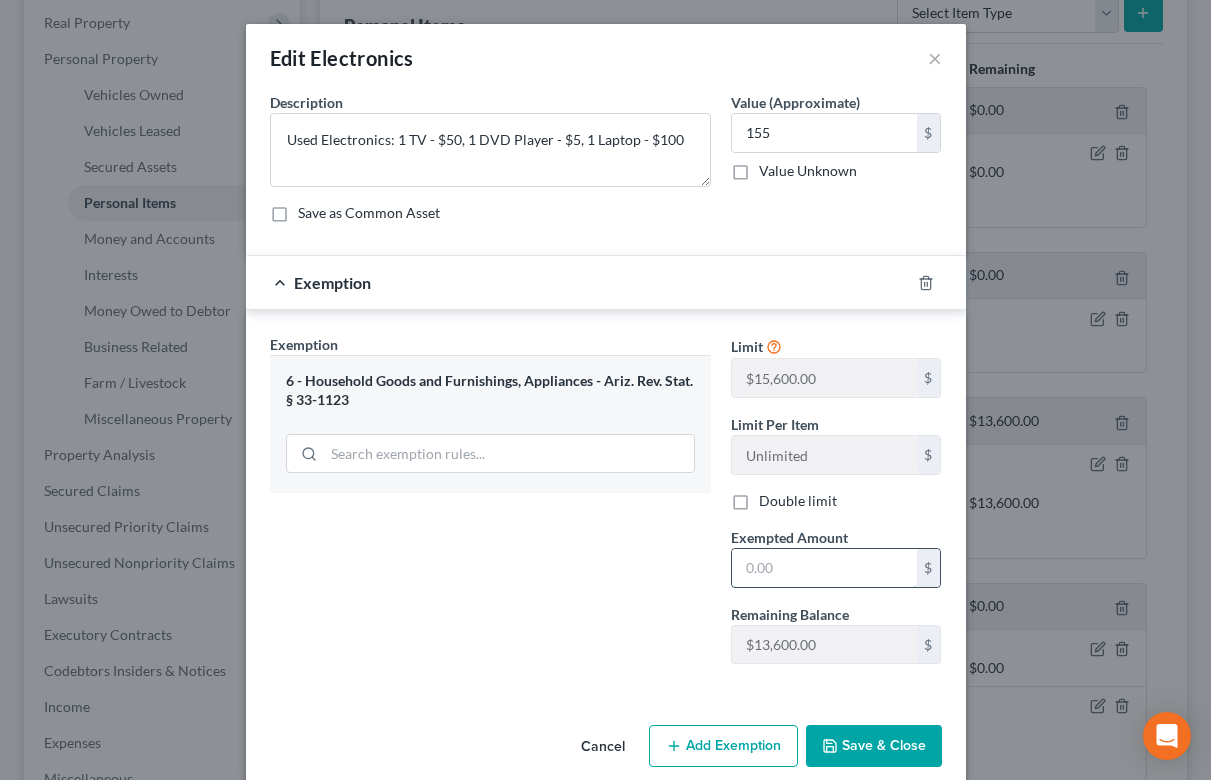 click at bounding box center [824, 568] 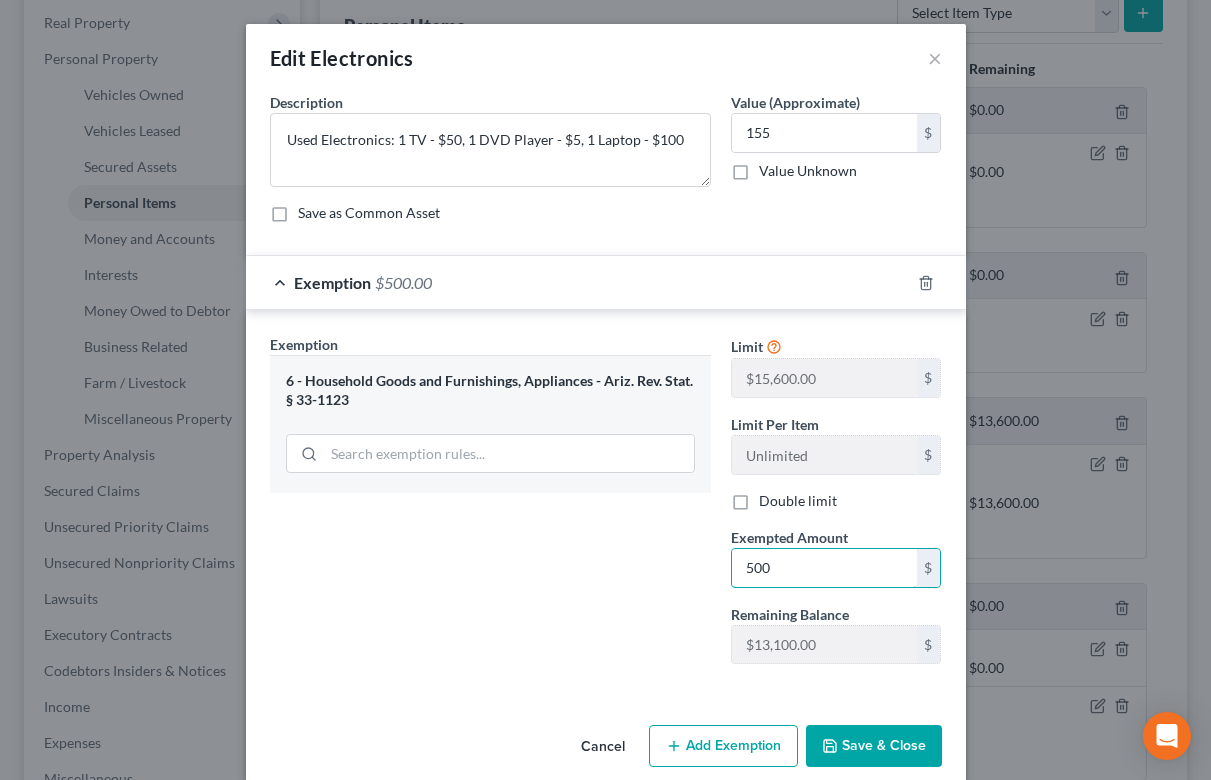 type on "500" 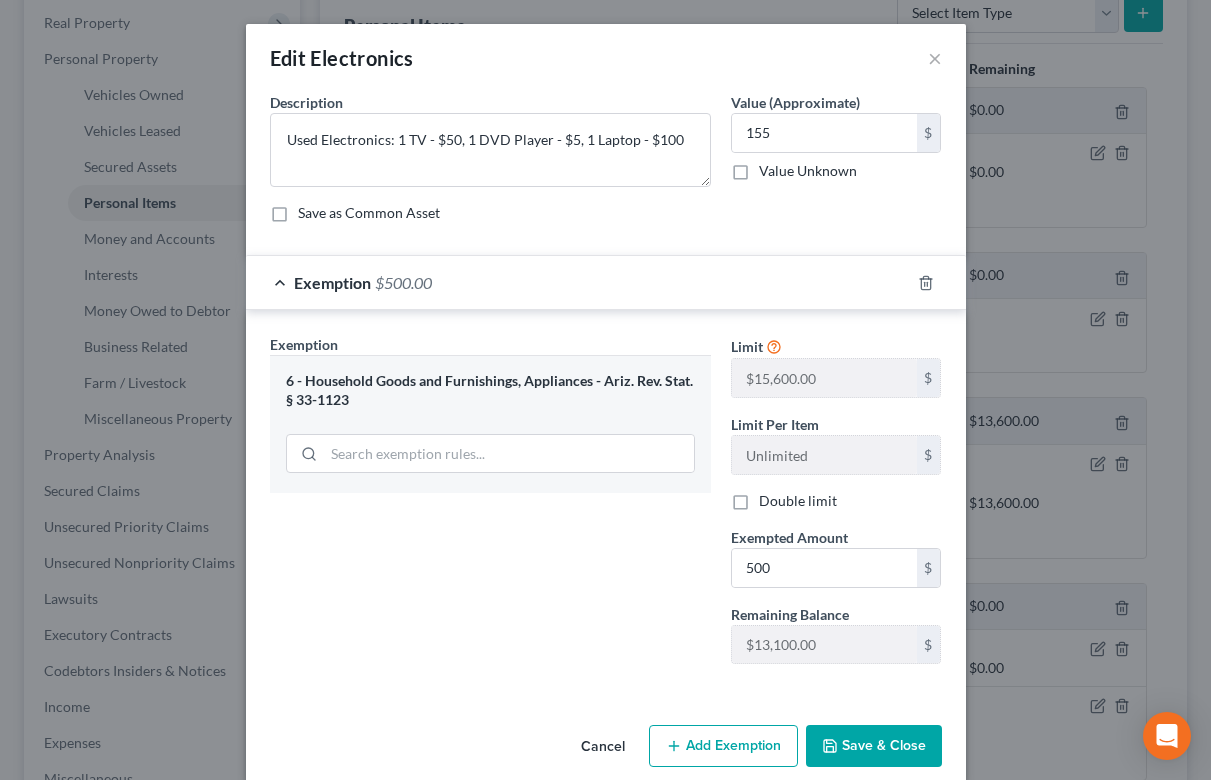 click on "Save & Close" at bounding box center [874, 746] 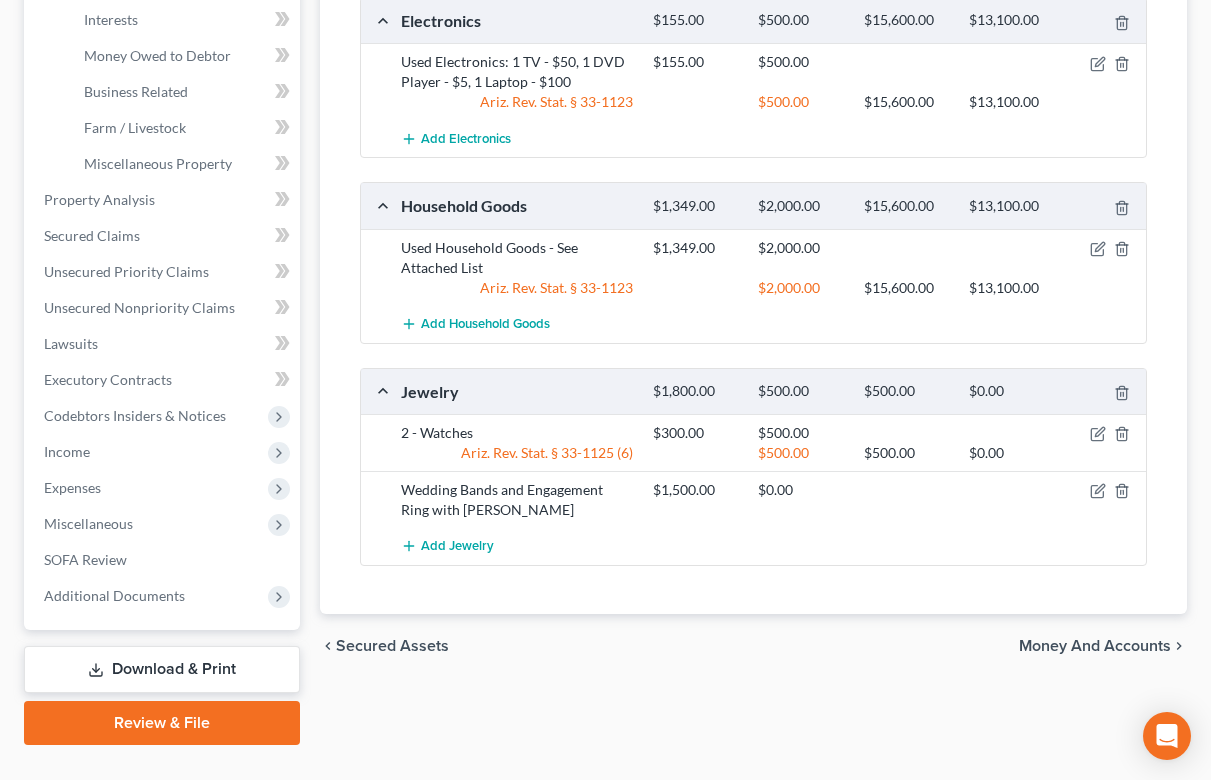 scroll, scrollTop: 569, scrollLeft: 0, axis: vertical 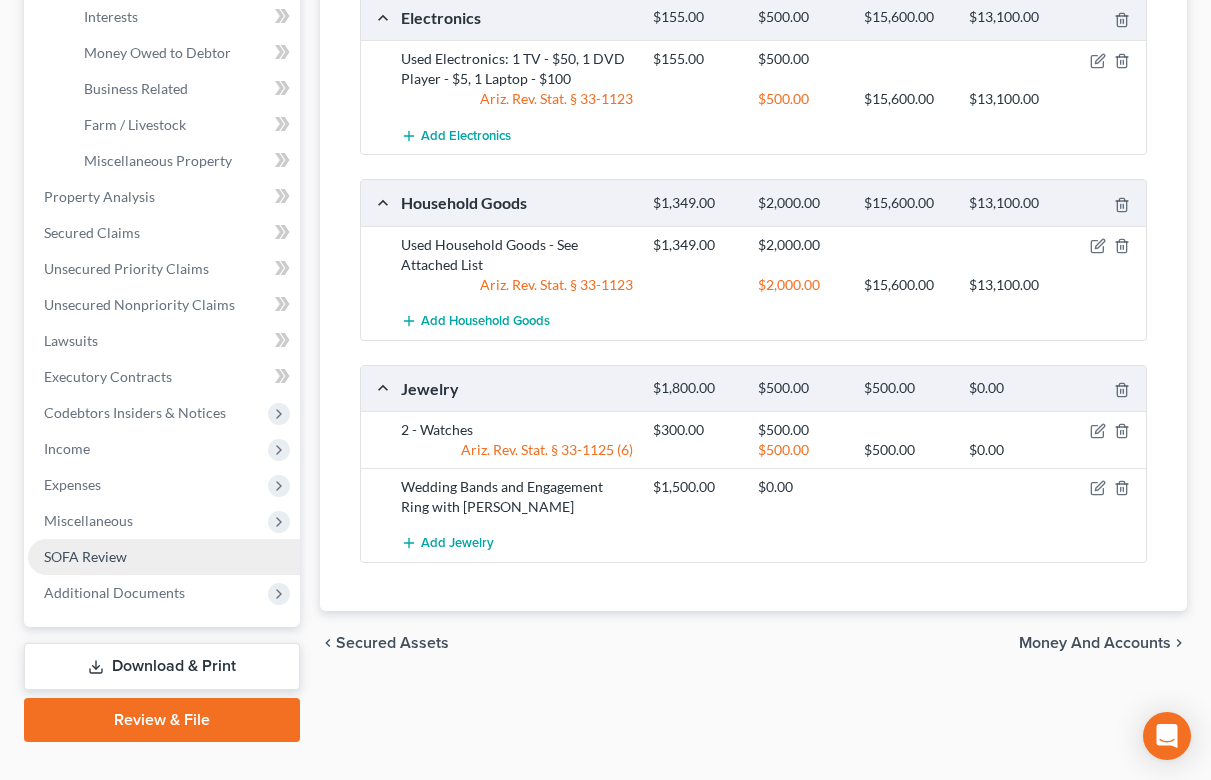 click on "SOFA Review" at bounding box center (85, 556) 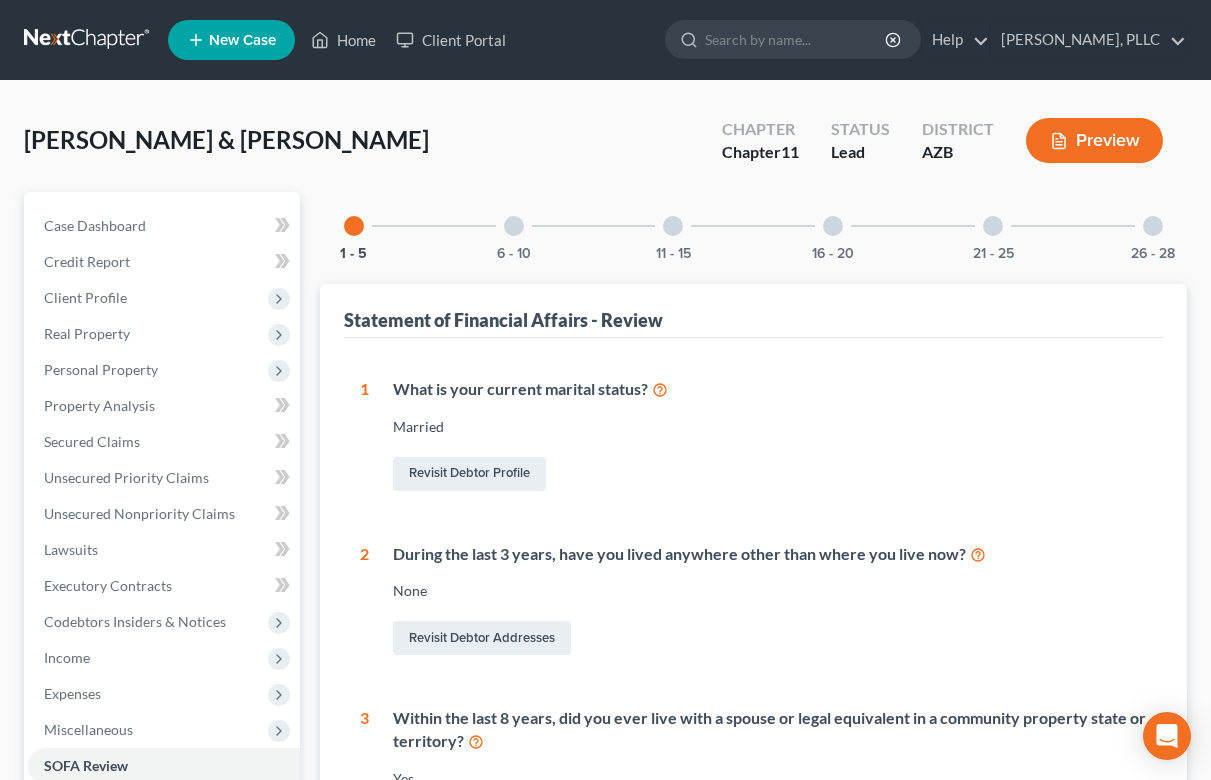 scroll, scrollTop: 0, scrollLeft: 0, axis: both 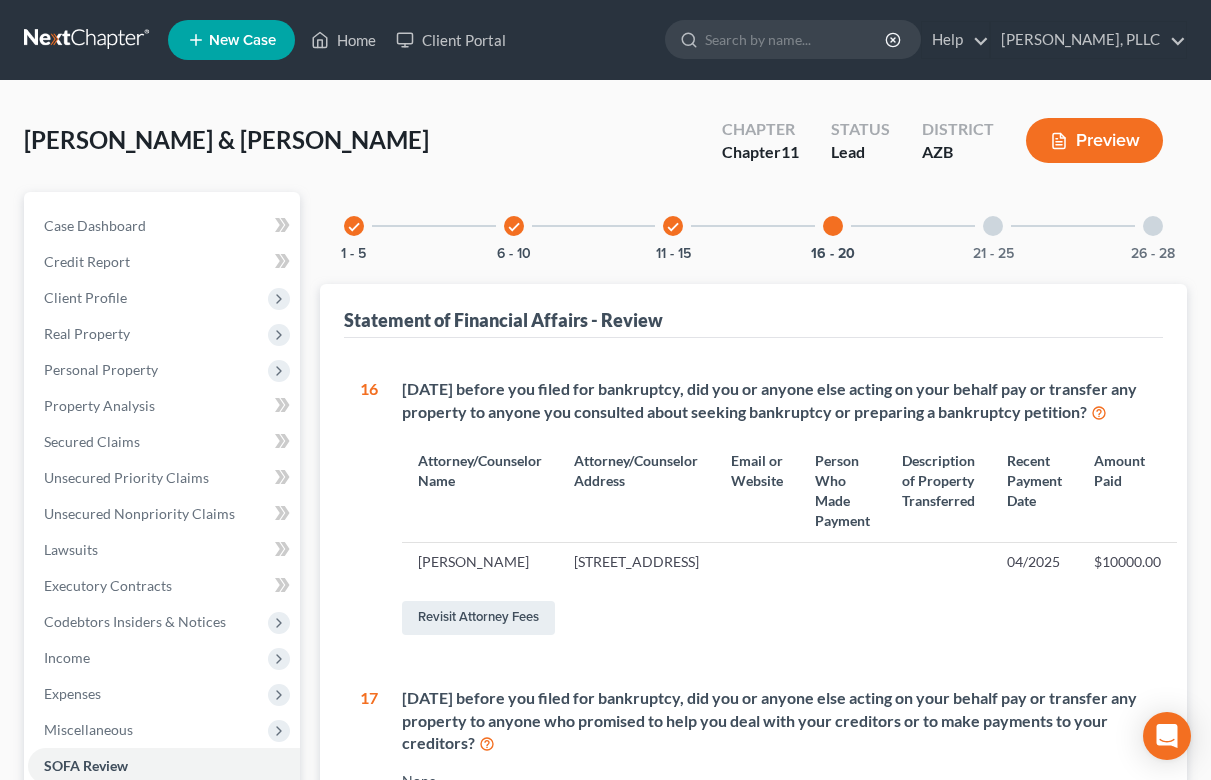 click at bounding box center (993, 226) 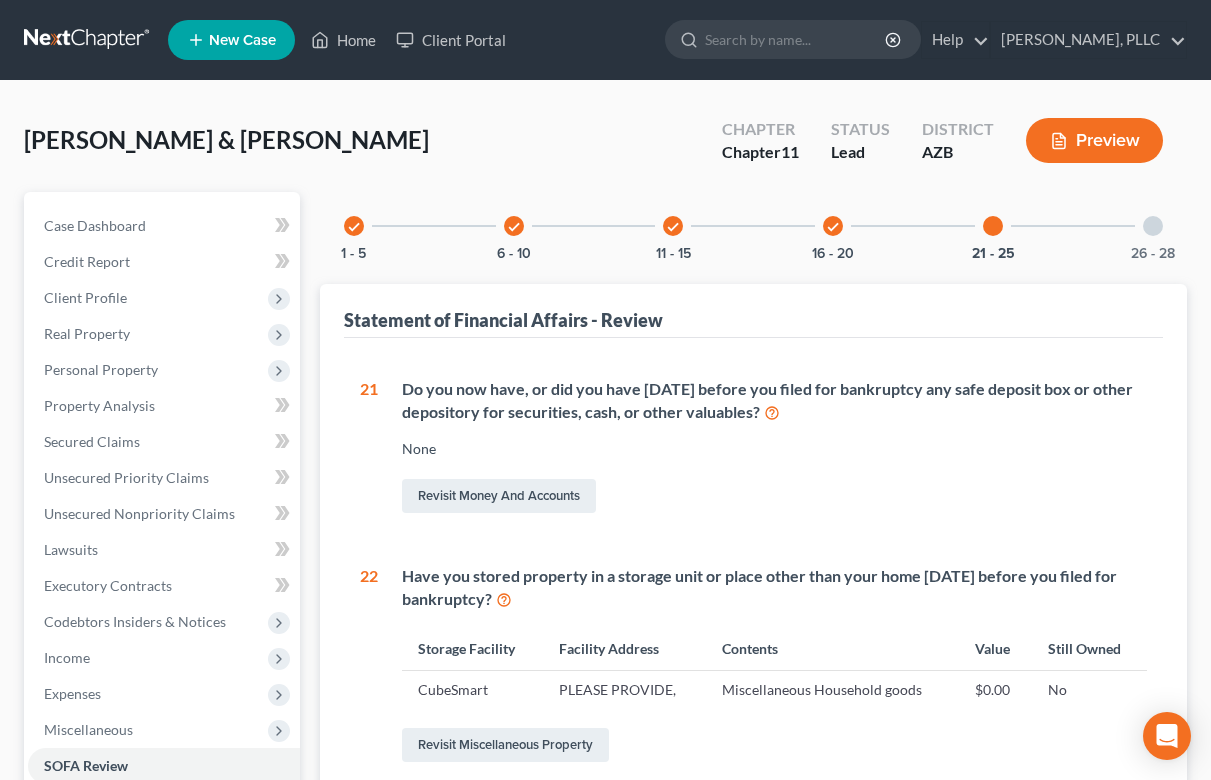 scroll, scrollTop: 0, scrollLeft: 0, axis: both 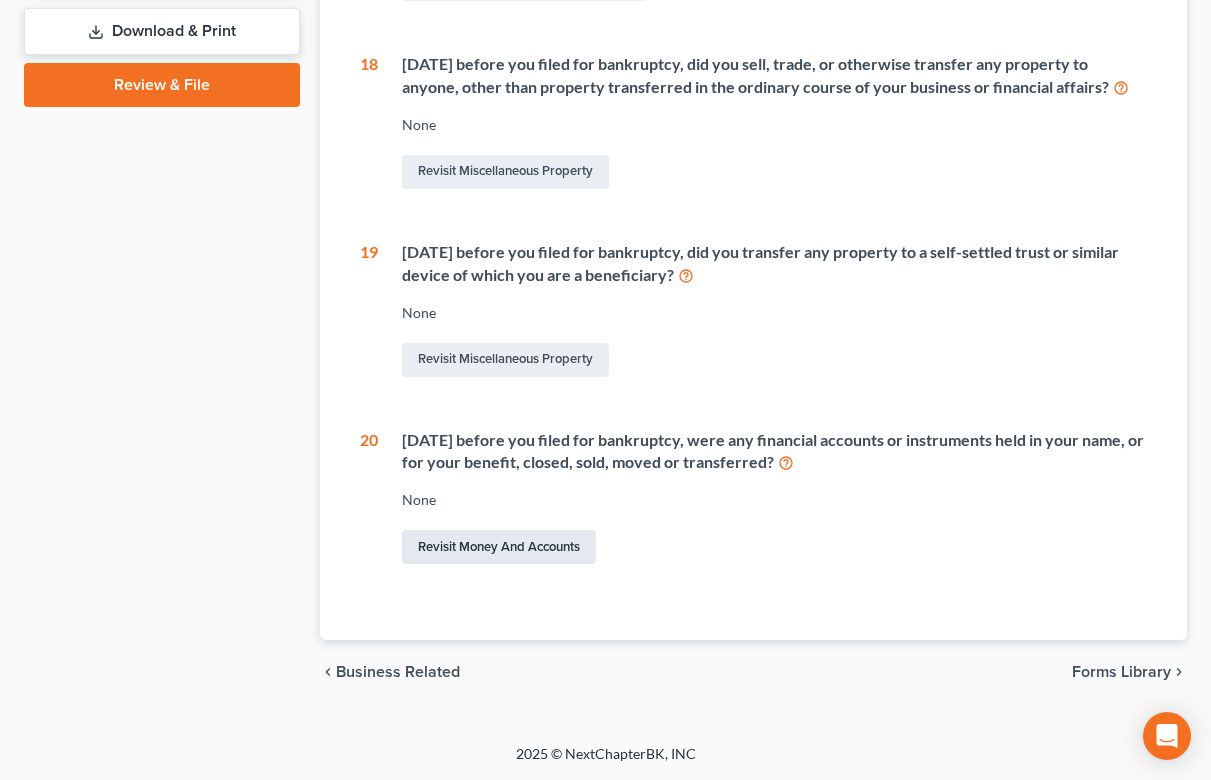 click on "Revisit Money and Accounts" at bounding box center (499, 547) 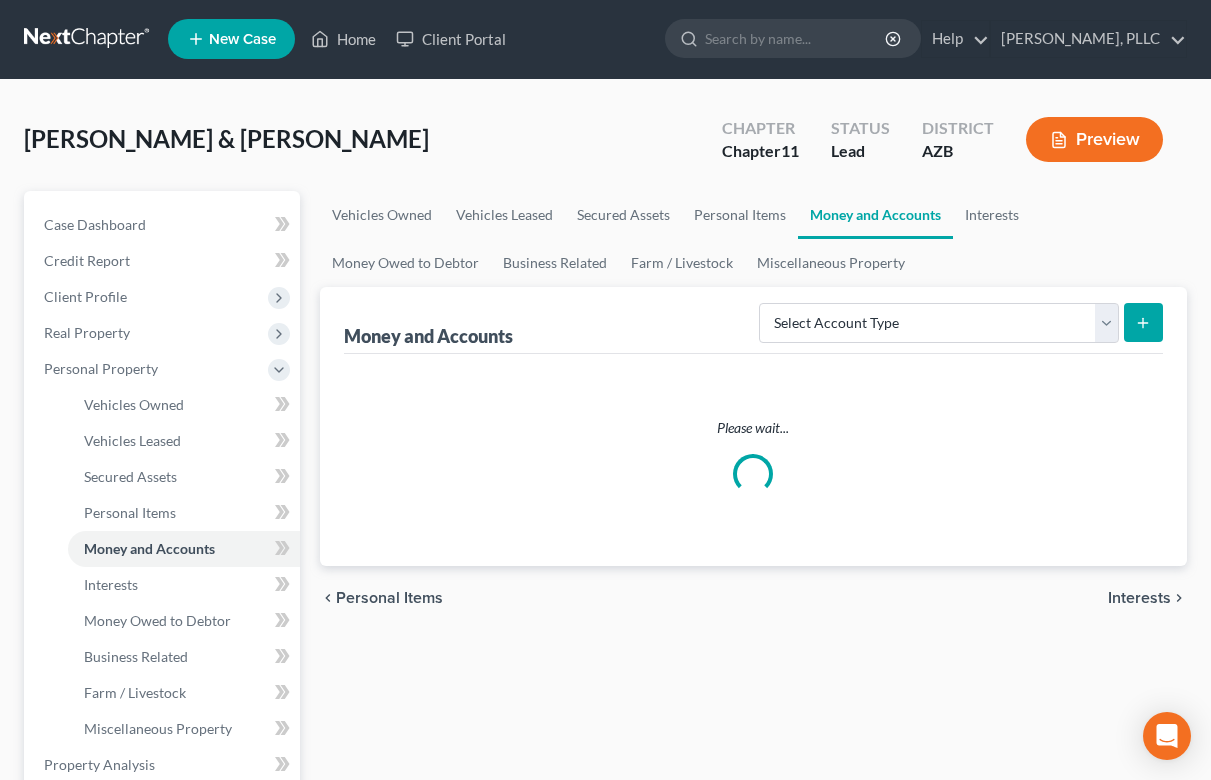 scroll, scrollTop: 0, scrollLeft: 0, axis: both 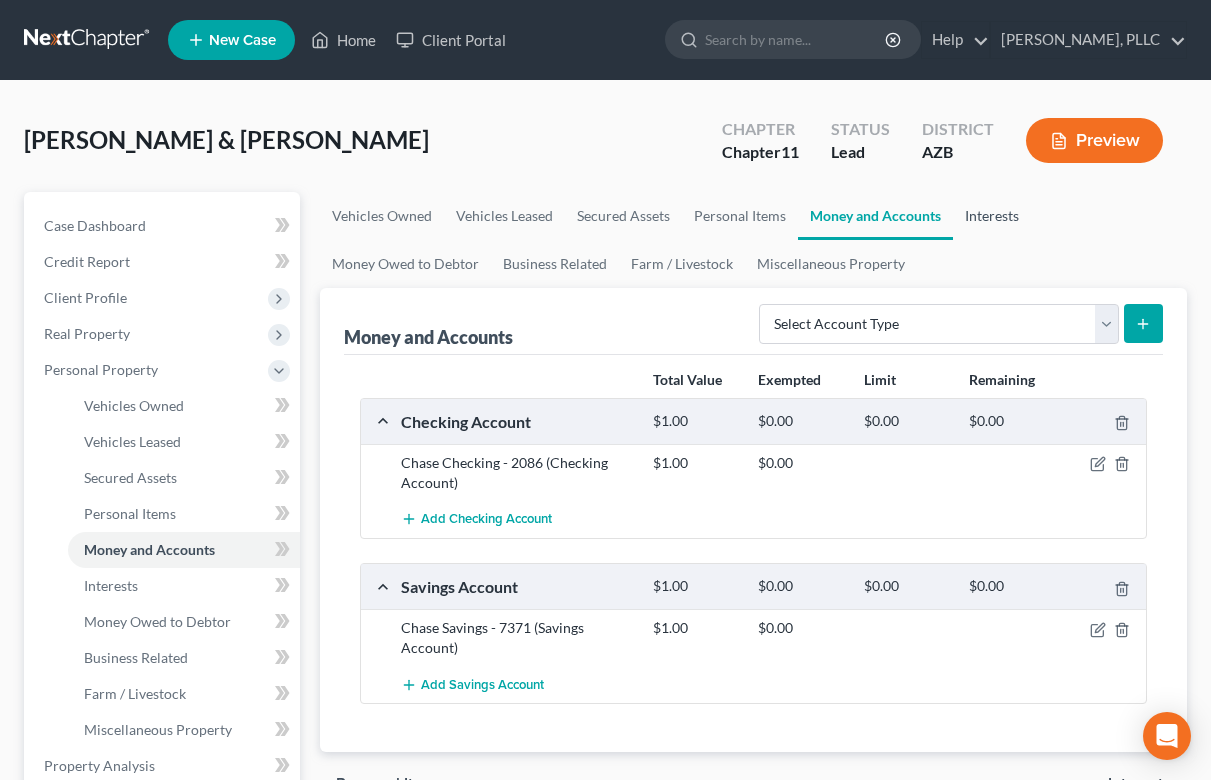 click on "Interests" at bounding box center [992, 216] 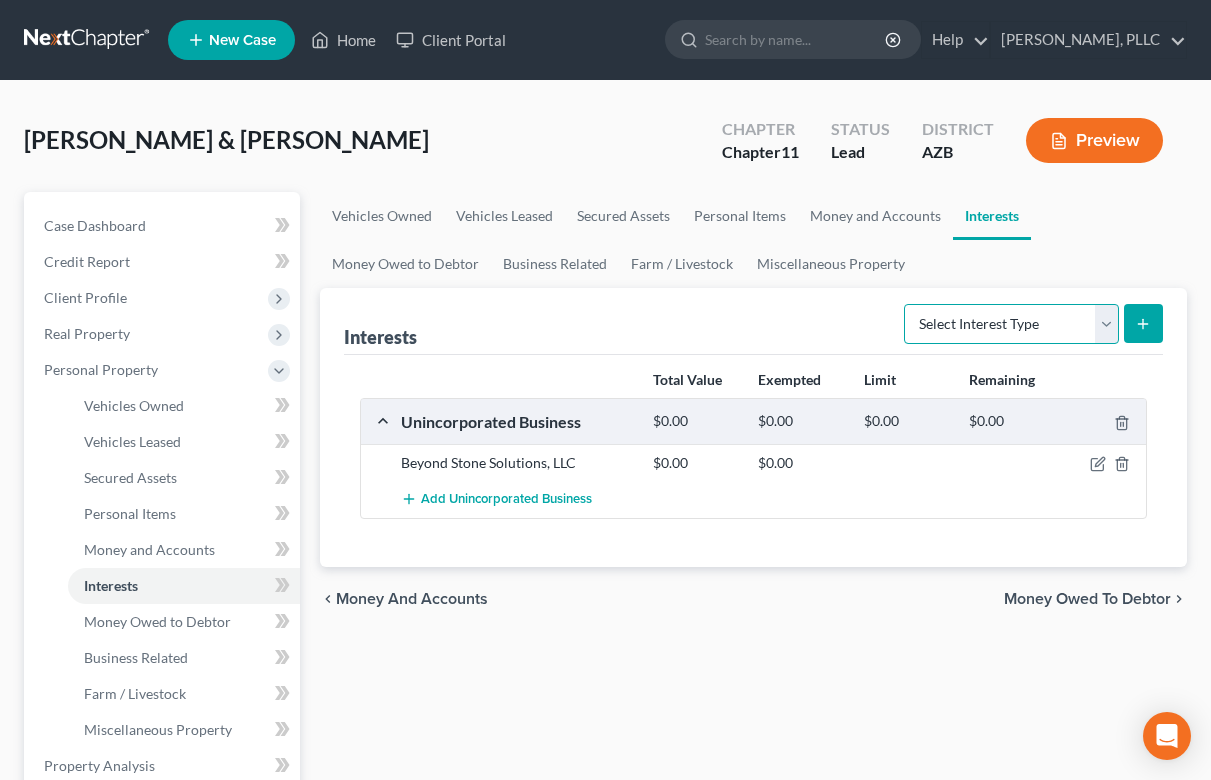 select on "pension_plan" 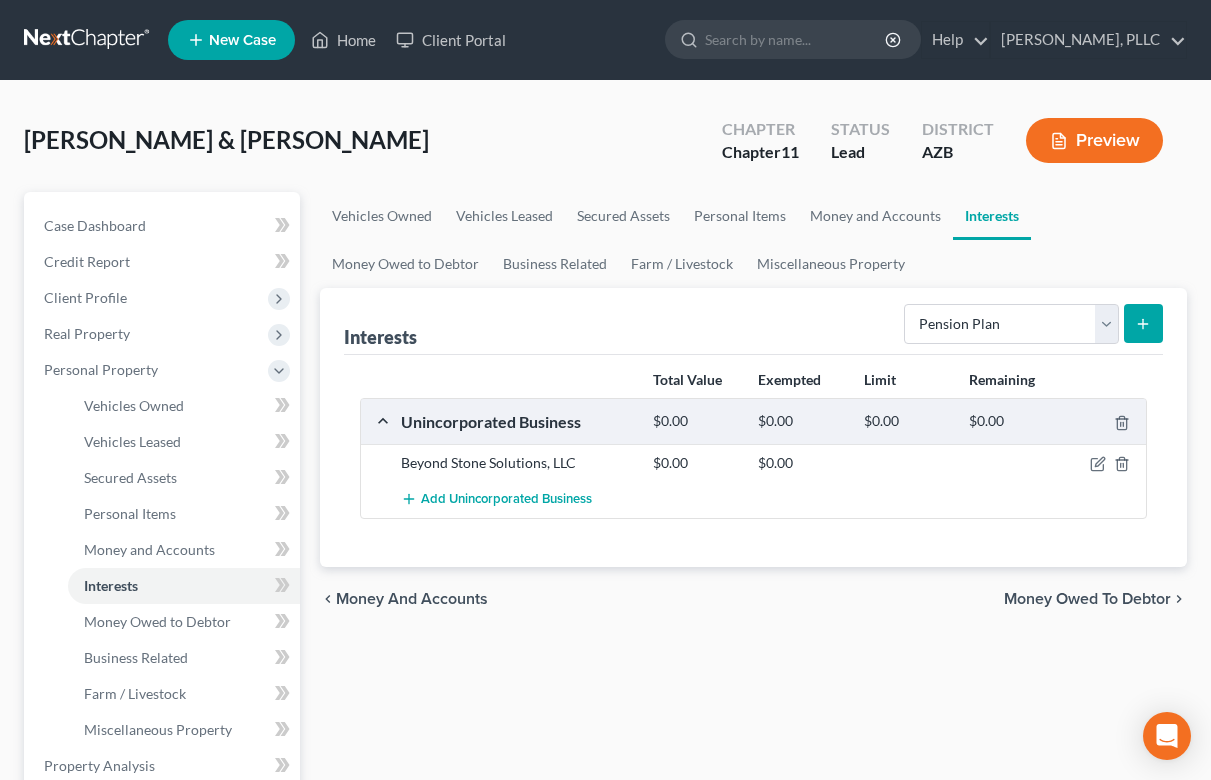 click 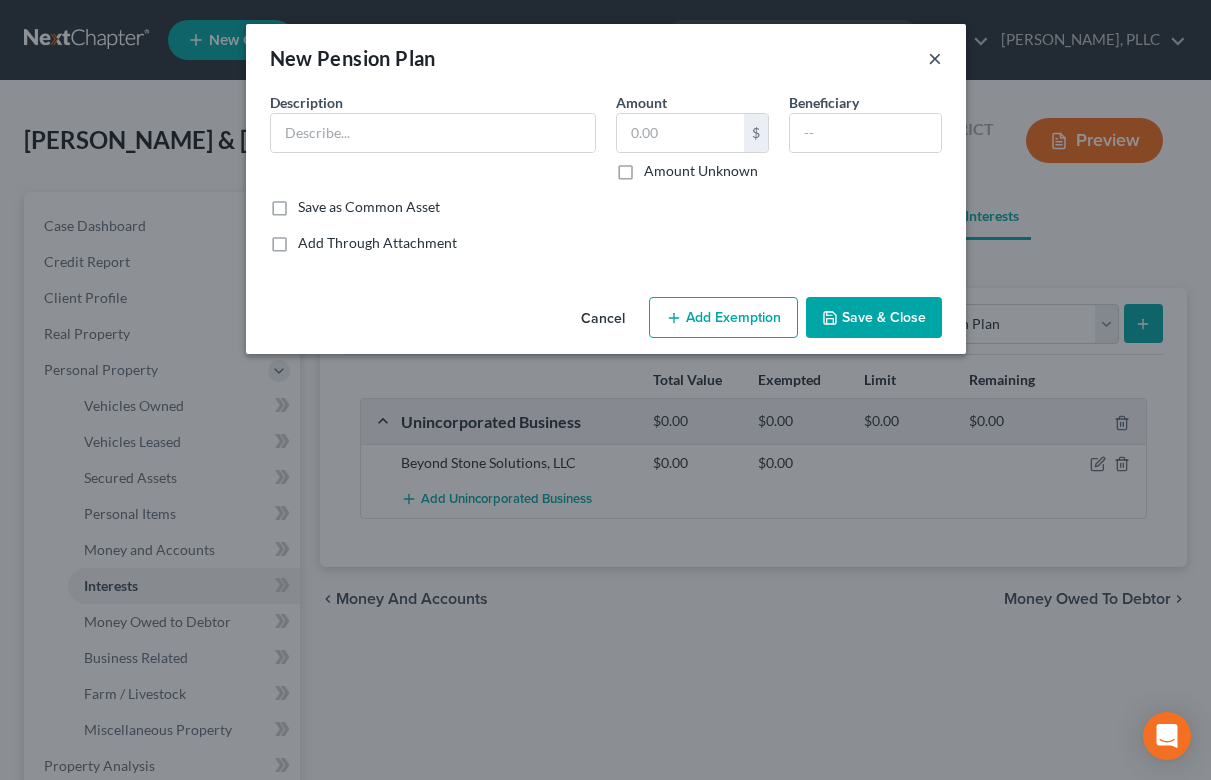 click on "×" at bounding box center [935, 58] 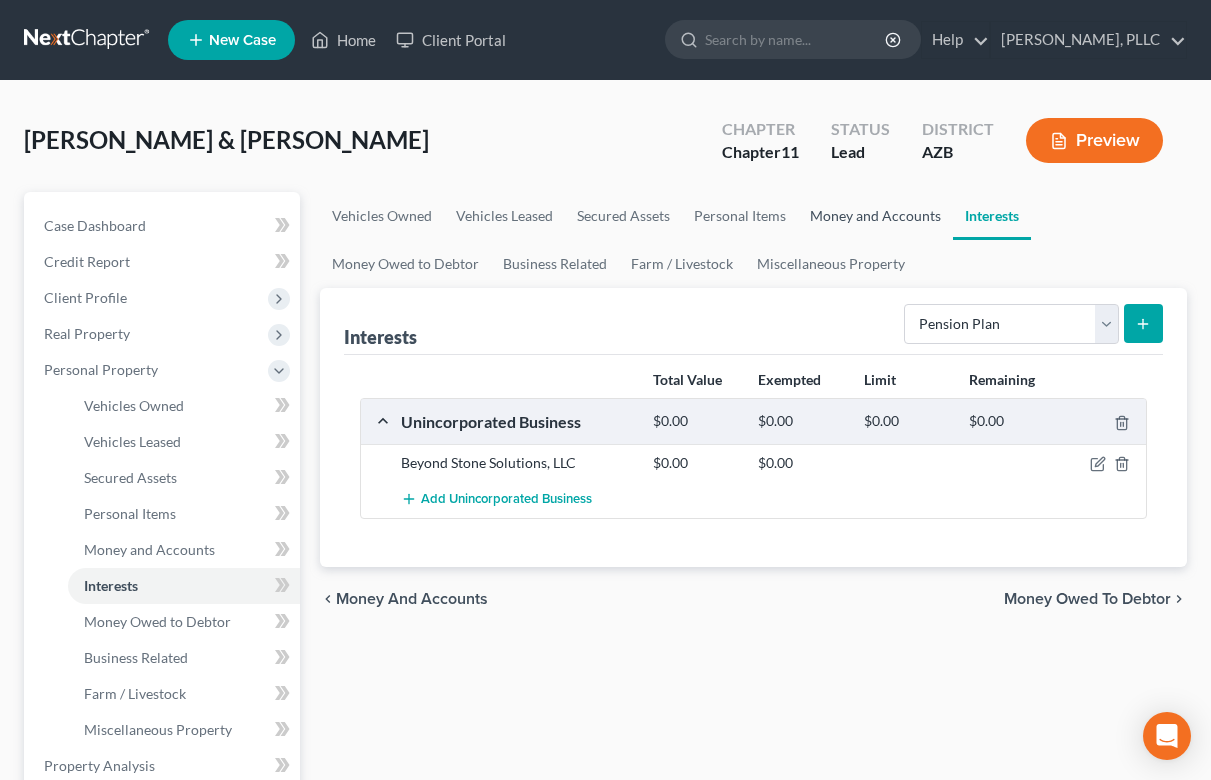 click on "Money and Accounts" at bounding box center [875, 216] 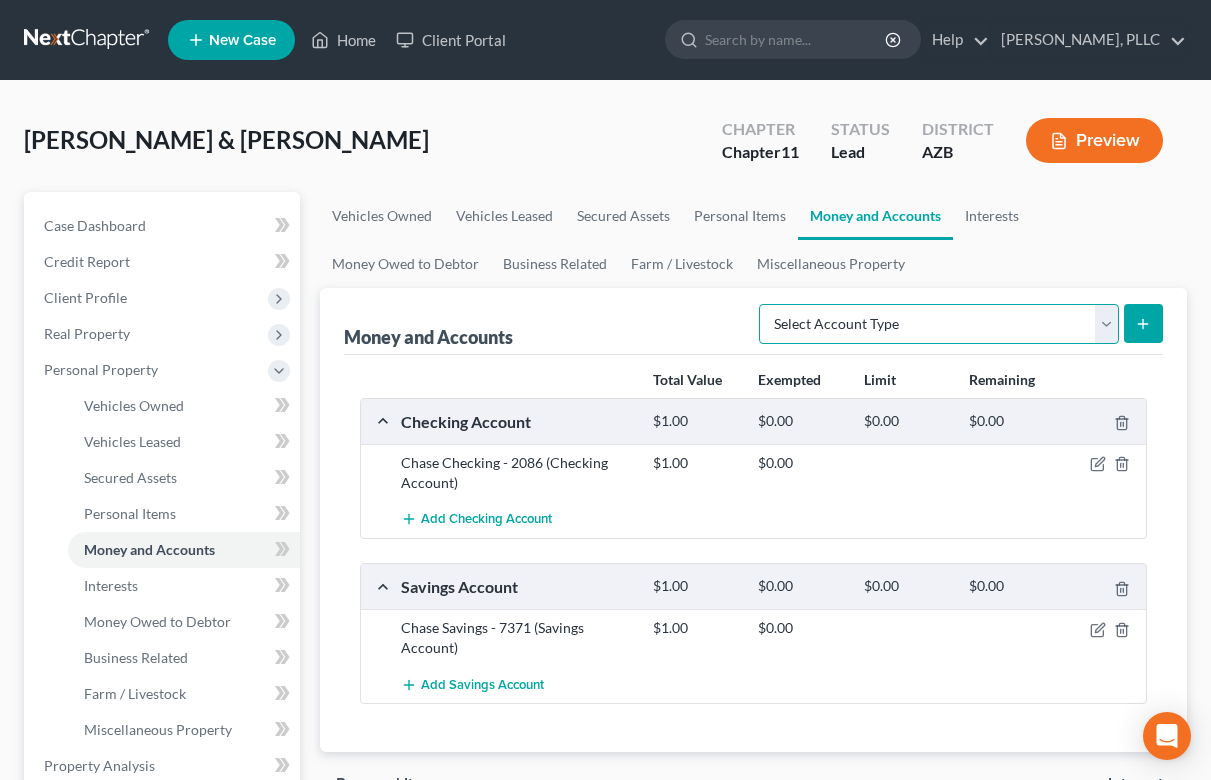select on "other" 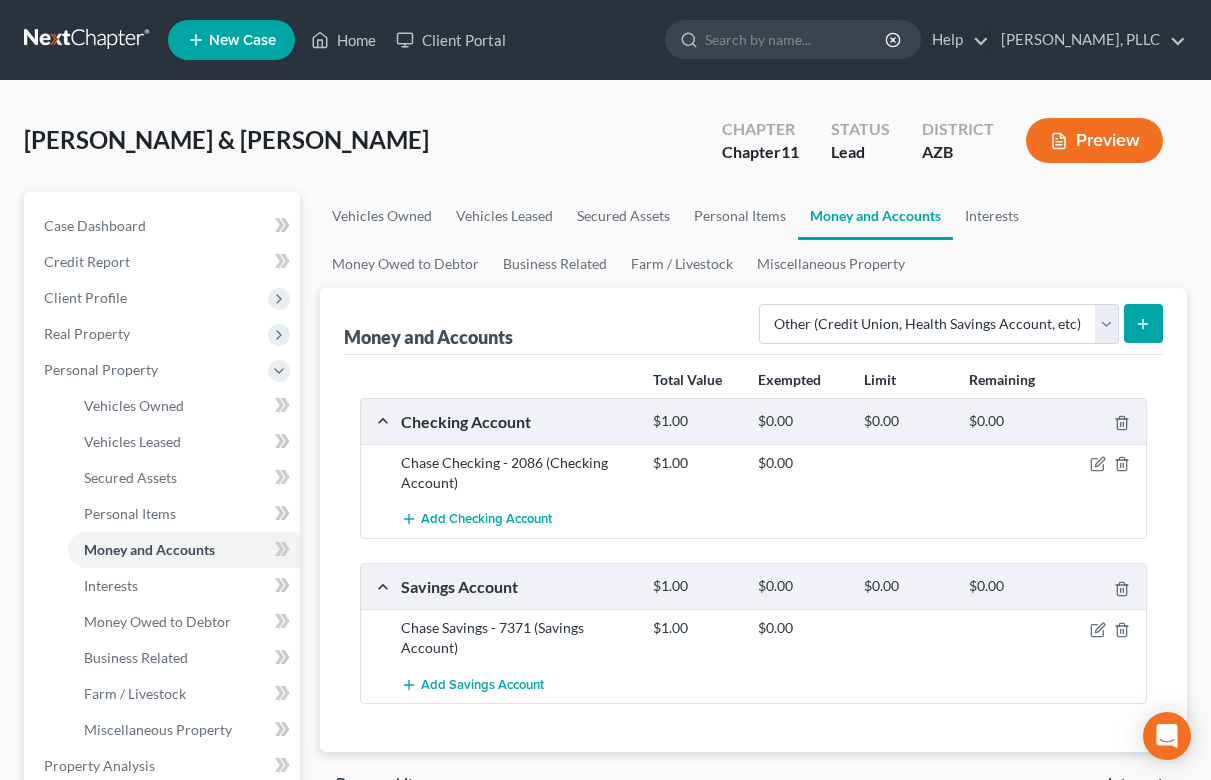 click 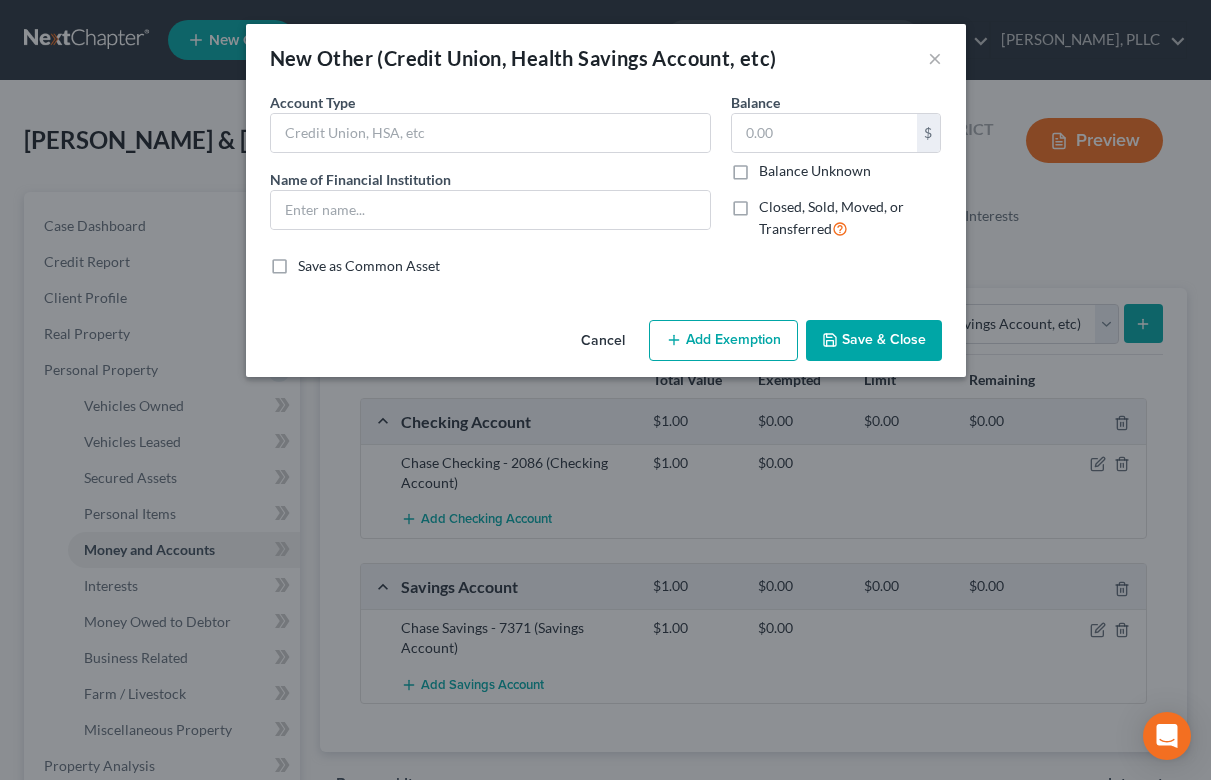 click on "Closed, Sold, Moved, or Transferred" at bounding box center (850, 218) 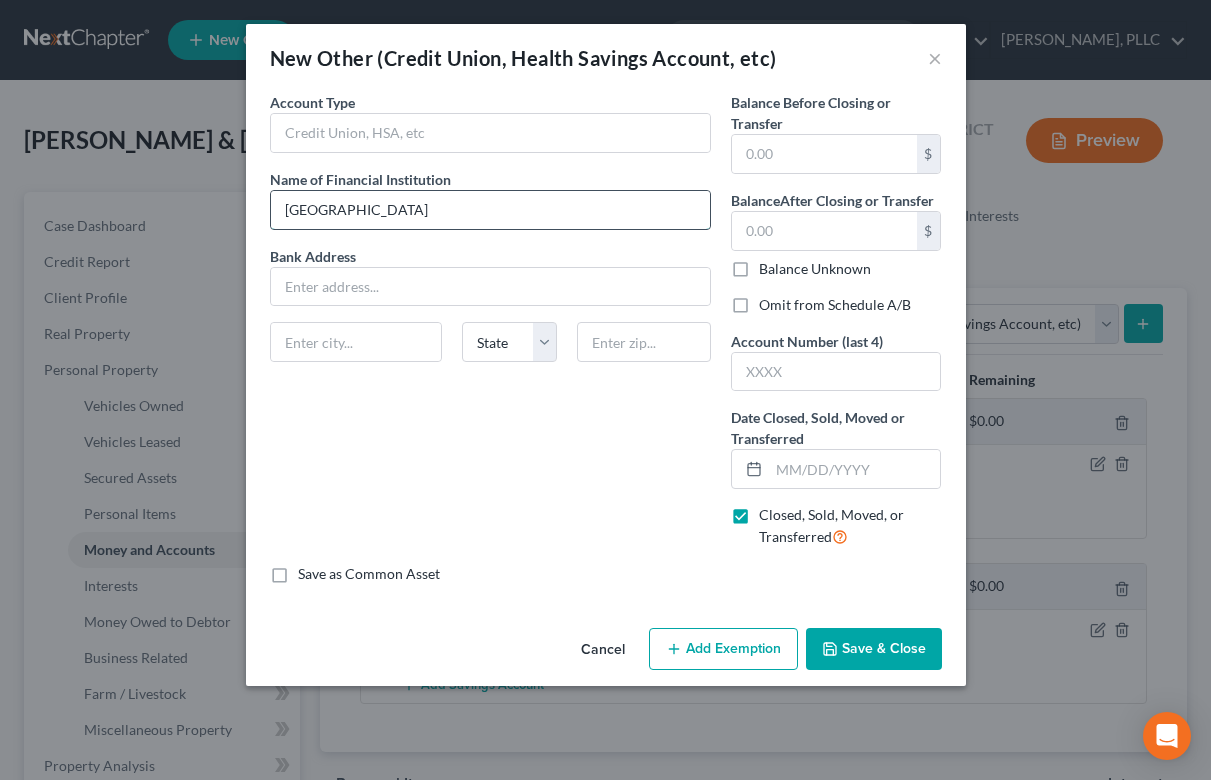 type on "State Street" 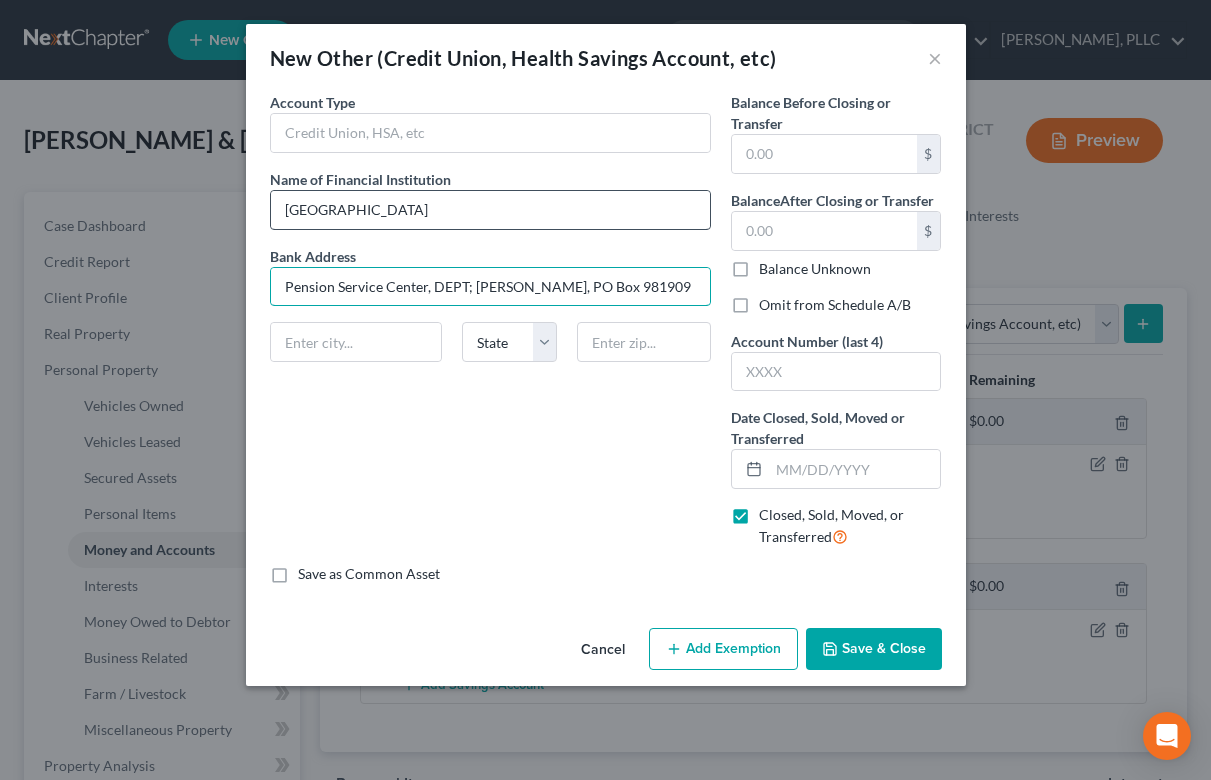 type on "Pension Service Center, DEPT; LUM, PO Box 981909" 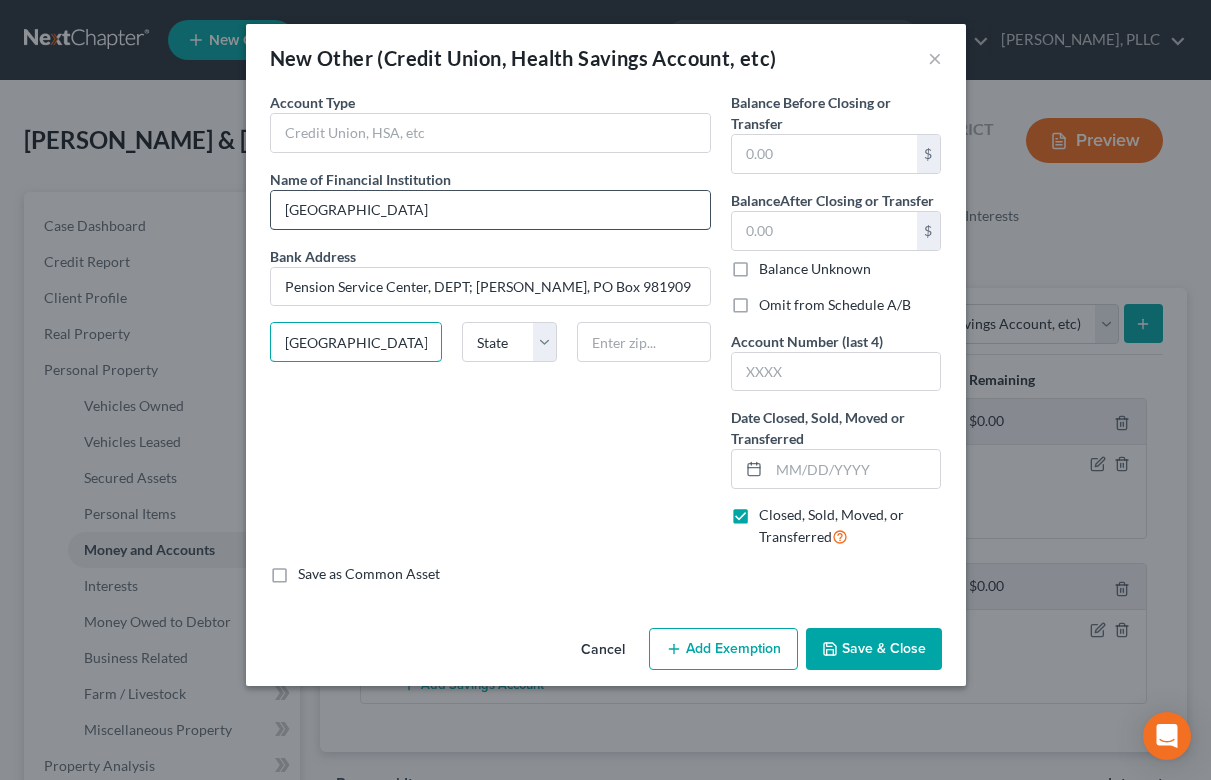 type on "El Paso" 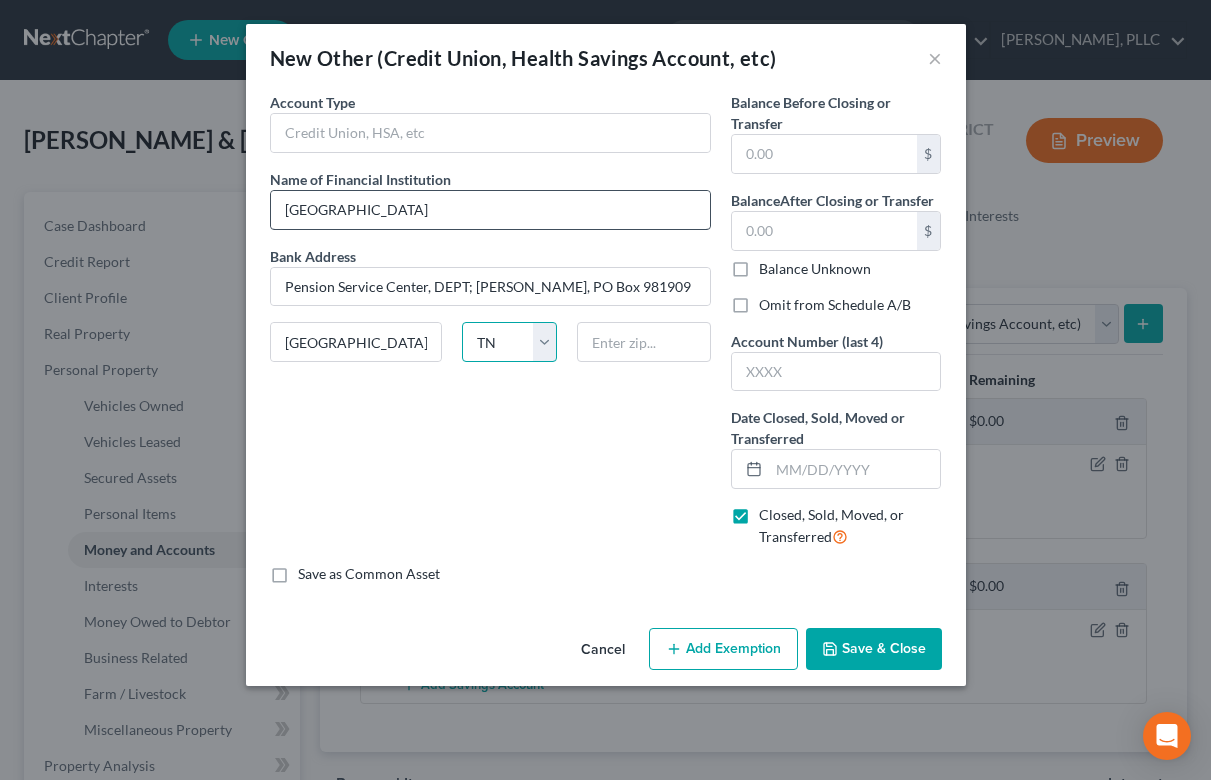 select on "45" 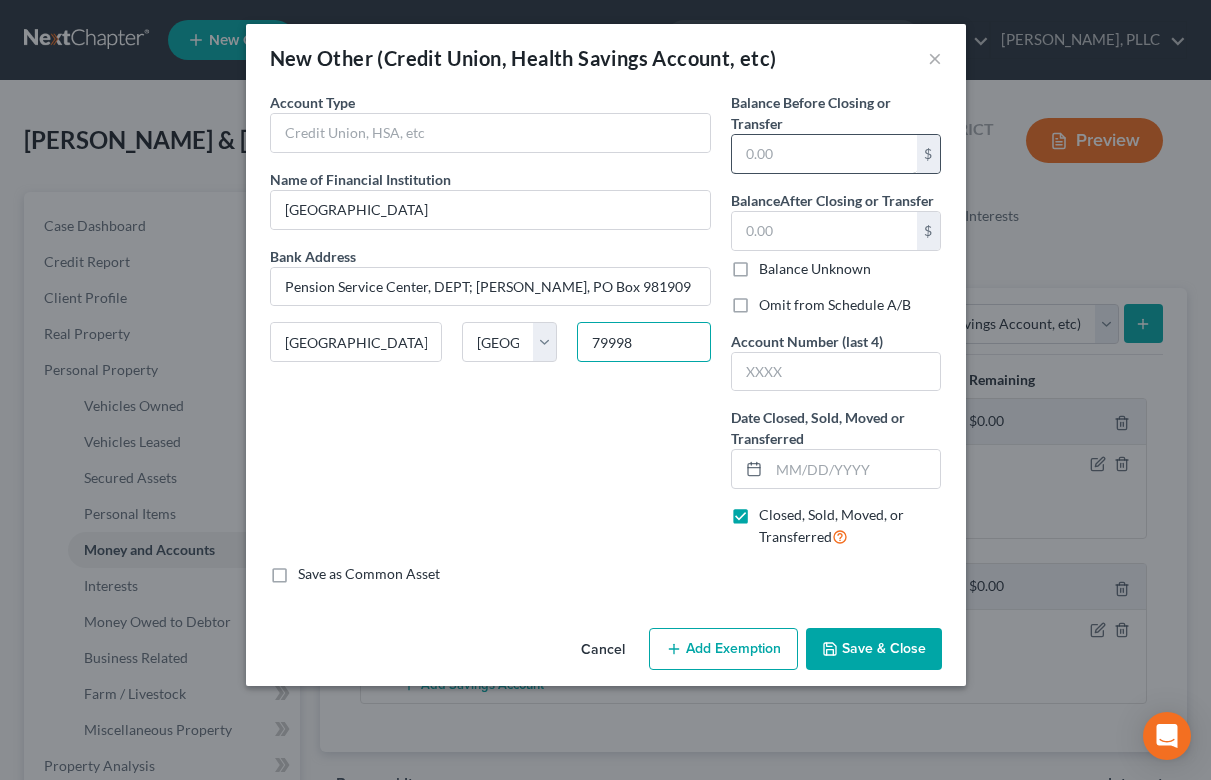 type on "79998" 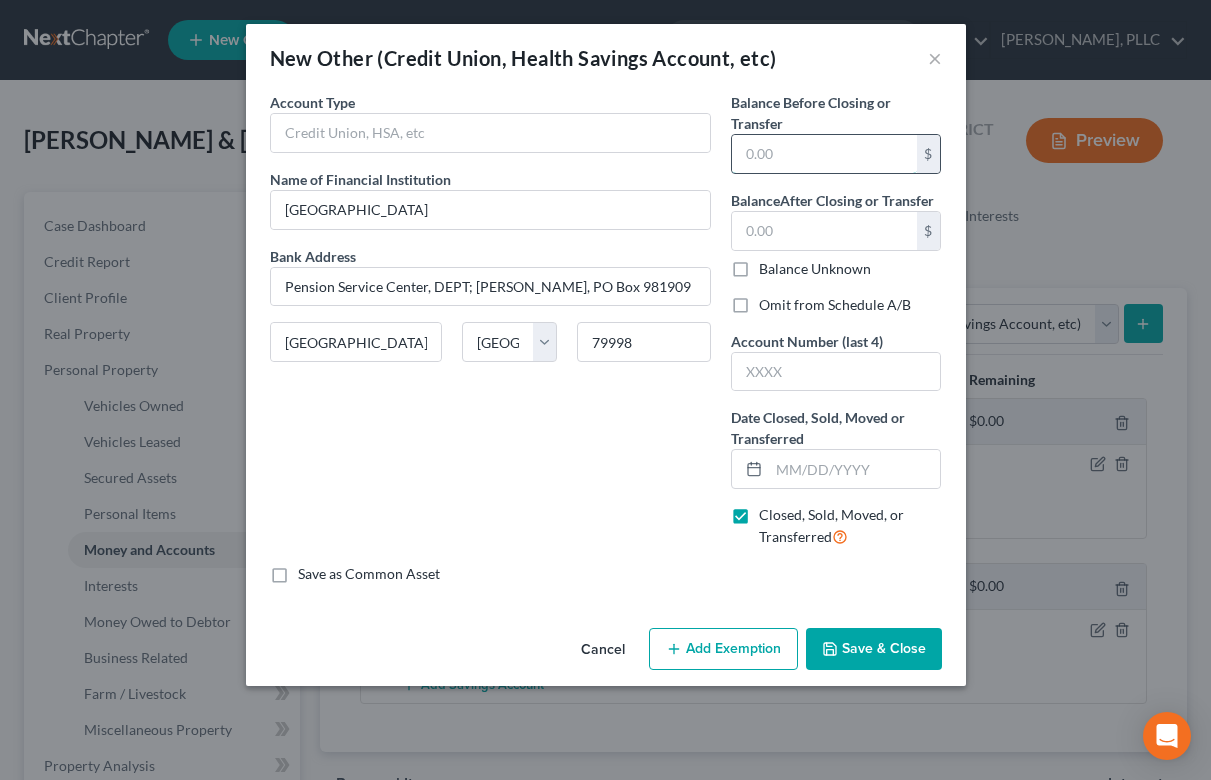 click at bounding box center (824, 154) 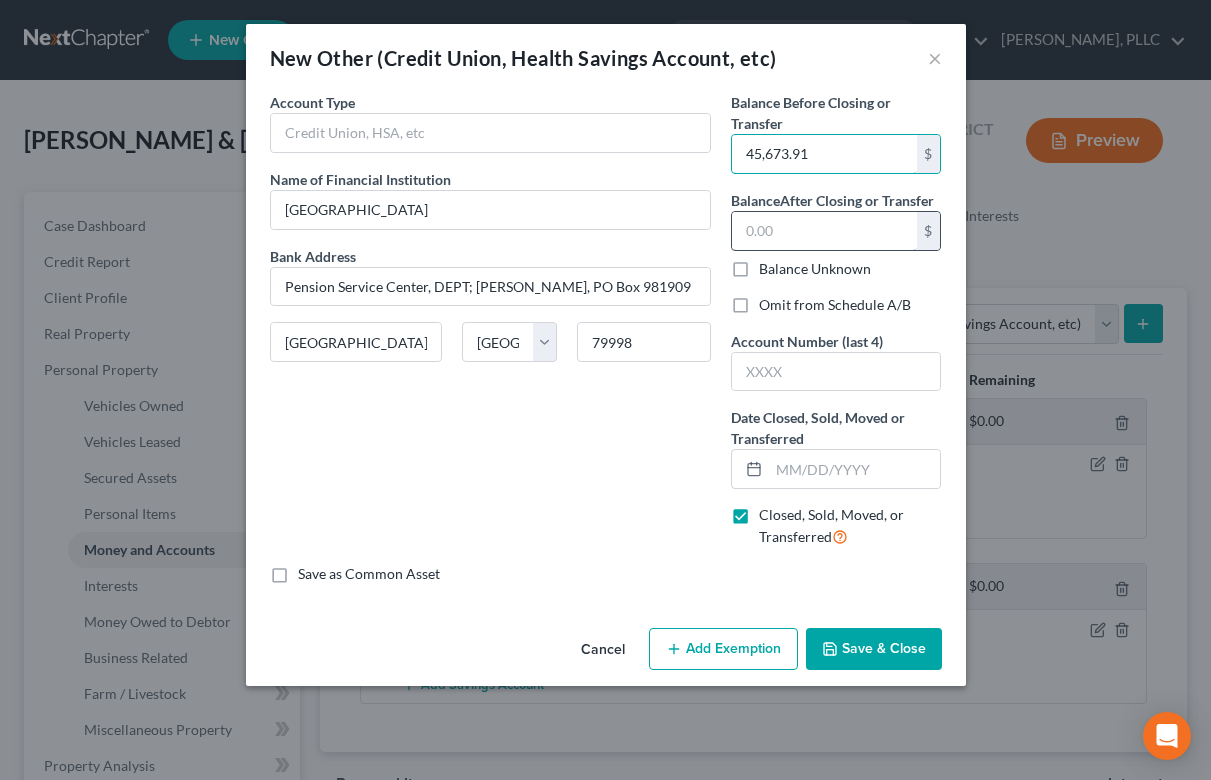 type on "45,673.91" 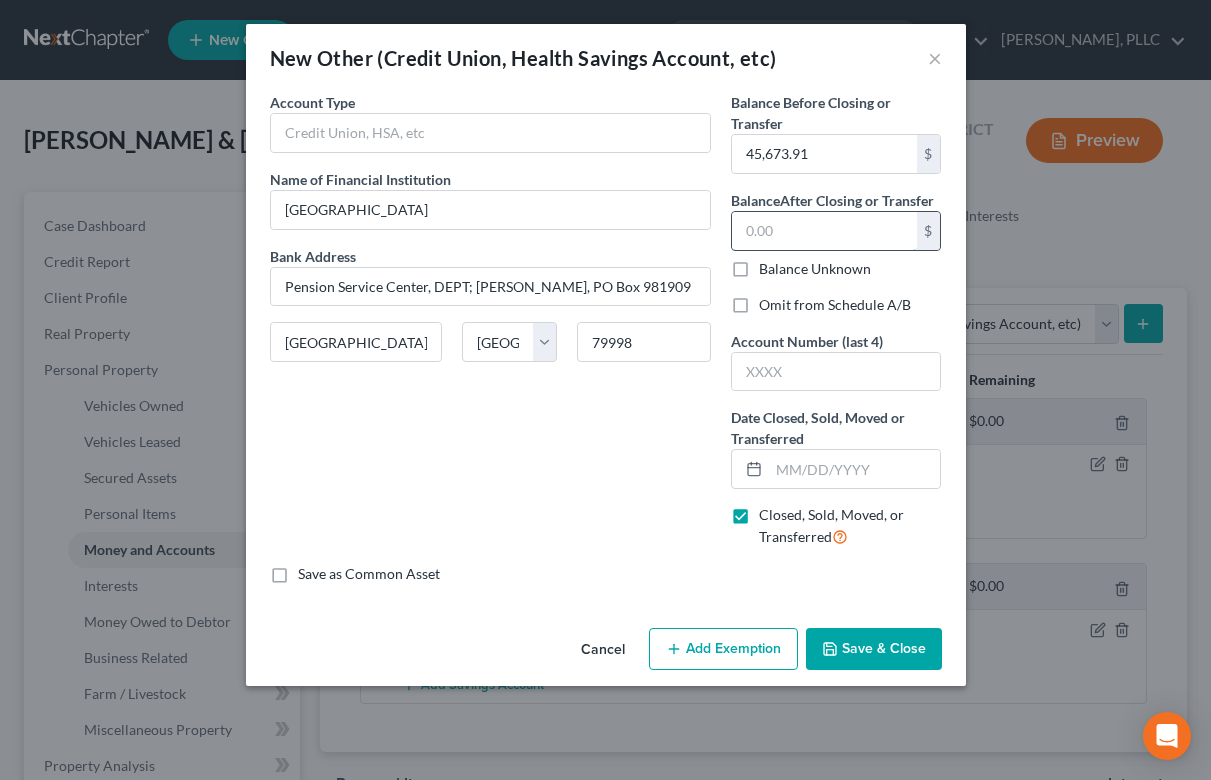 click at bounding box center [824, 231] 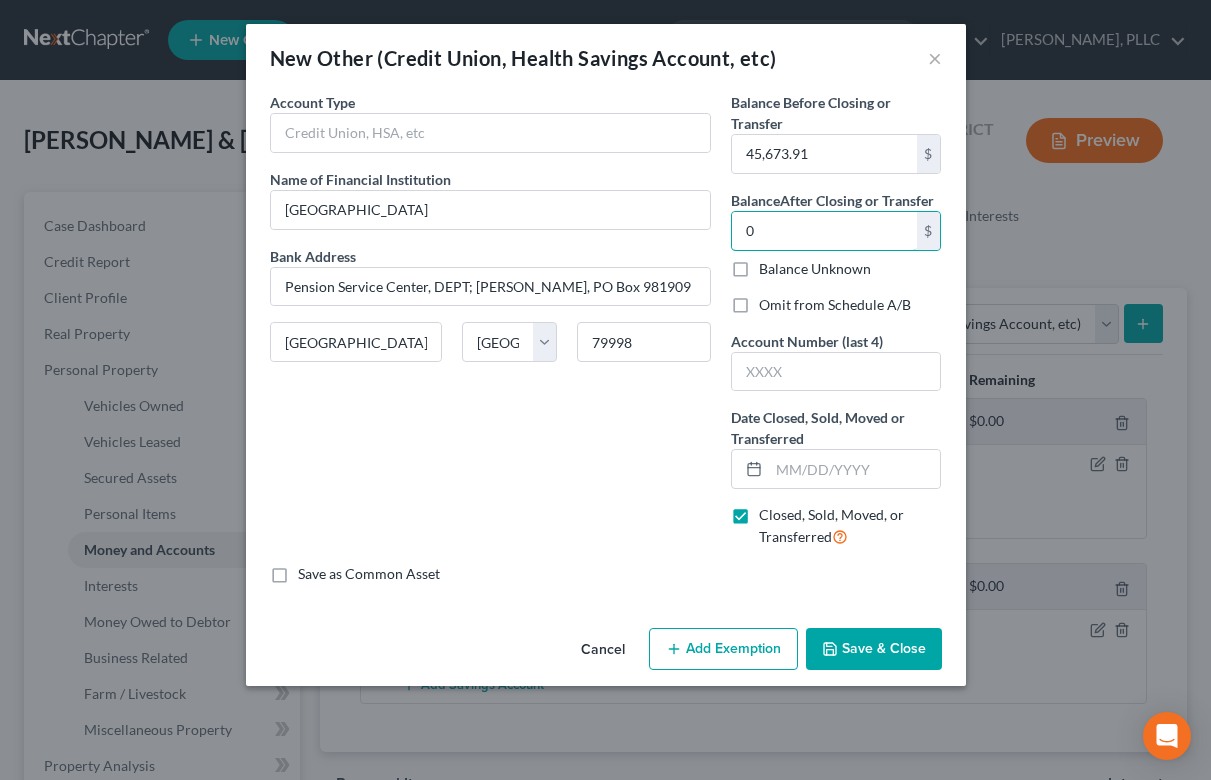 type on "0" 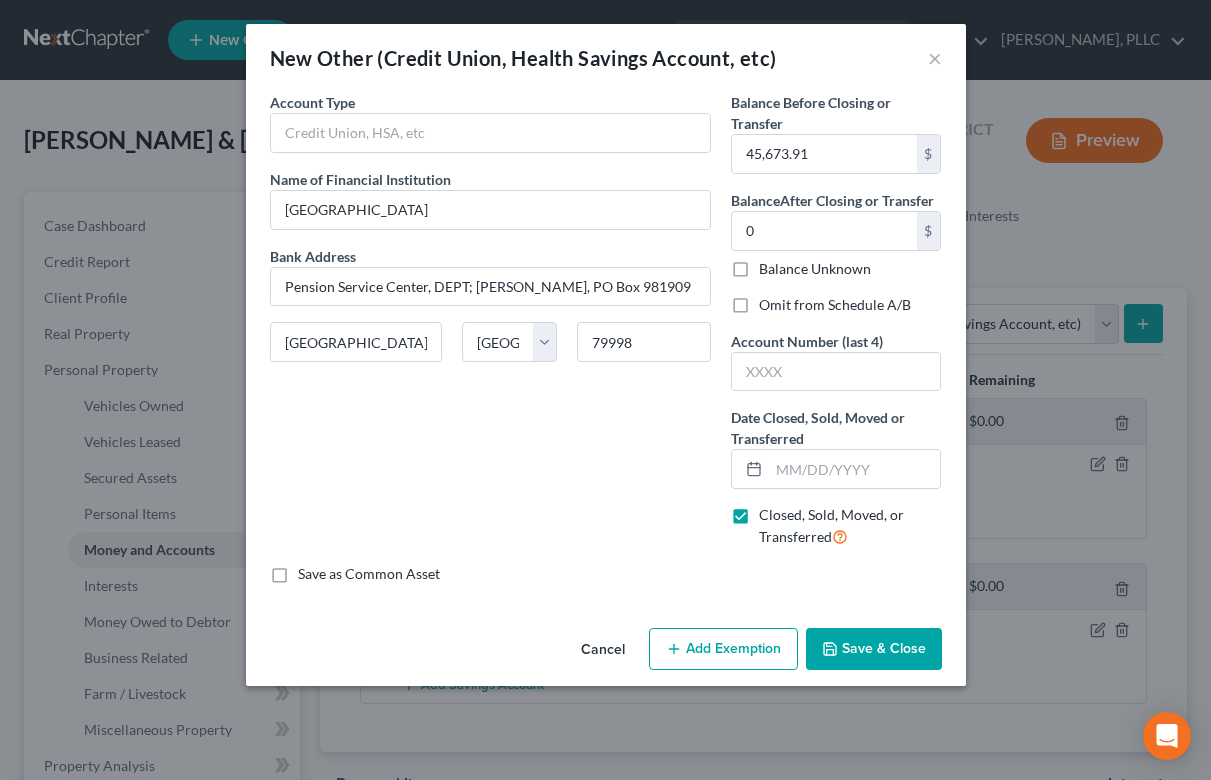 click on "Omit from Schedule A/B" at bounding box center (835, 305) 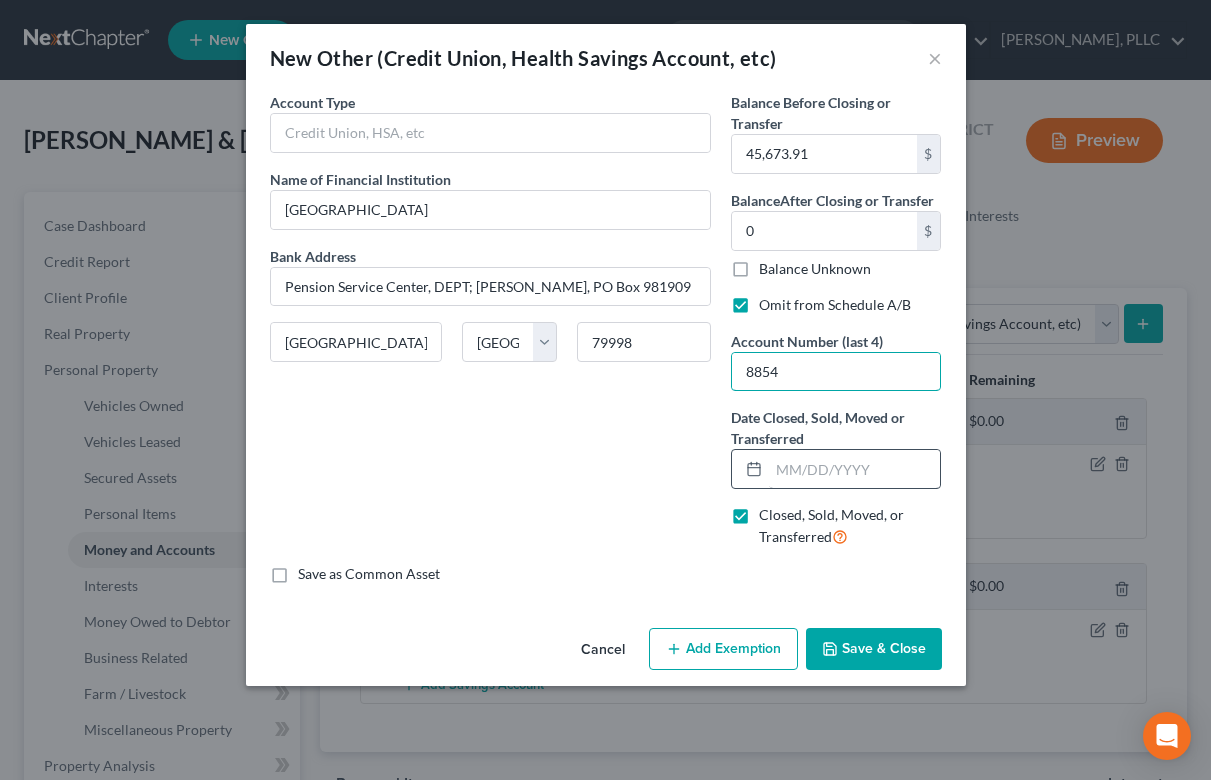 type on "8854" 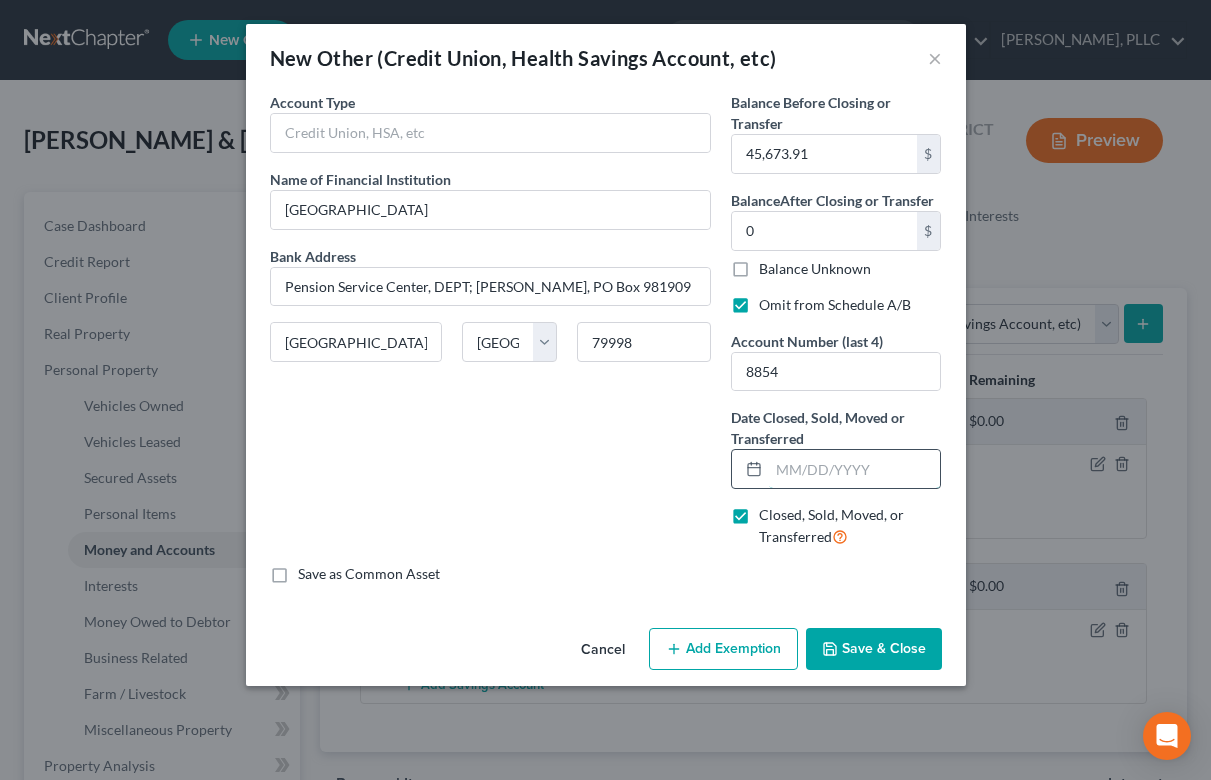 click at bounding box center [855, 469] 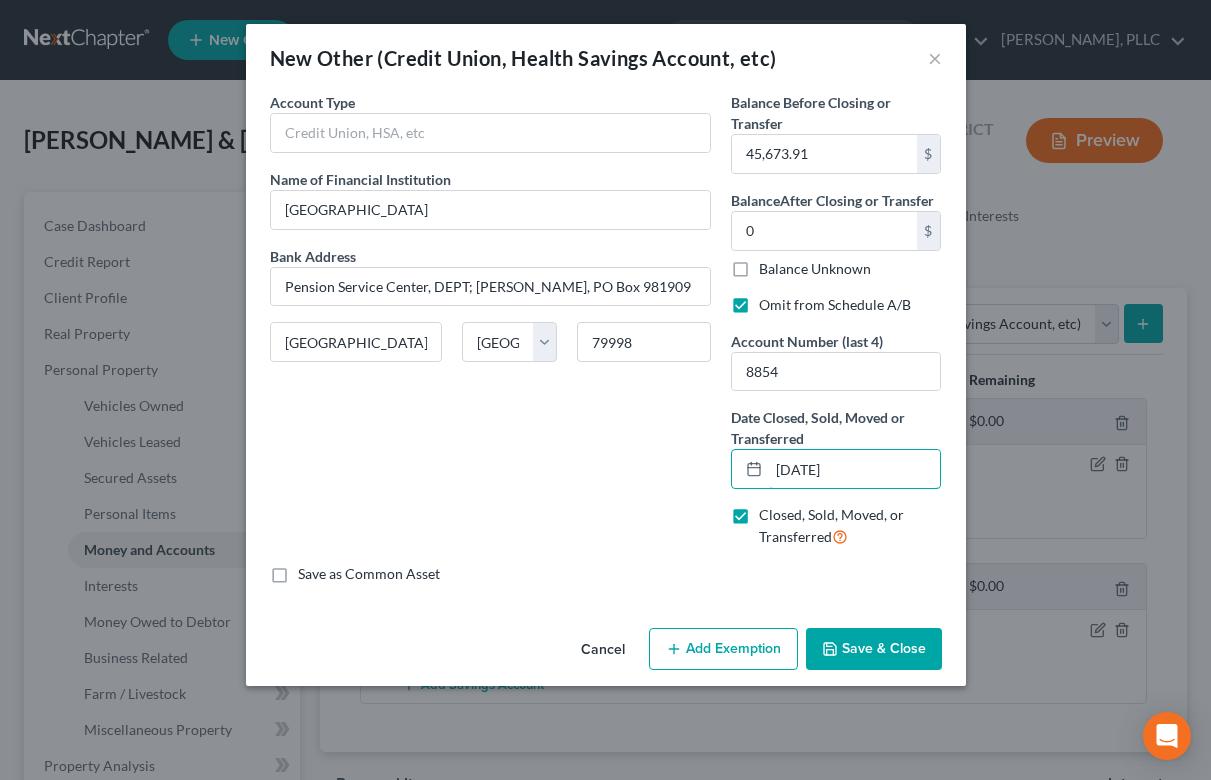 type on "04/01/2025" 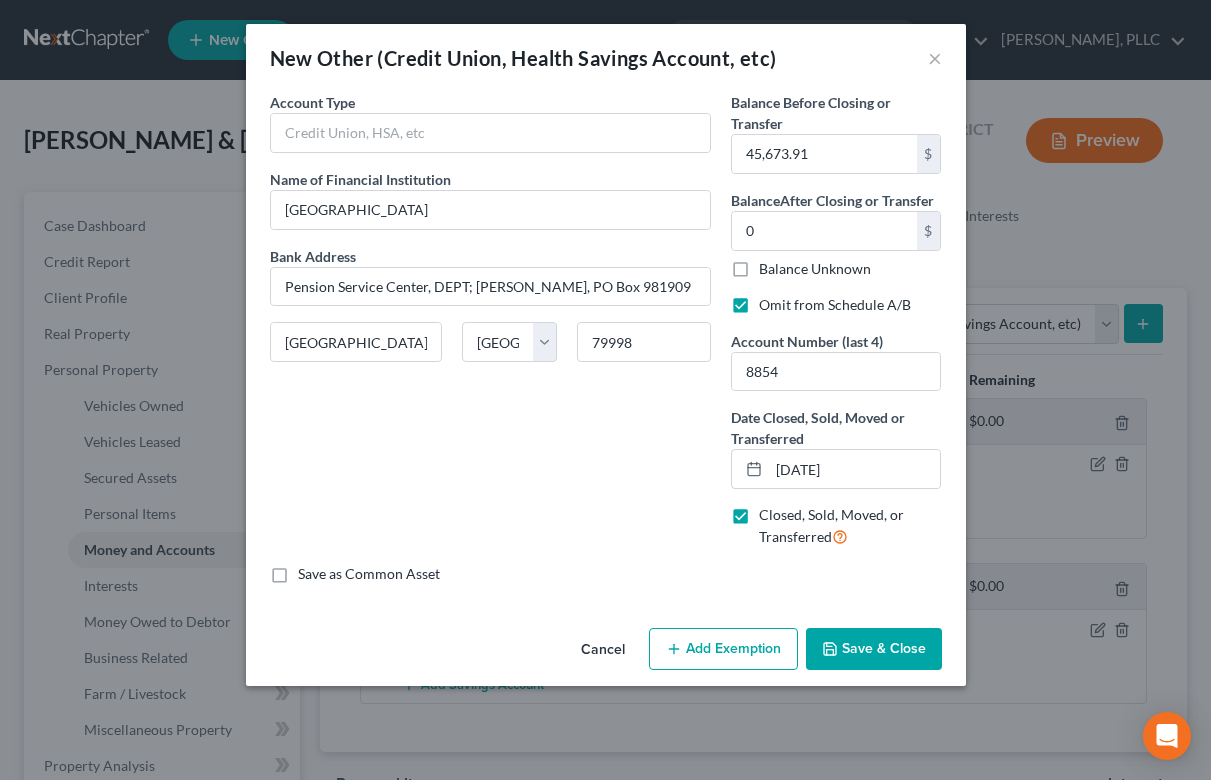 click 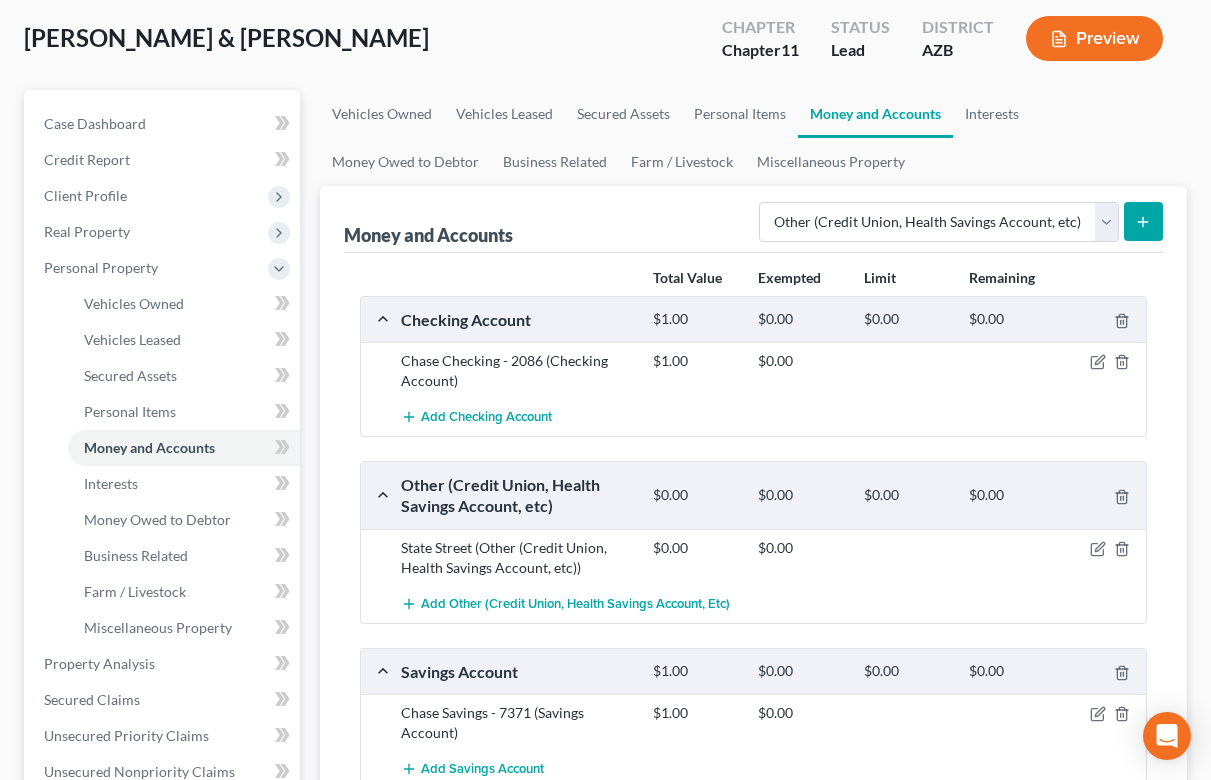 scroll, scrollTop: 104, scrollLeft: 0, axis: vertical 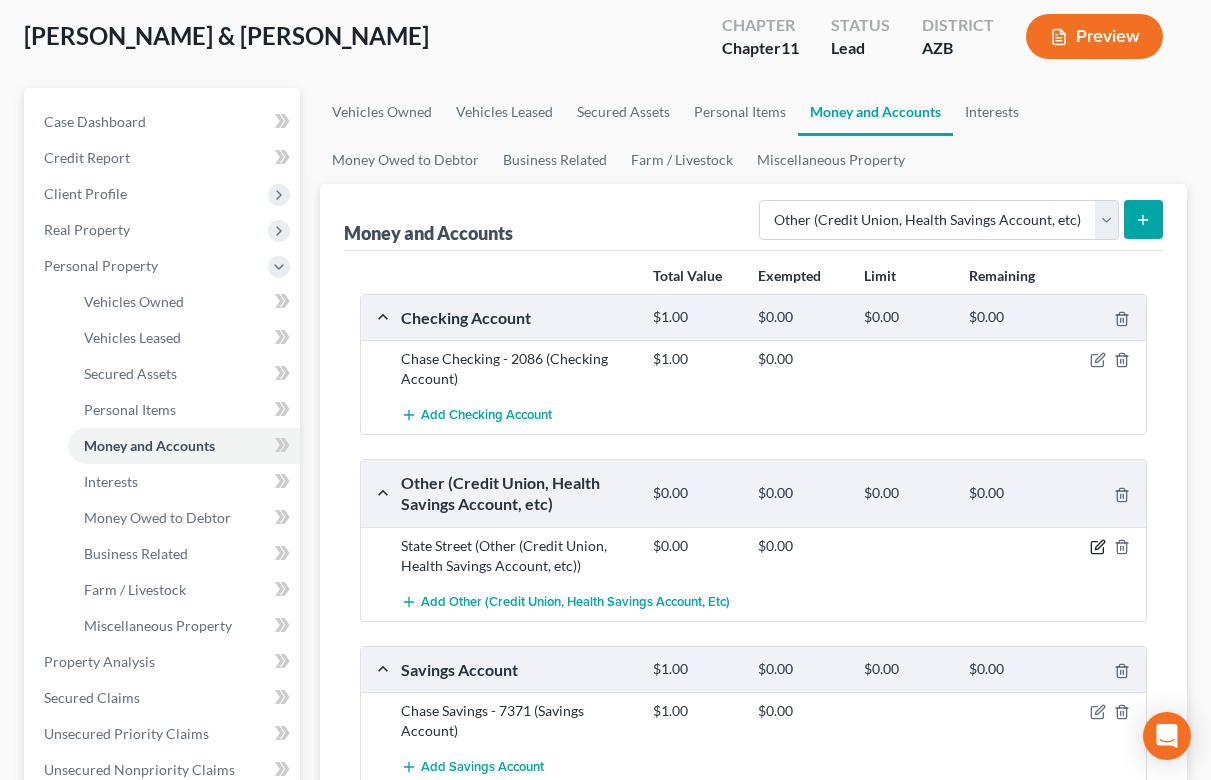click 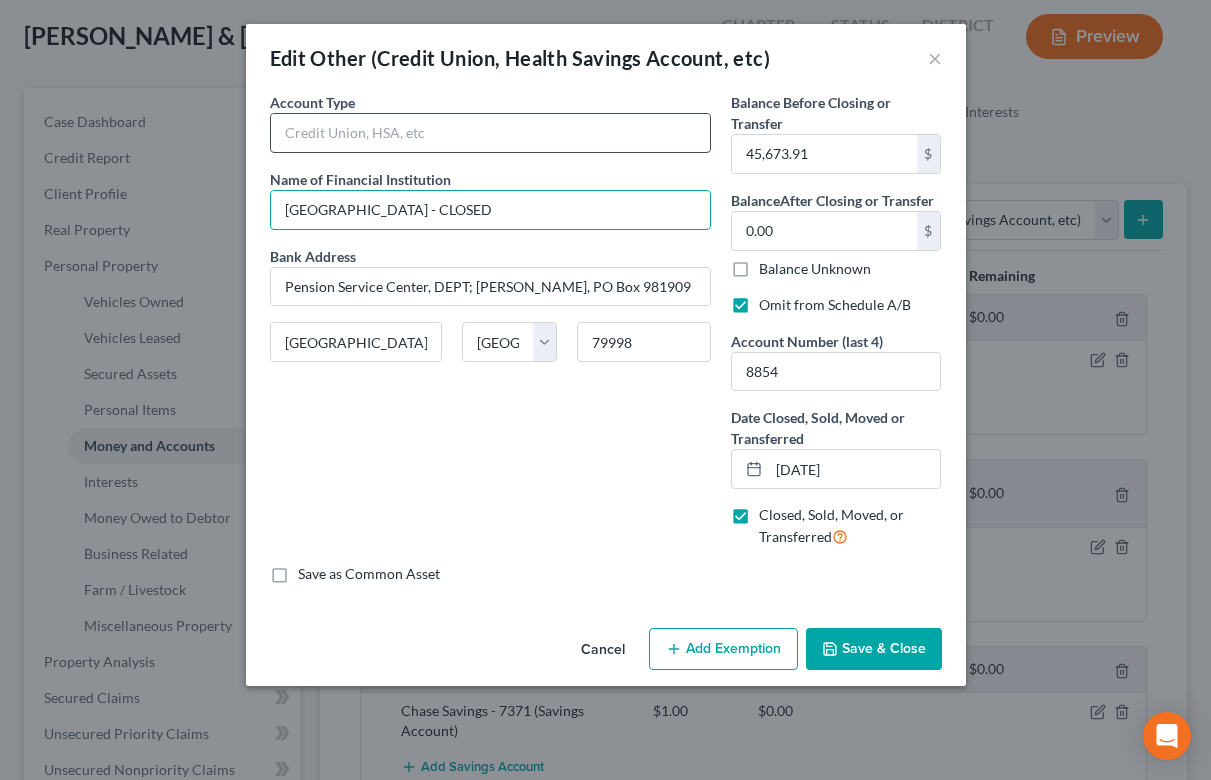 type on "State Street - CLOSED" 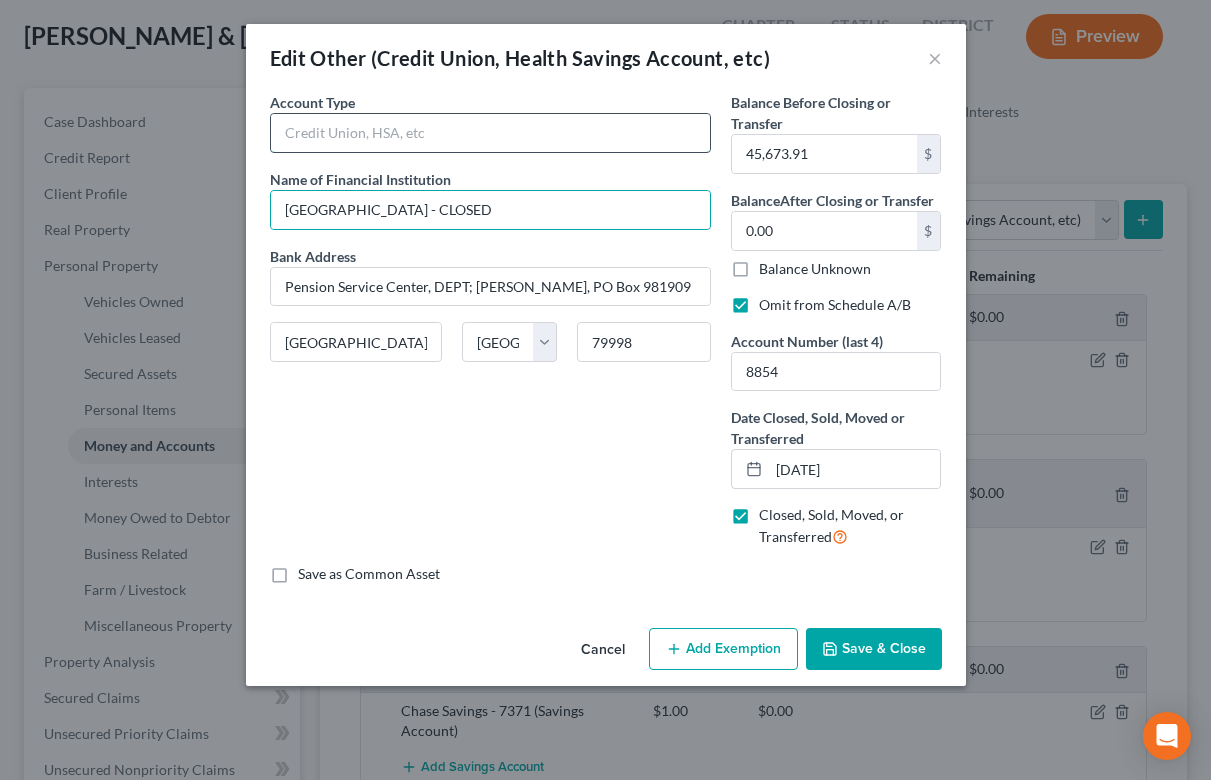 click at bounding box center (490, 133) 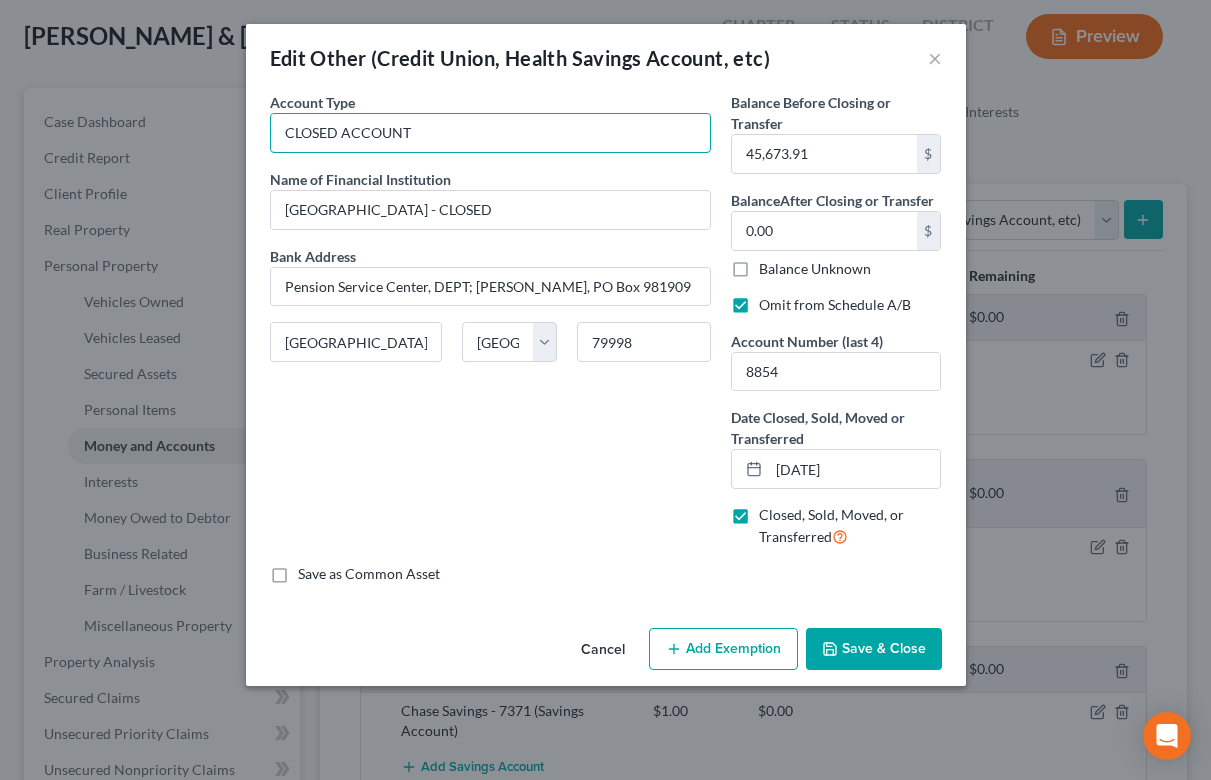 type on "CLOSED ACCOUNT" 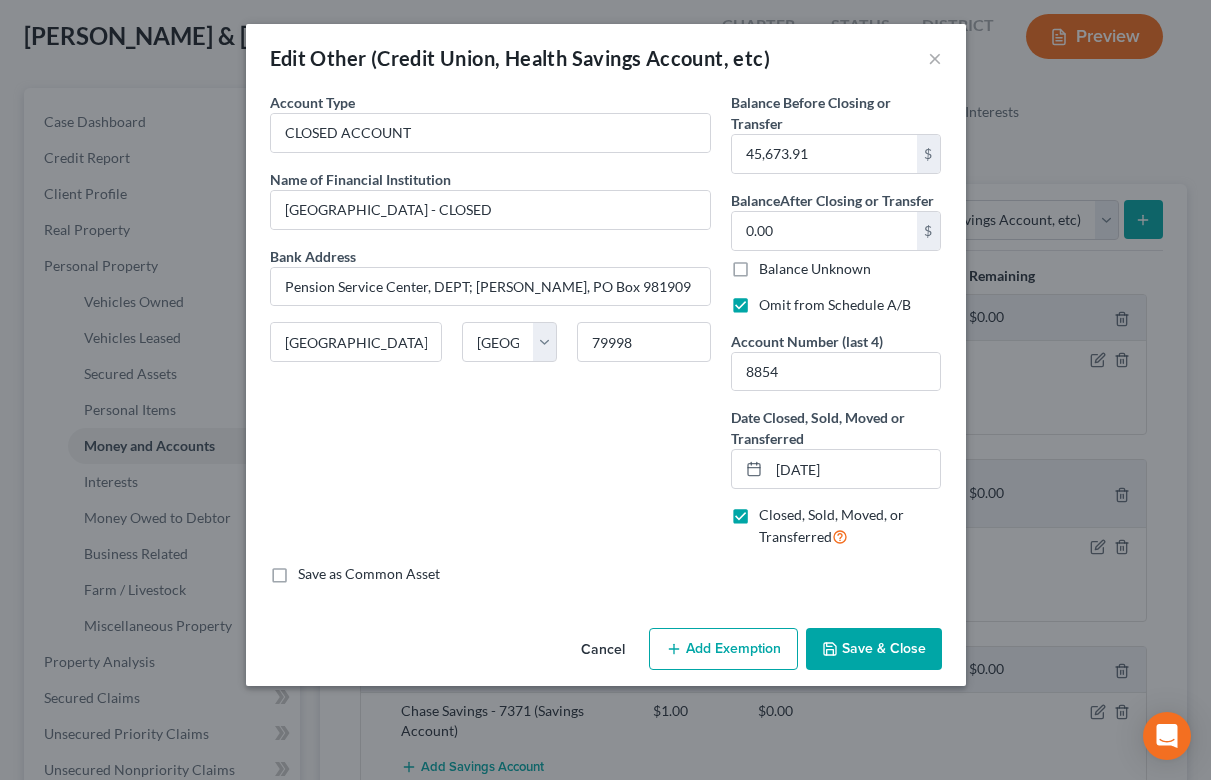click on "Save & Close" at bounding box center (874, 649) 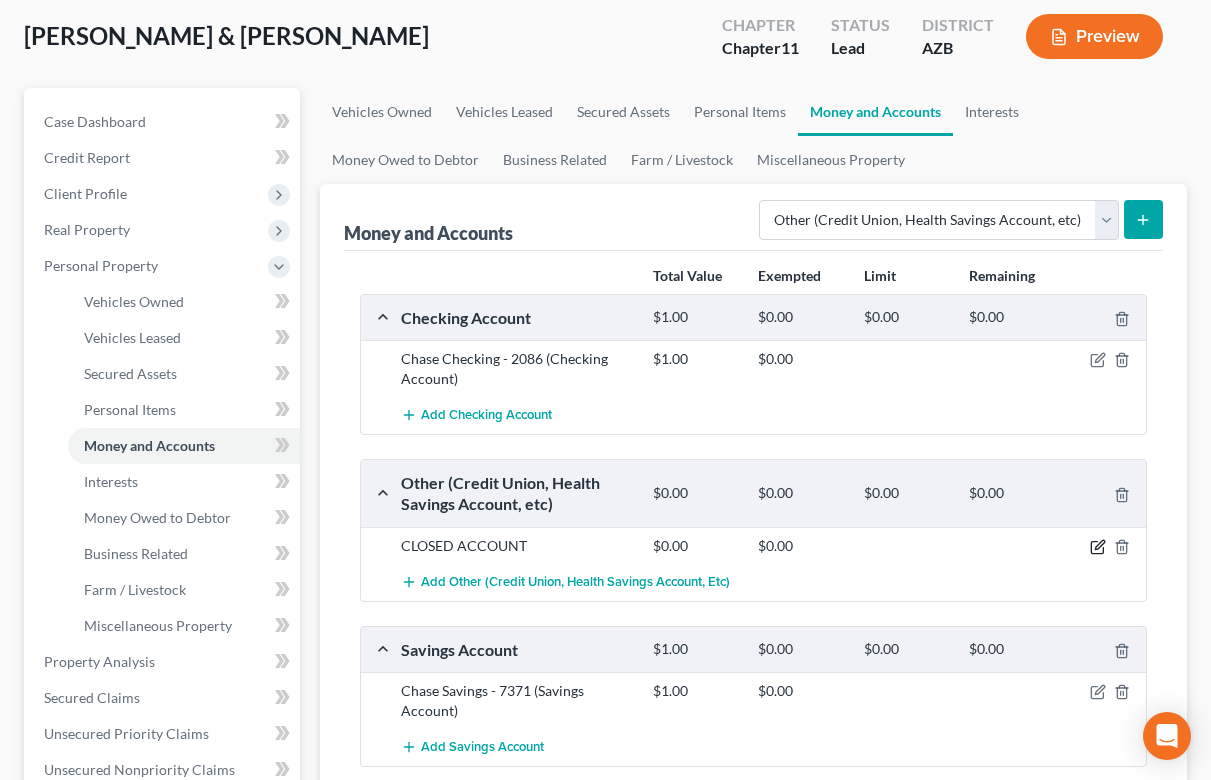 click 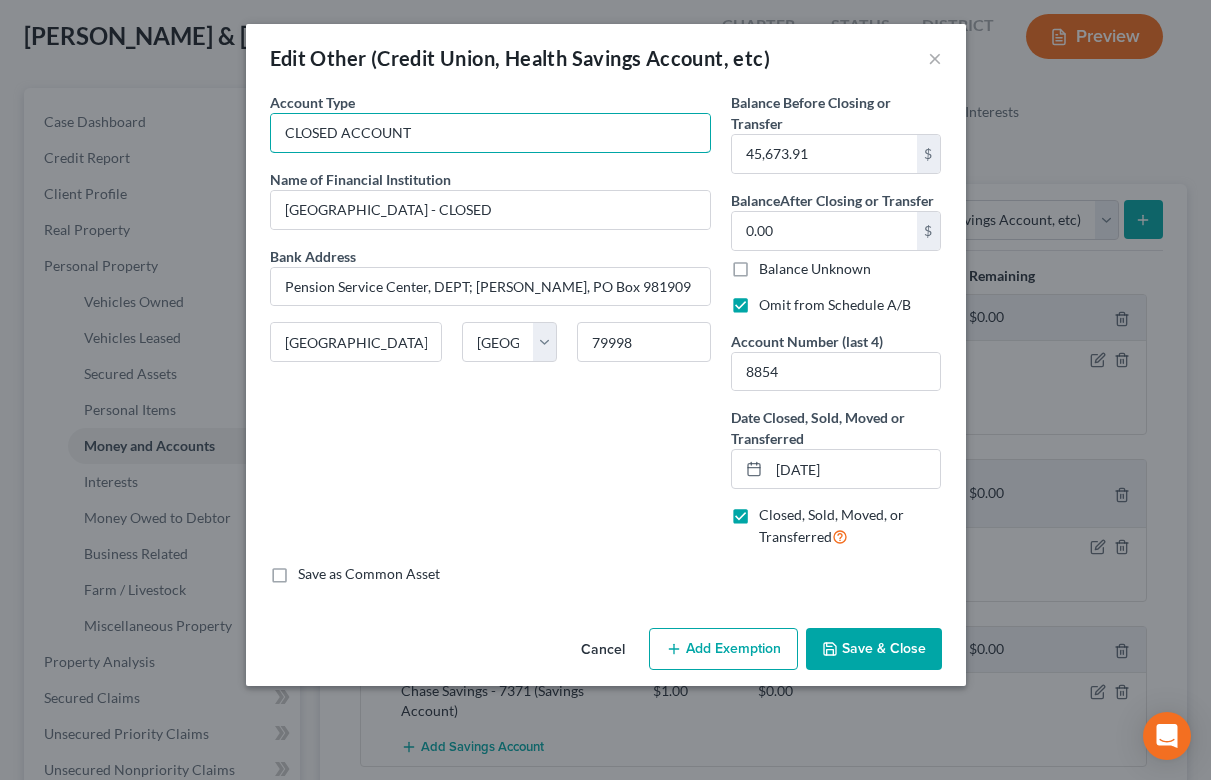 drag, startPoint x: 418, startPoint y: 128, endPoint x: 253, endPoint y: 128, distance: 165 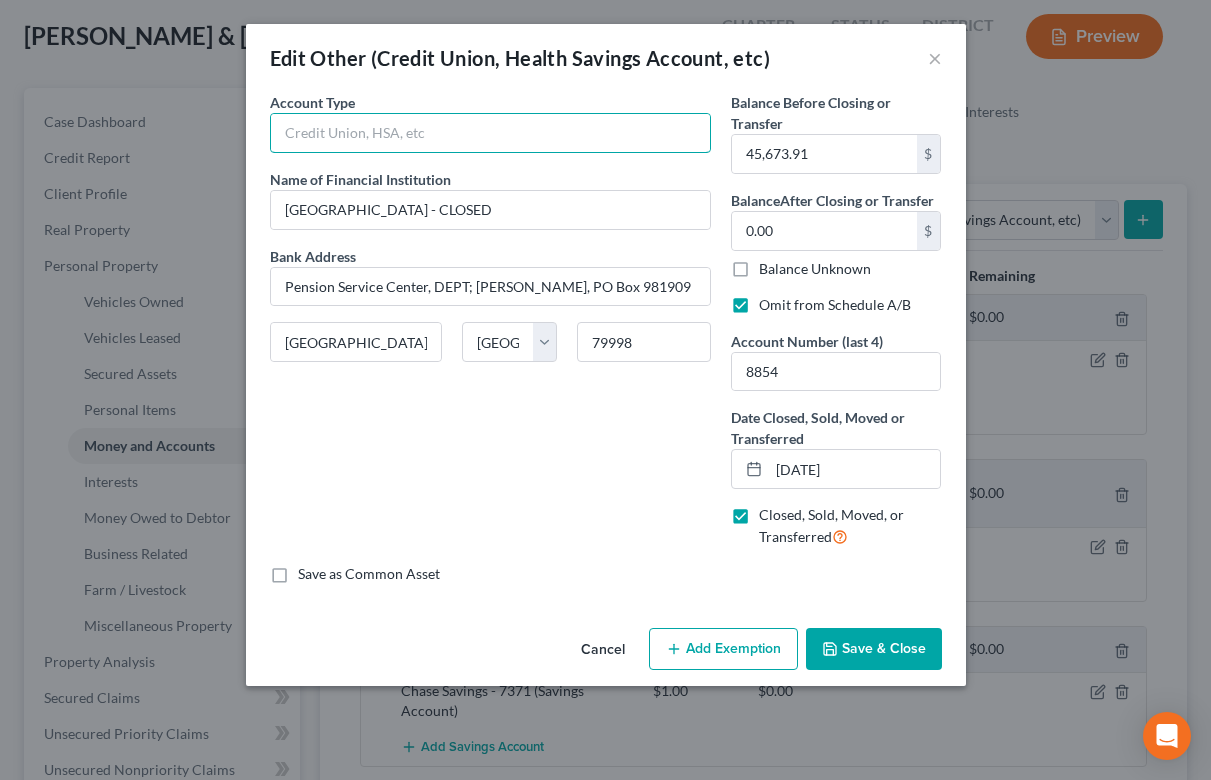 type 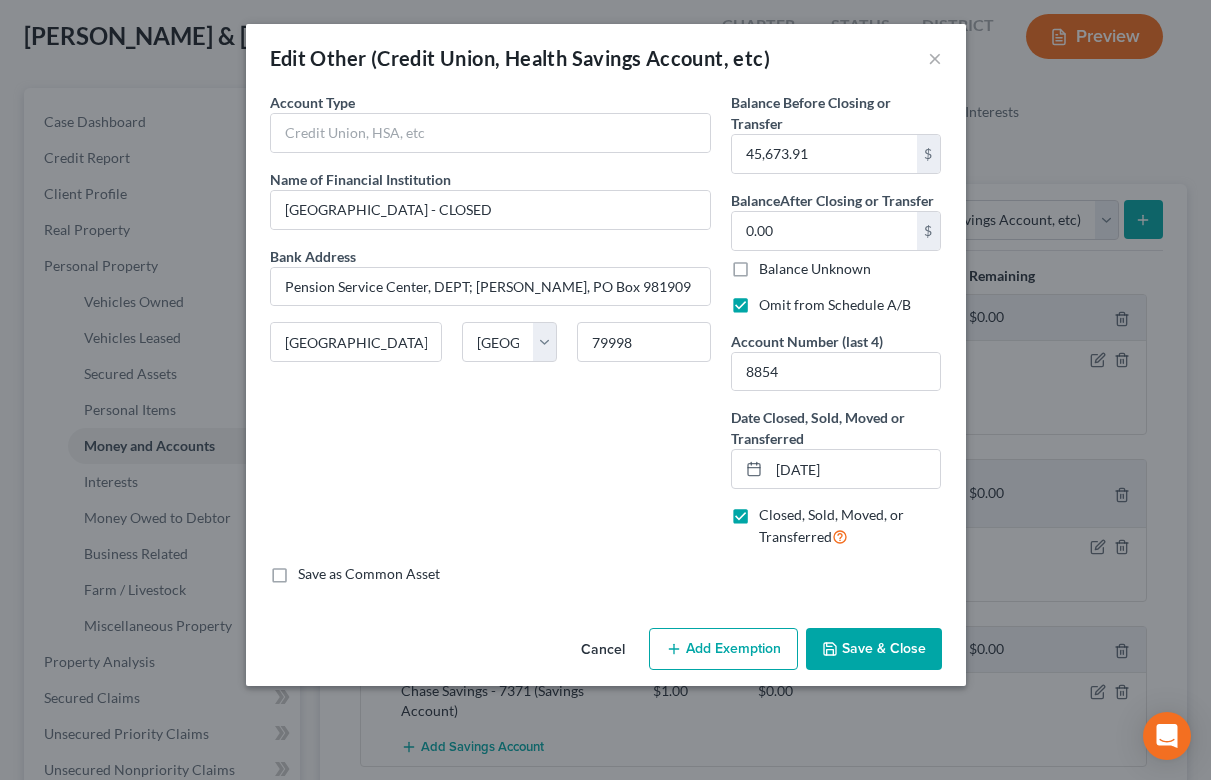 click on "Save & Close" at bounding box center (874, 649) 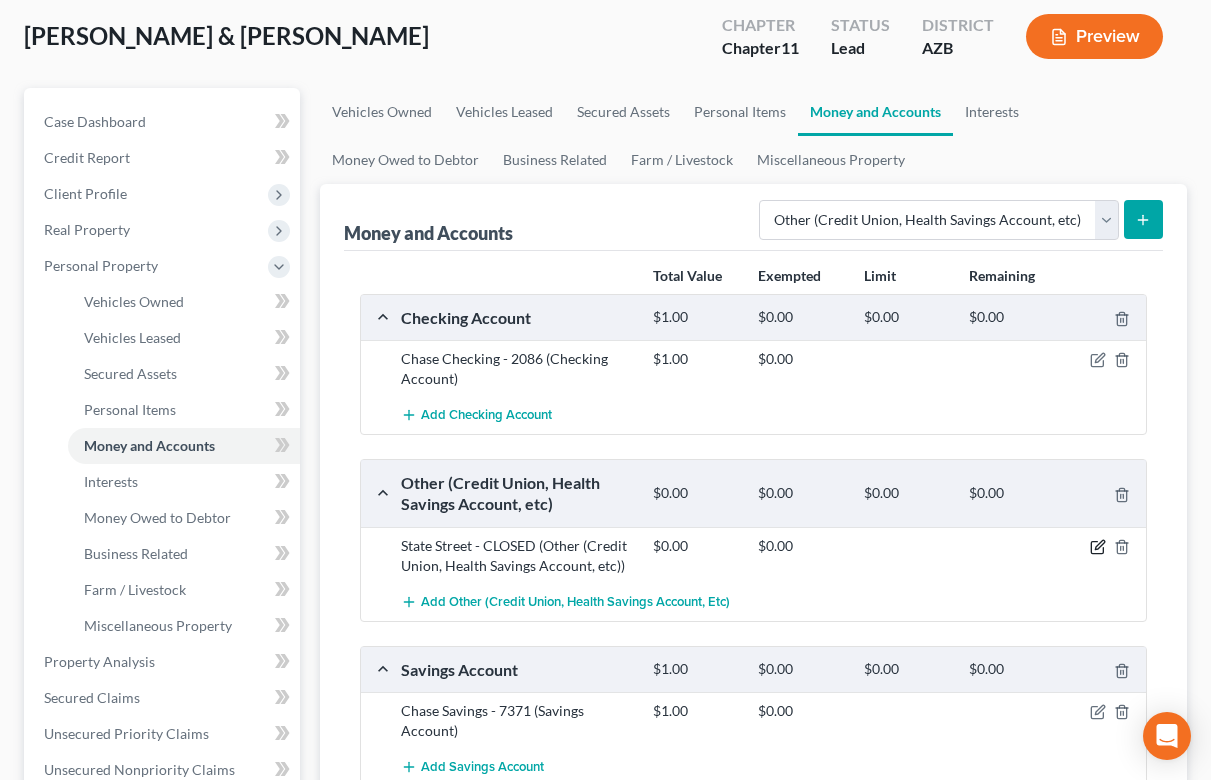 click 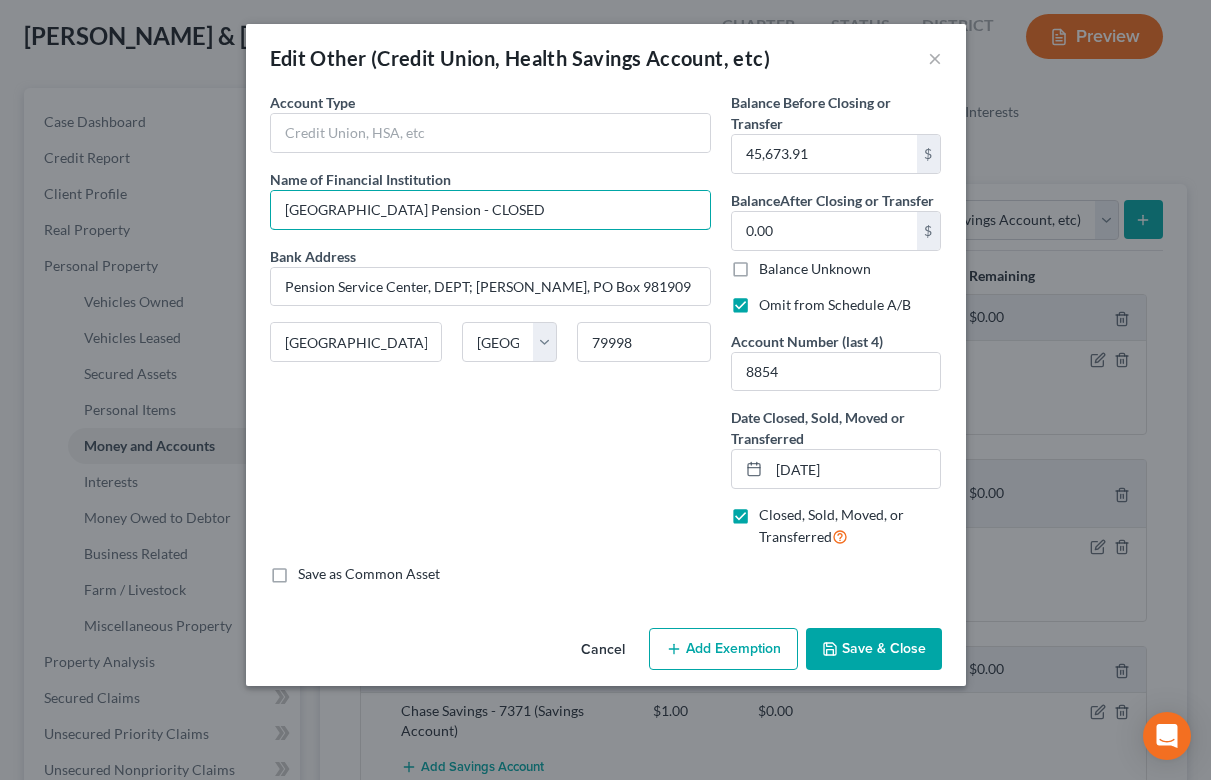 type on "State Street Pension - CLOSED" 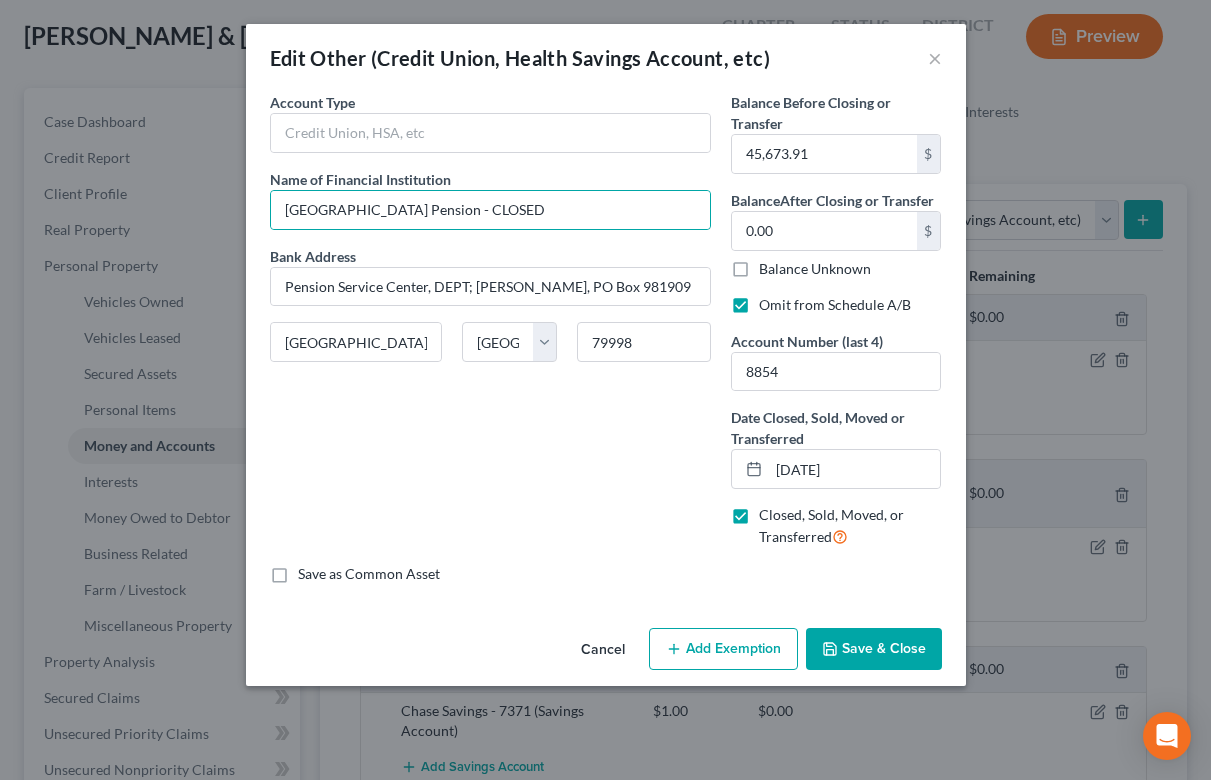 click on "Save & Close" at bounding box center (874, 649) 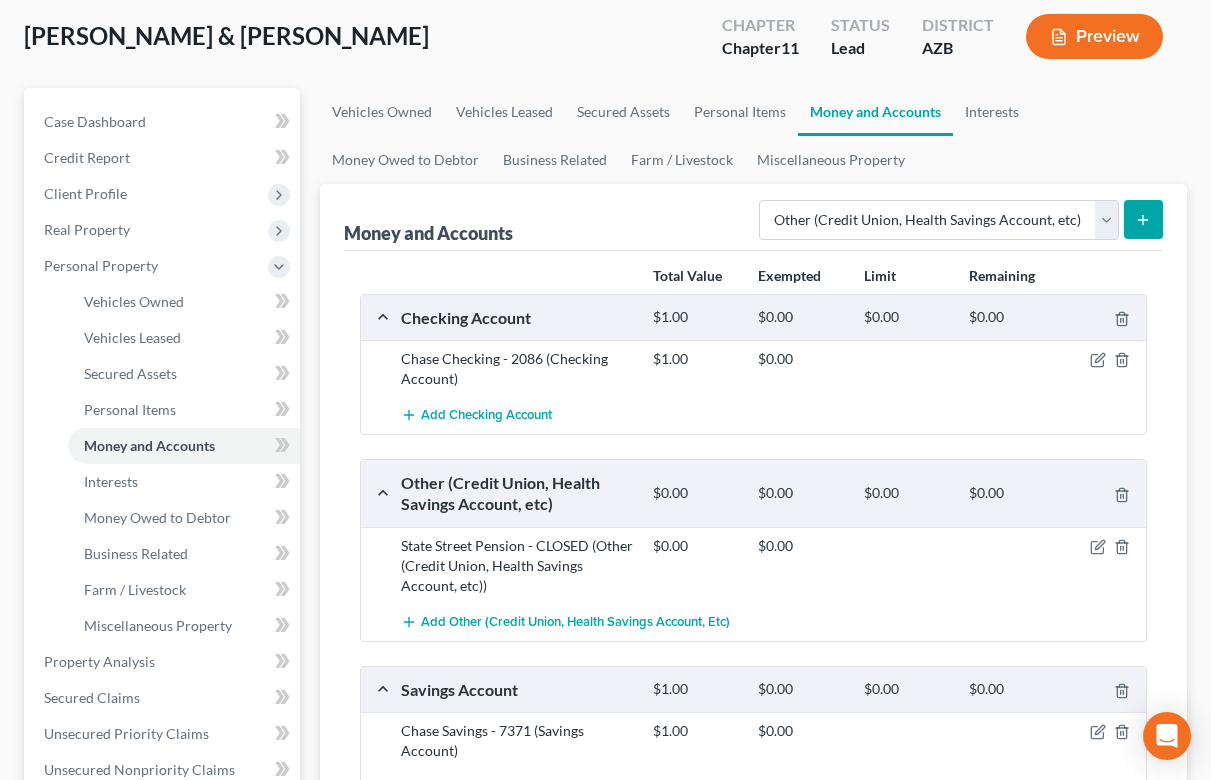 scroll, scrollTop: 102, scrollLeft: 0, axis: vertical 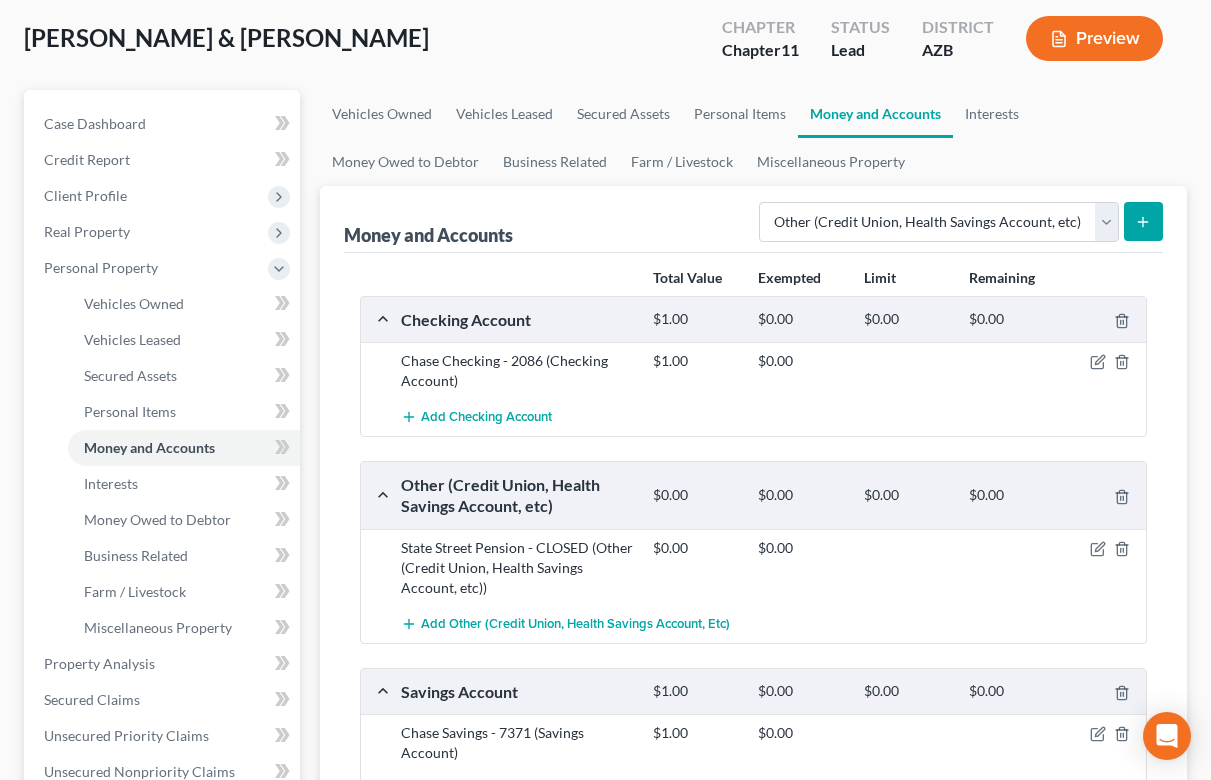click at bounding box center (1143, 221) 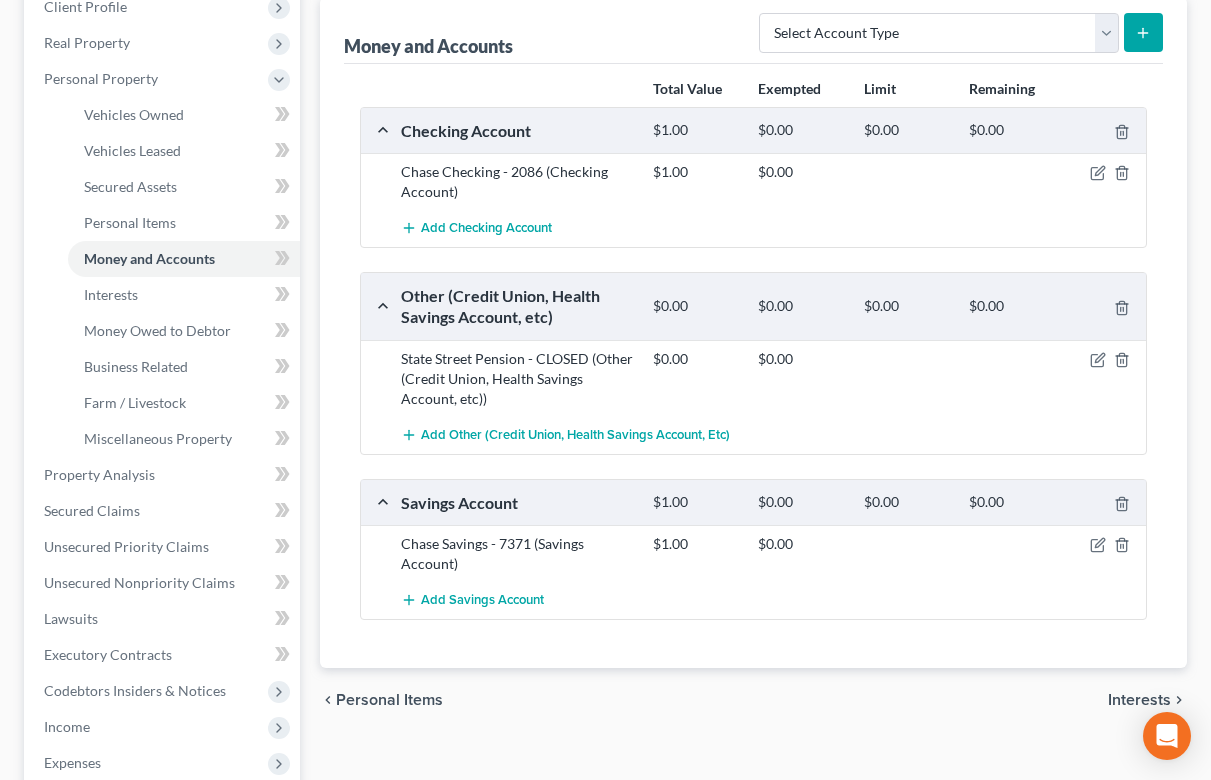 scroll, scrollTop: 306, scrollLeft: 0, axis: vertical 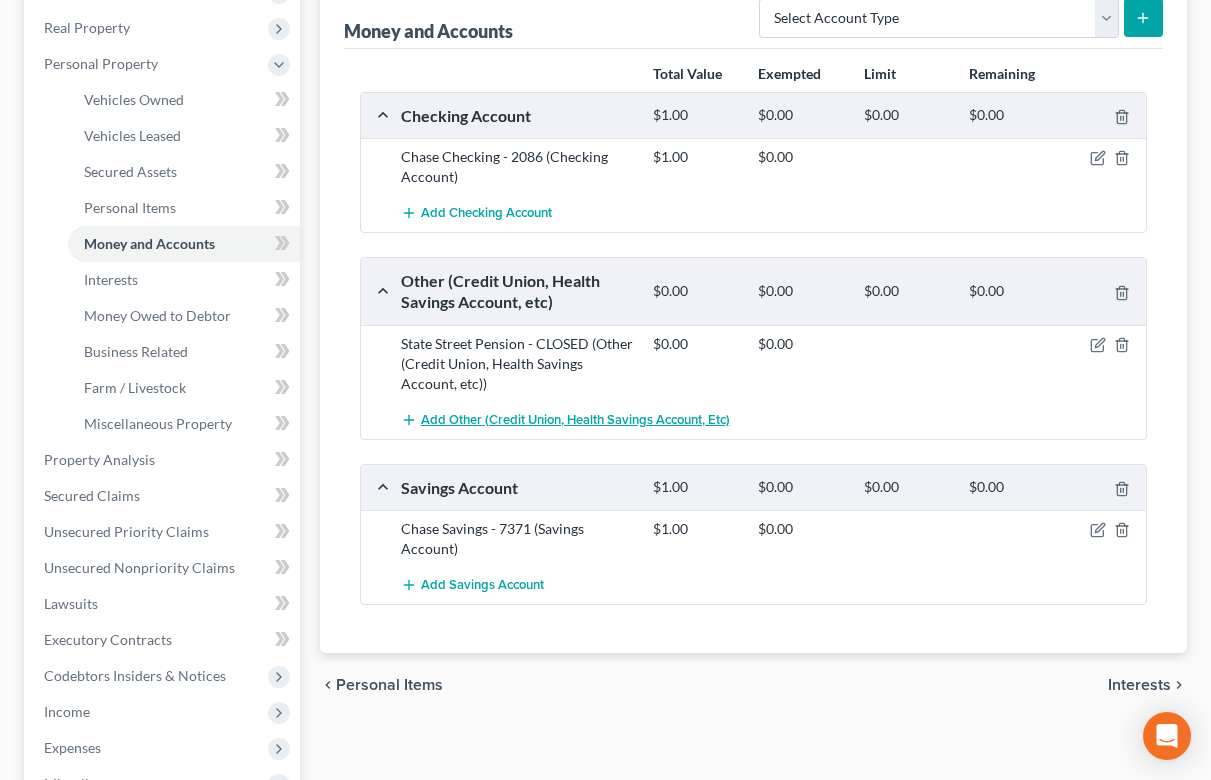 click on "Add Other (Credit Union, Health Savings Account, etc)" at bounding box center [575, 420] 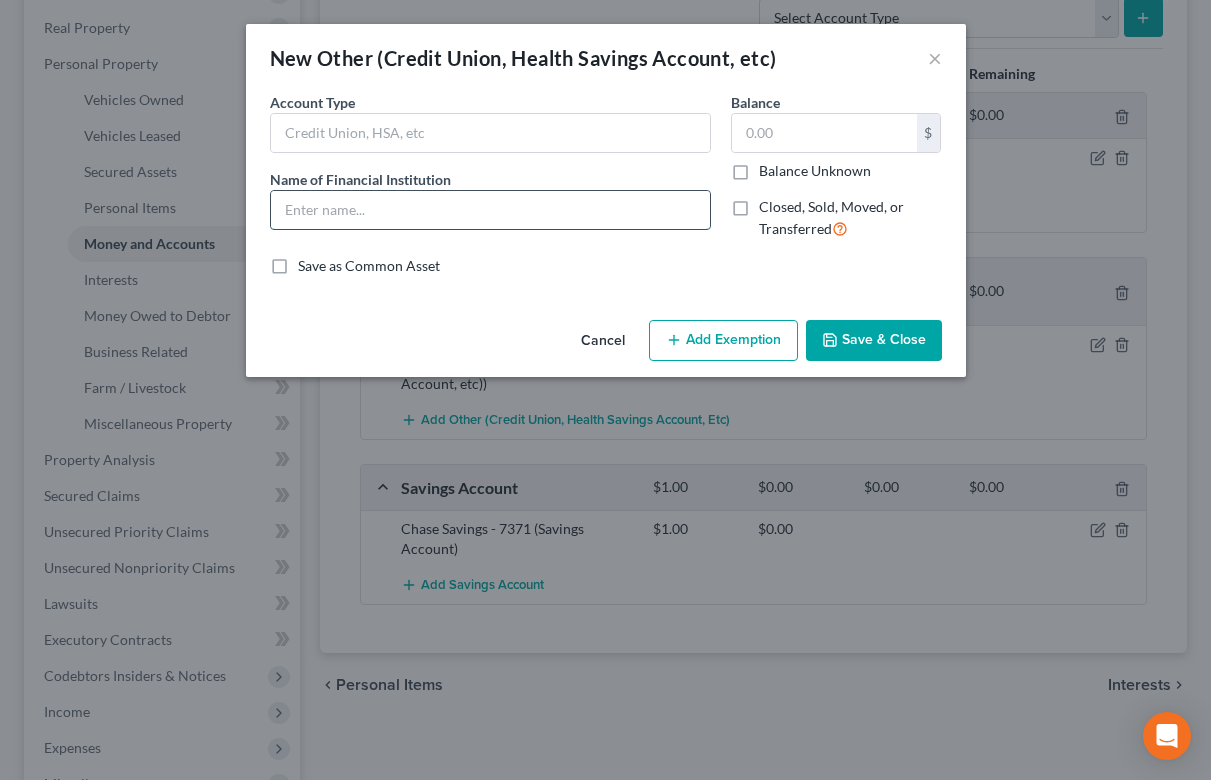 click at bounding box center [490, 210] 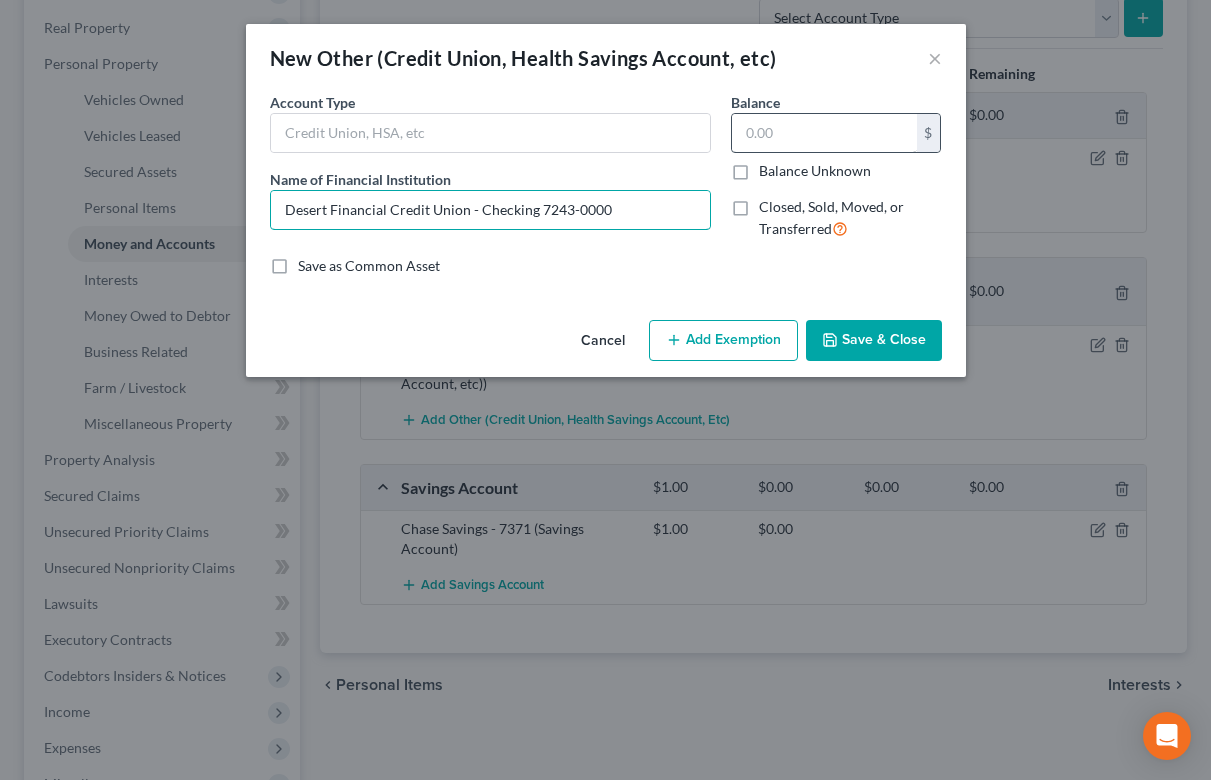 type on "Desert Financial Credit Union - Checking 7243-0000" 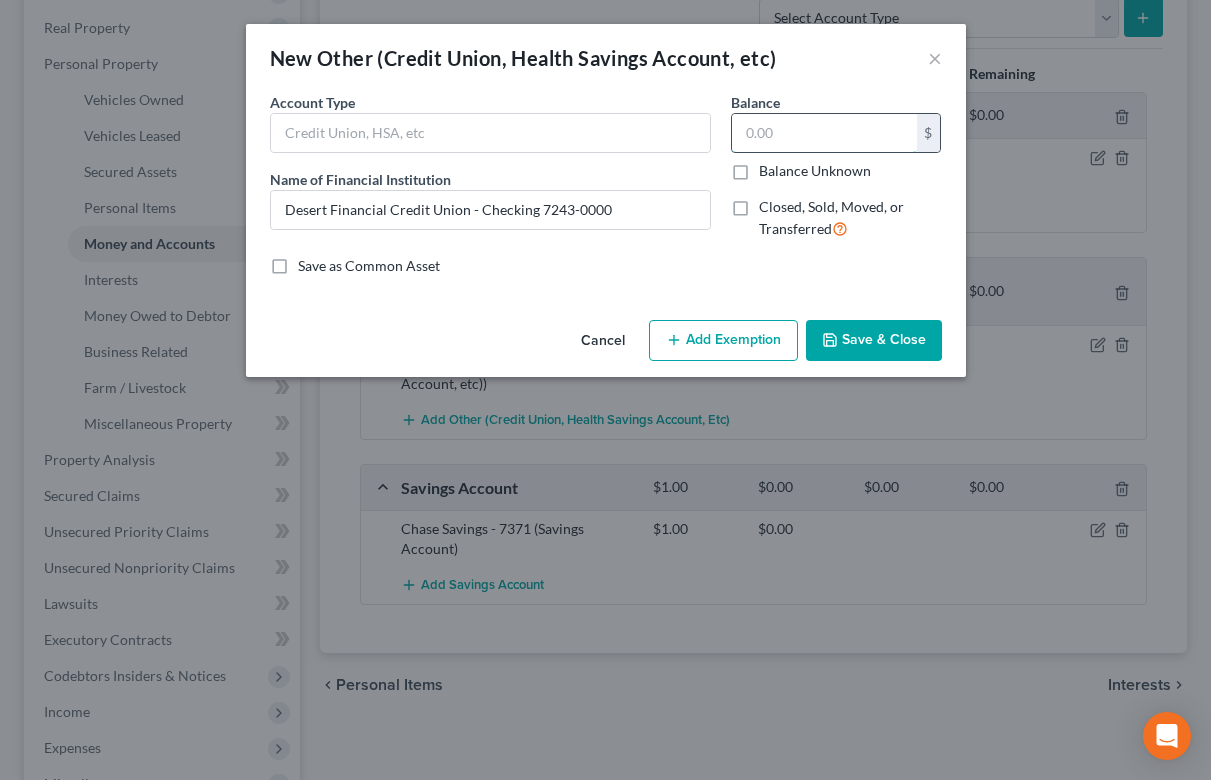 click at bounding box center [824, 133] 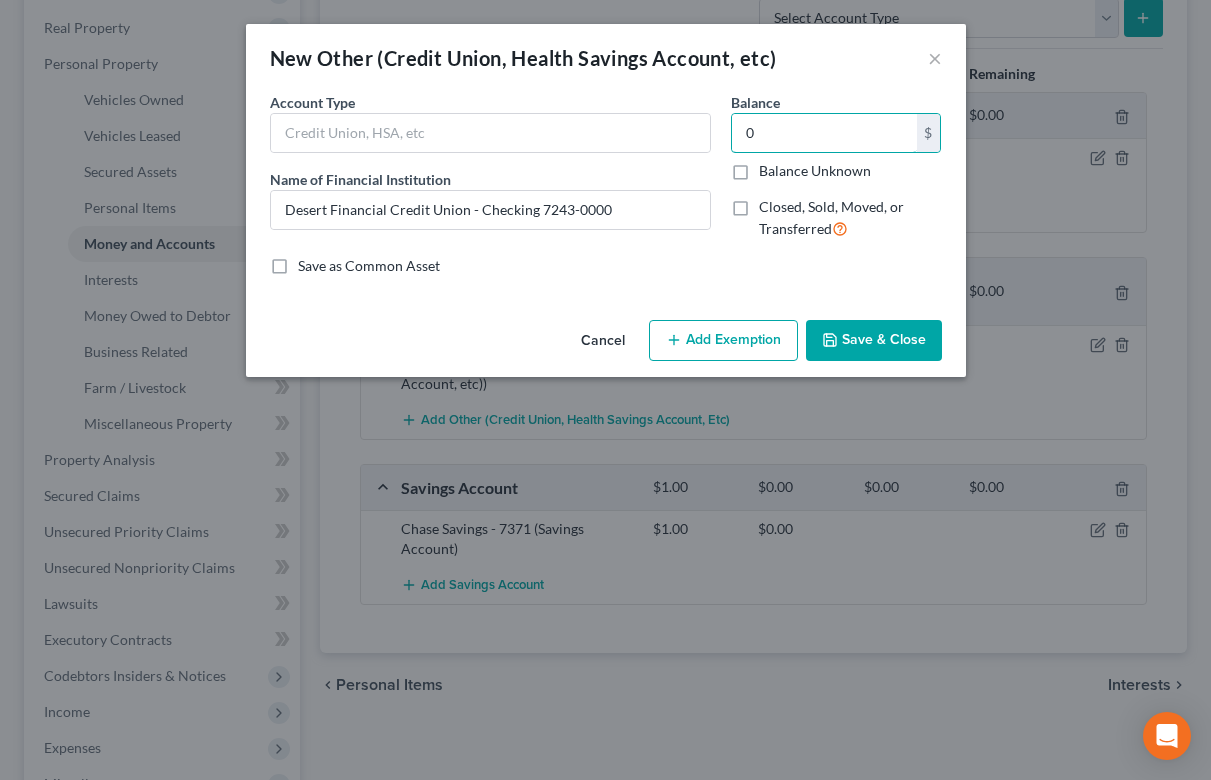type on "0" 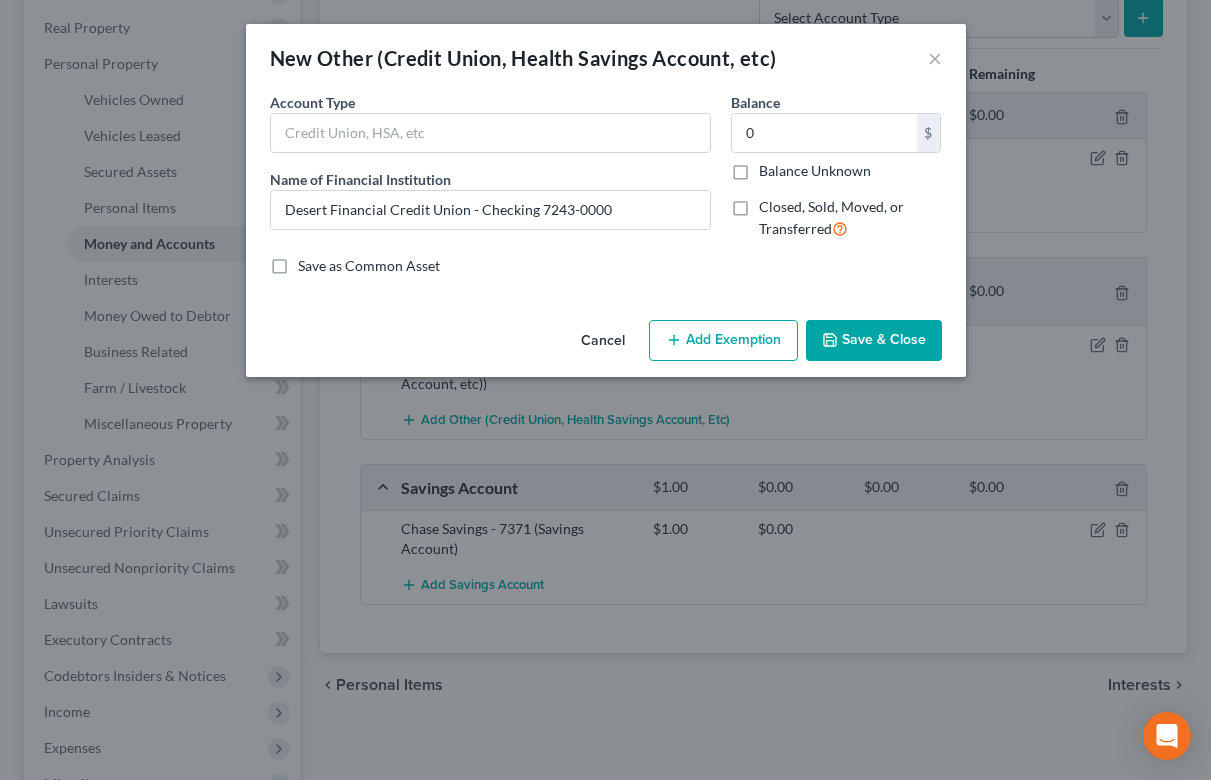 click on "Save & Close" at bounding box center [874, 341] 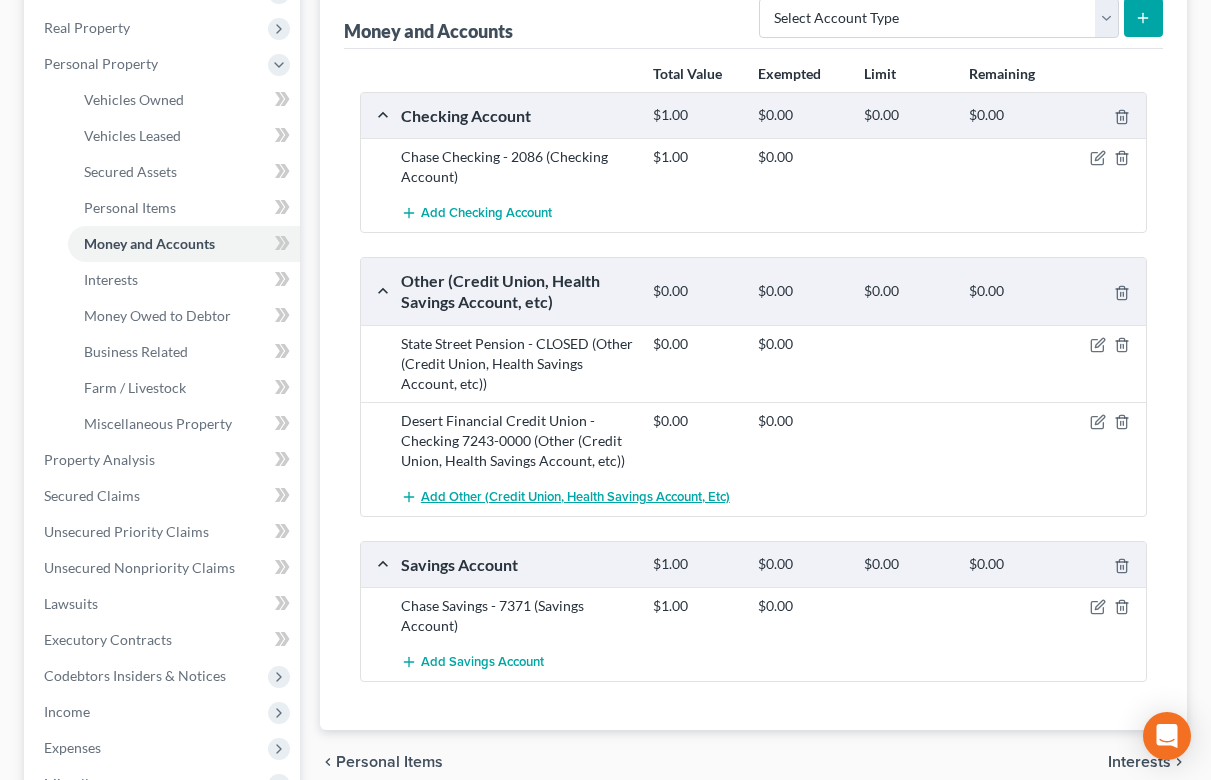 click on "Add Other (Credit Union, Health Savings Account, etc)" at bounding box center [575, 497] 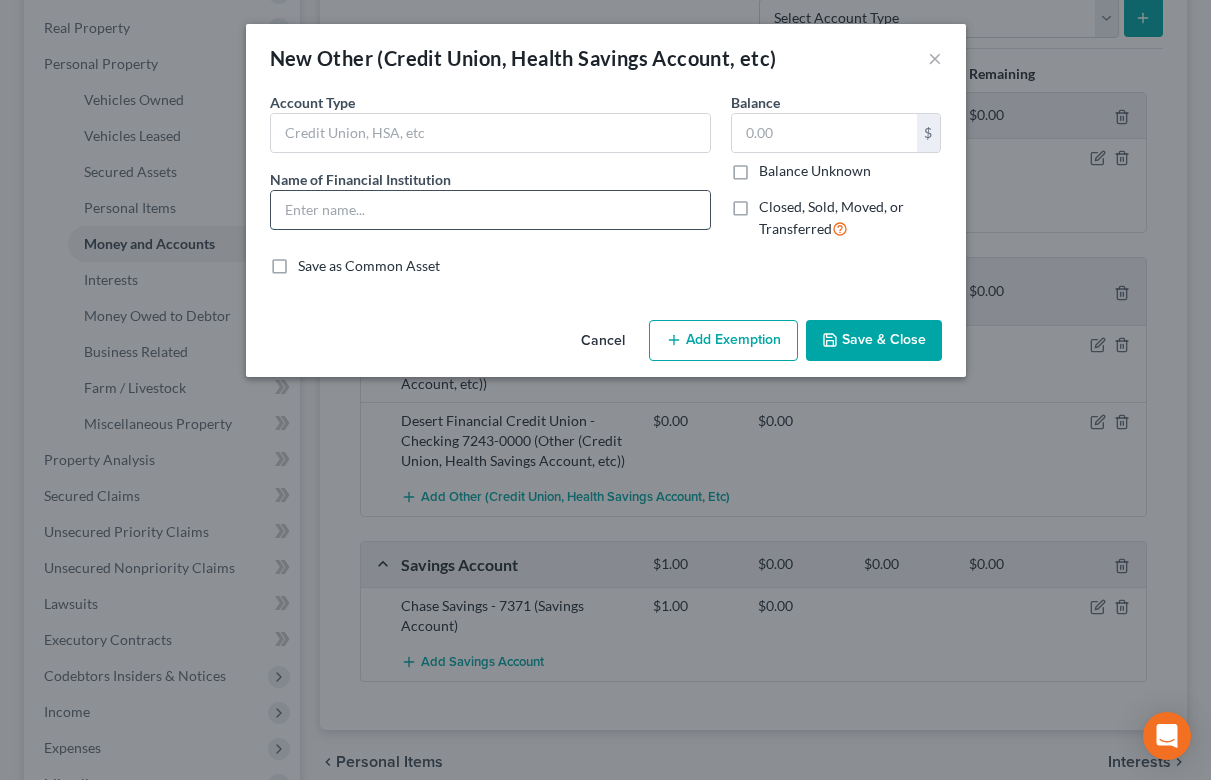 click at bounding box center (490, 210) 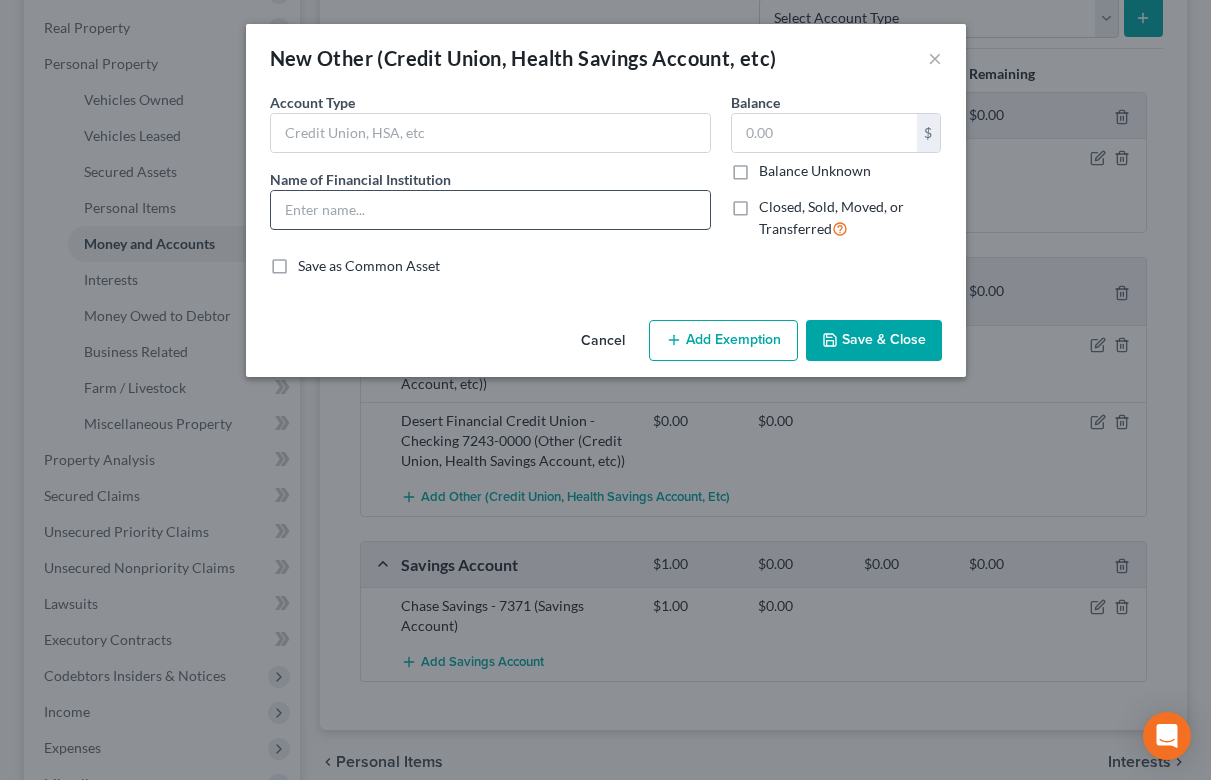 paste on "Desert Financial Credit Union - Checking 7243-0000" 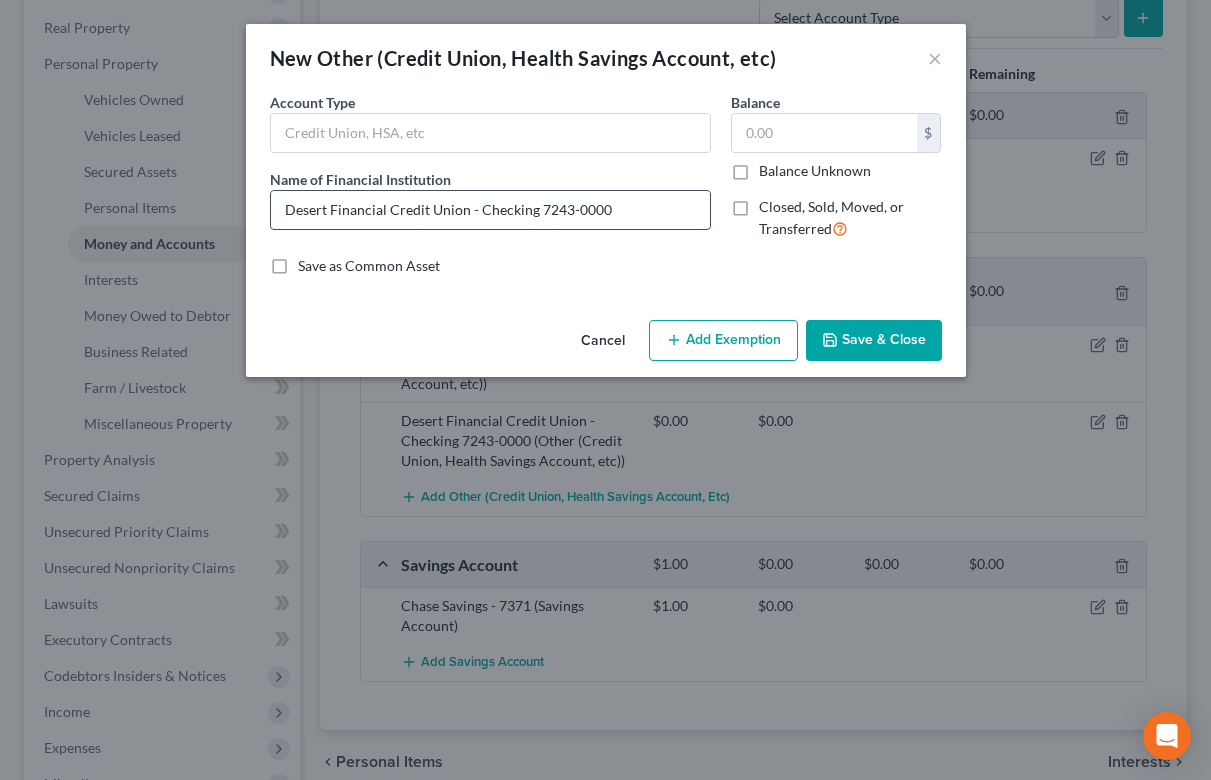 click on "Desert Financial Credit Union - Checking 7243-0000" at bounding box center [490, 210] 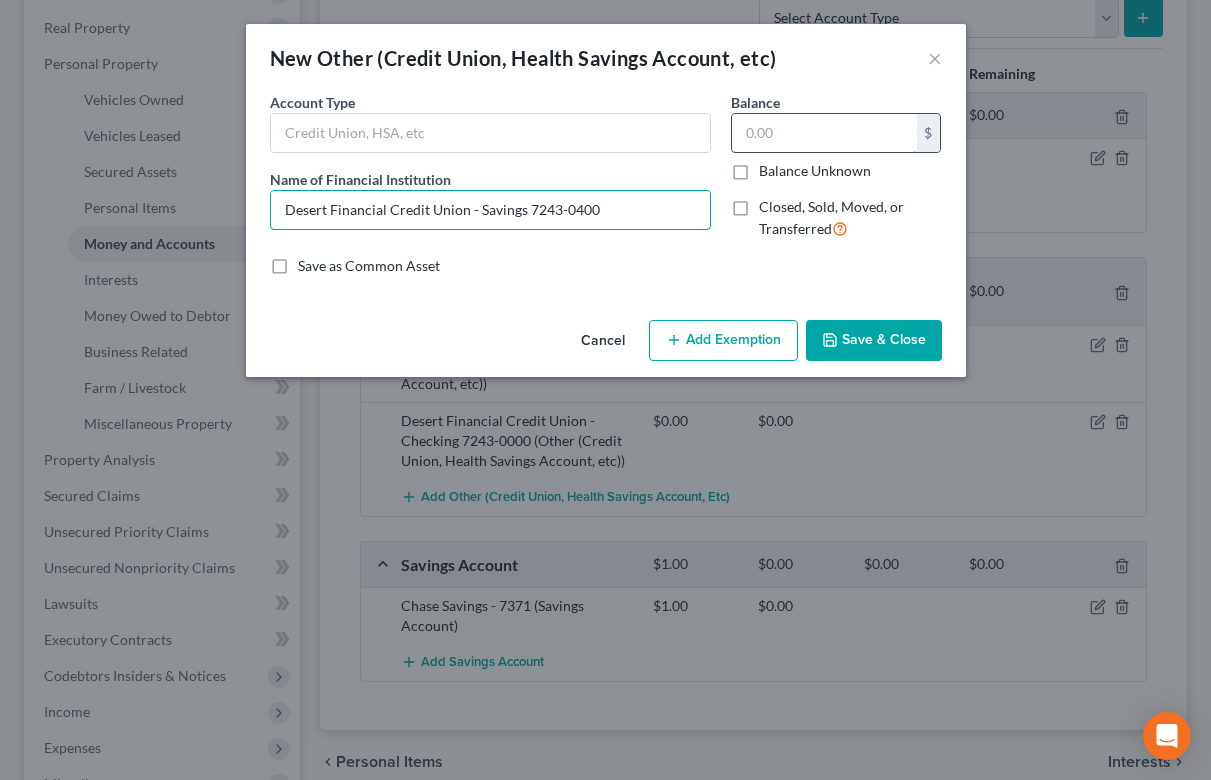 type on "Desert Financial Credit Union - Savings 7243-0400" 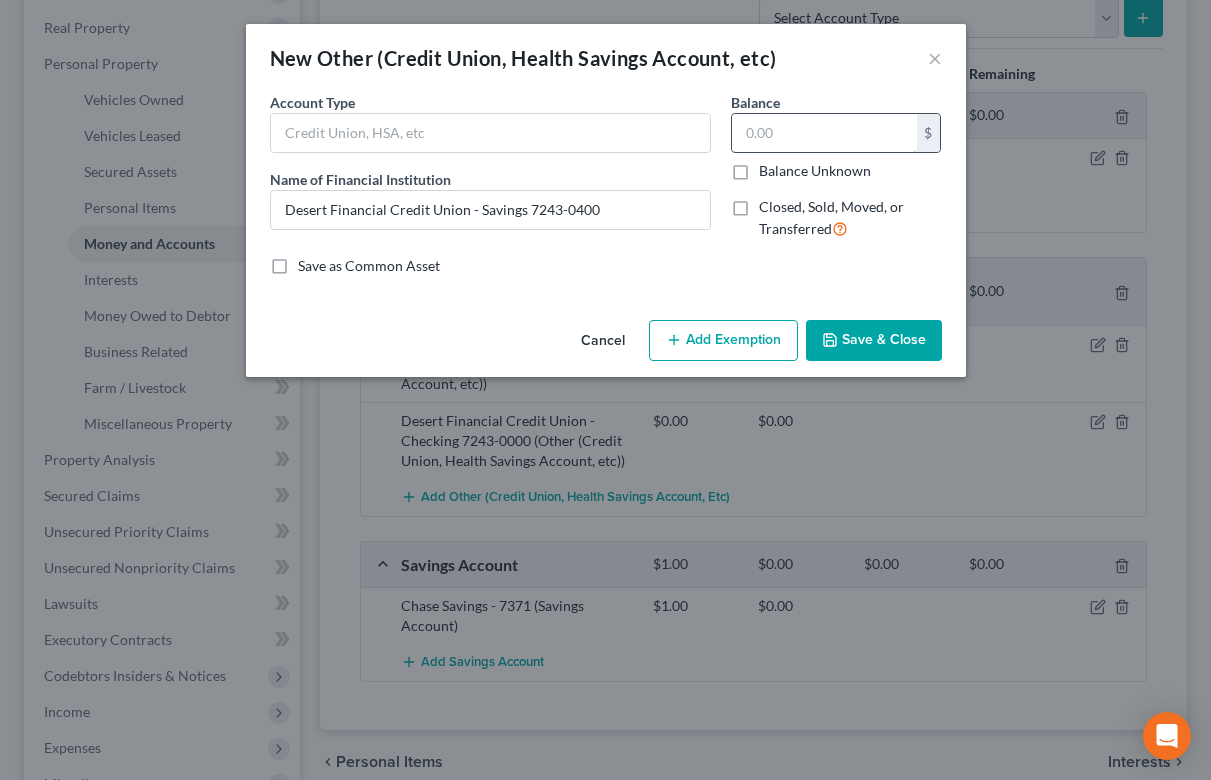 click at bounding box center (824, 133) 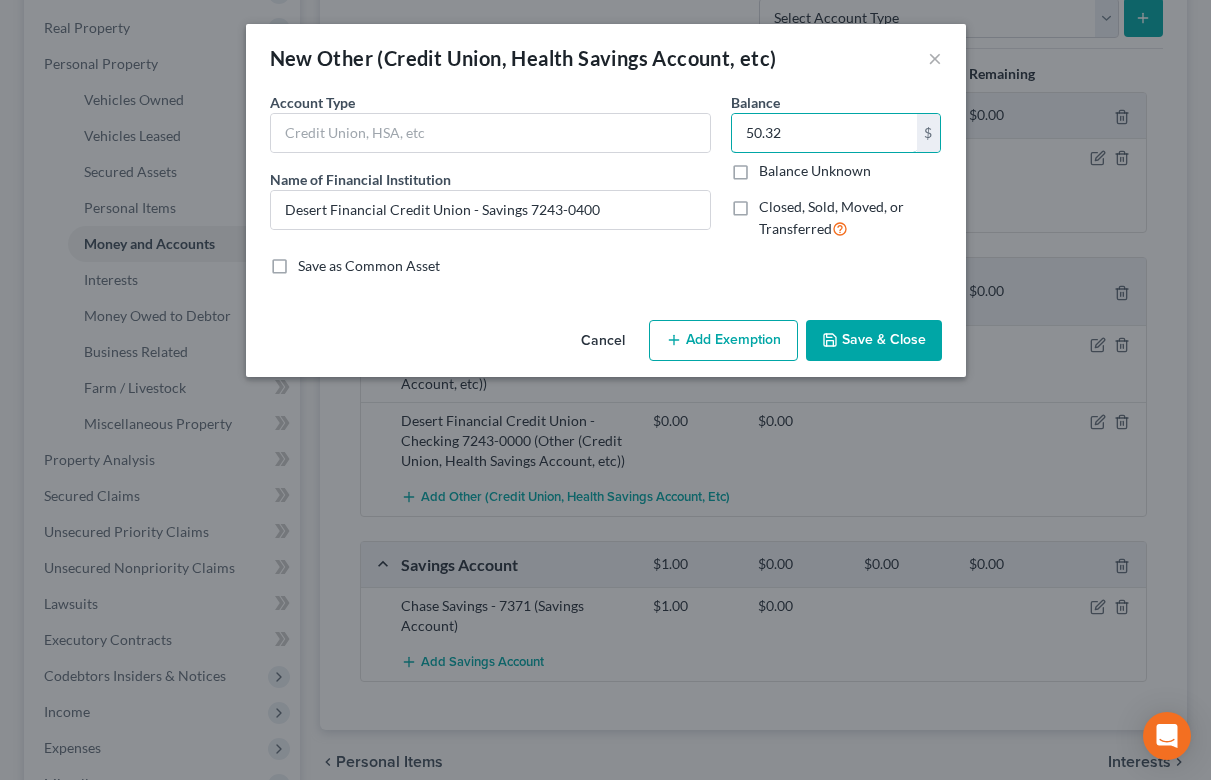 type on "50.32" 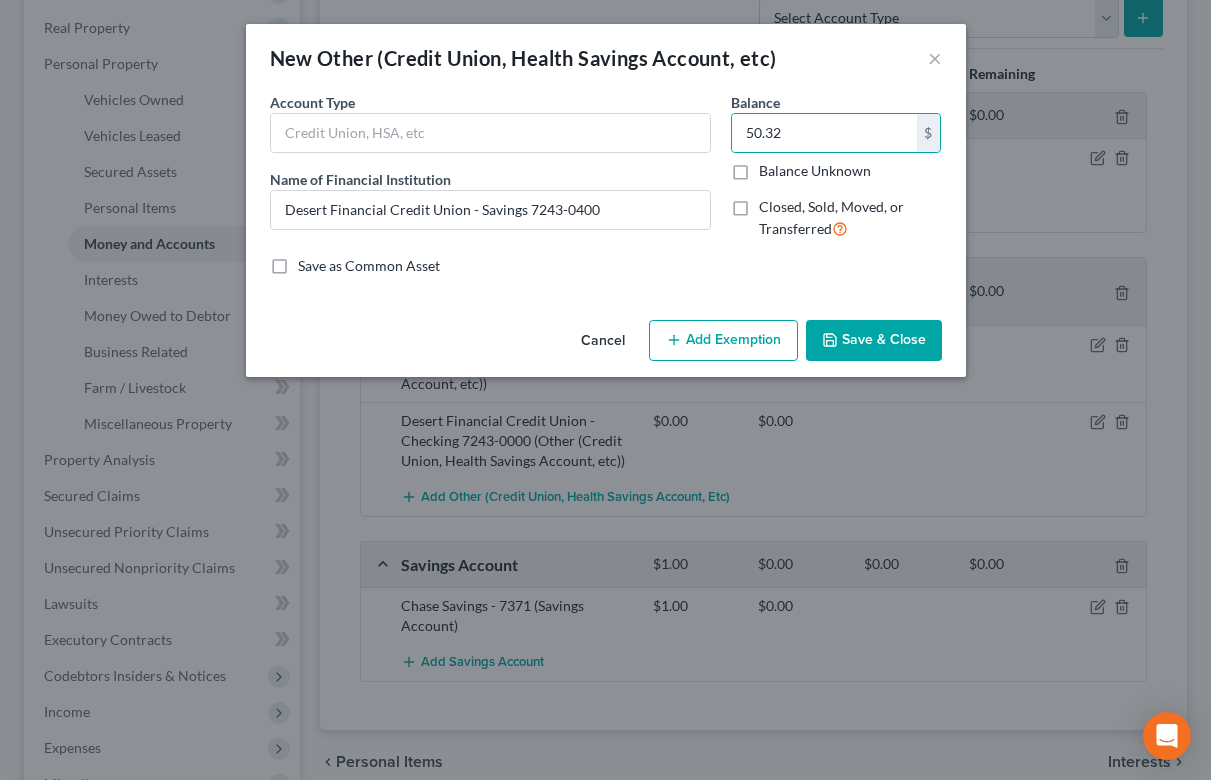 click on "Save & Close" at bounding box center [874, 341] 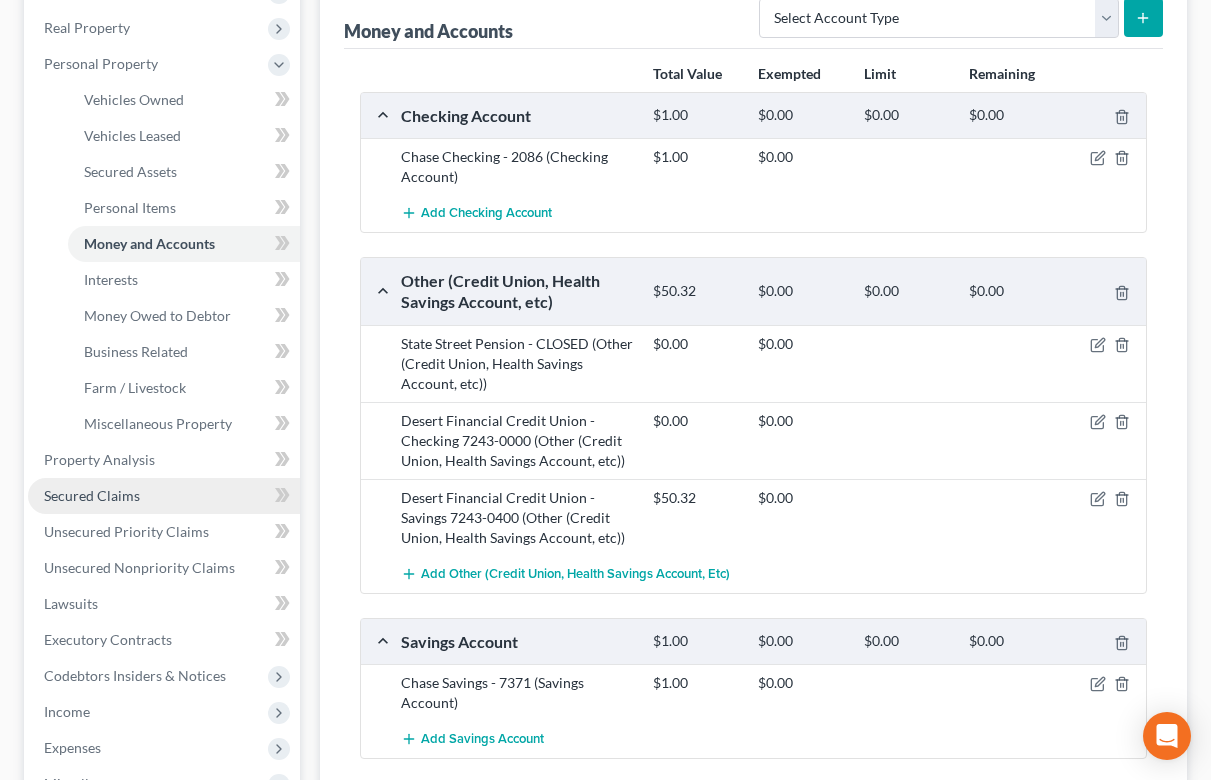 click on "Secured Claims" at bounding box center (92, 495) 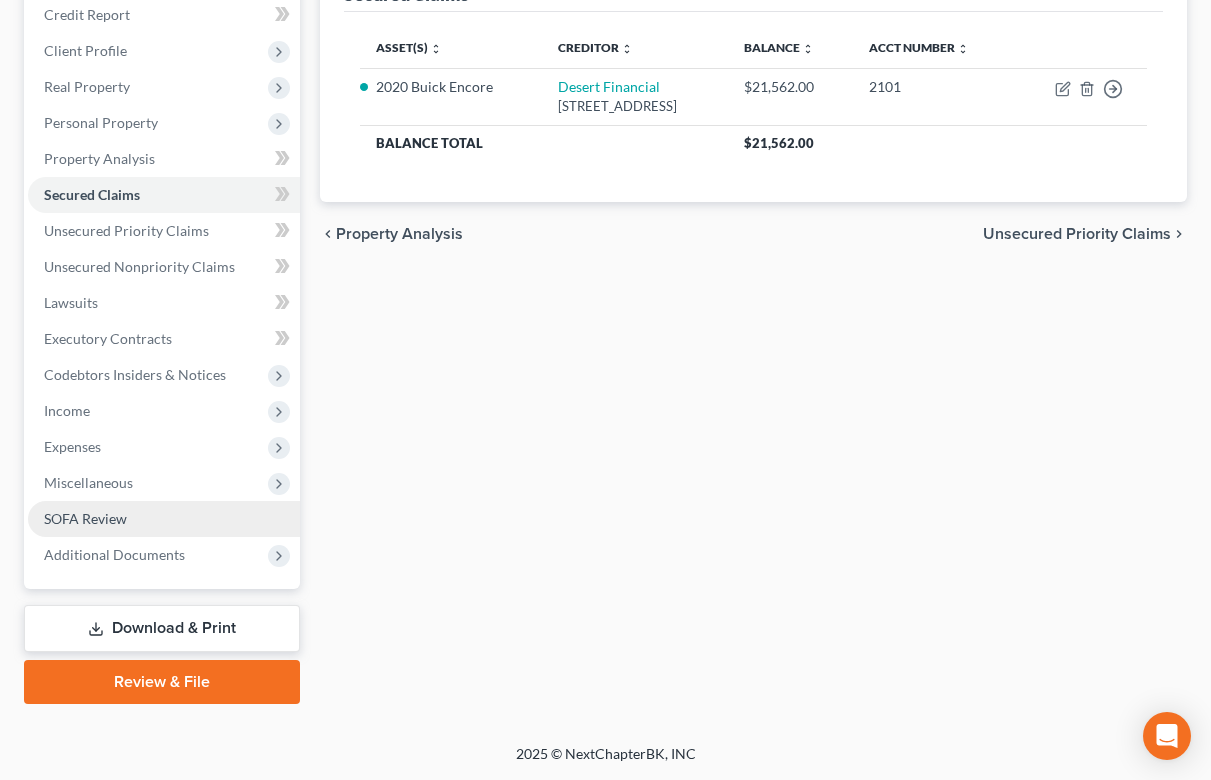 scroll, scrollTop: 247, scrollLeft: 0, axis: vertical 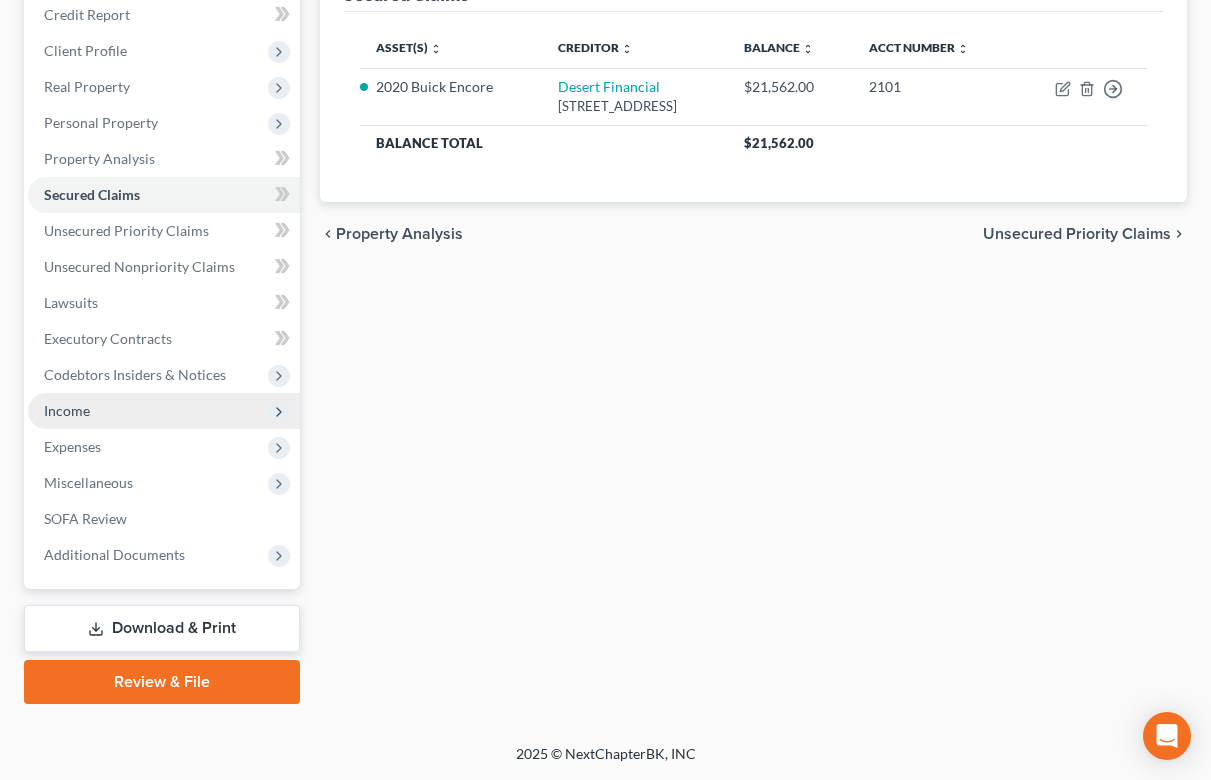 click on "Income" at bounding box center (164, 411) 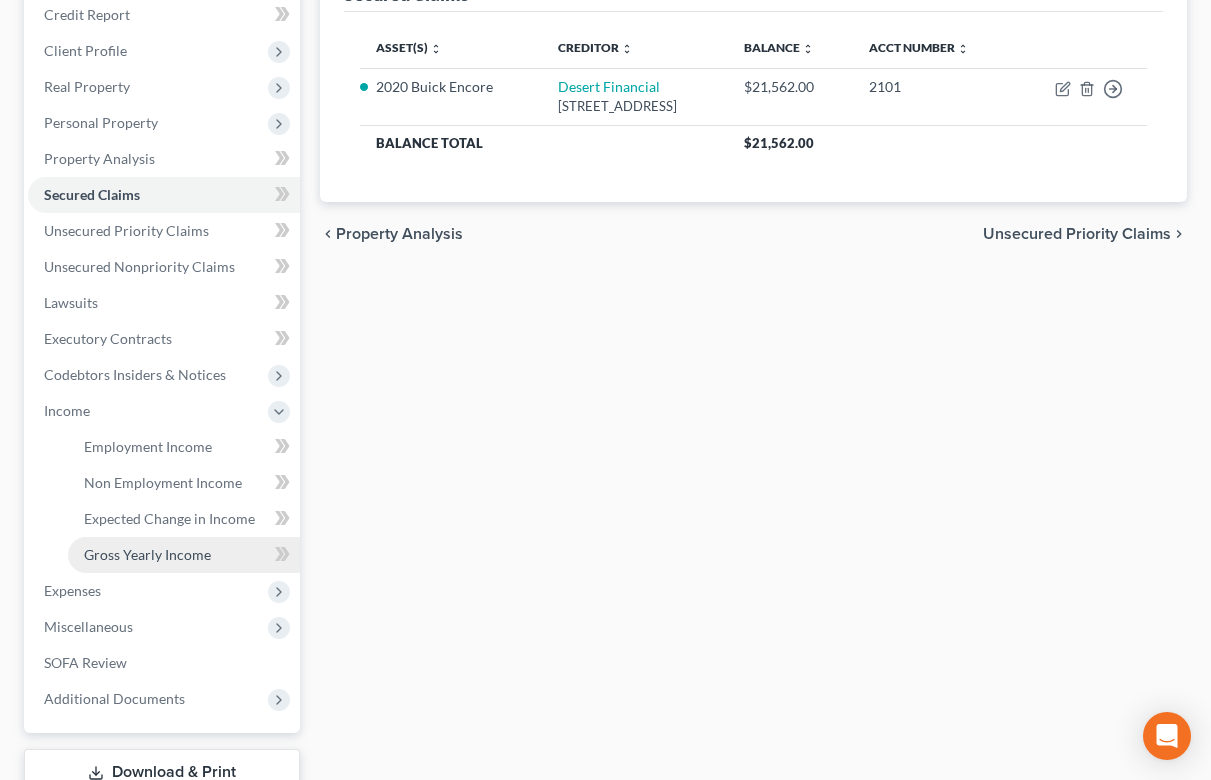click on "Gross Yearly Income" at bounding box center [147, 554] 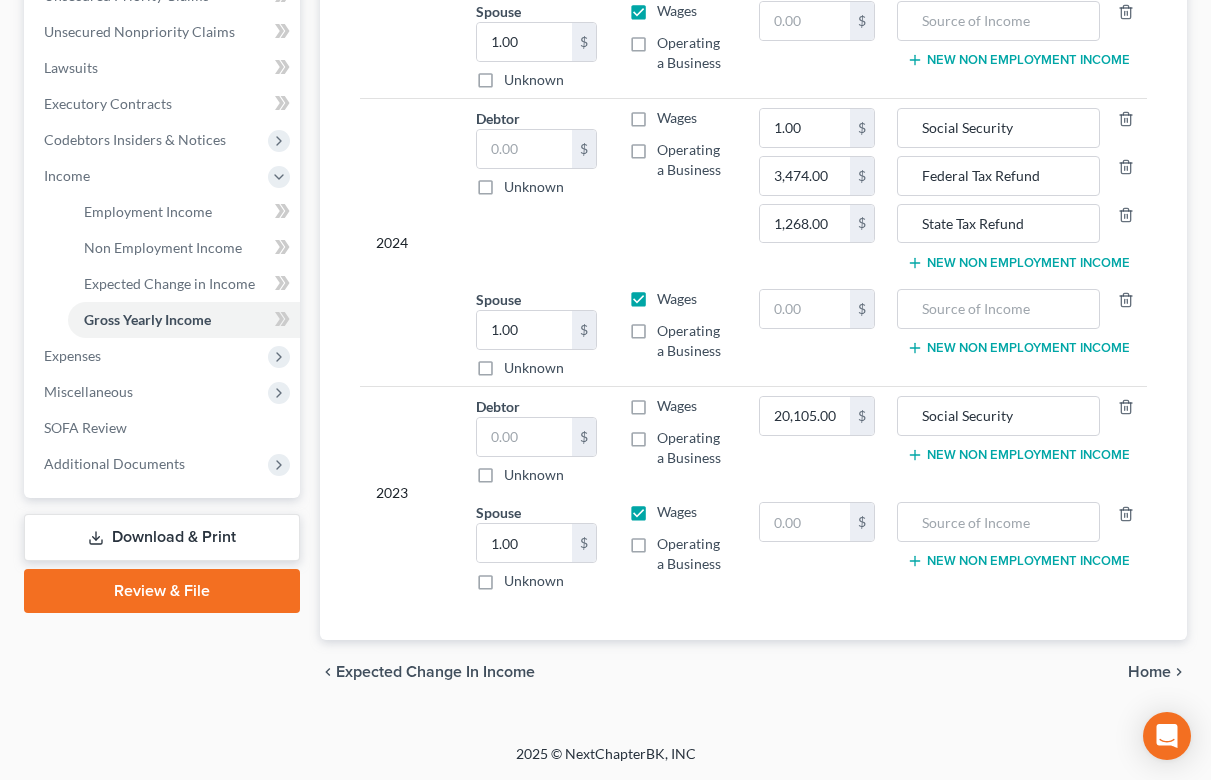 scroll, scrollTop: 481, scrollLeft: 0, axis: vertical 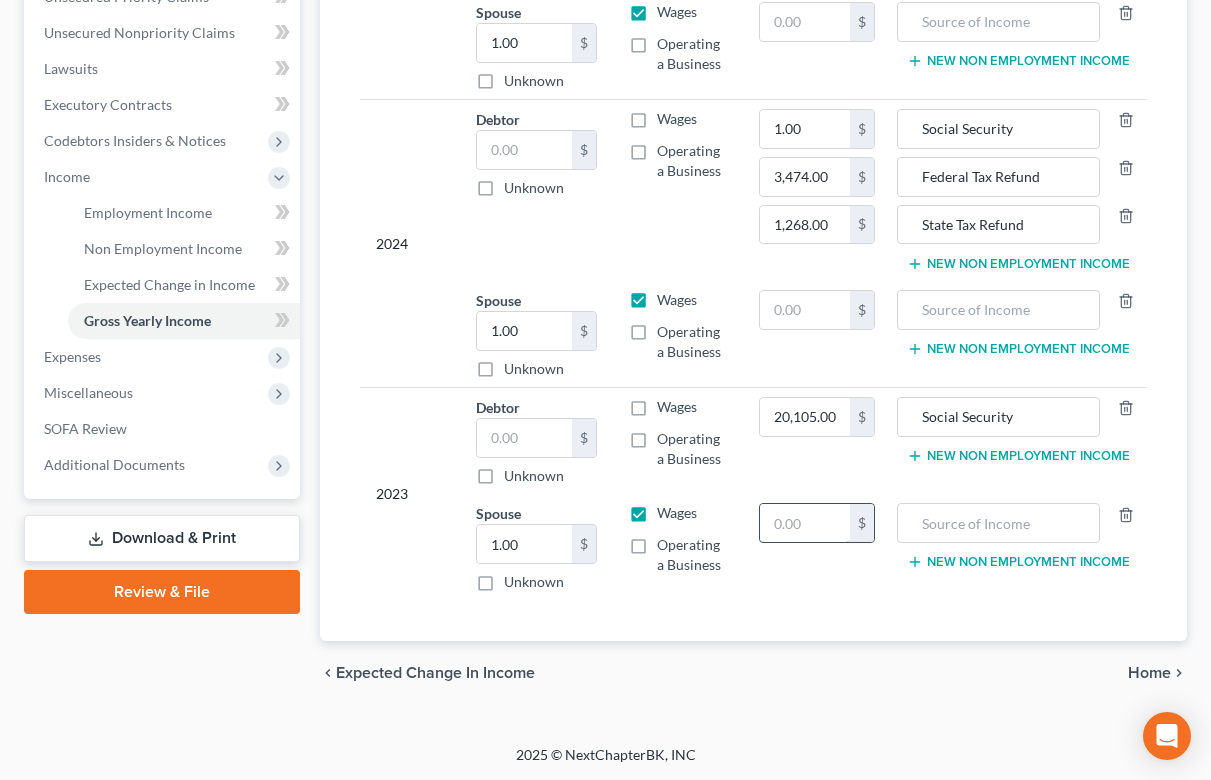 click at bounding box center (805, 523) 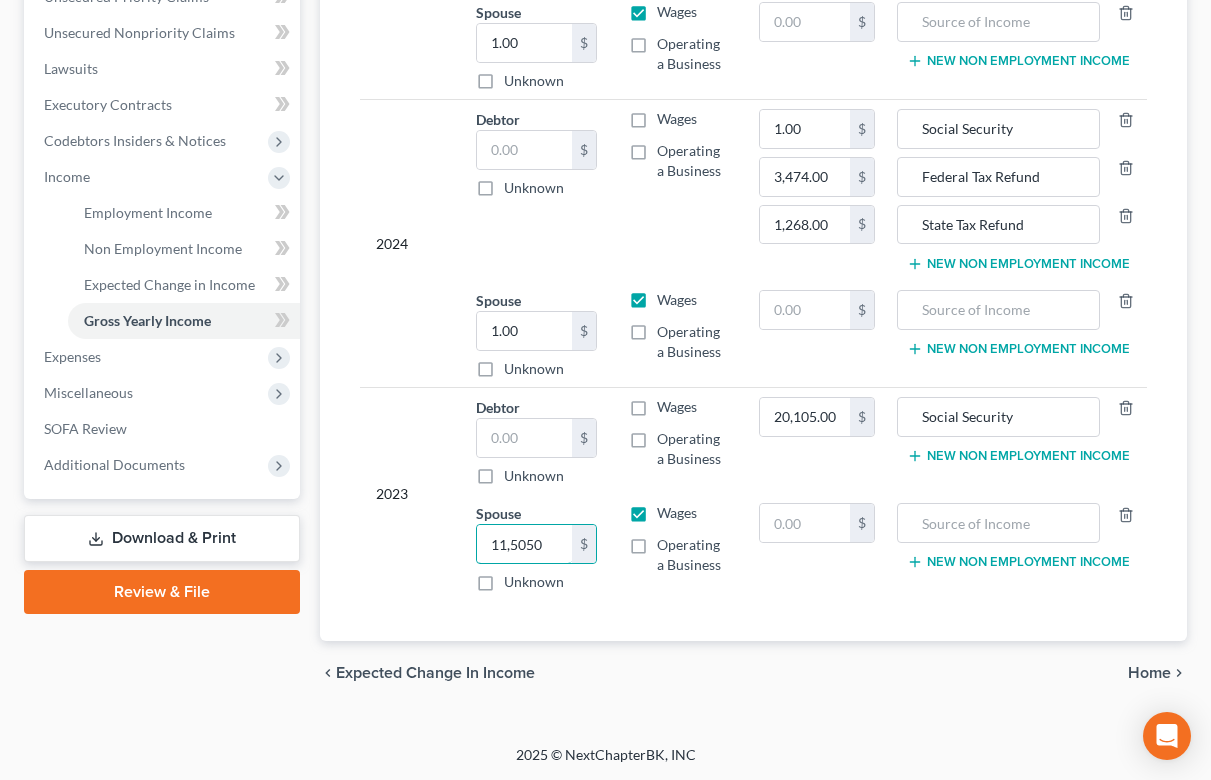 type on "115,050" 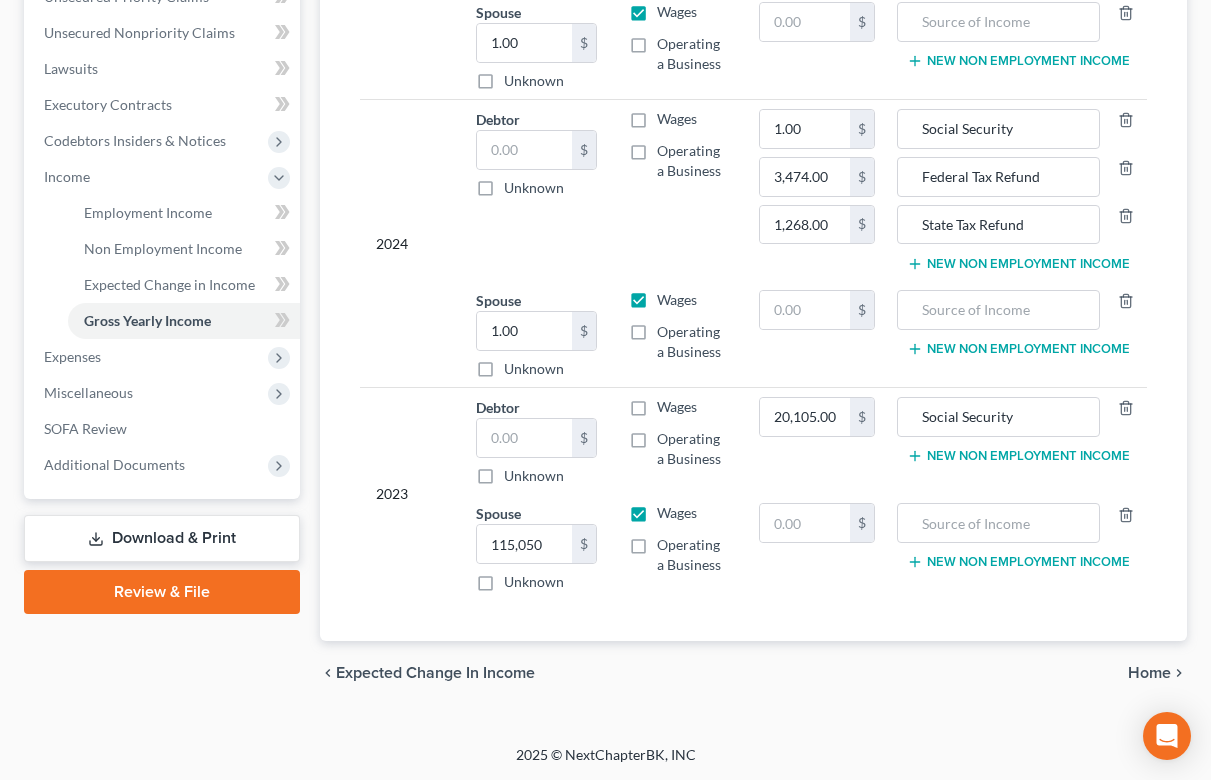 click on "Wages Operating a Business" at bounding box center [678, 547] 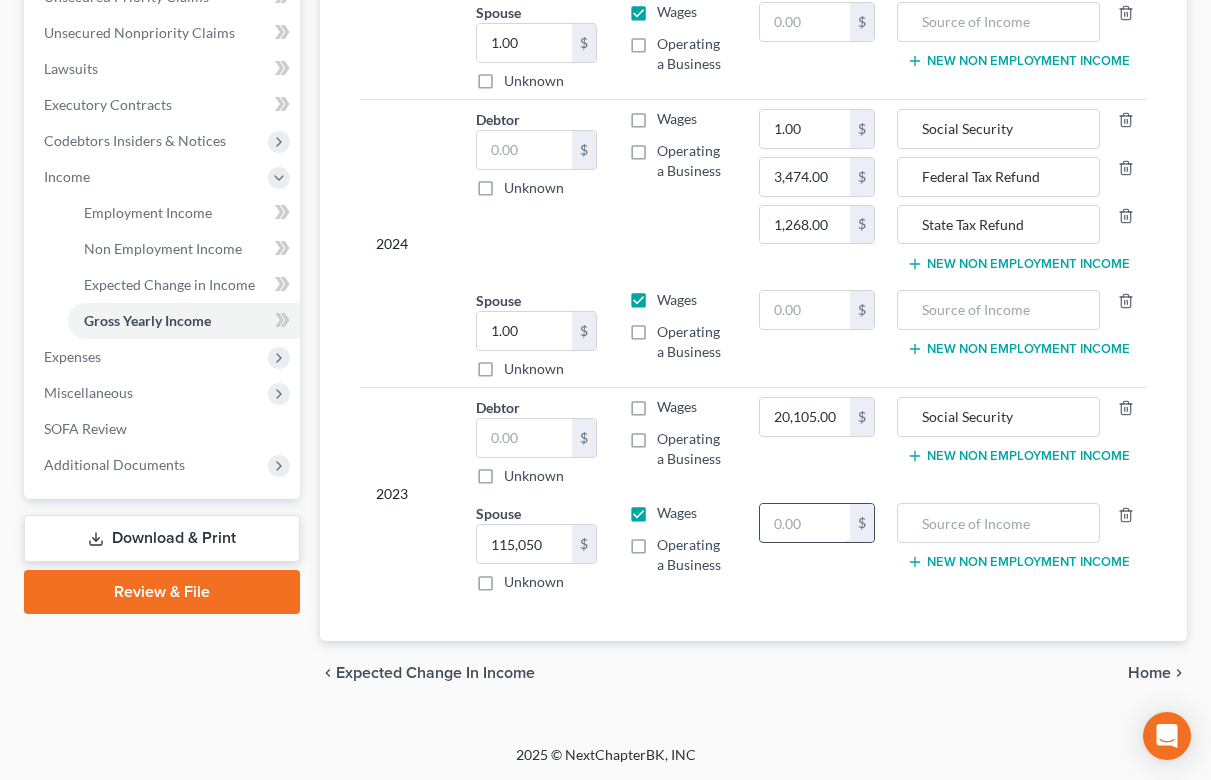 click at bounding box center [805, 523] 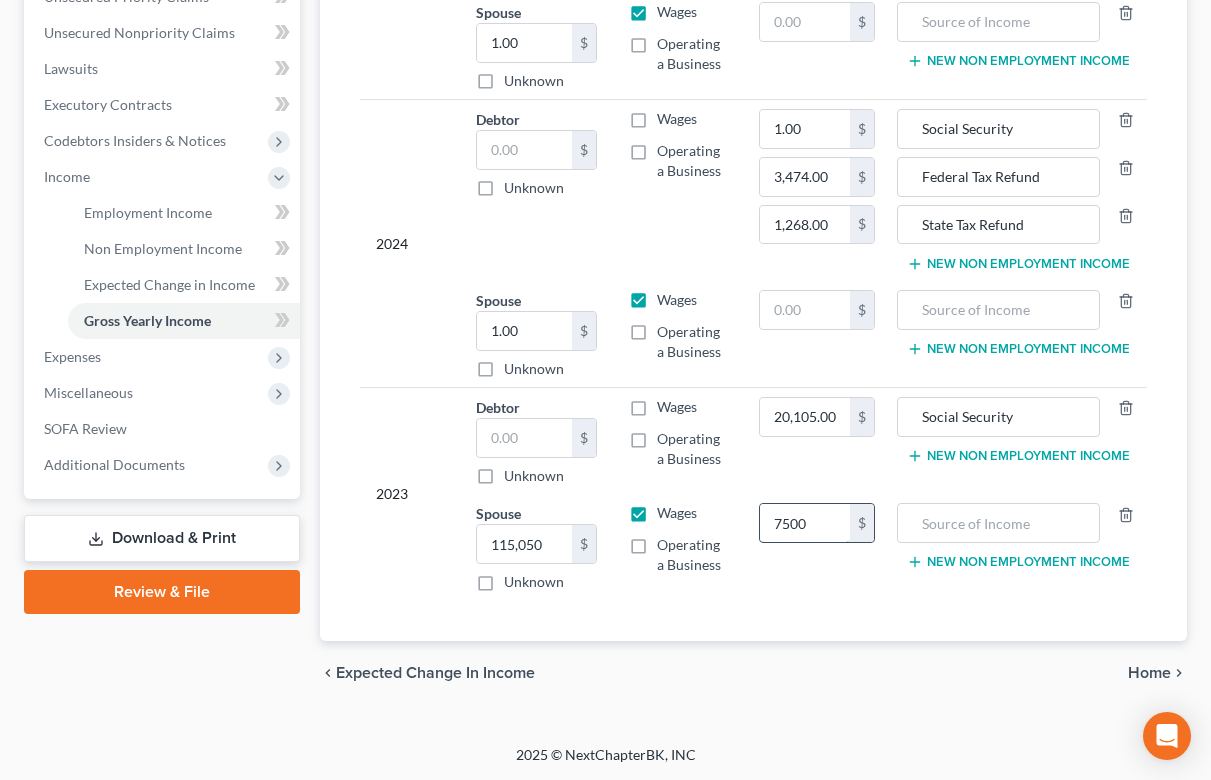type on "7,500" 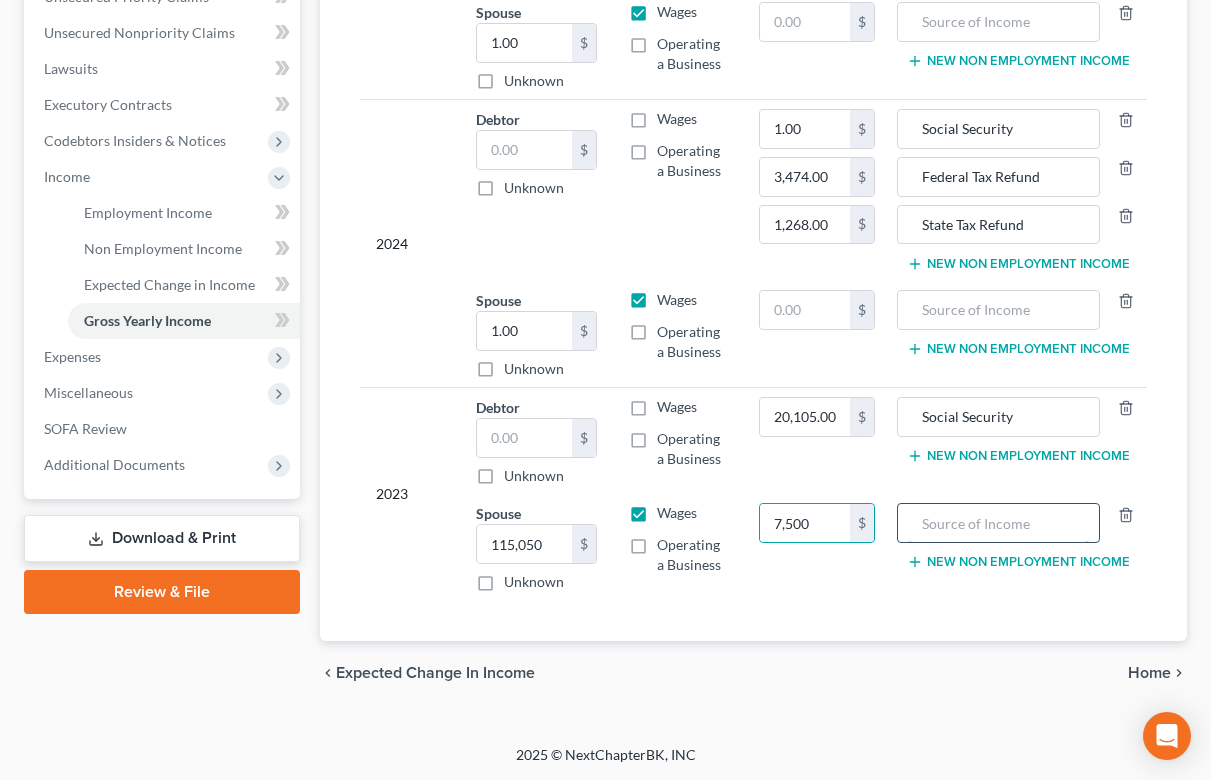 click at bounding box center (998, 523) 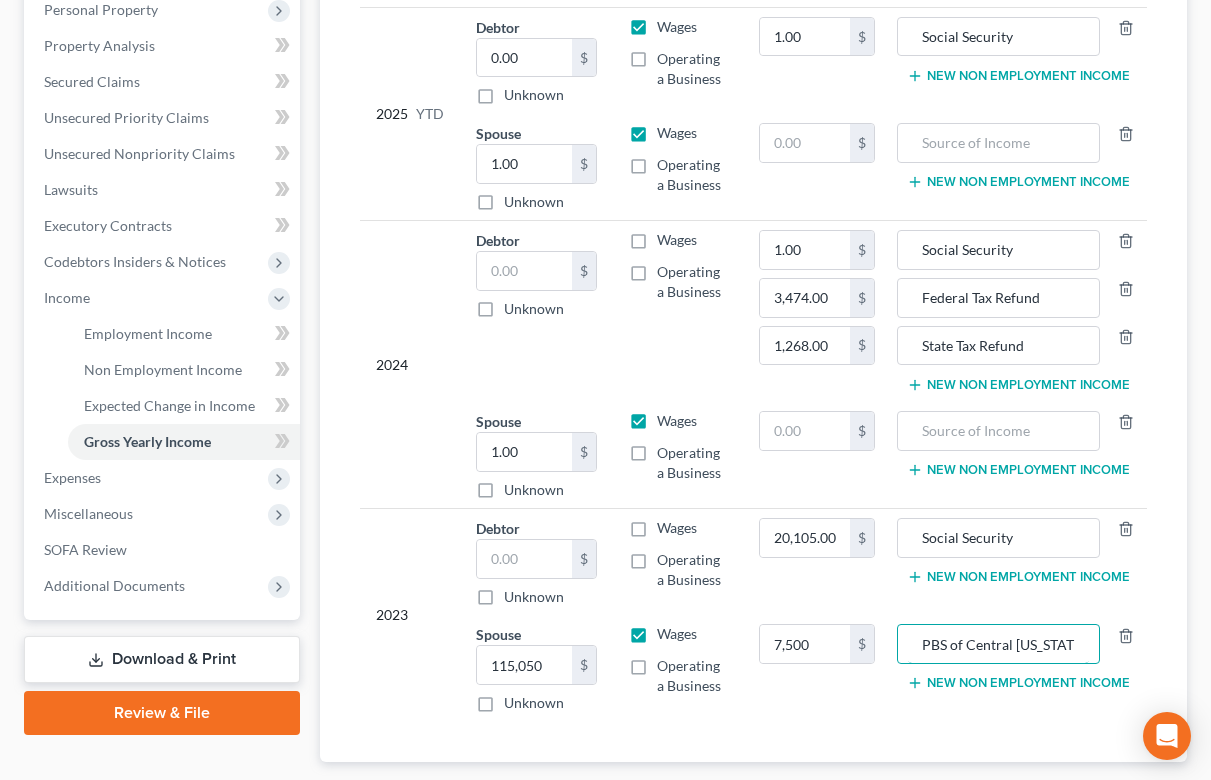 scroll, scrollTop: 359, scrollLeft: 0, axis: vertical 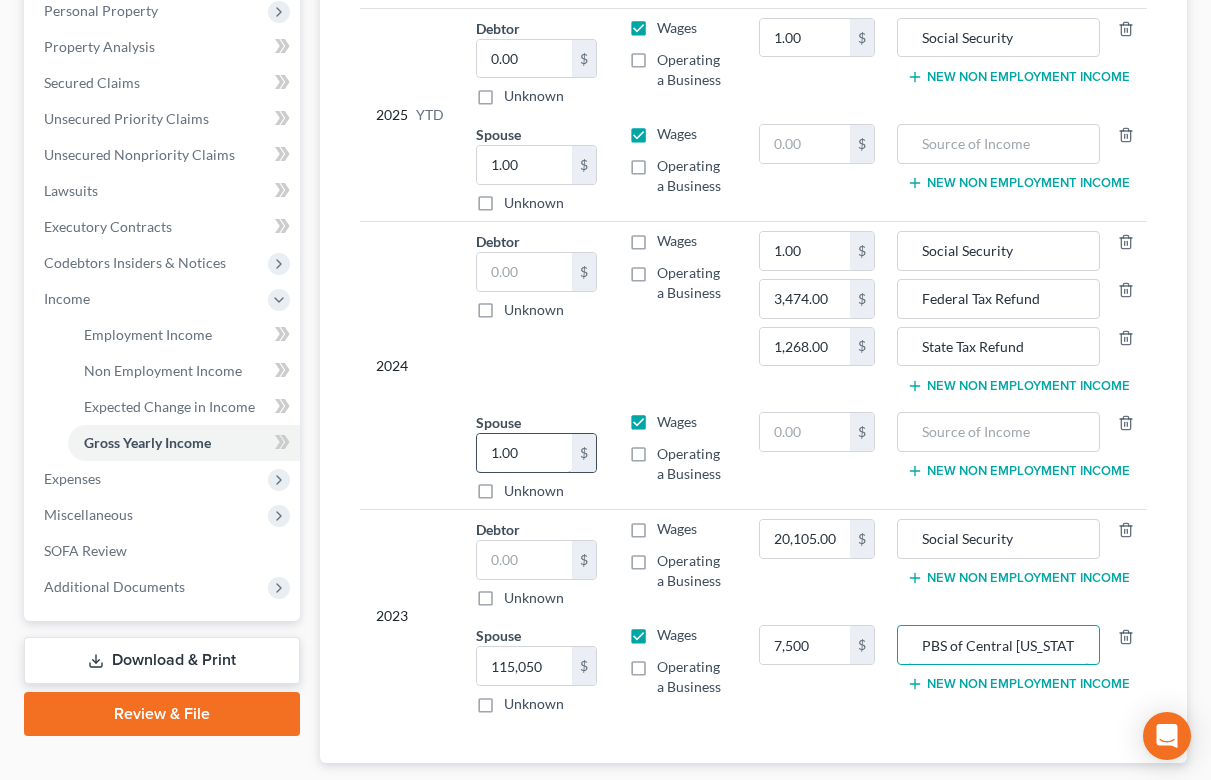 type on "PBS of Central [US_STATE], LLC" 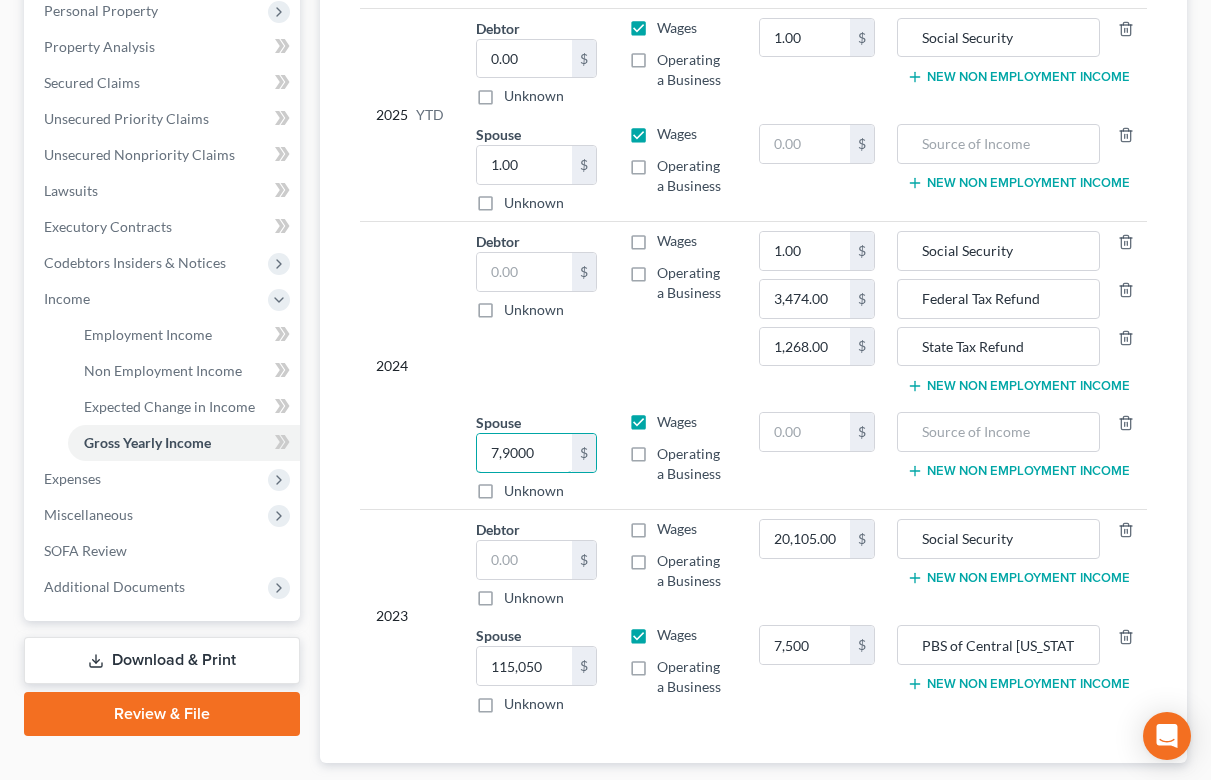 type on "79,000" 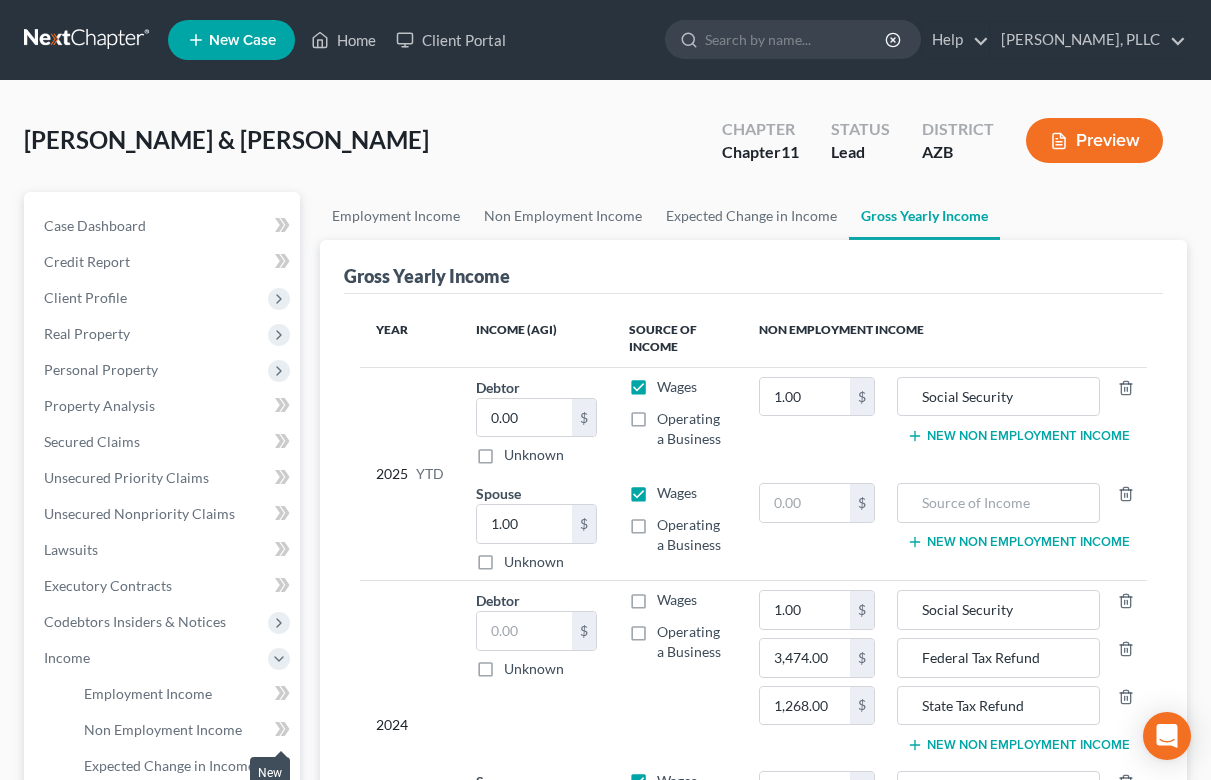scroll, scrollTop: 0, scrollLeft: 0, axis: both 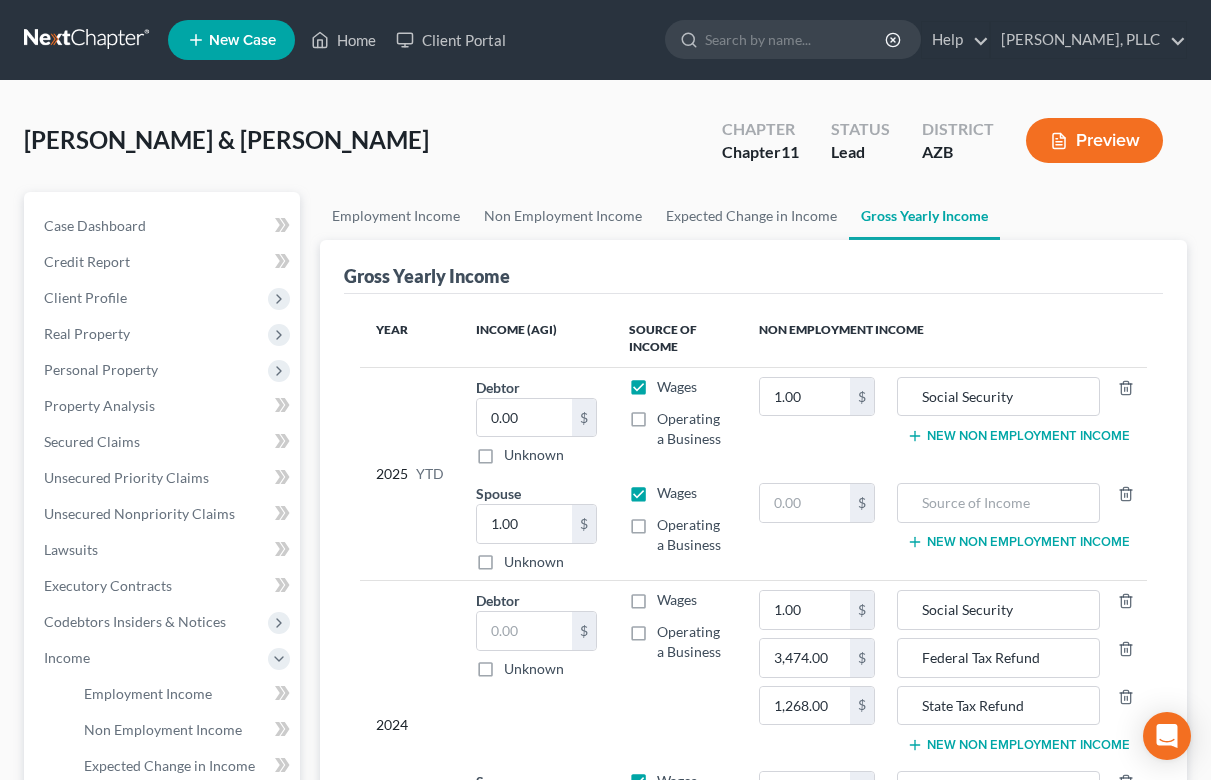 click at bounding box center [88, 40] 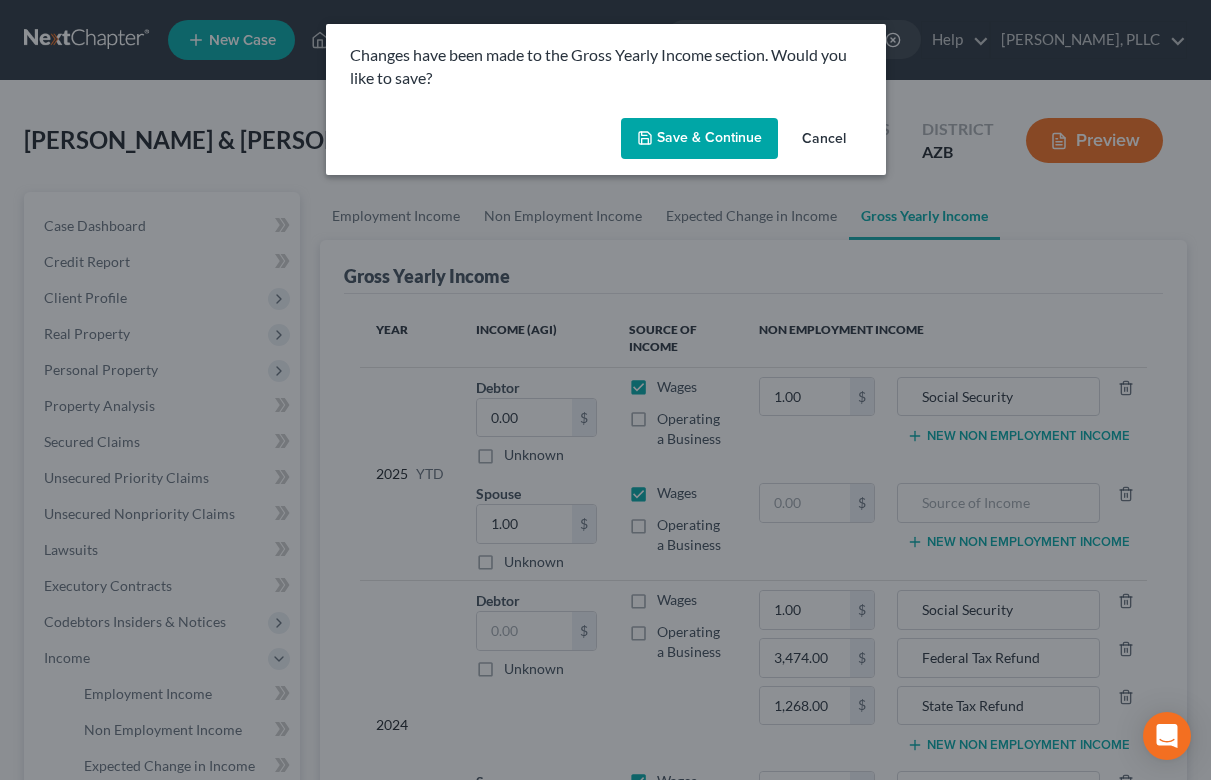 click on "Save & Continue" at bounding box center (699, 139) 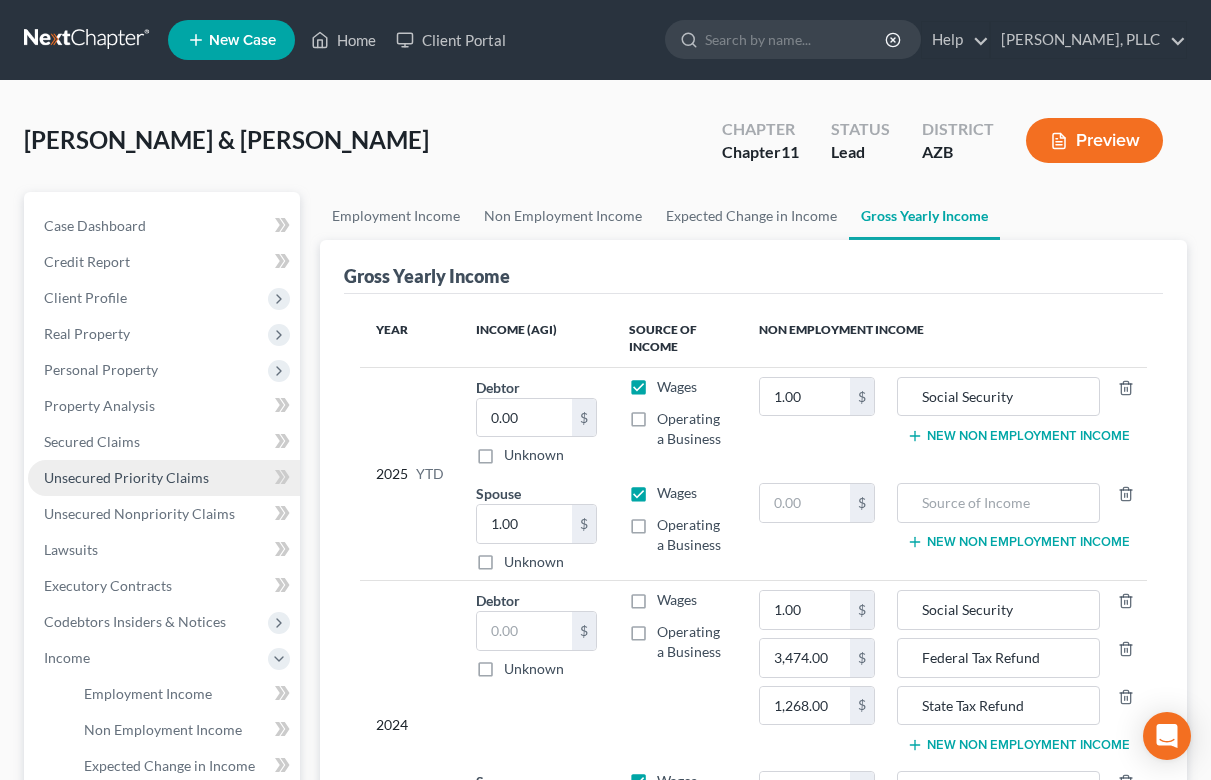 click on "Unsecured Priority Claims" at bounding box center (126, 477) 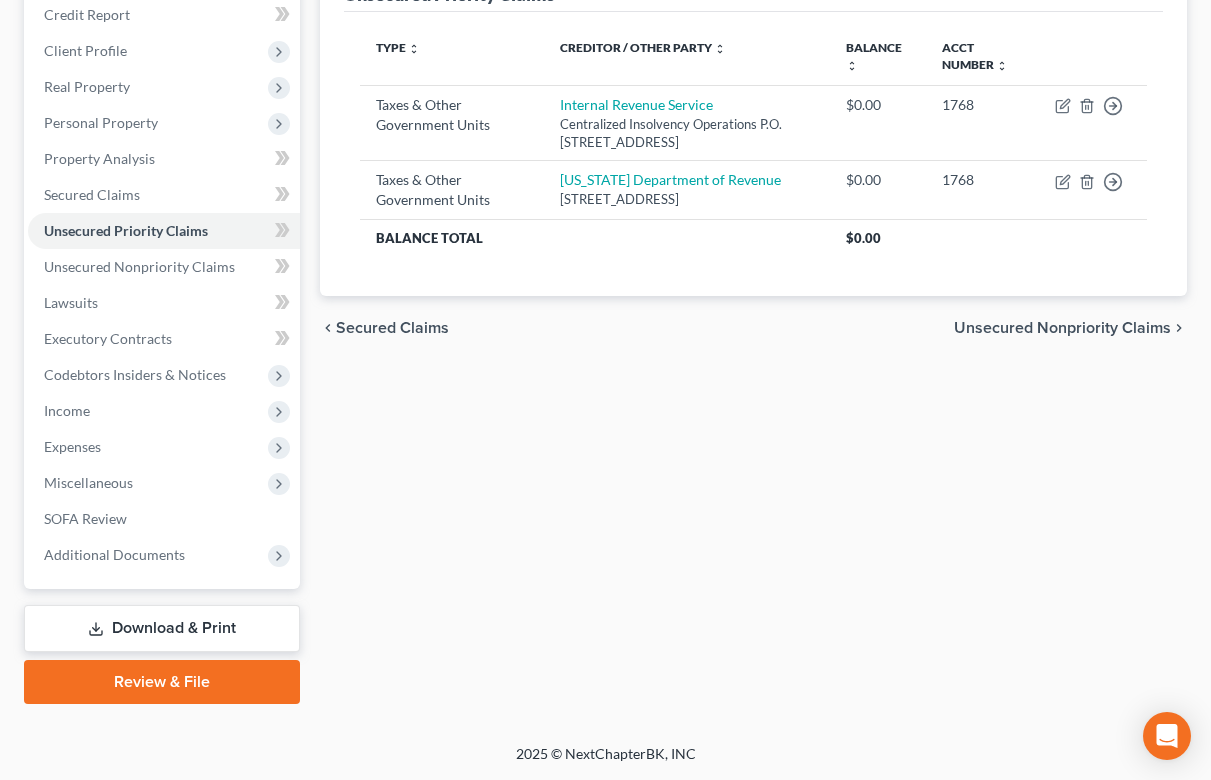 scroll, scrollTop: 247, scrollLeft: 0, axis: vertical 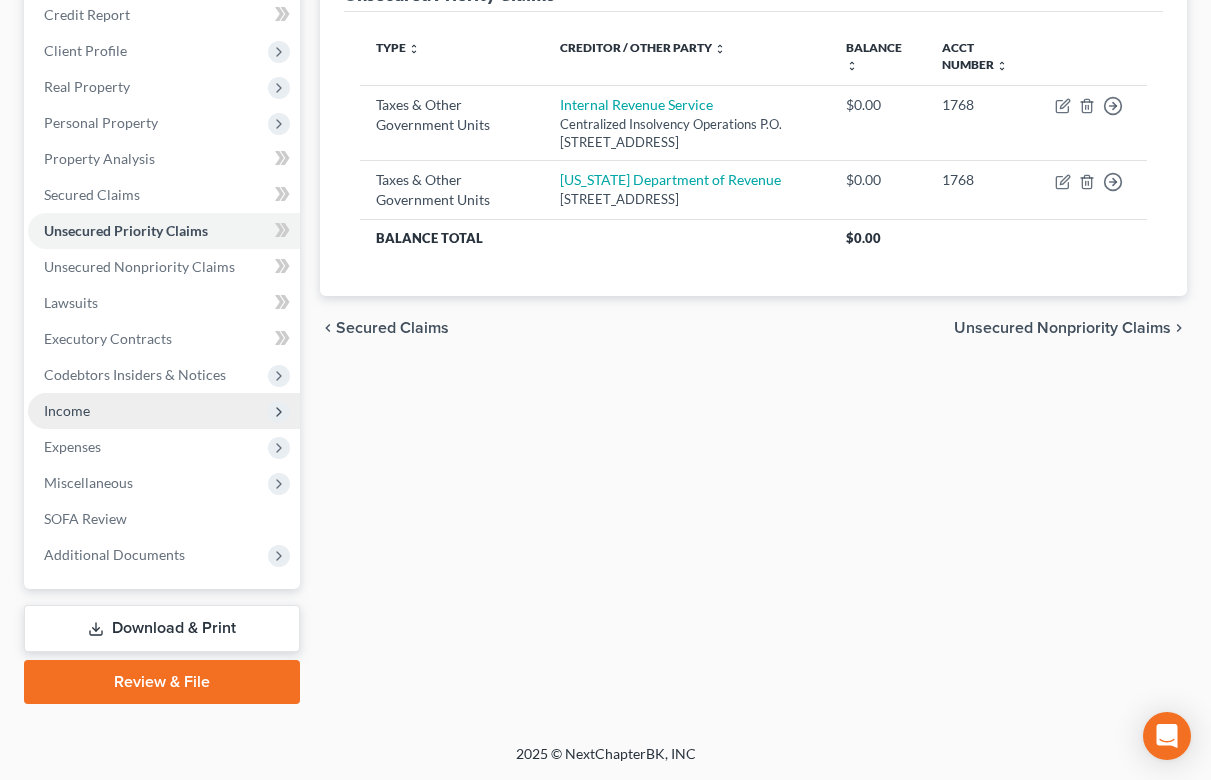 click on "Income" at bounding box center [164, 411] 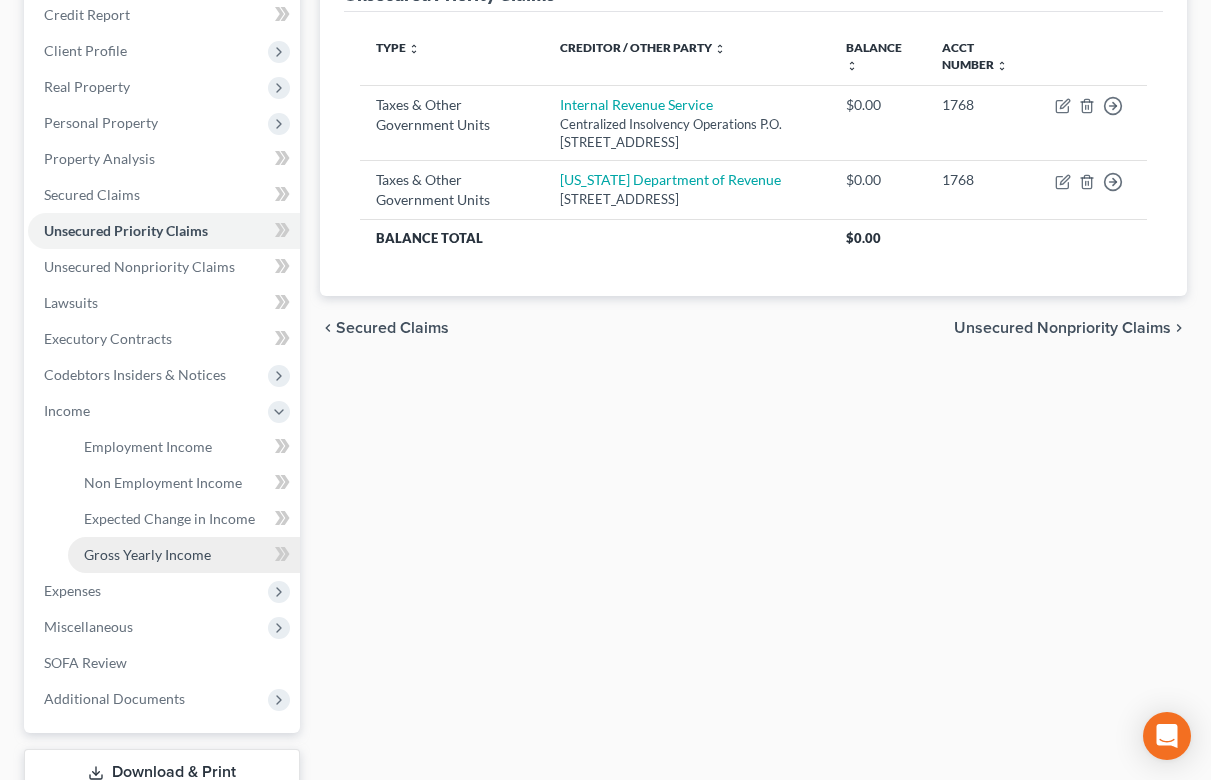 click on "Gross Yearly Income" at bounding box center [147, 554] 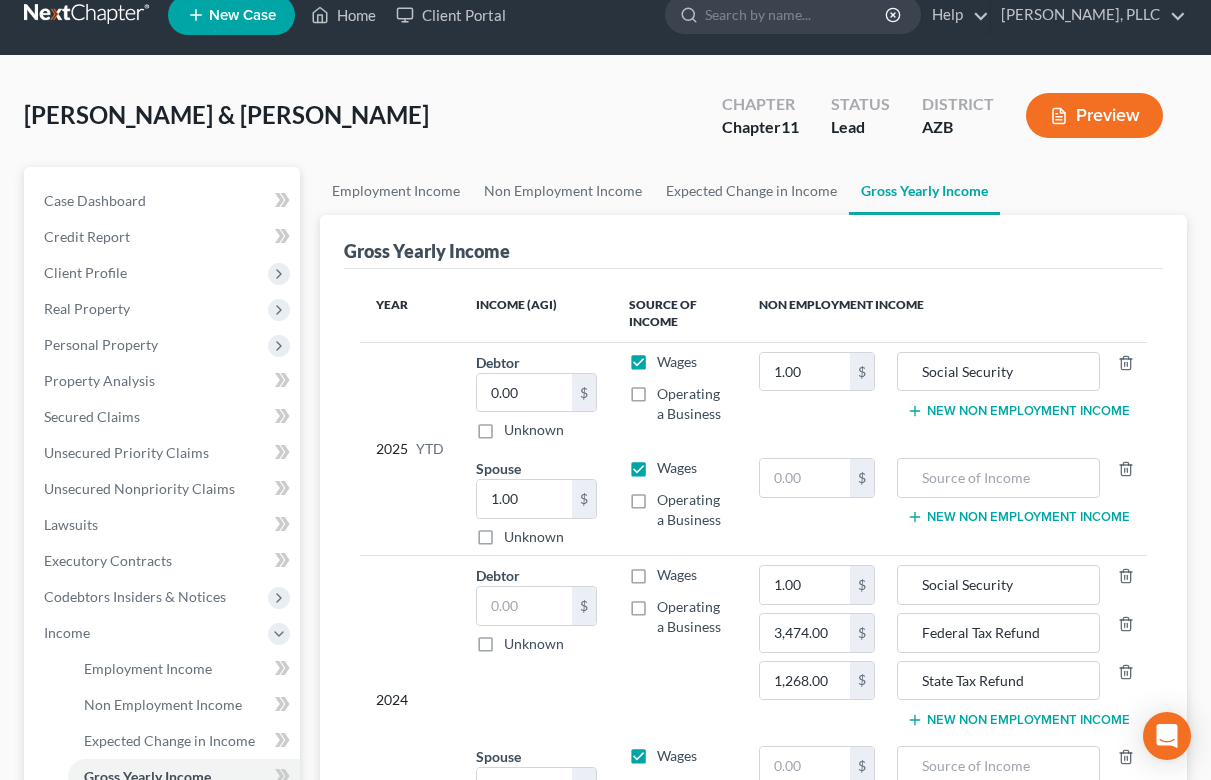 scroll, scrollTop: 23, scrollLeft: 0, axis: vertical 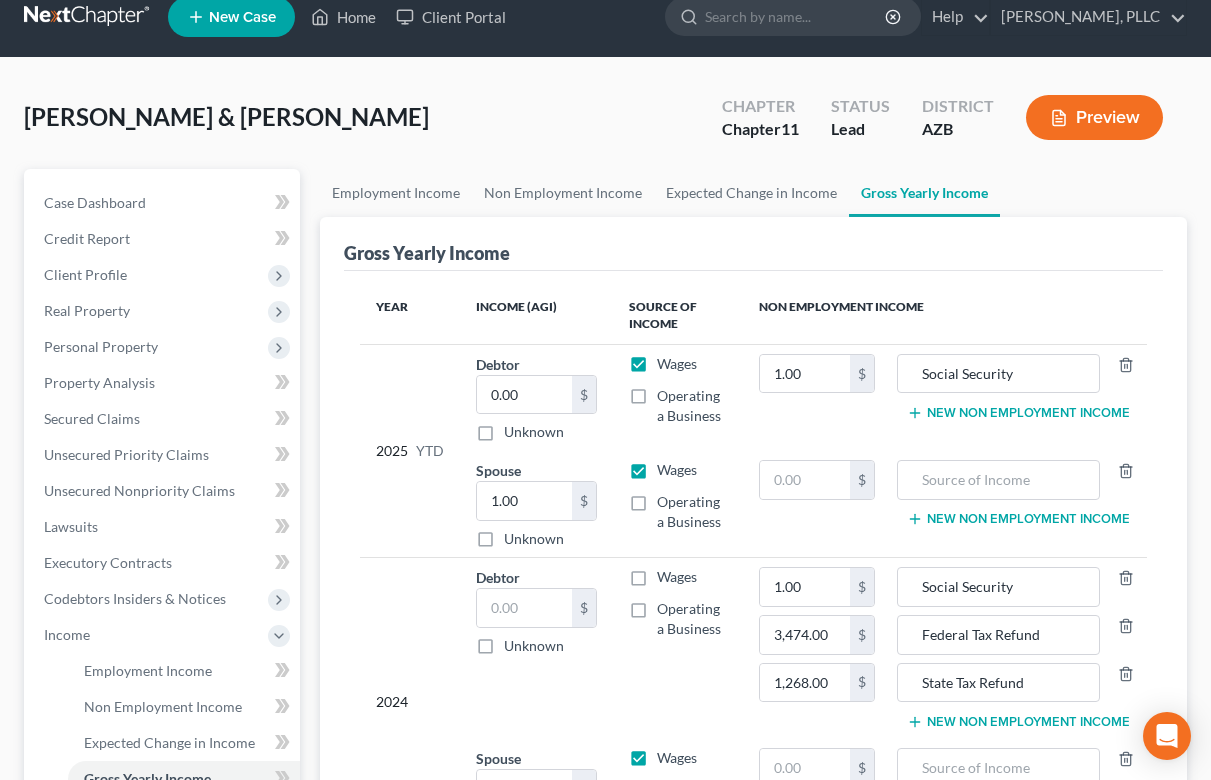 click at bounding box center (88, 17) 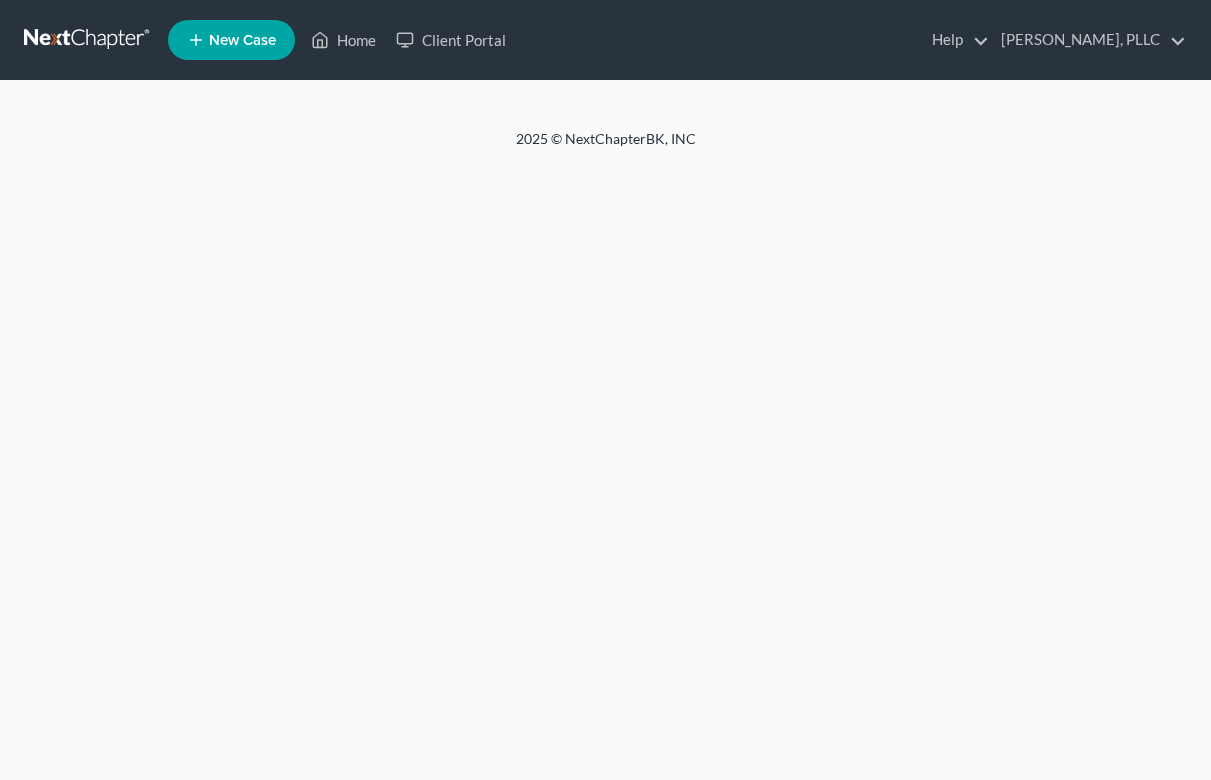 scroll, scrollTop: 0, scrollLeft: 0, axis: both 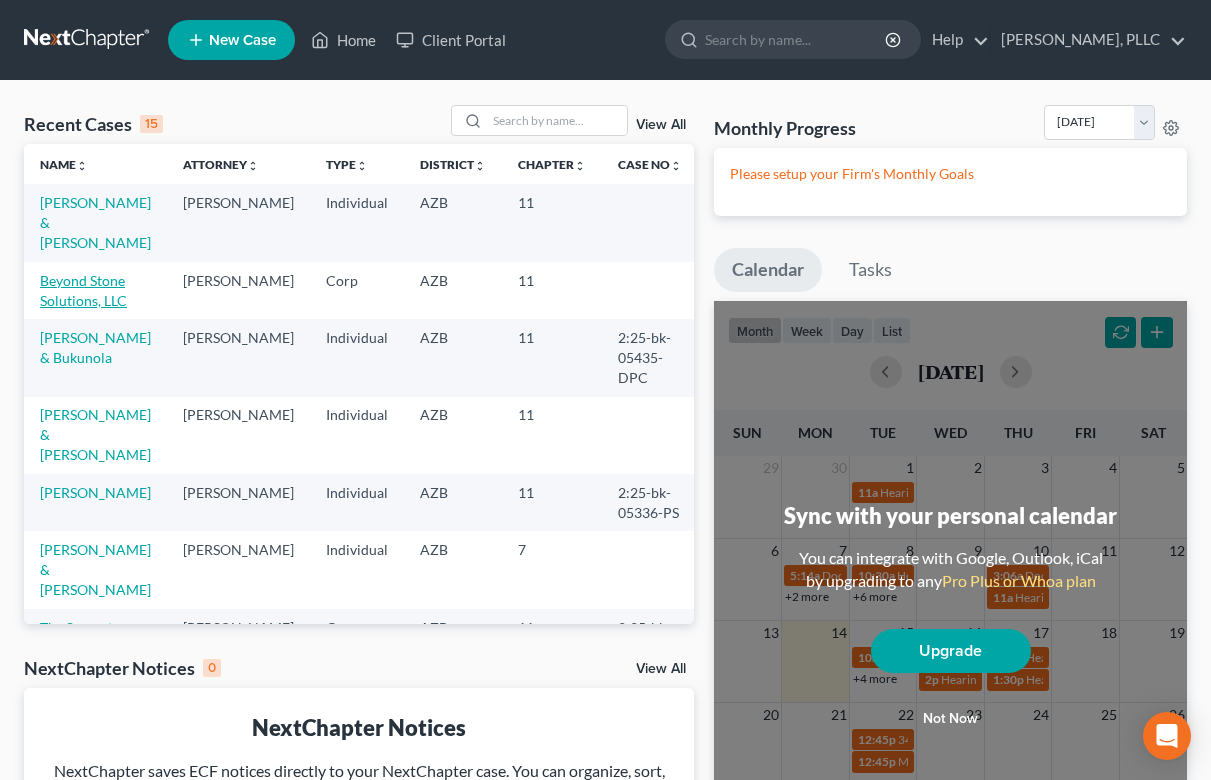 click on "Beyond Stone Solutions, LLC" at bounding box center (83, 290) 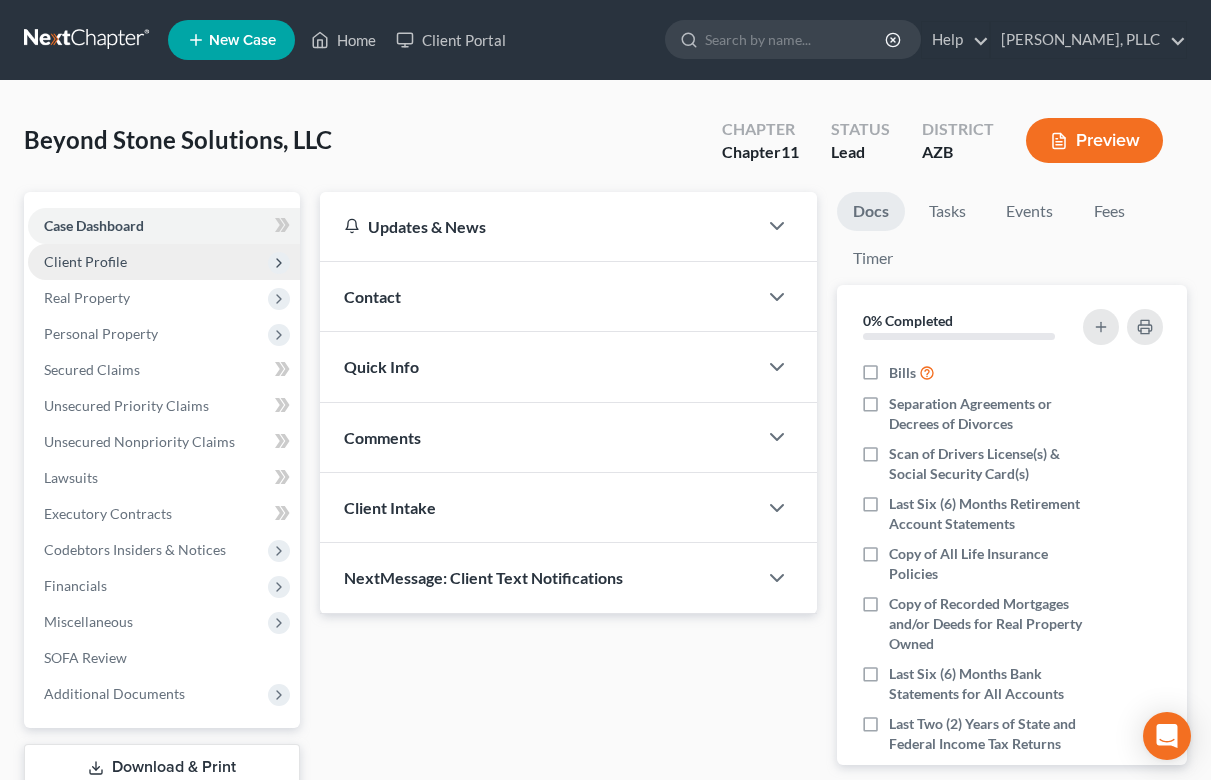 click on "Client Profile" at bounding box center (85, 261) 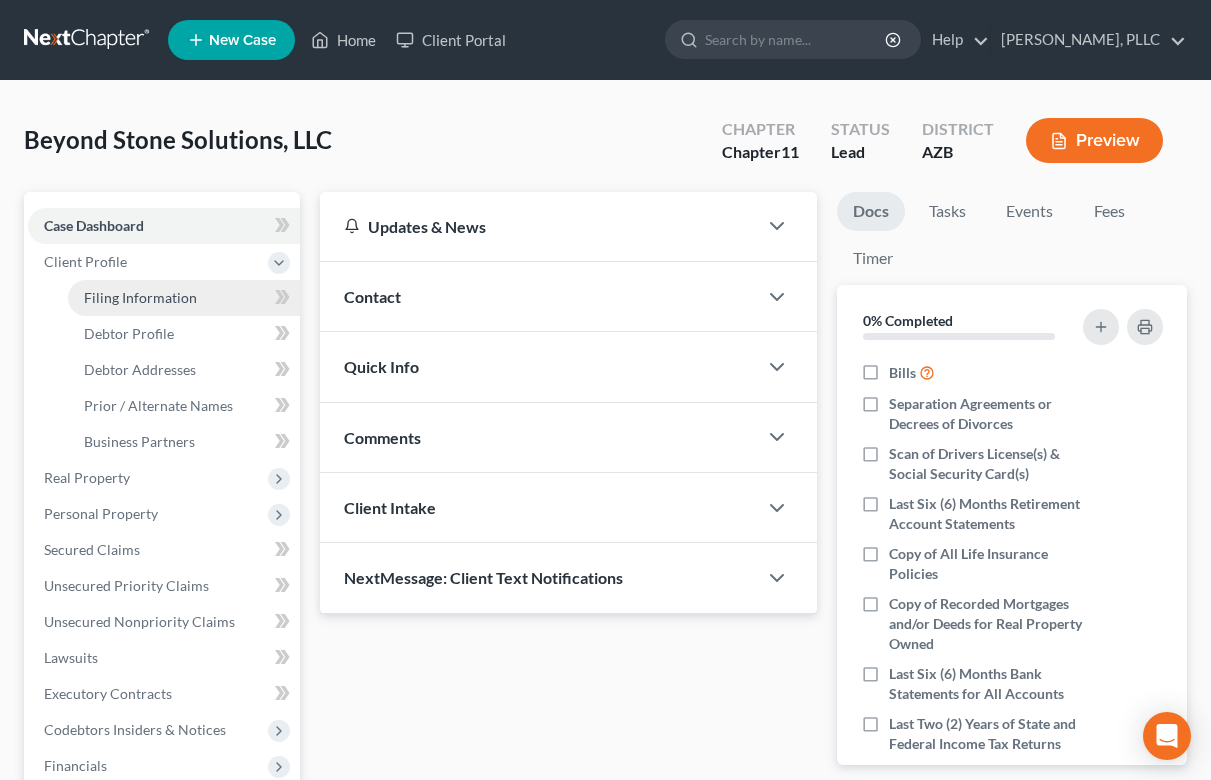 click on "Filing Information" at bounding box center [140, 297] 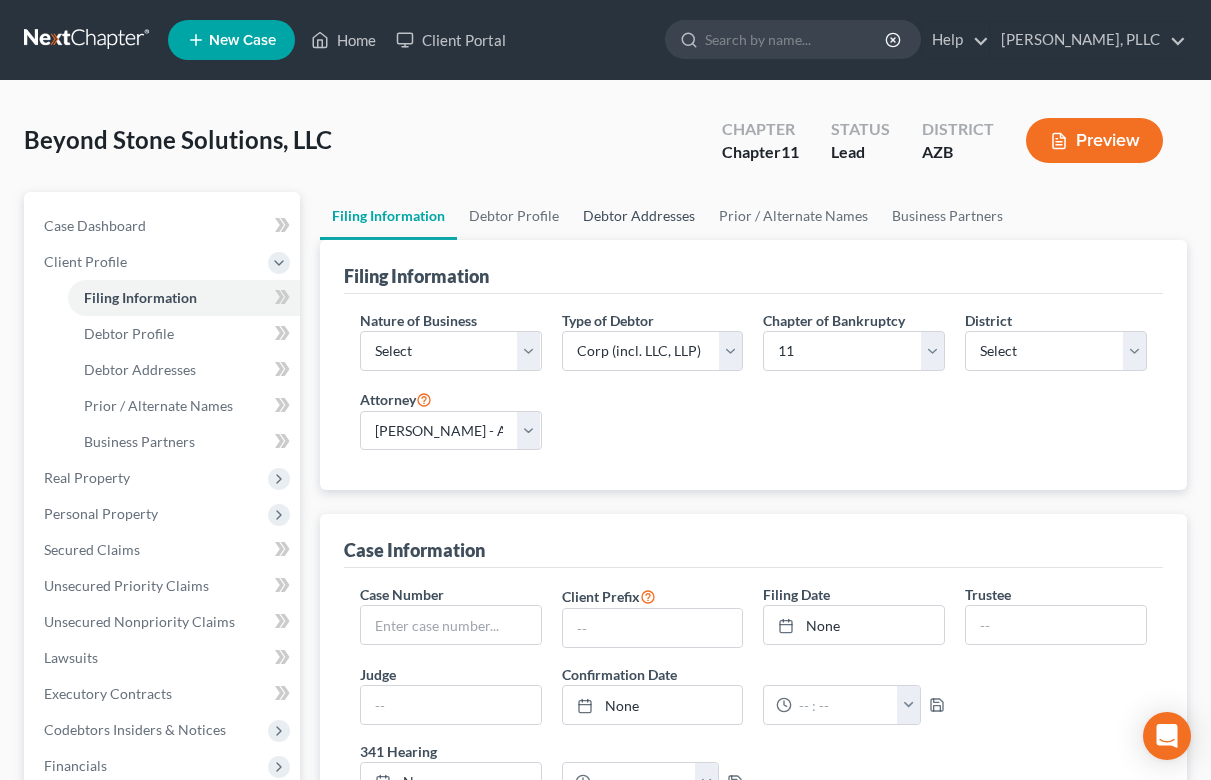 scroll, scrollTop: 0, scrollLeft: 0, axis: both 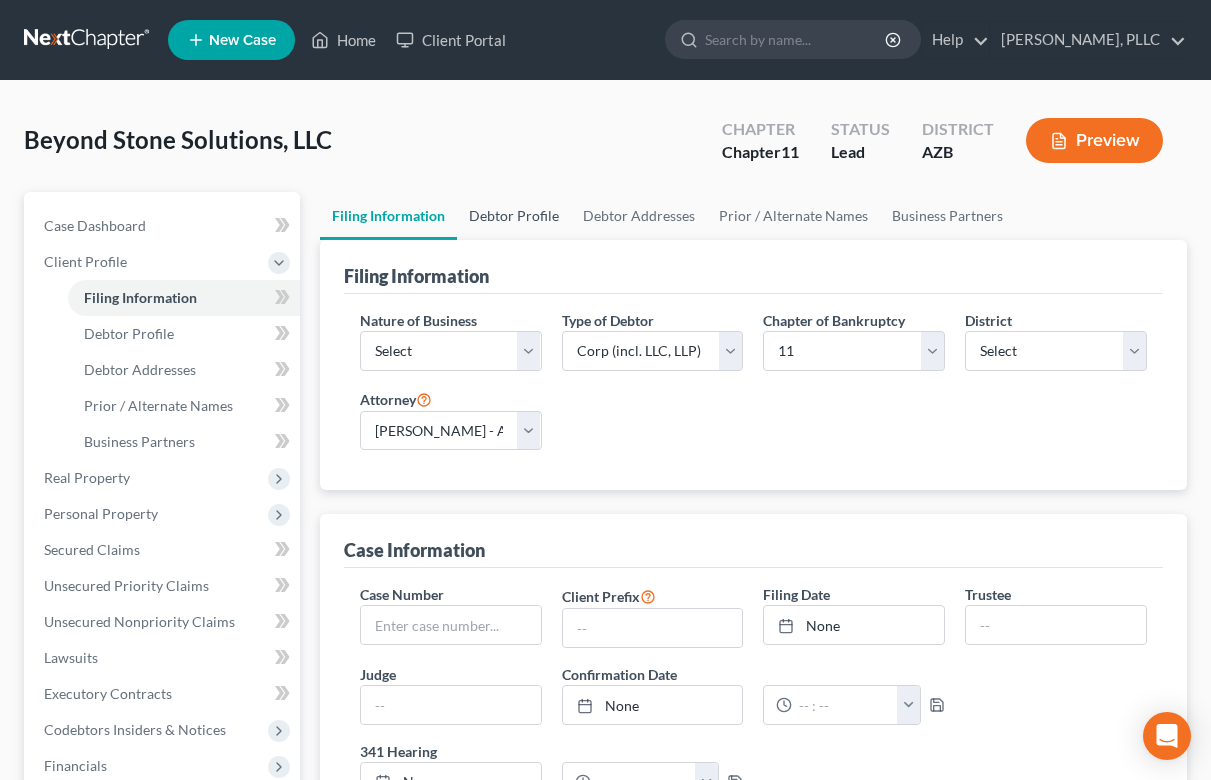 click on "Debtor Profile" at bounding box center [514, 216] 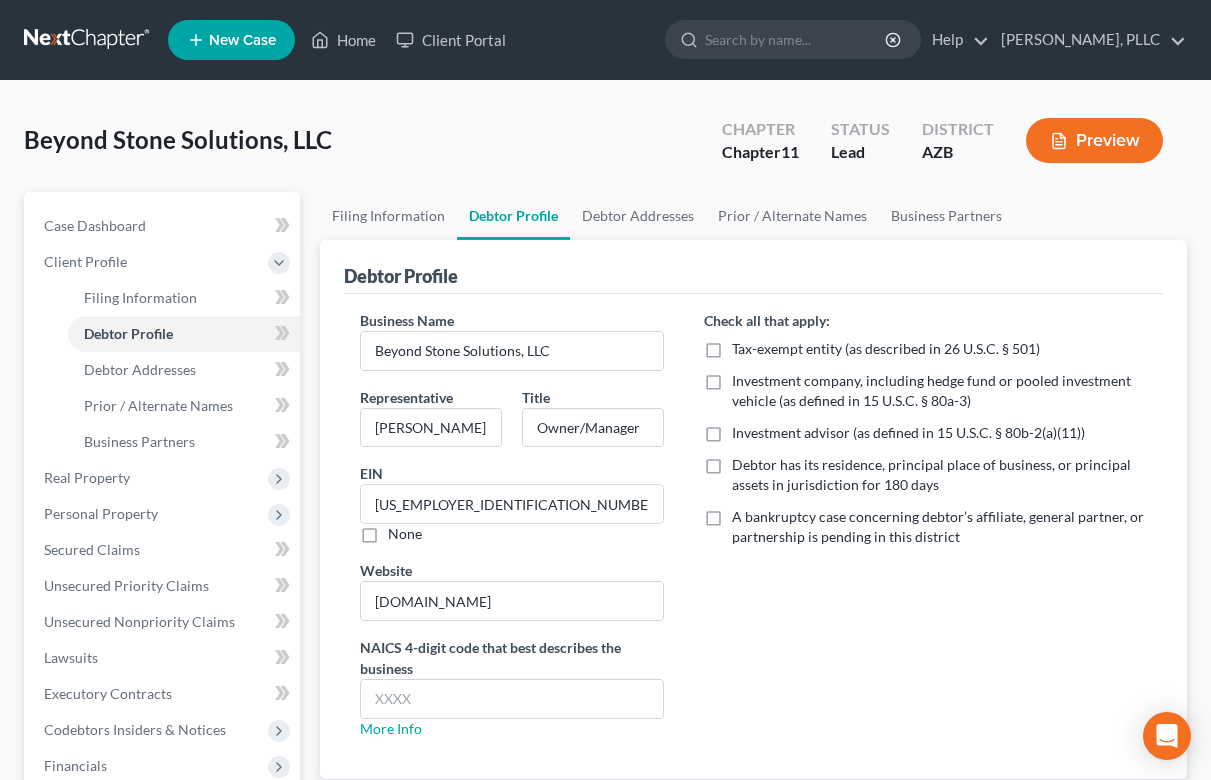click at bounding box center (88, 40) 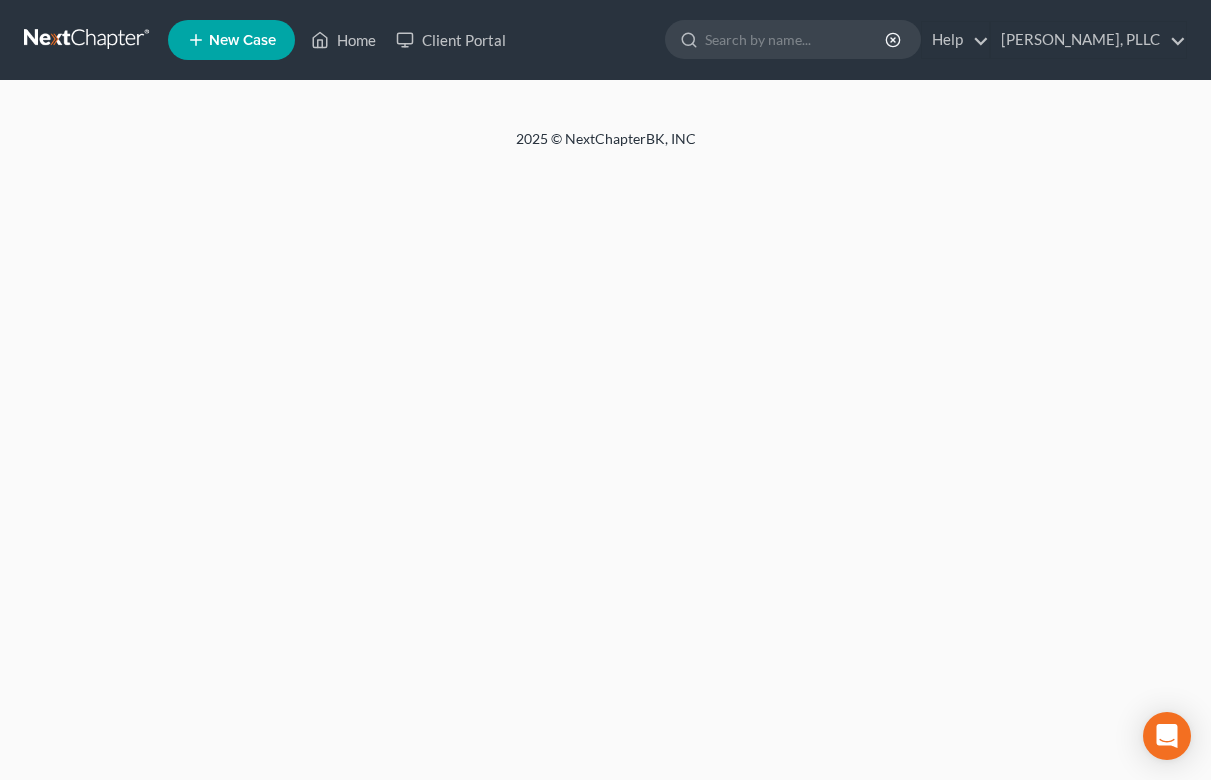scroll, scrollTop: 0, scrollLeft: 0, axis: both 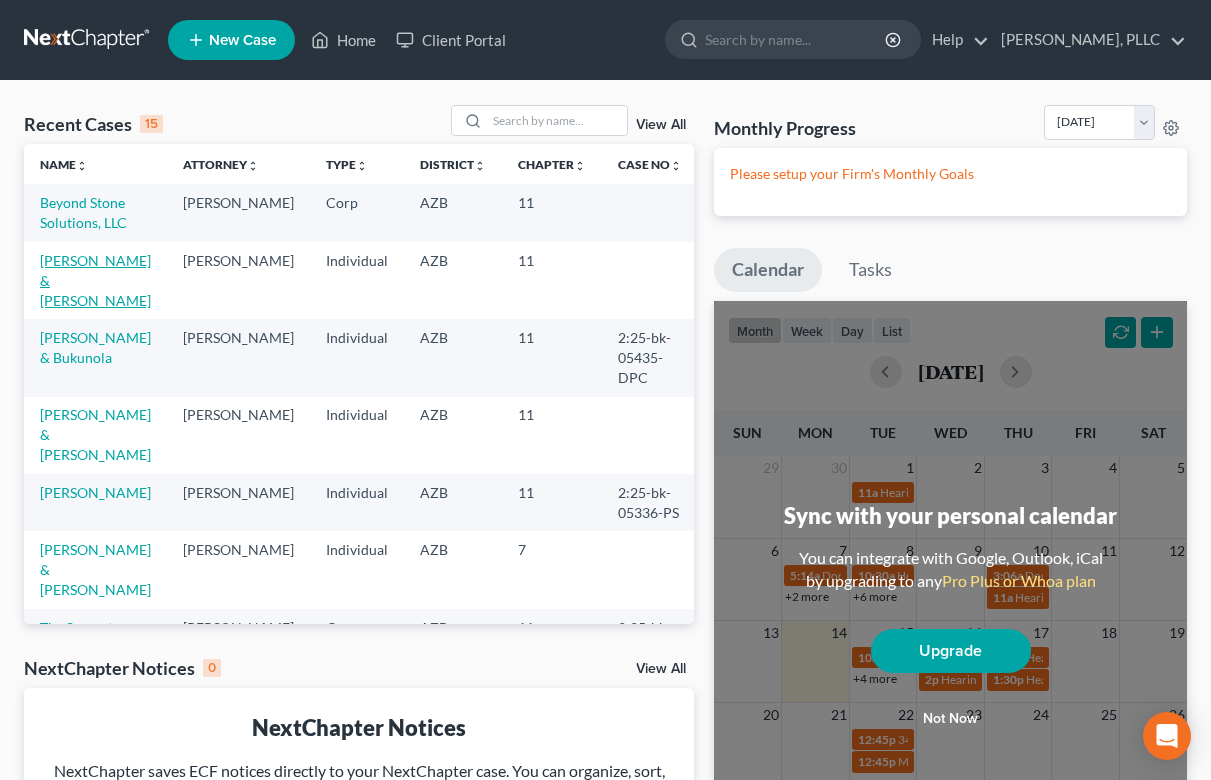 click on "[PERSON_NAME] & [PERSON_NAME]" at bounding box center (95, 280) 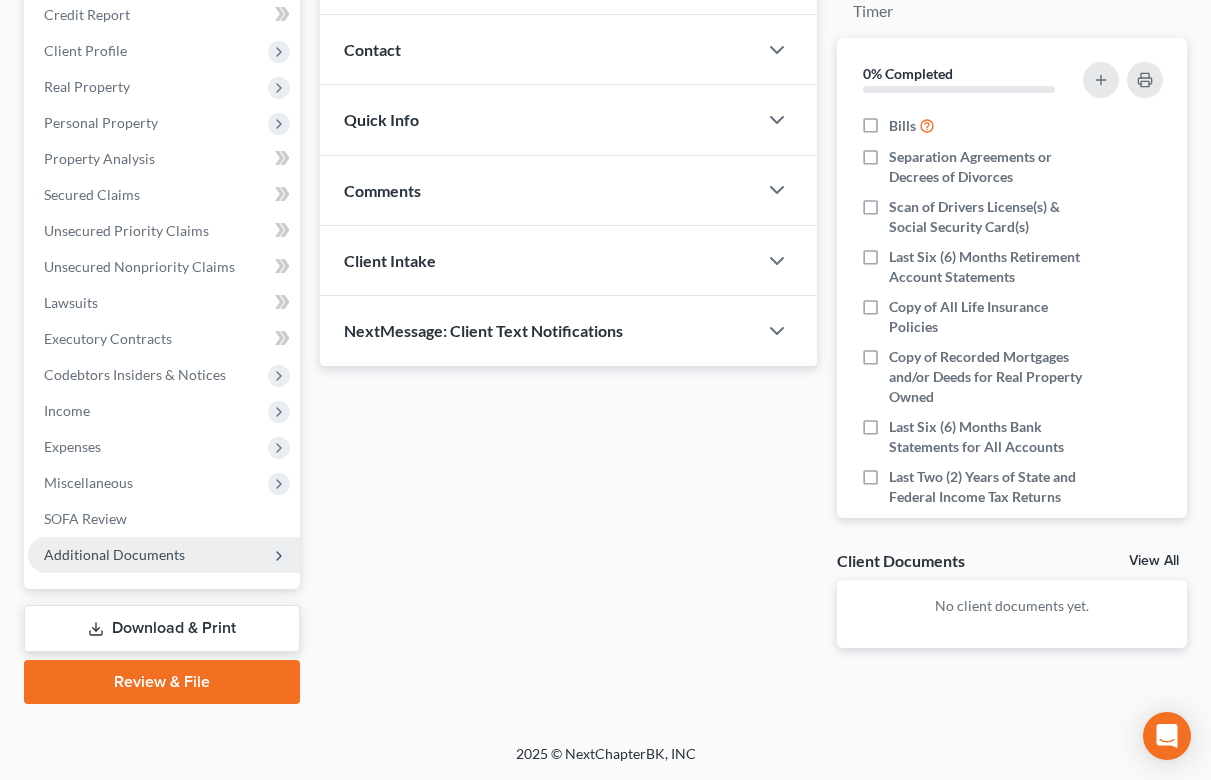 scroll, scrollTop: 247, scrollLeft: 0, axis: vertical 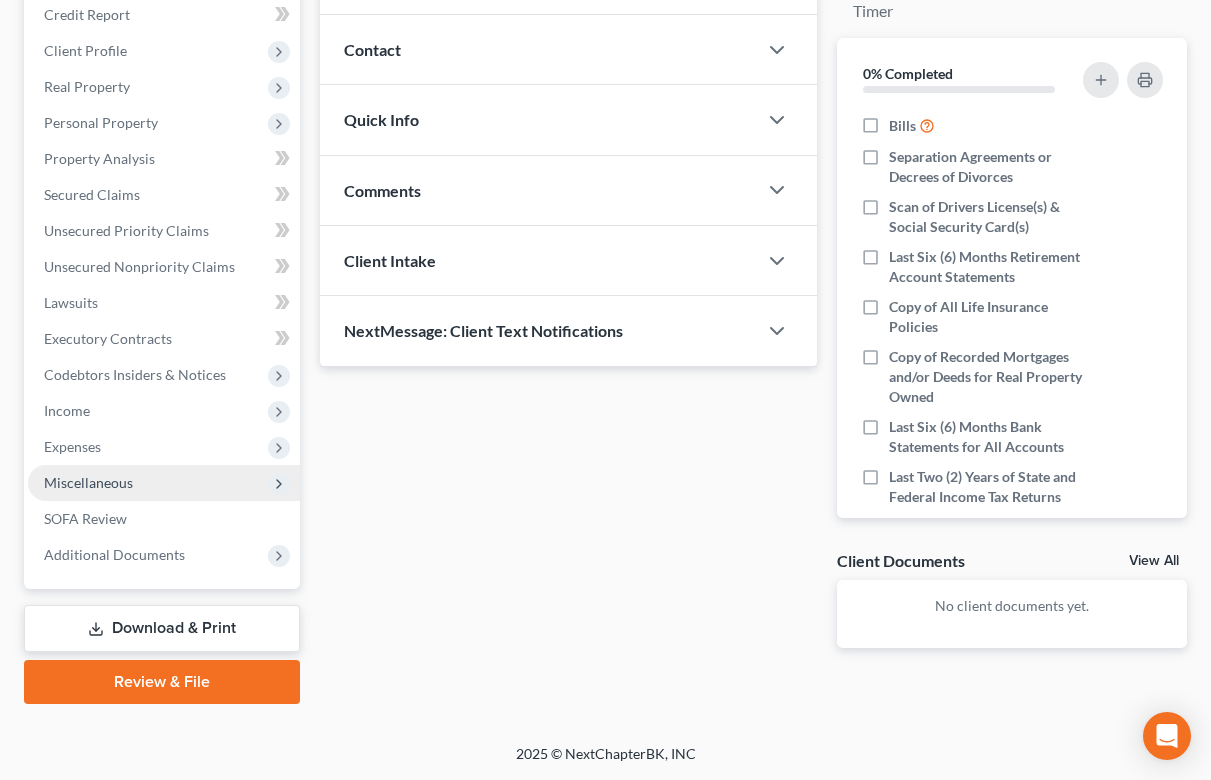 click on "Miscellaneous" at bounding box center [88, 482] 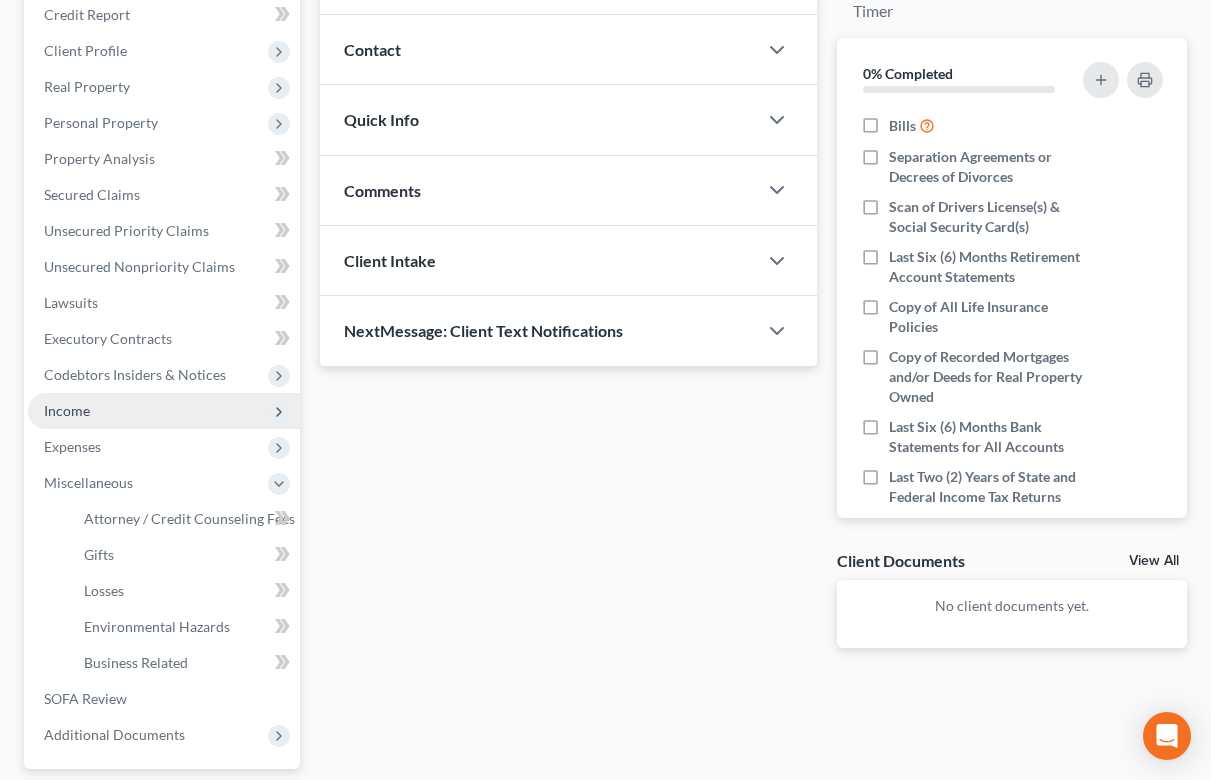 click on "Income" at bounding box center [164, 411] 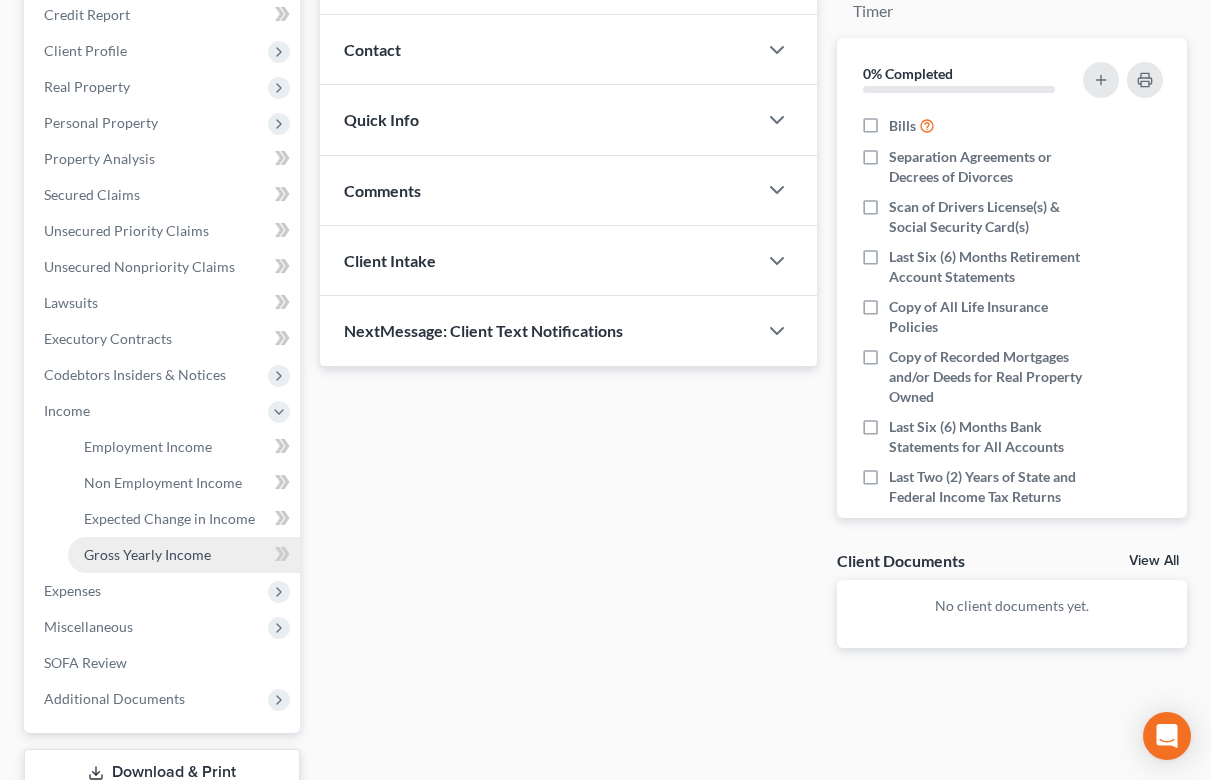 click on "Gross Yearly Income" at bounding box center [147, 554] 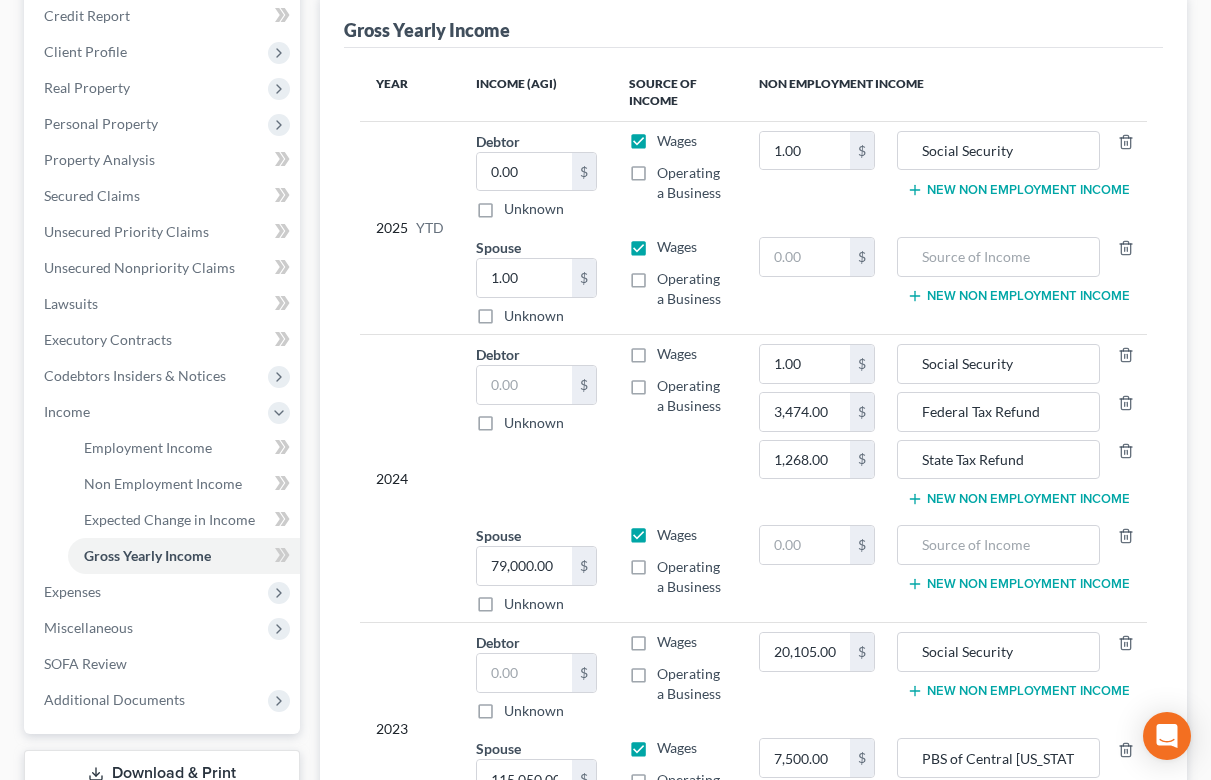 scroll, scrollTop: 243, scrollLeft: 0, axis: vertical 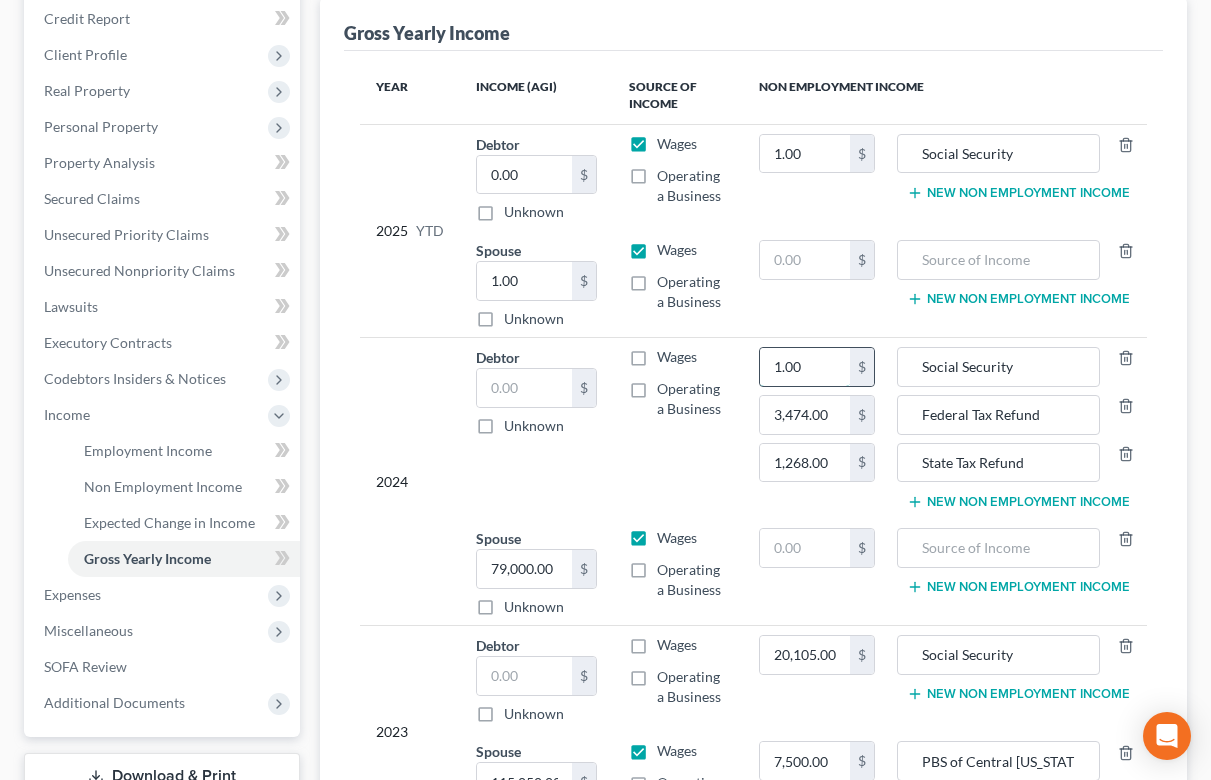 click on "1.00" at bounding box center (805, 367) 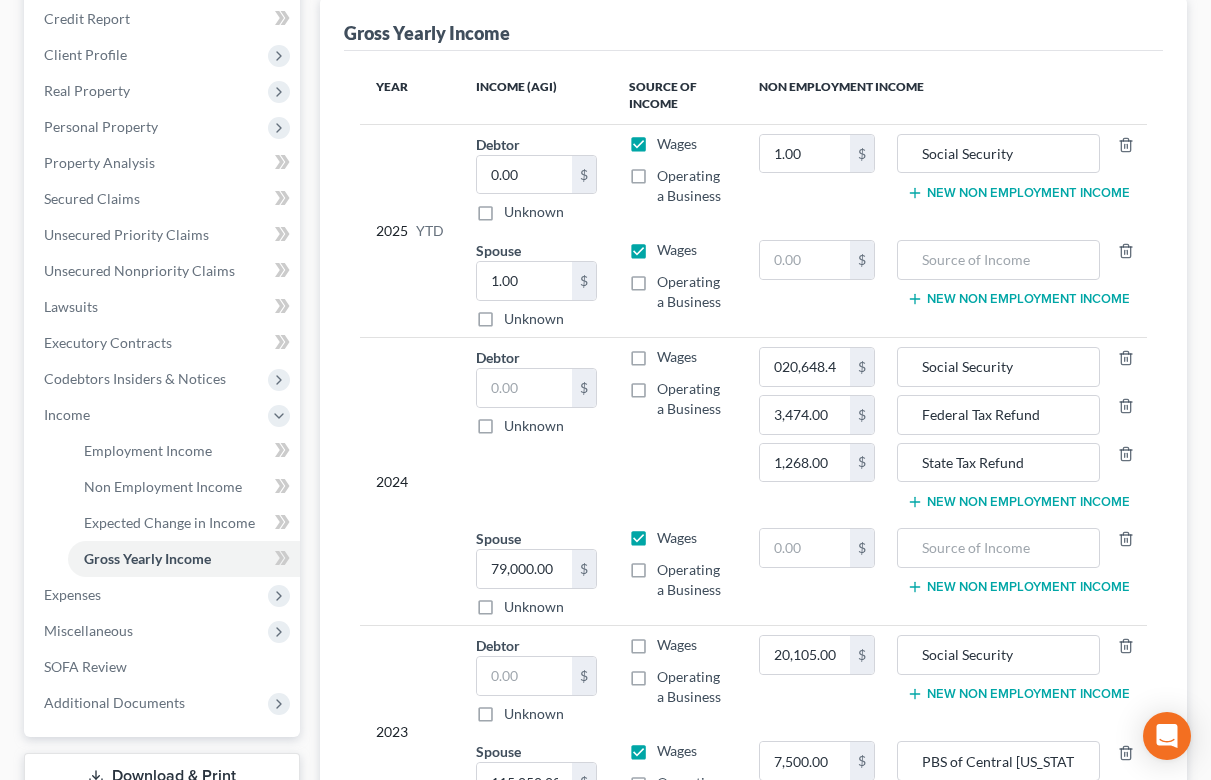 click on "Wages Operating a Business" at bounding box center (678, 428) 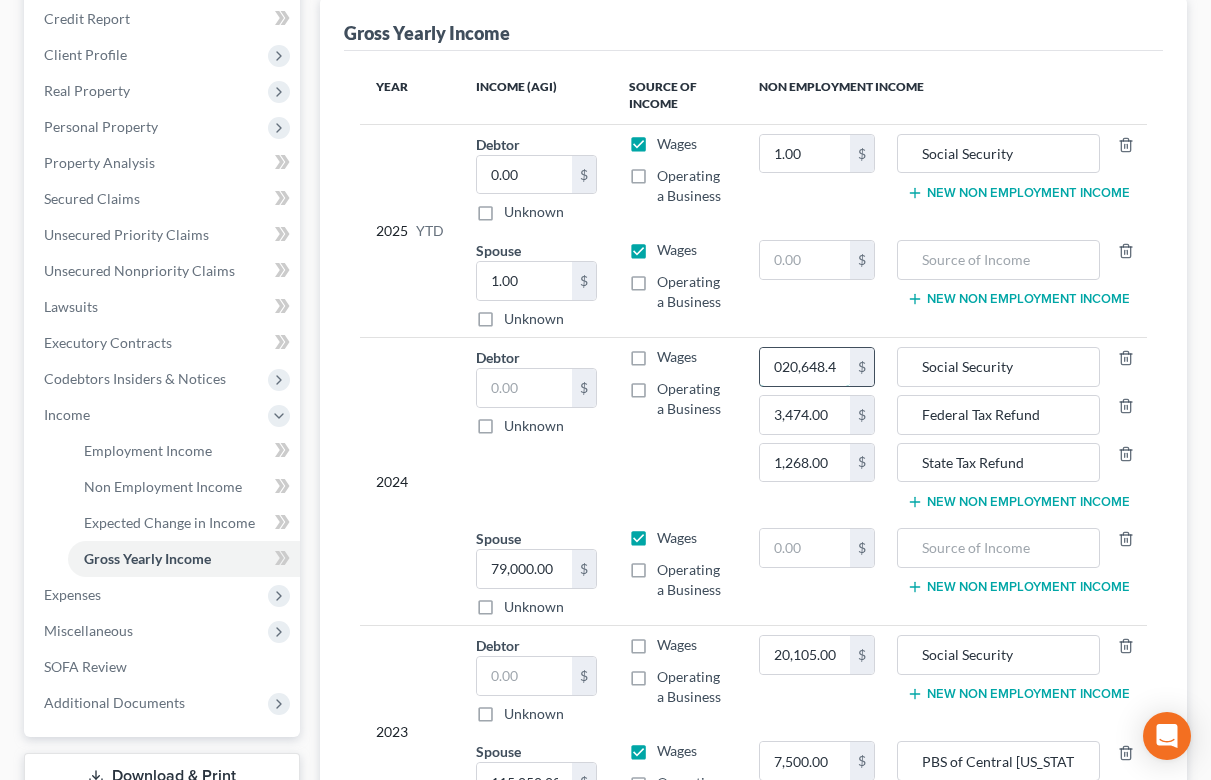 click on "020,648.40" at bounding box center (805, 367) 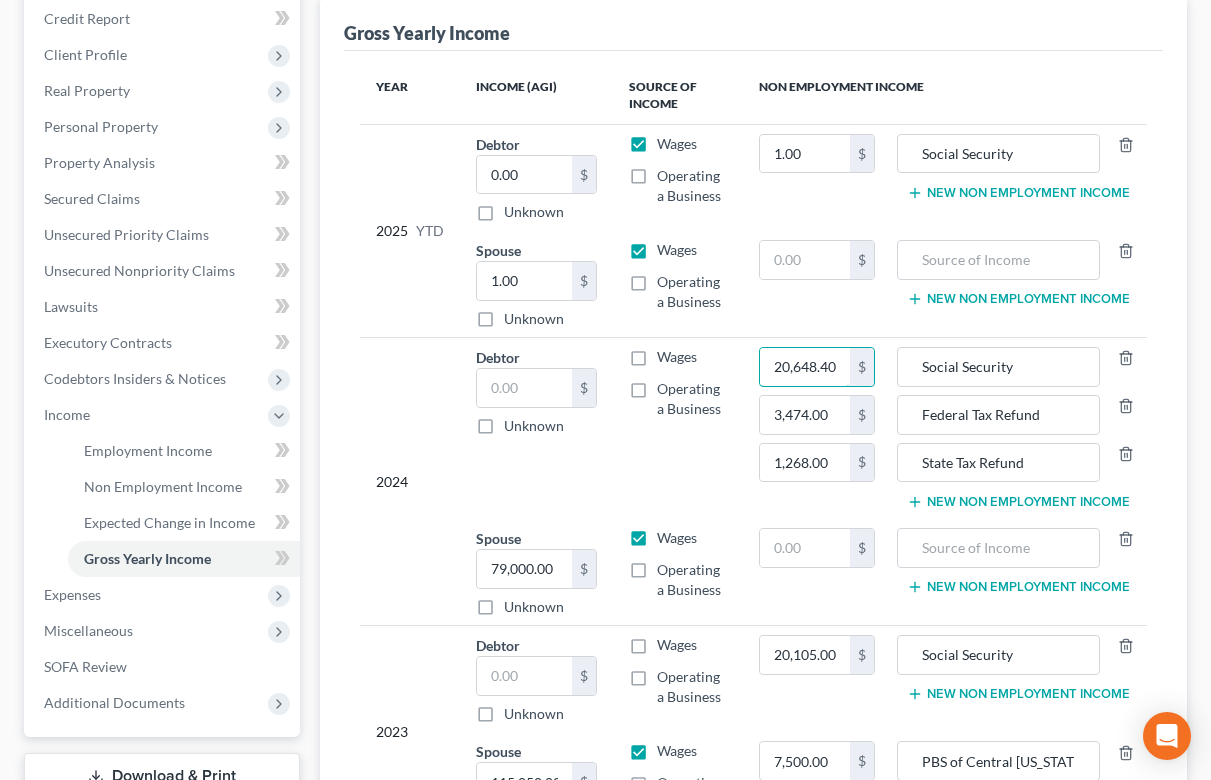 type on "20,648.40" 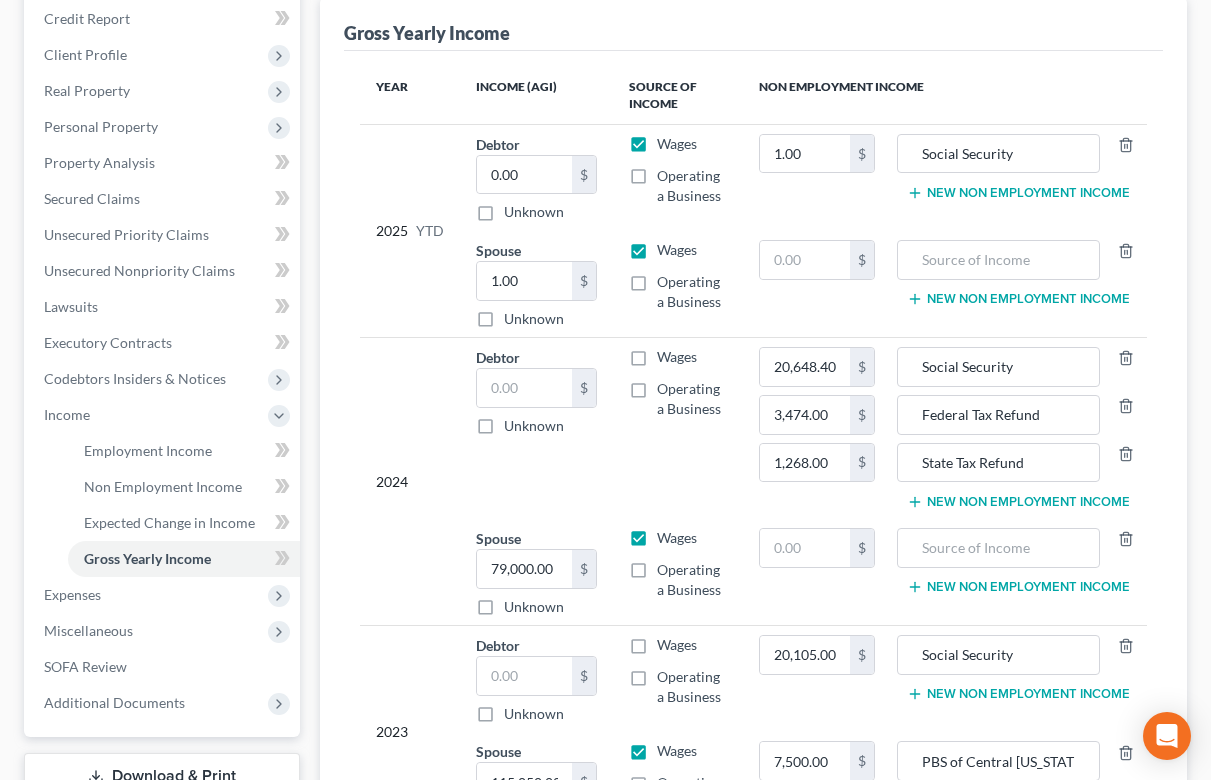 click on "Wages Operating a Business" at bounding box center [678, 428] 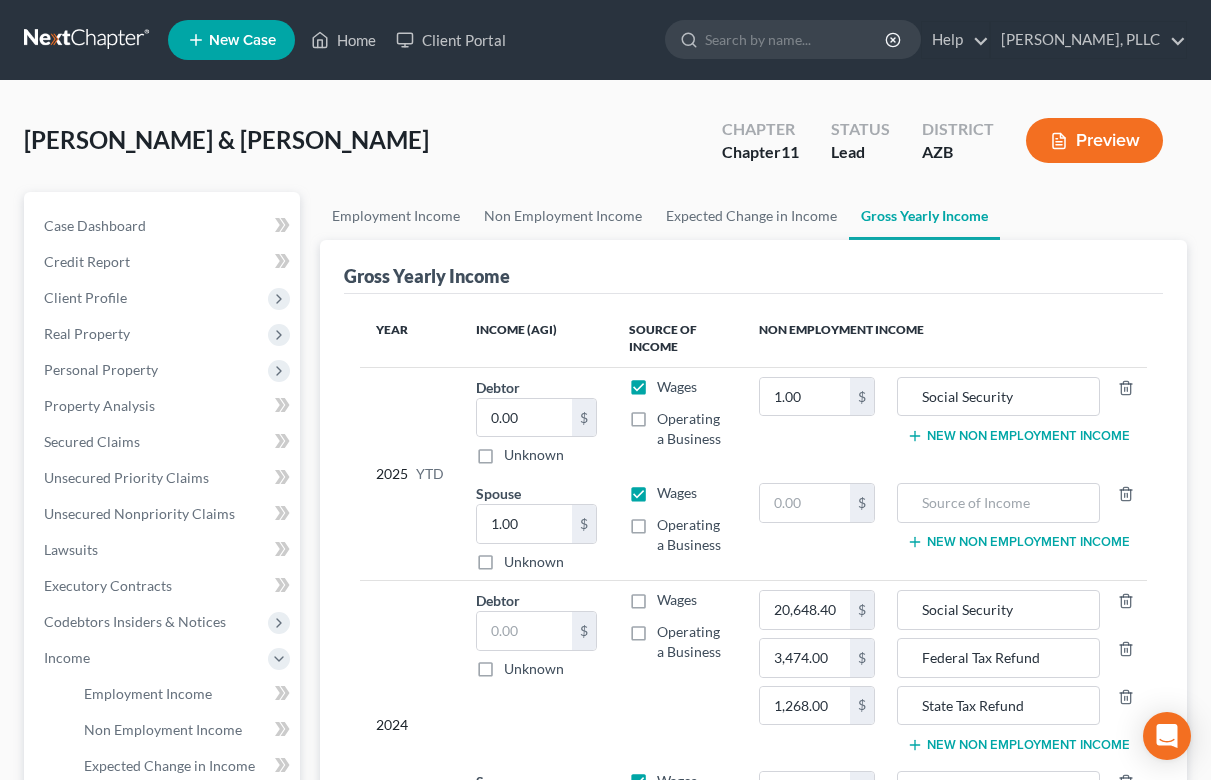 scroll, scrollTop: 0, scrollLeft: 0, axis: both 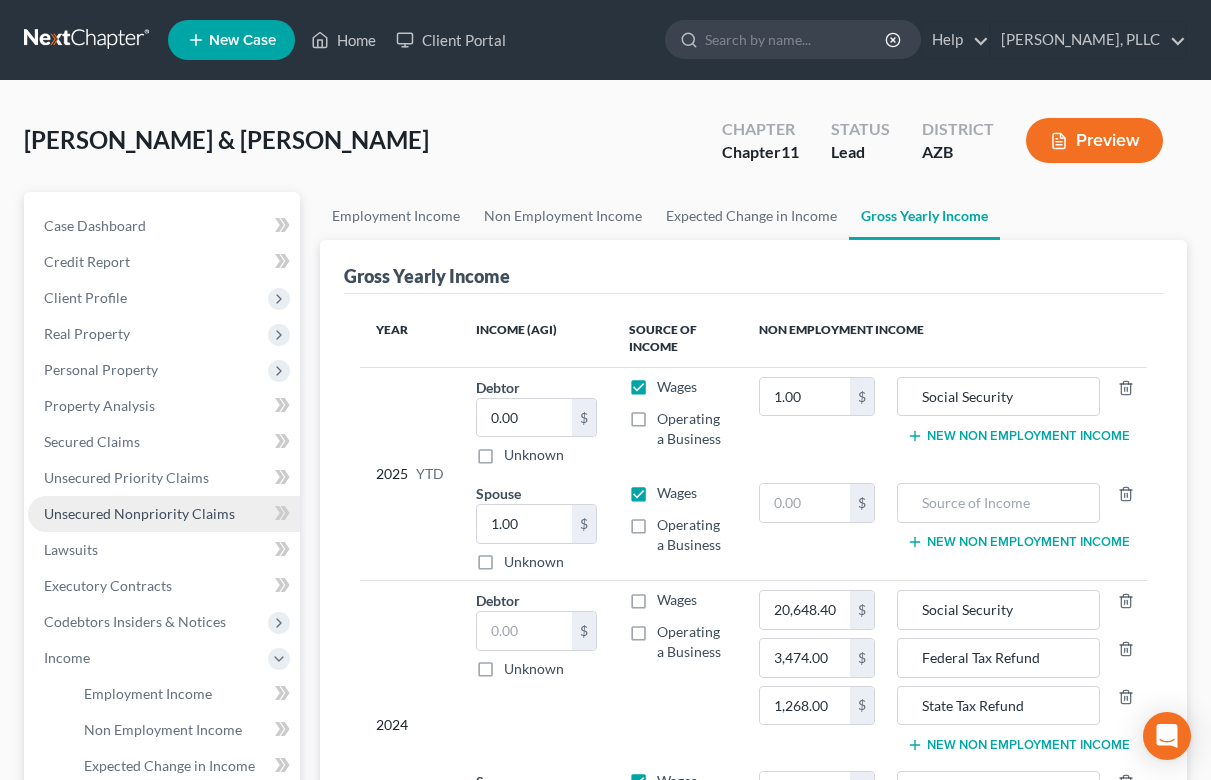 click on "Unsecured Nonpriority Claims" at bounding box center (139, 513) 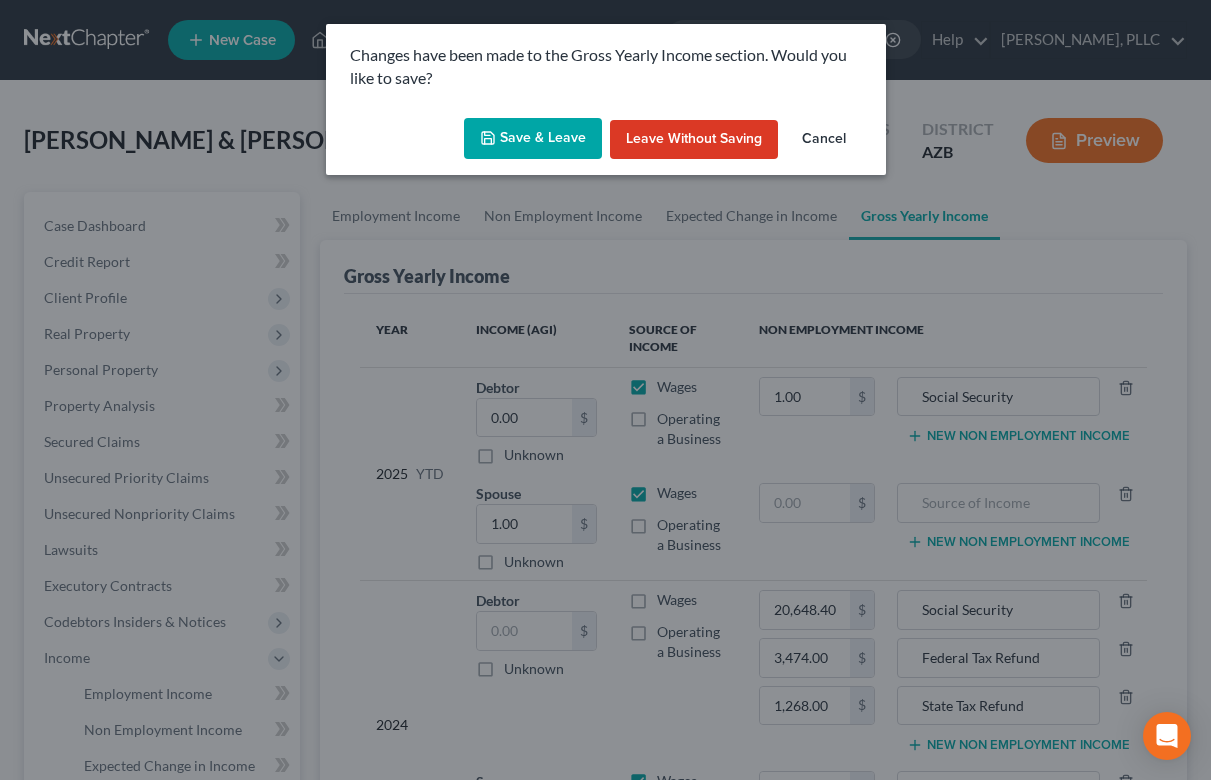 click on "Save & Leave" at bounding box center (533, 139) 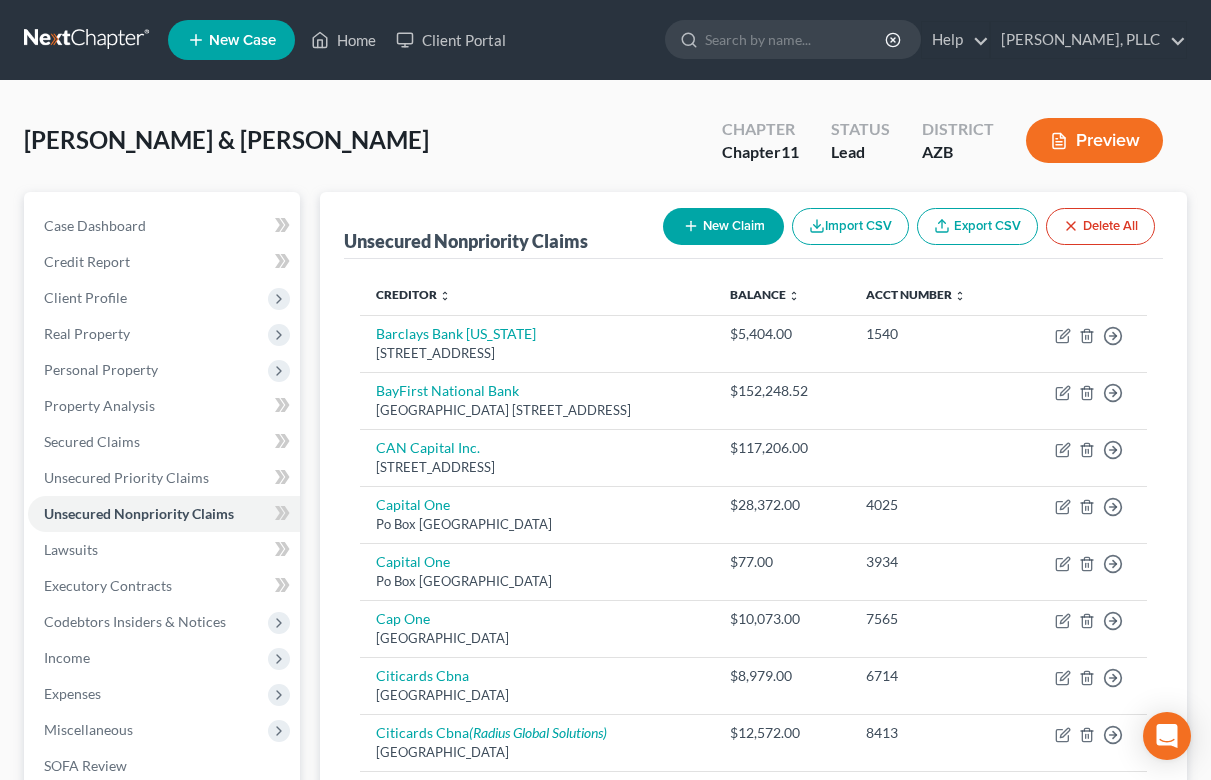 click on "New Claim" at bounding box center [723, 226] 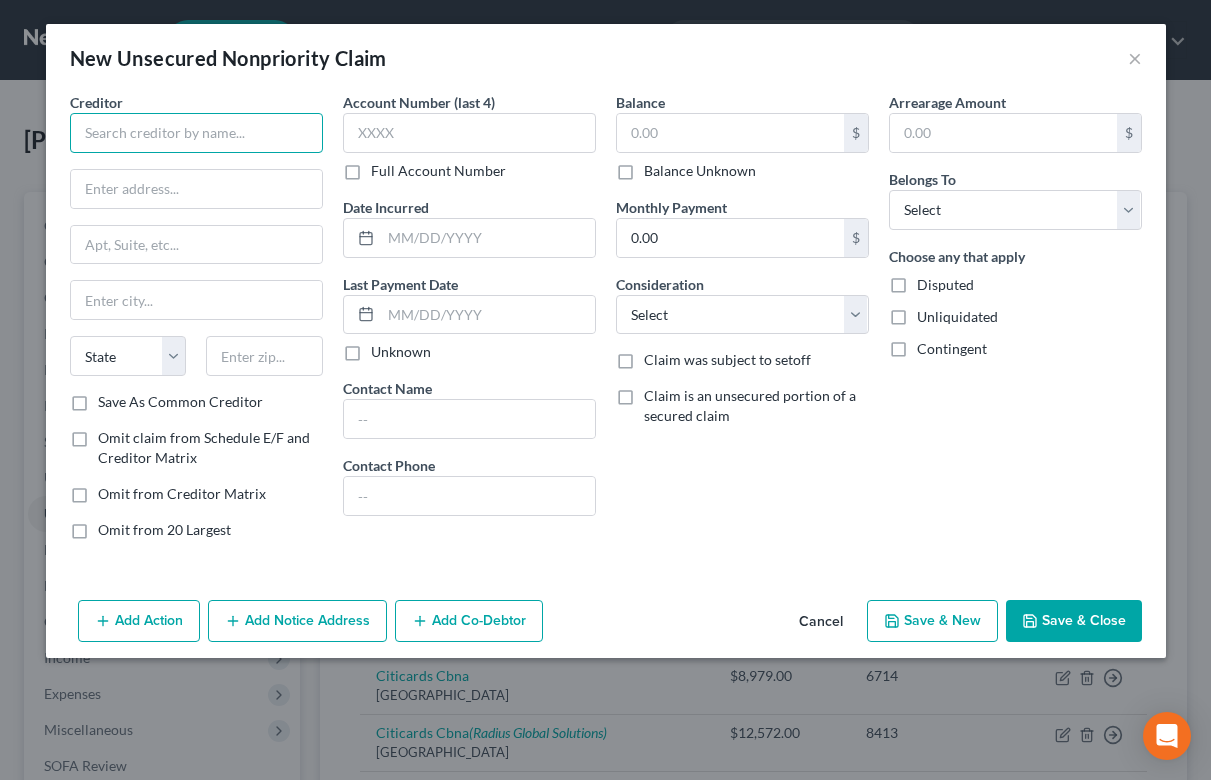 click at bounding box center (196, 133) 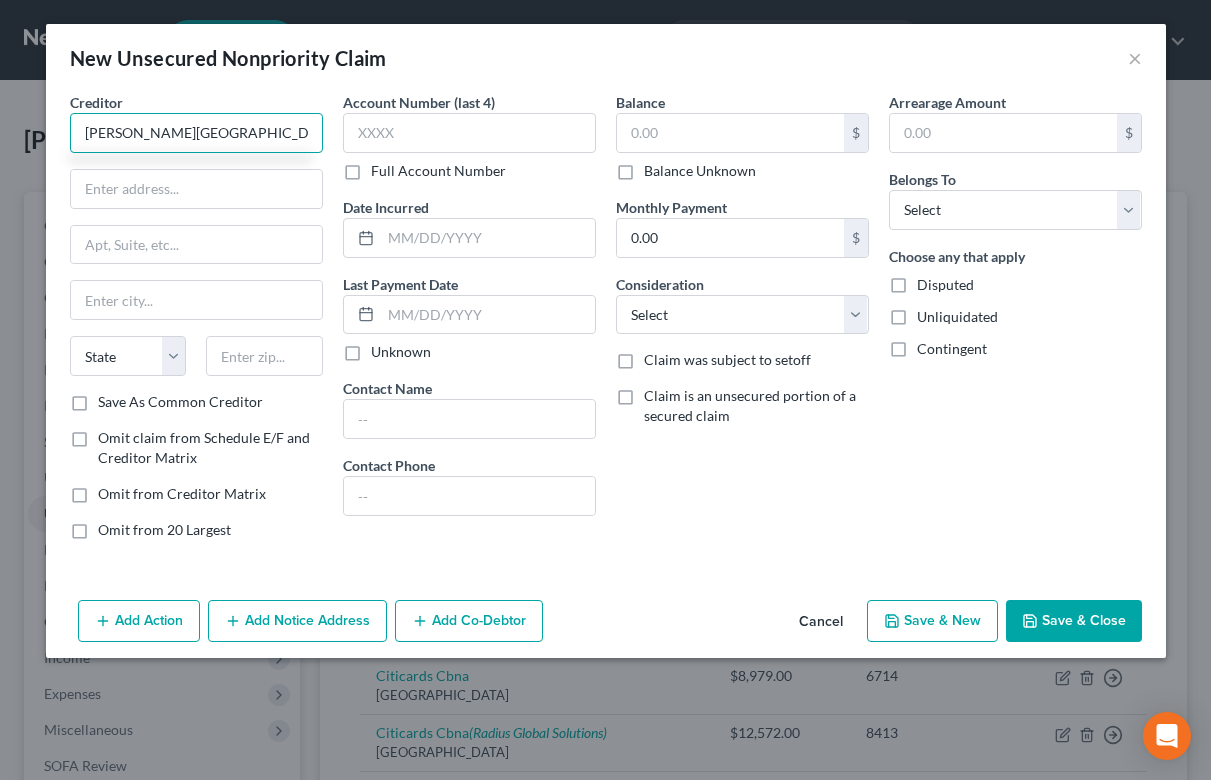 type on "[PERSON_NAME][GEOGRAPHIC_DATA]" 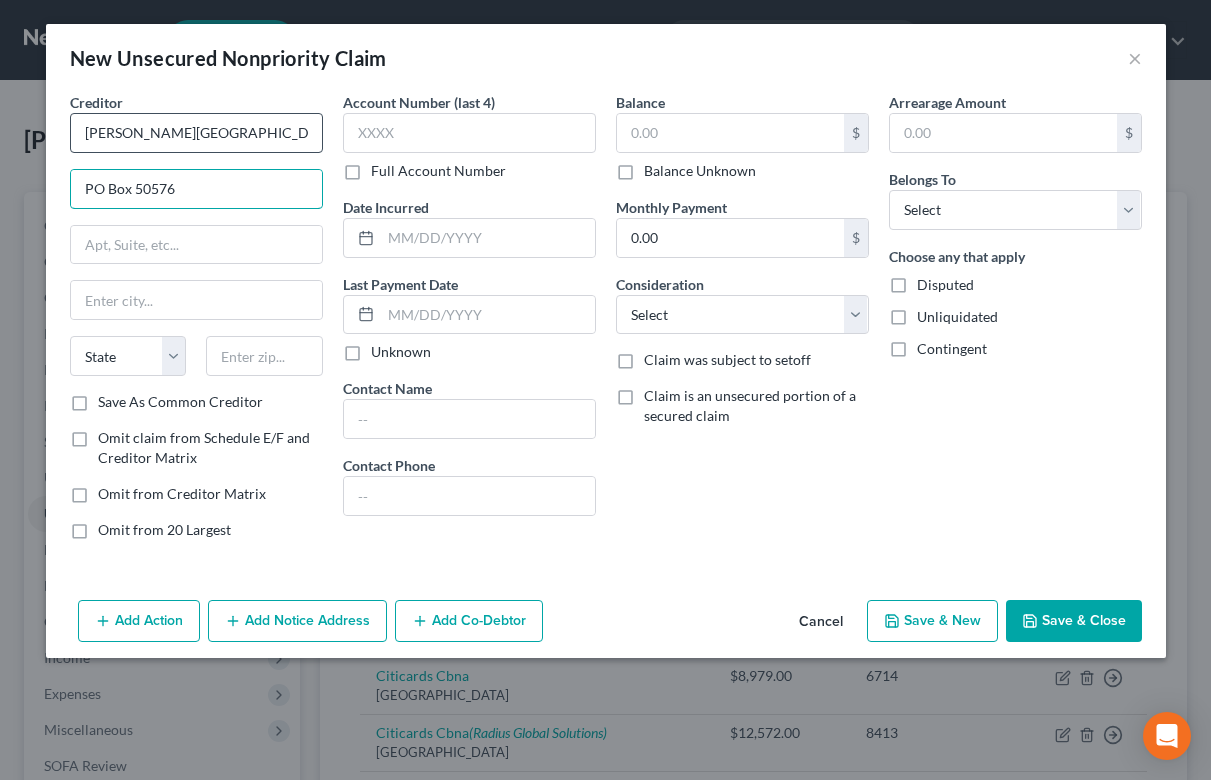 type on "PO Box 50576" 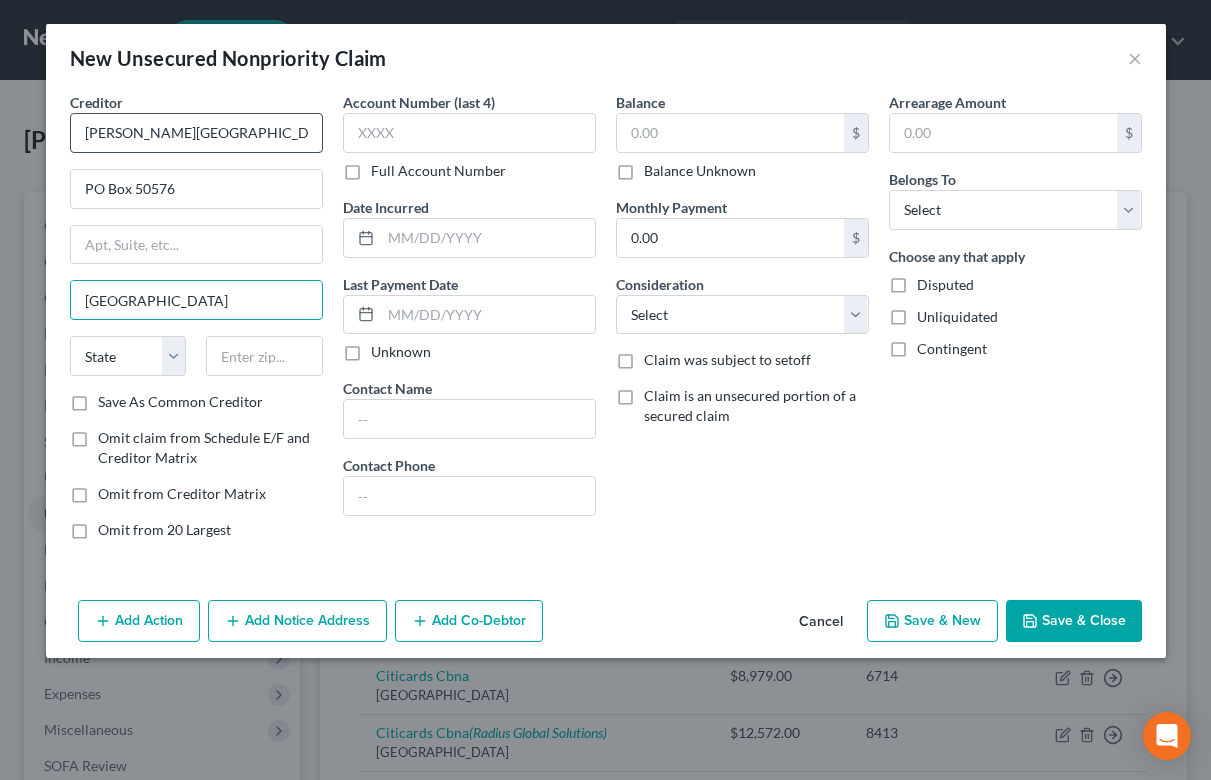 type on "Los Angeles" 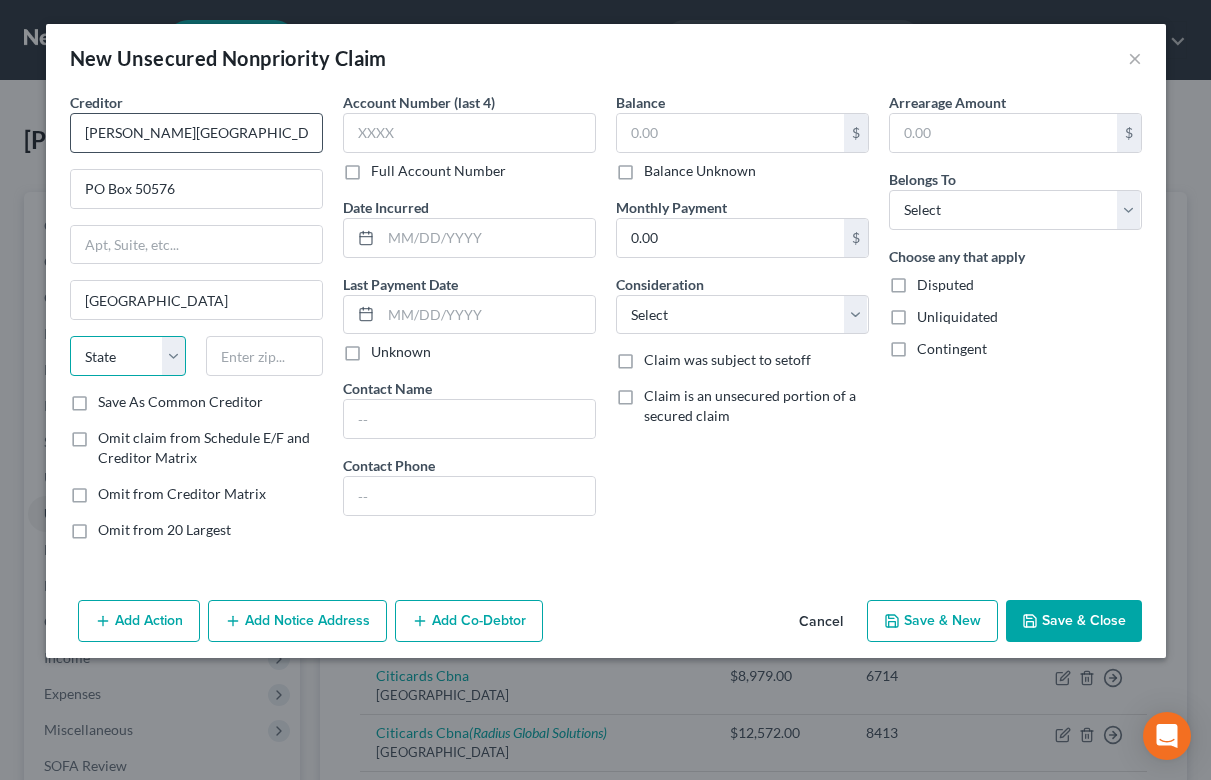 select on "4" 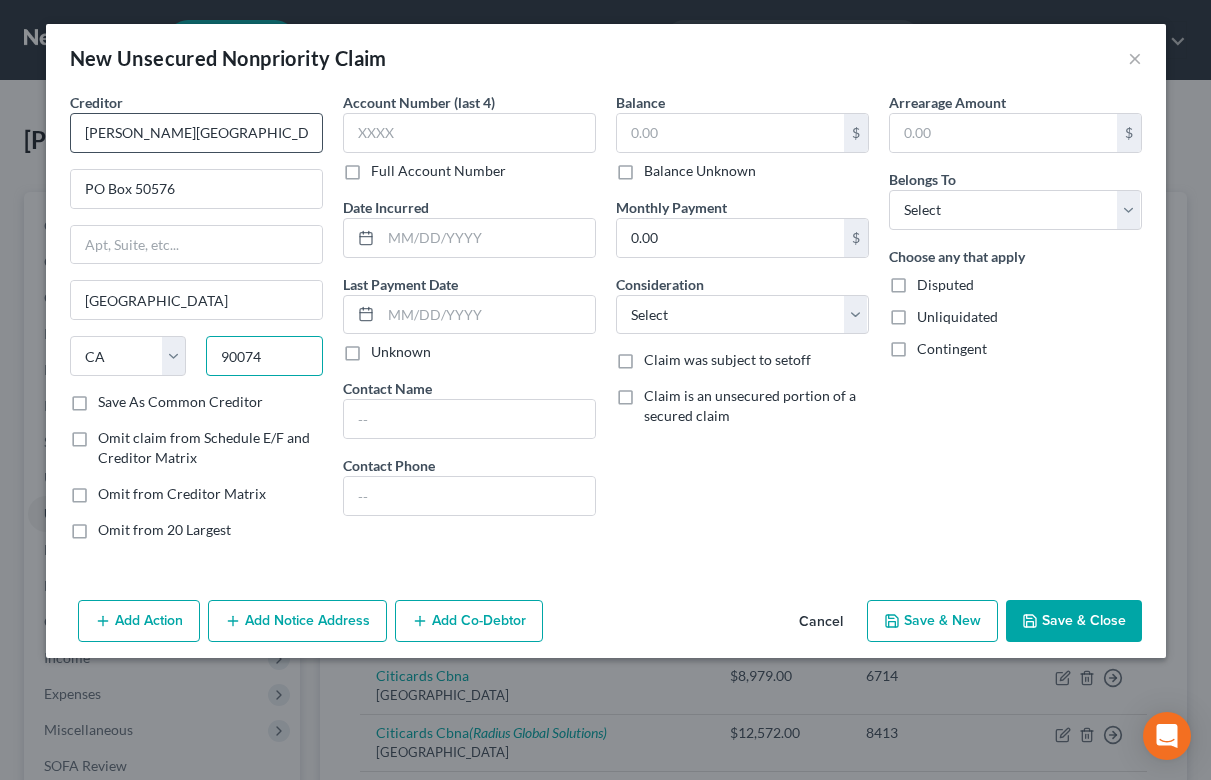 type on "90074" 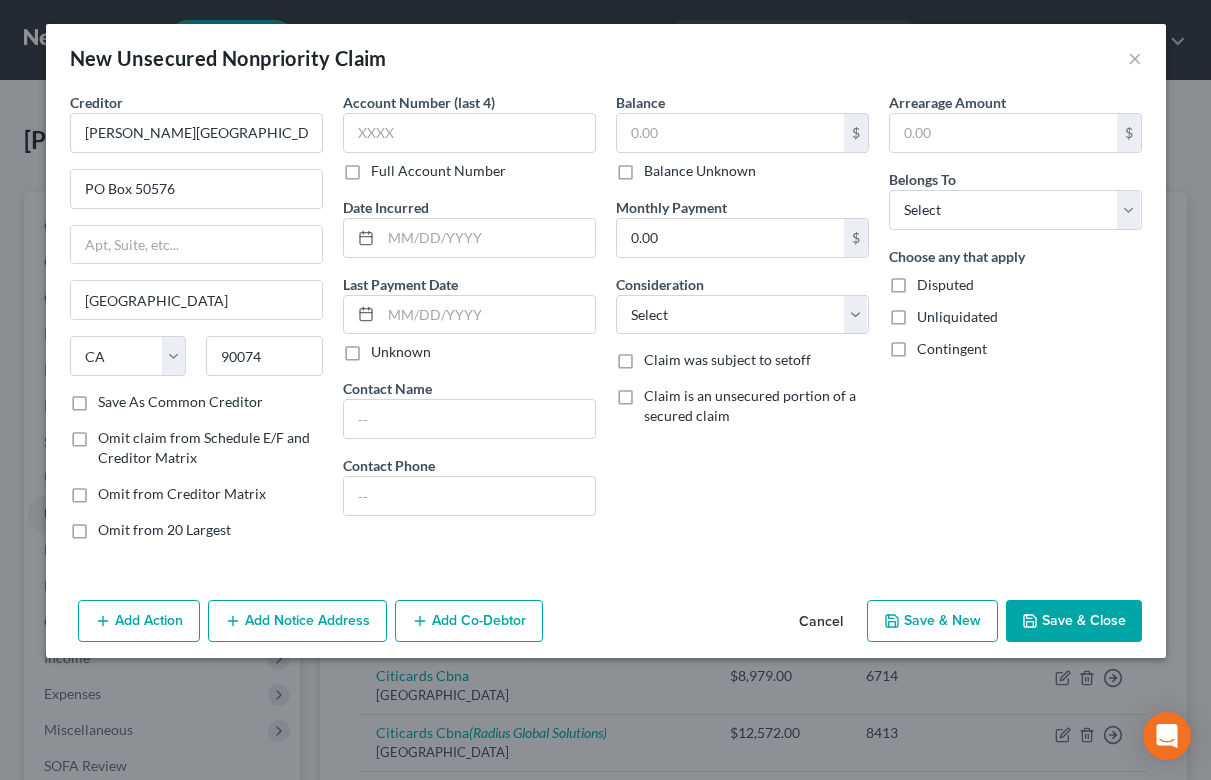 click on "Full Account Number" at bounding box center [438, 171] 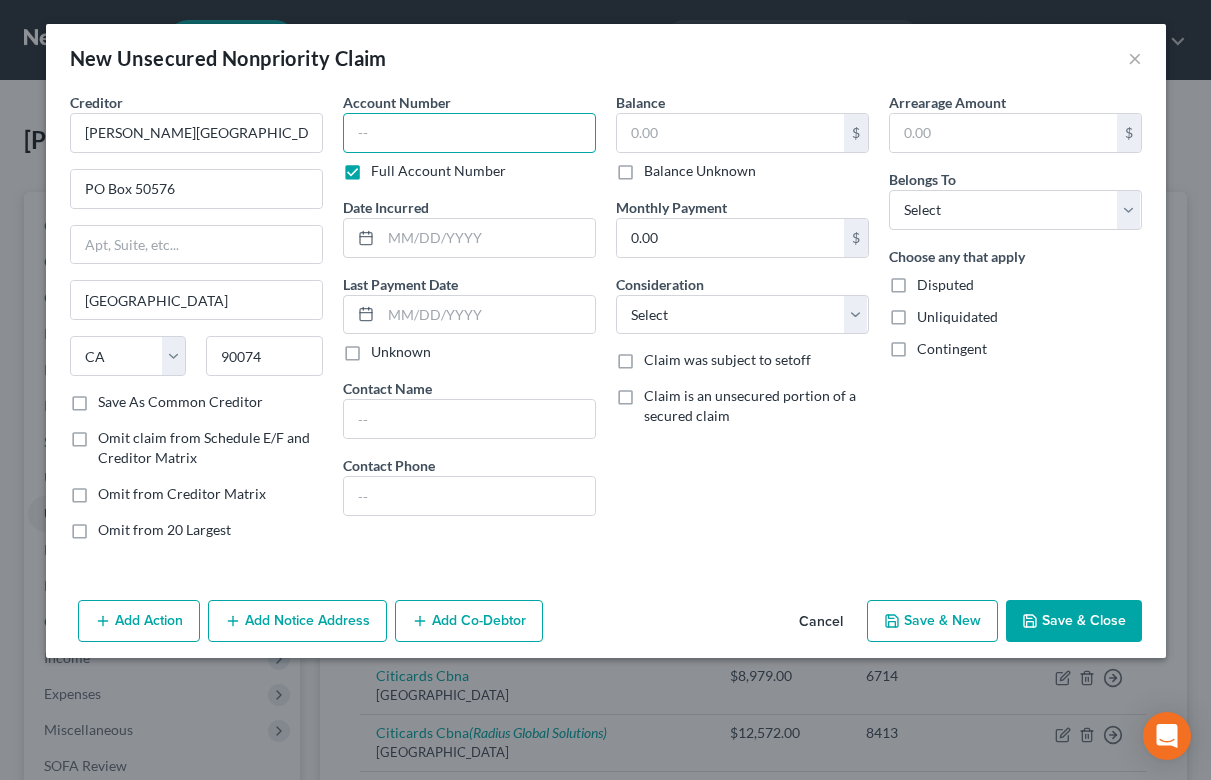 click at bounding box center (469, 133) 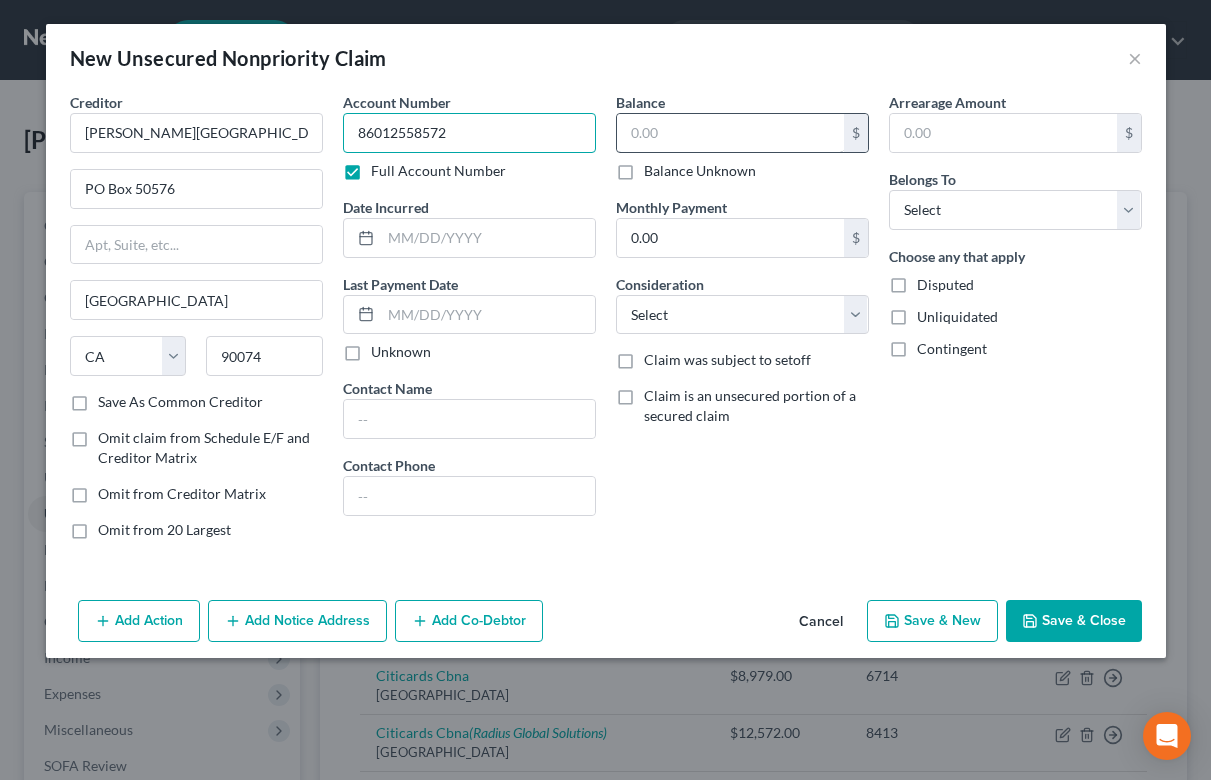 type on "86012558572" 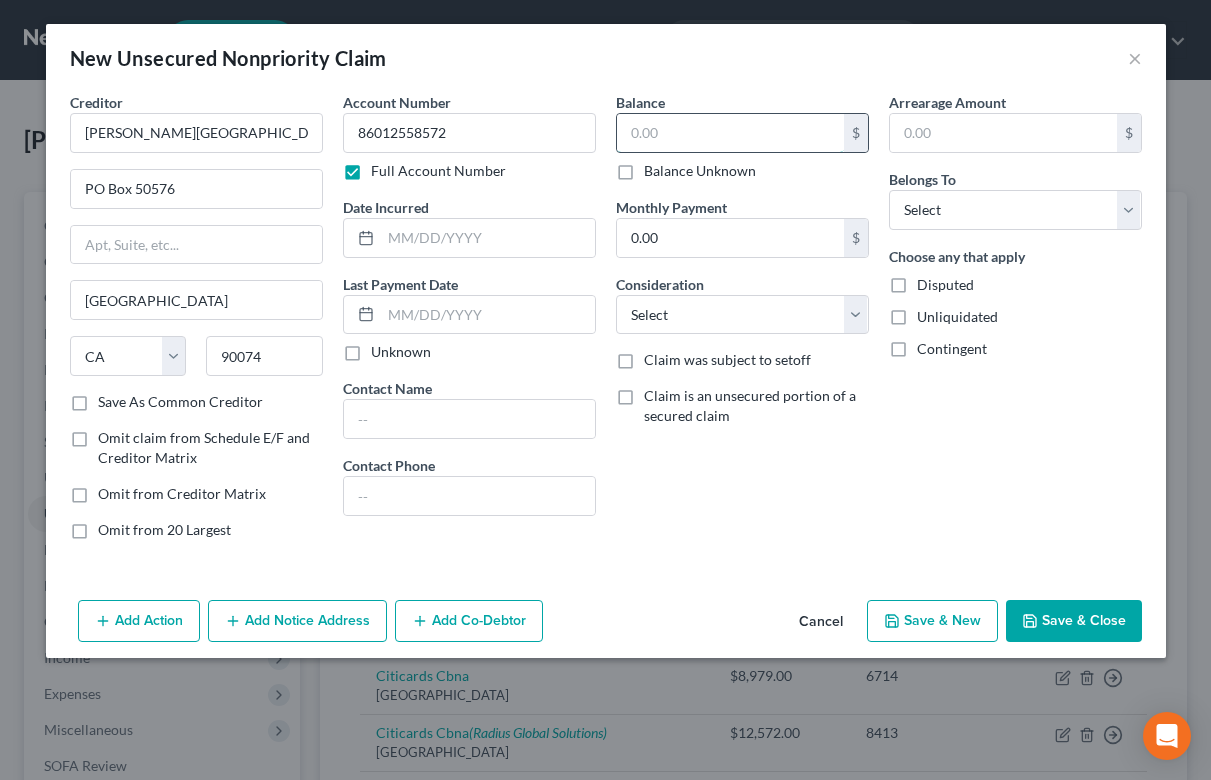 click at bounding box center [730, 133] 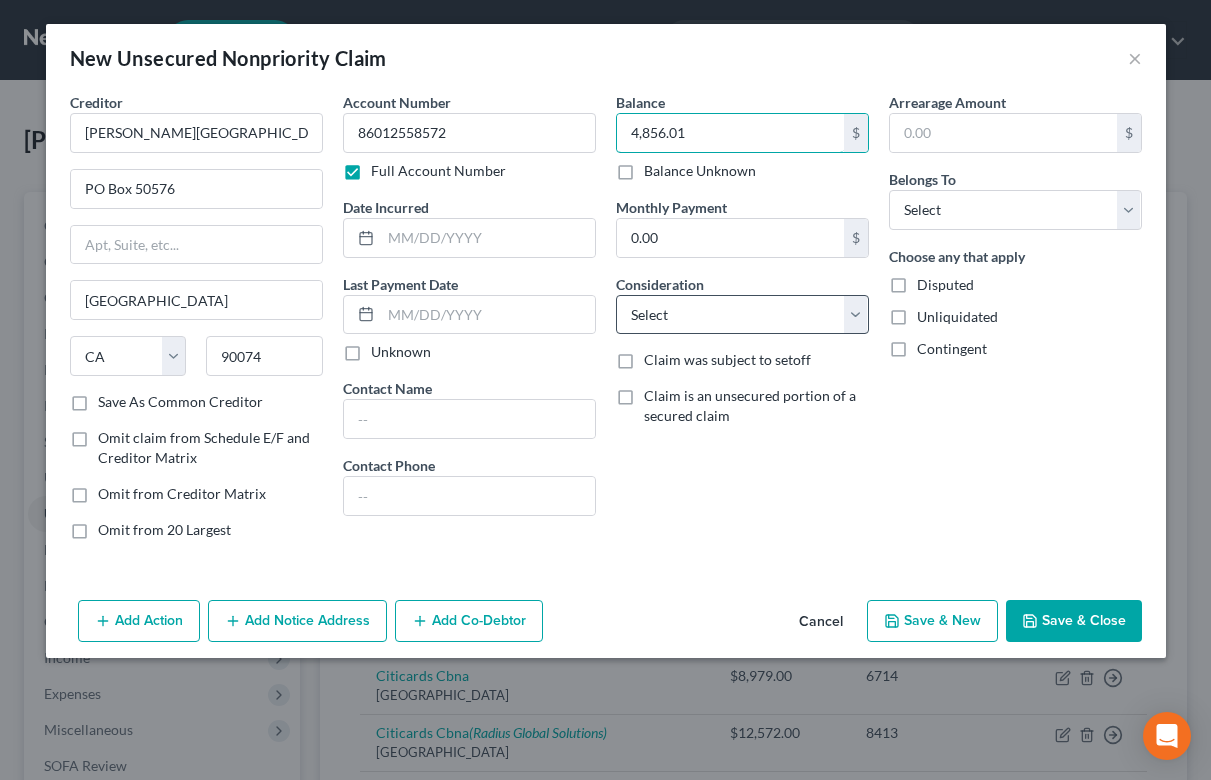 type on "4,856.01" 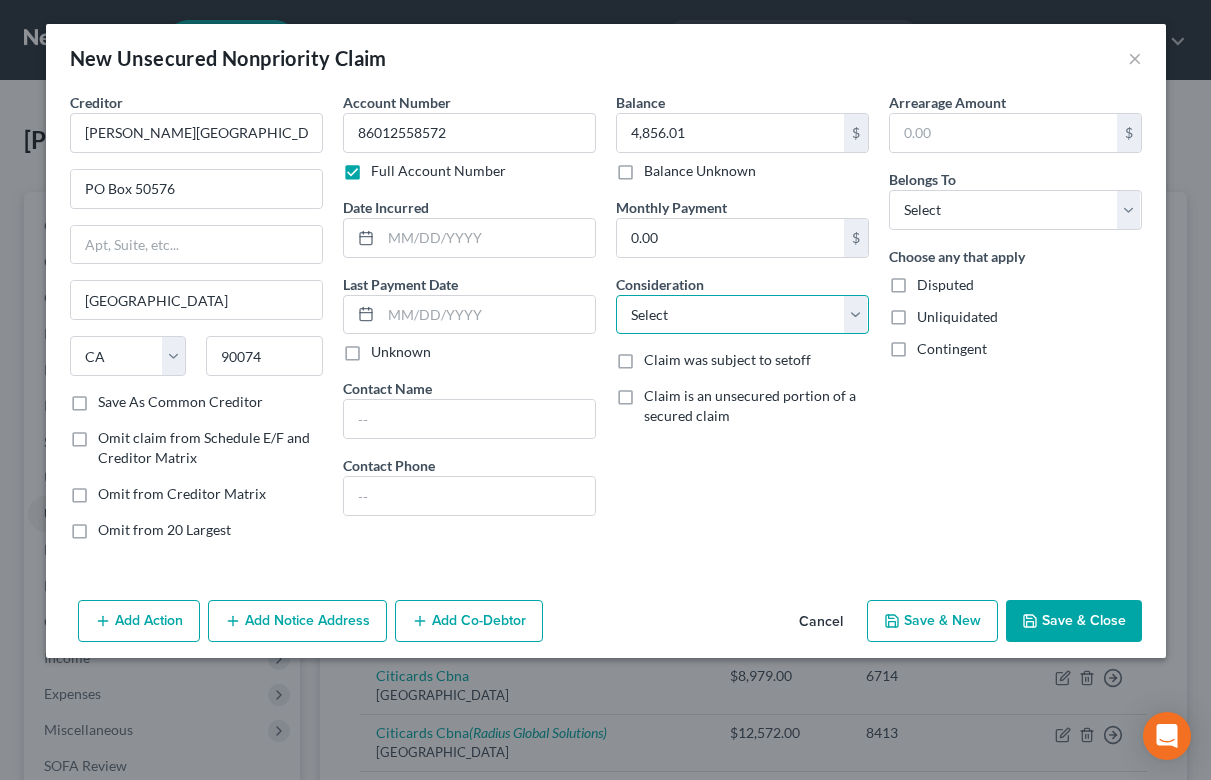 select on "9" 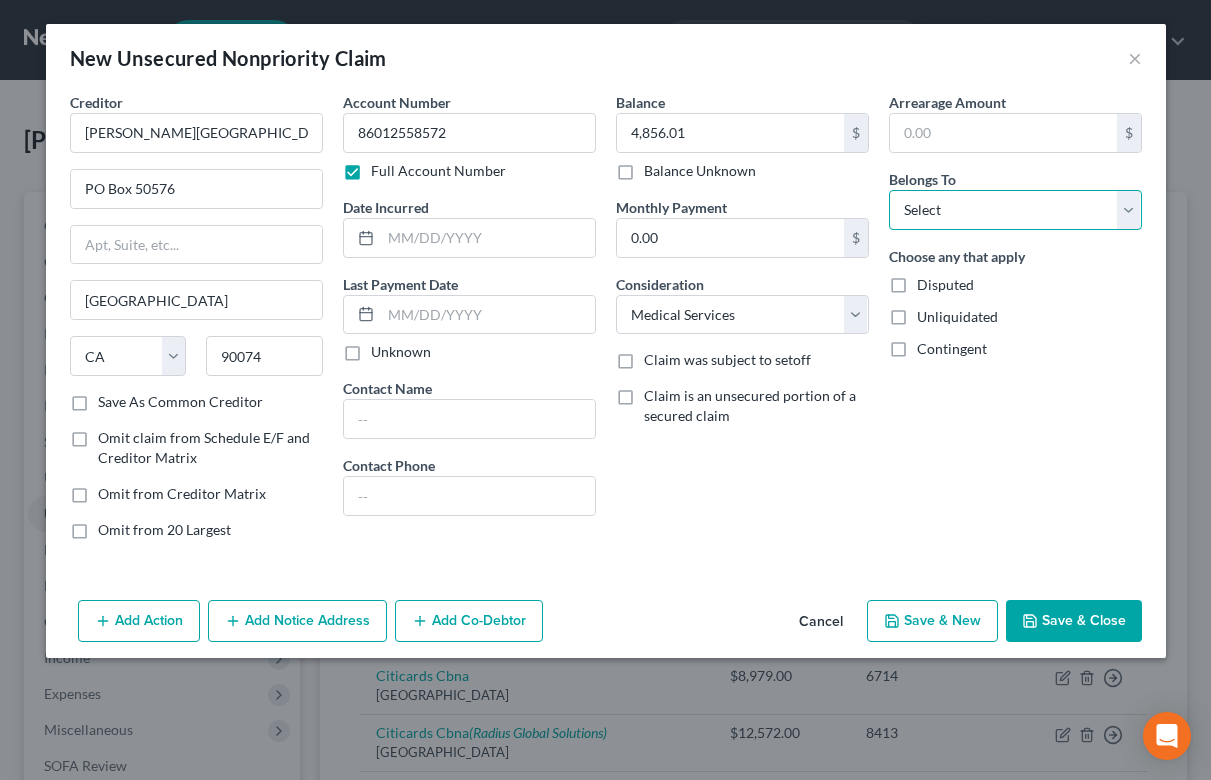 select on "0" 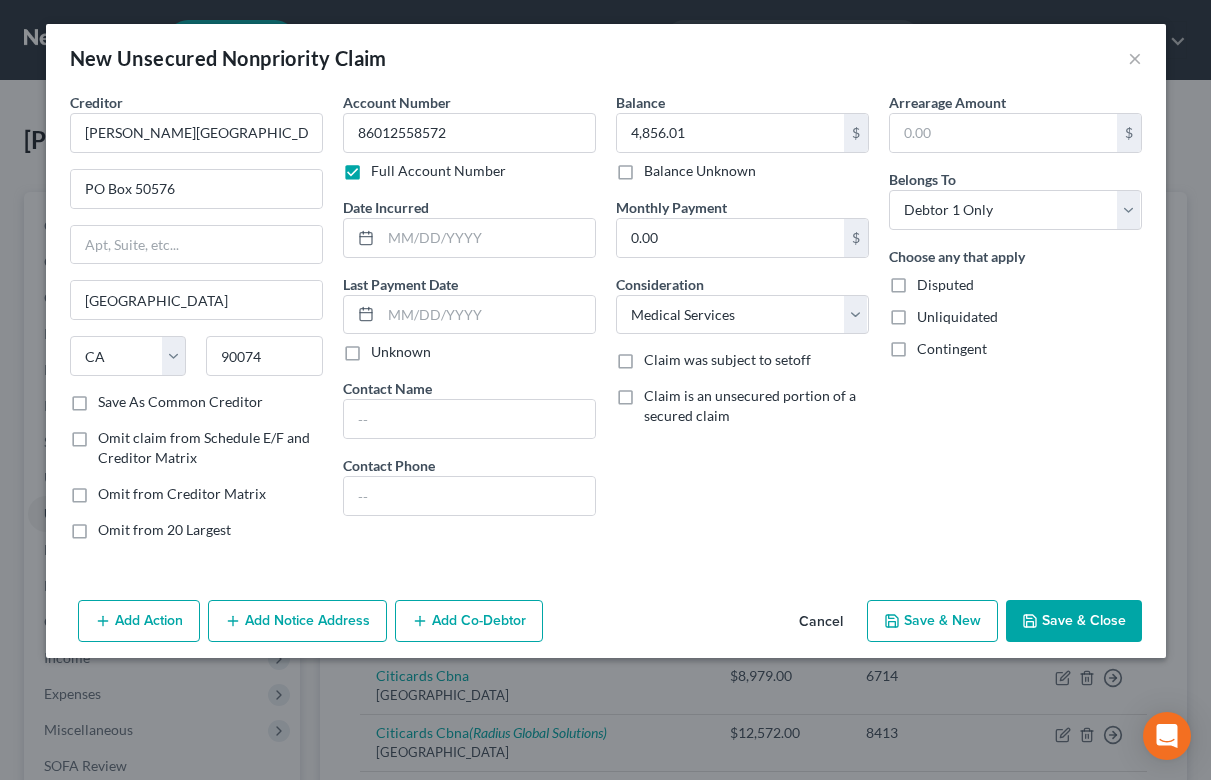 click on "Save & Close" at bounding box center (1074, 621) 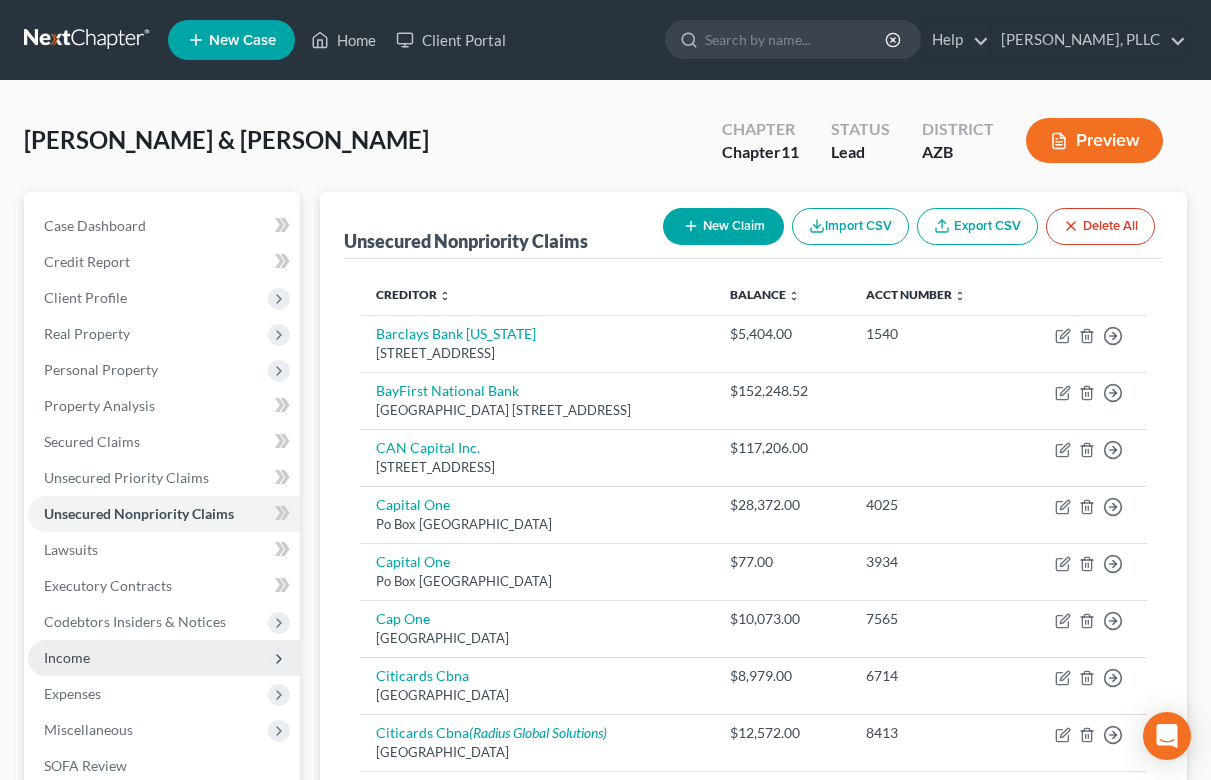 click on "Income" at bounding box center (67, 657) 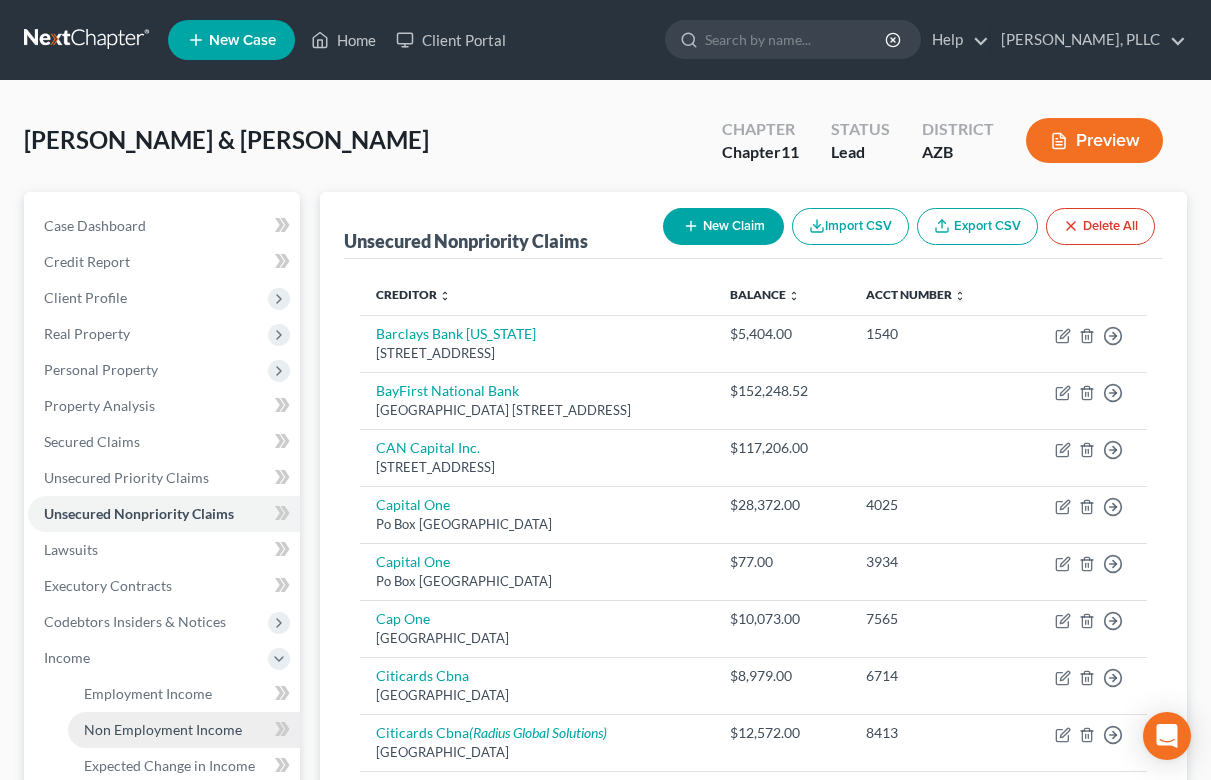 click on "Non Employment Income" at bounding box center (184, 730) 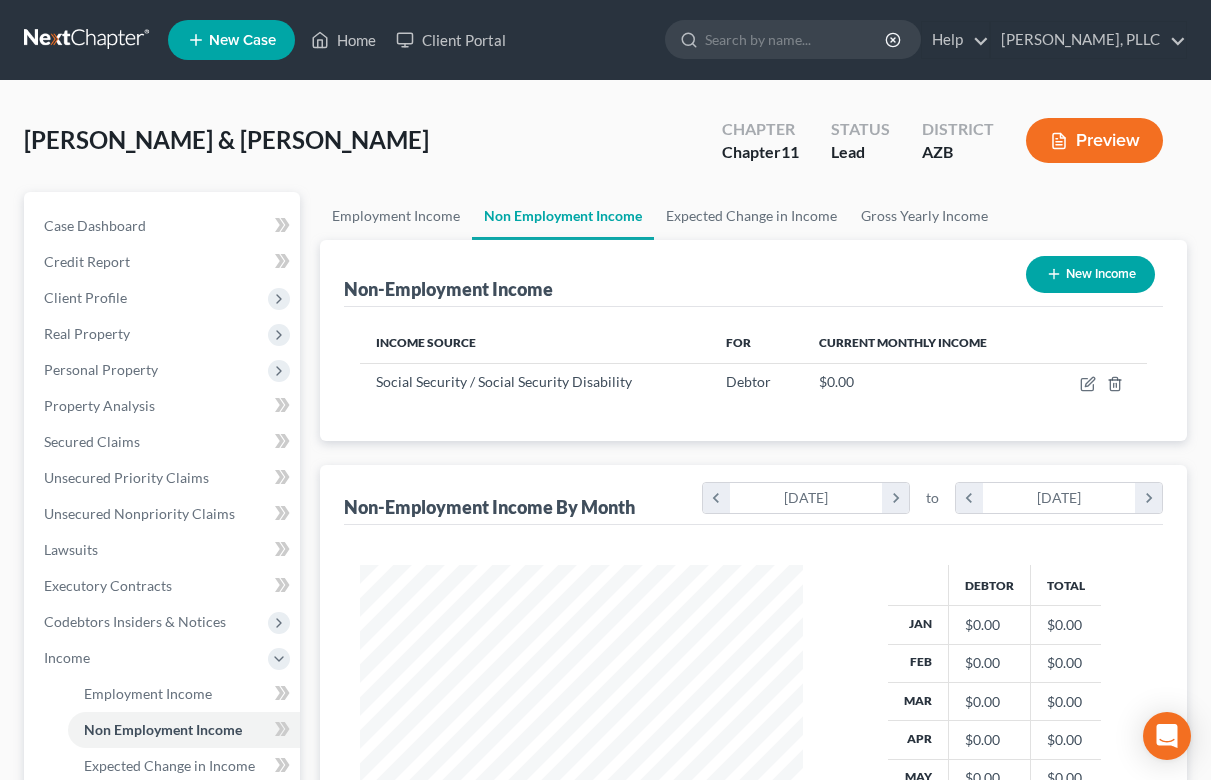 scroll, scrollTop: 999642, scrollLeft: 999517, axis: both 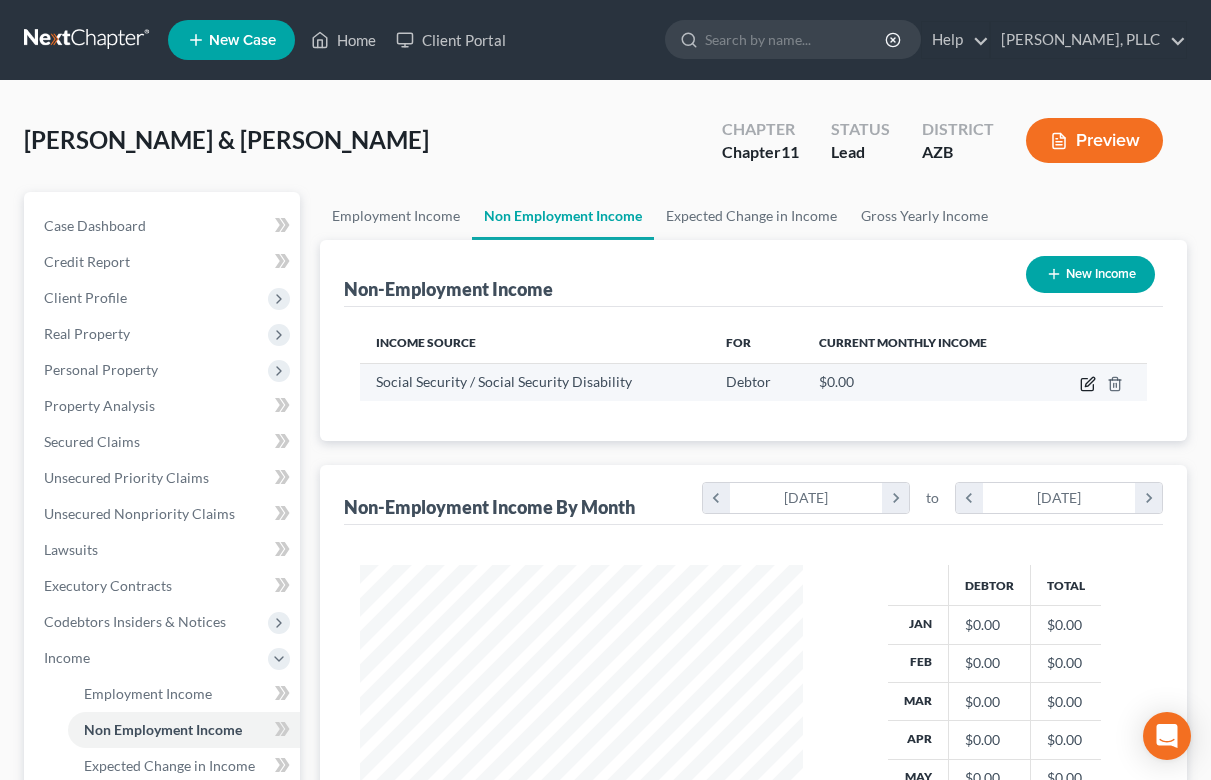 click 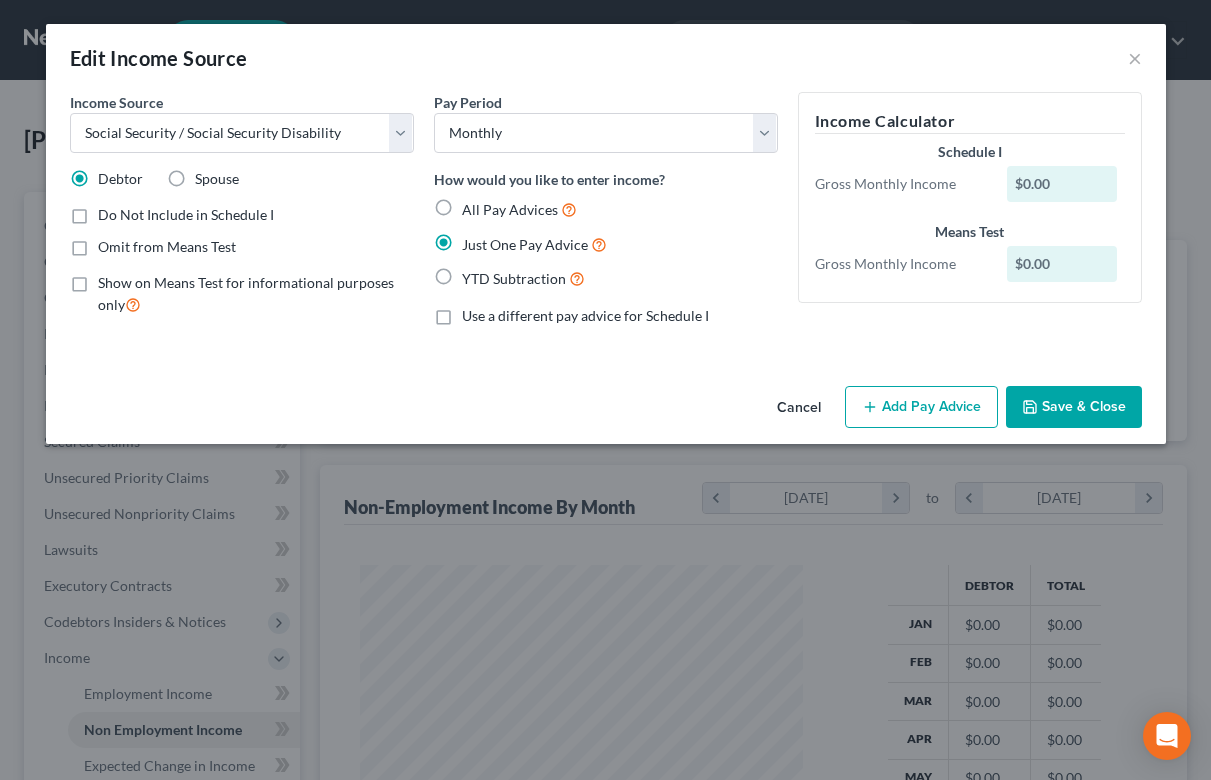click 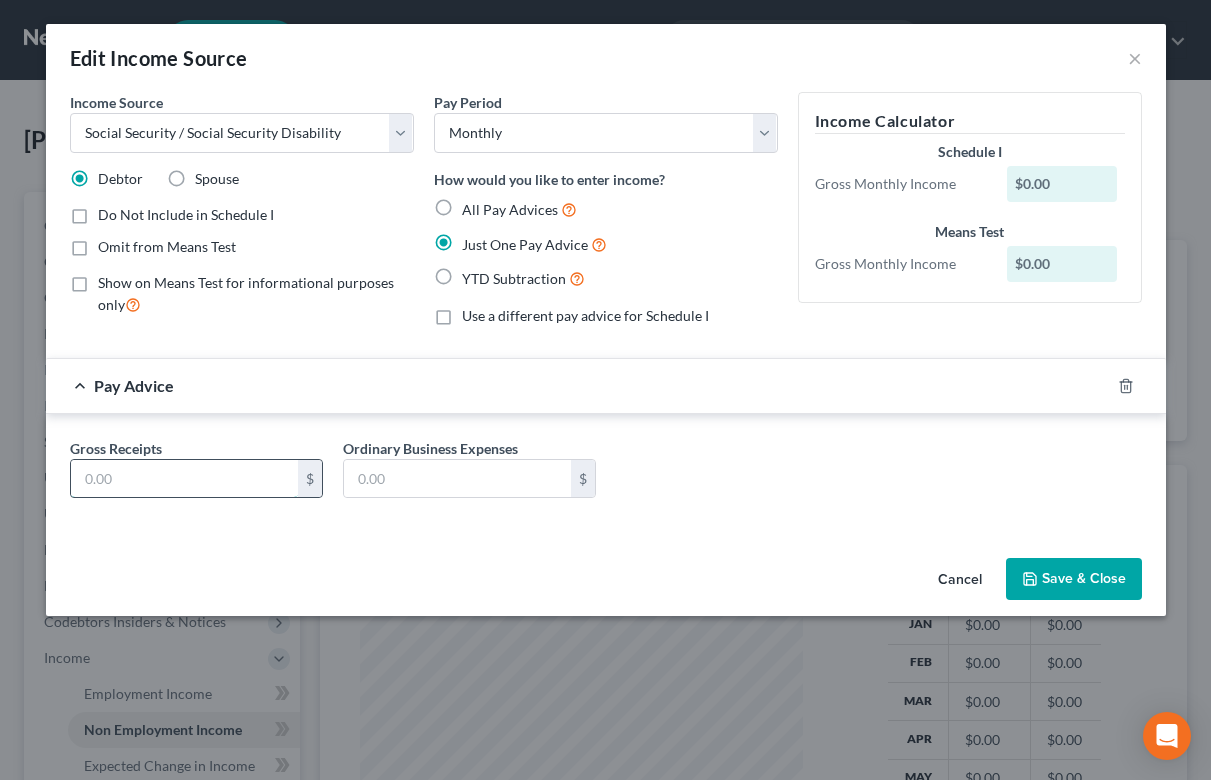 click at bounding box center [184, 479] 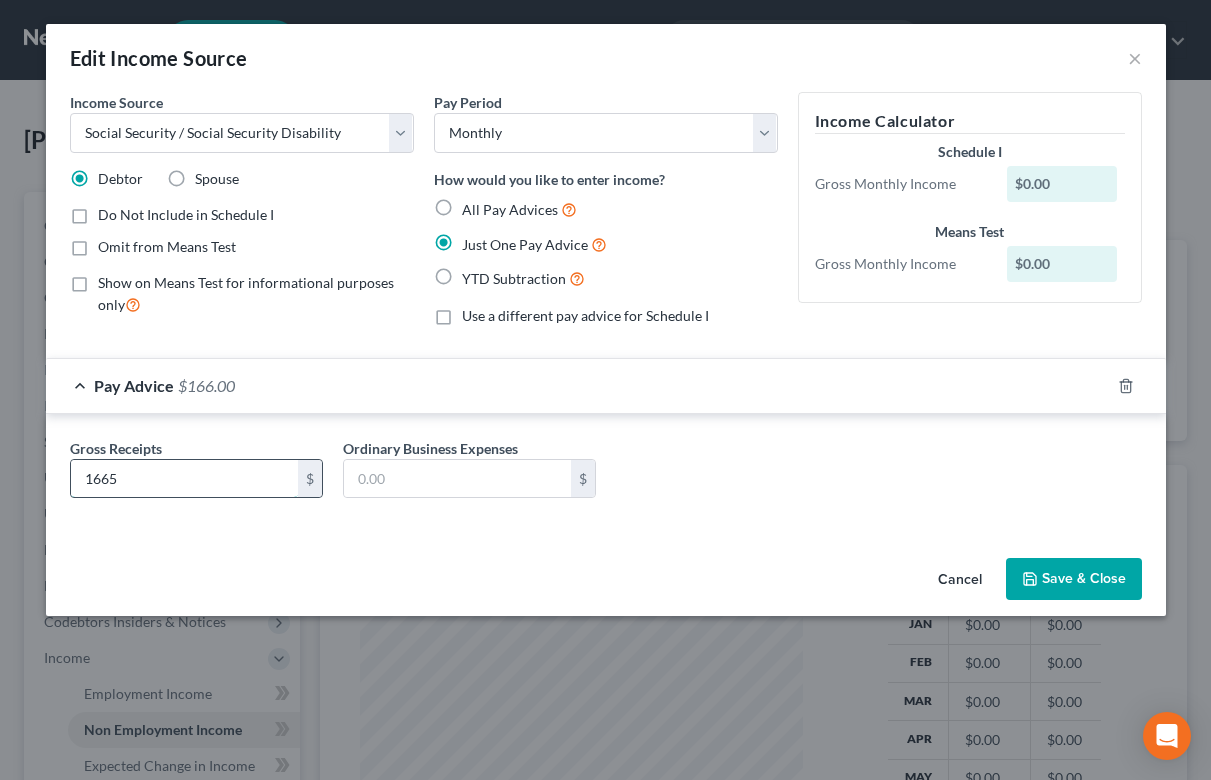 type on "1,665" 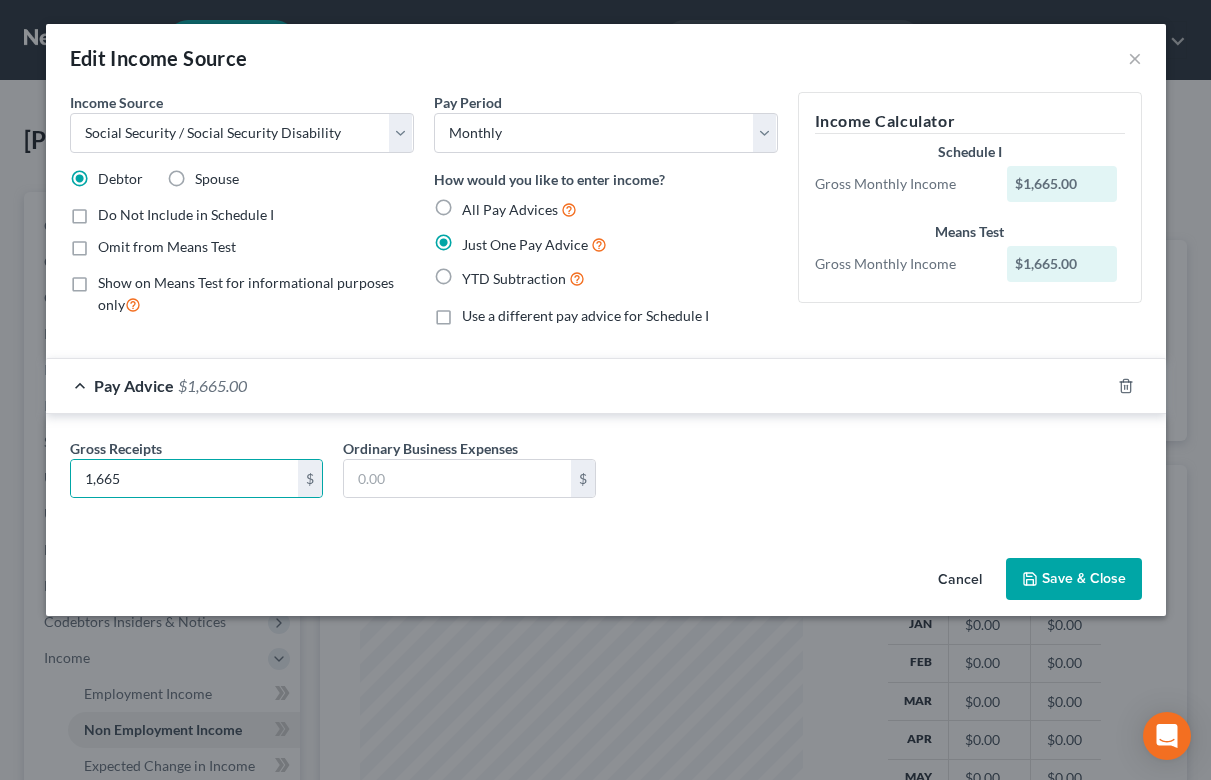 click on "Save & Close" at bounding box center (1074, 579) 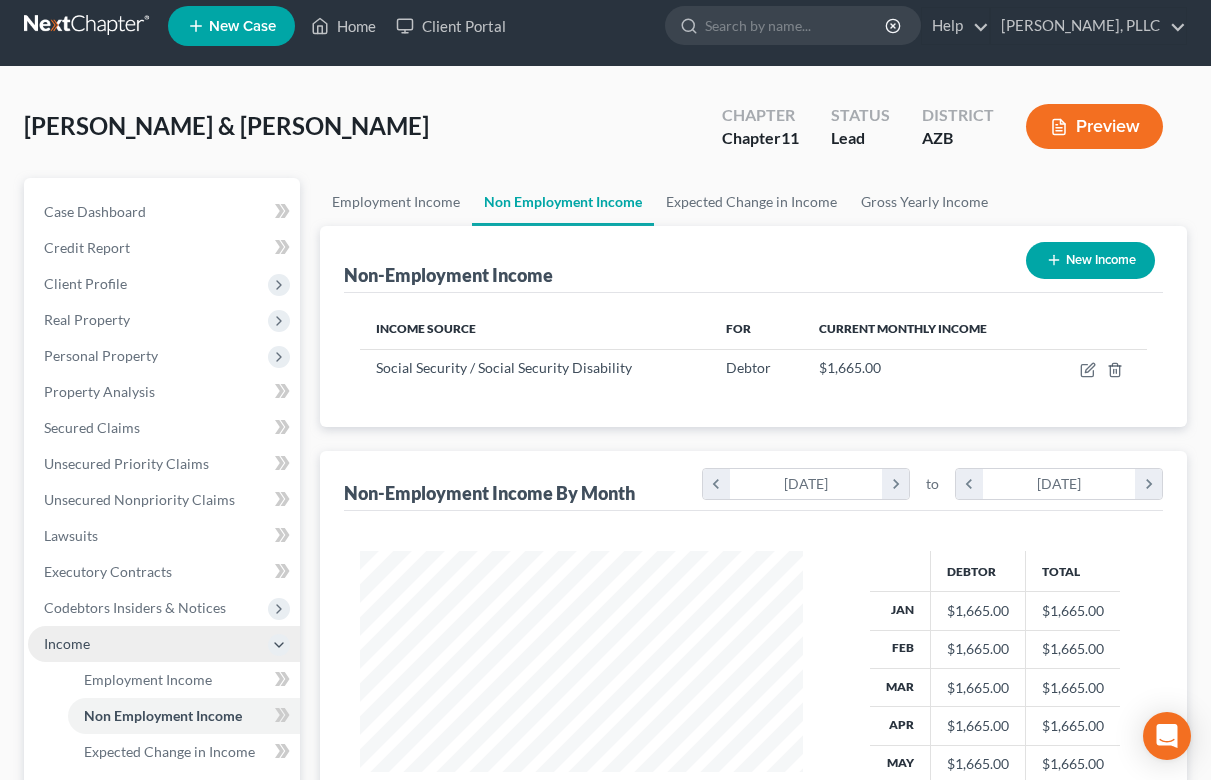 scroll, scrollTop: 20, scrollLeft: 0, axis: vertical 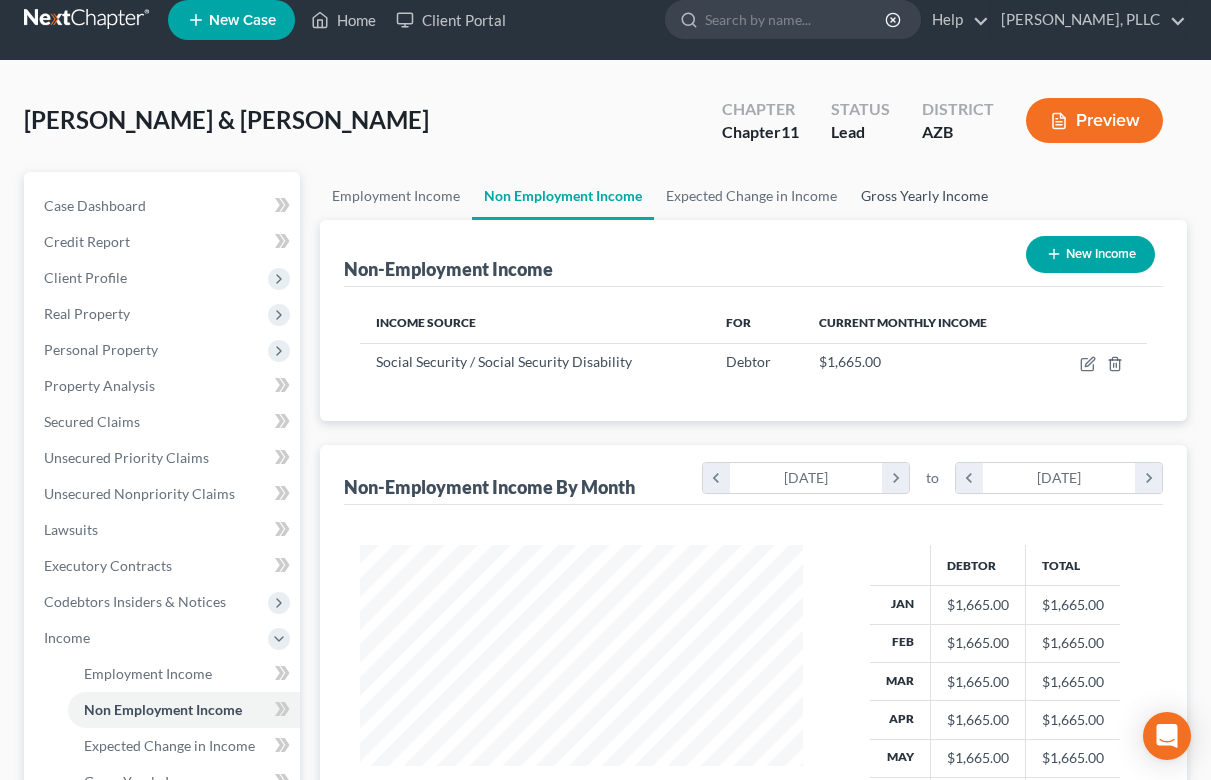 click on "Gross Yearly Income" at bounding box center [924, 196] 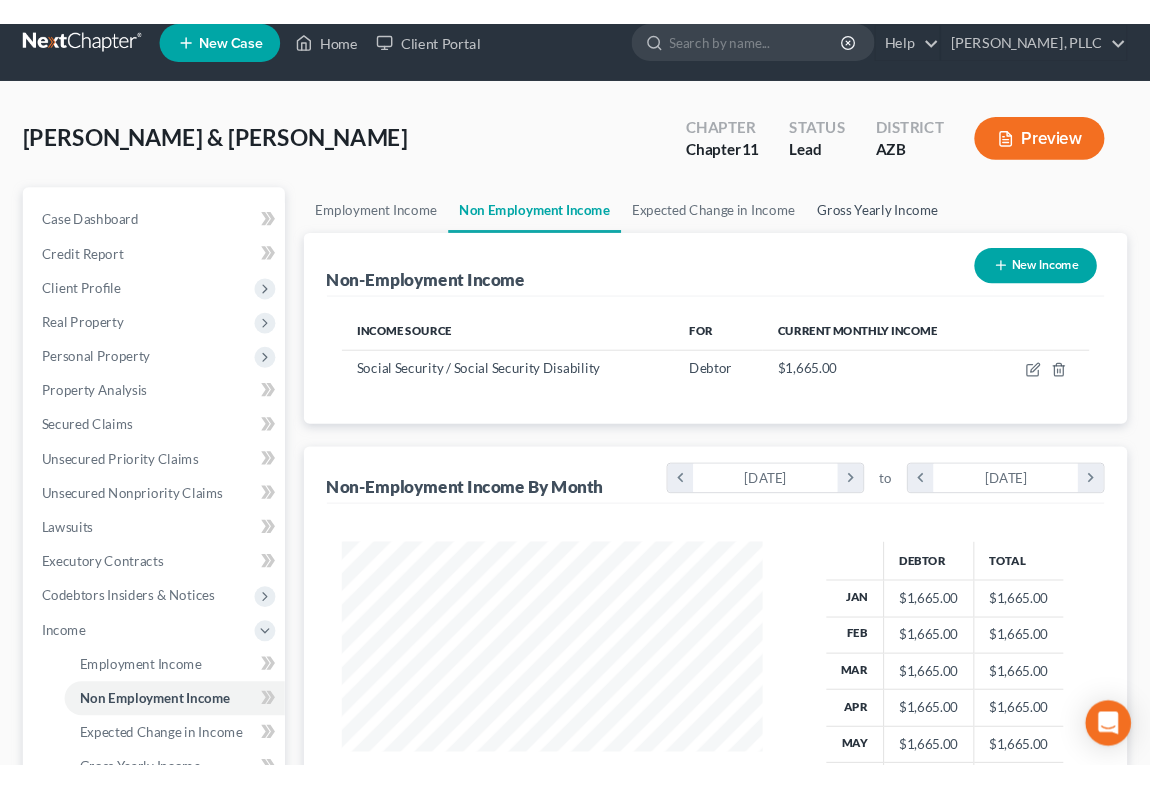 scroll, scrollTop: 0, scrollLeft: 0, axis: both 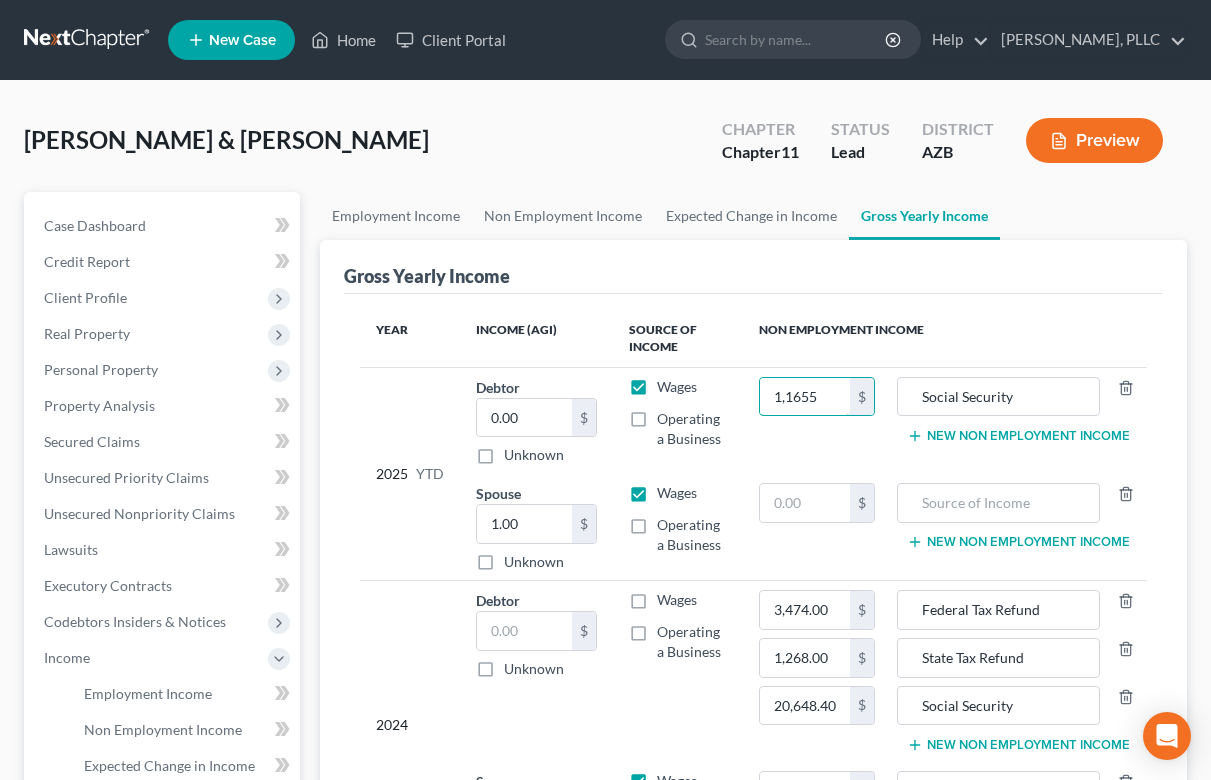 type on "11,655" 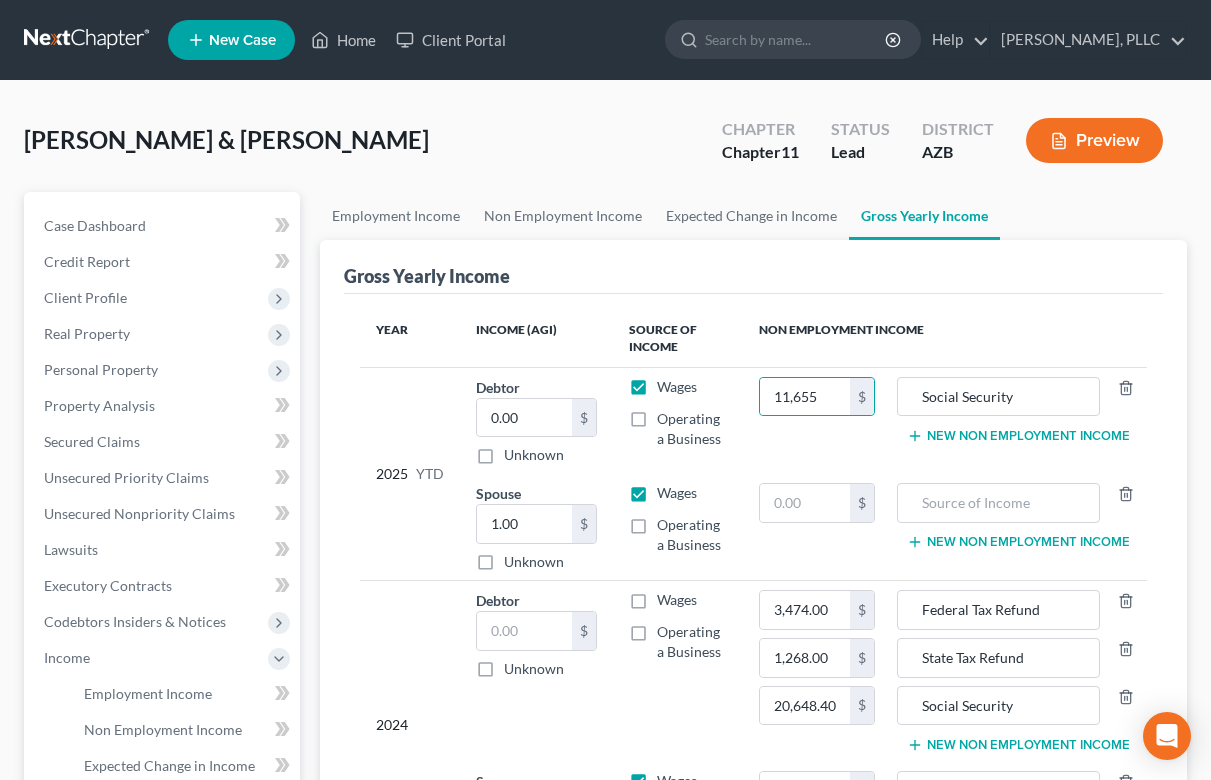 click on "11,655 $" at bounding box center [817, 420] 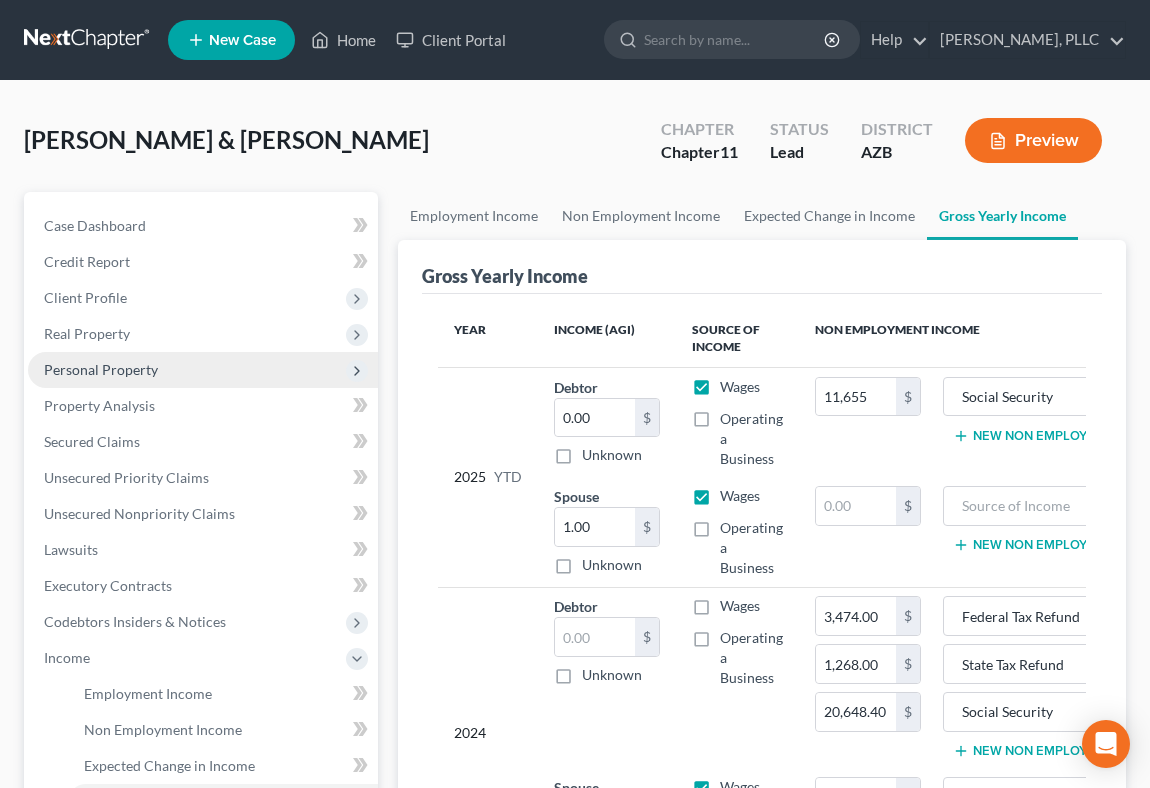click on "Personal Property" at bounding box center (101, 369) 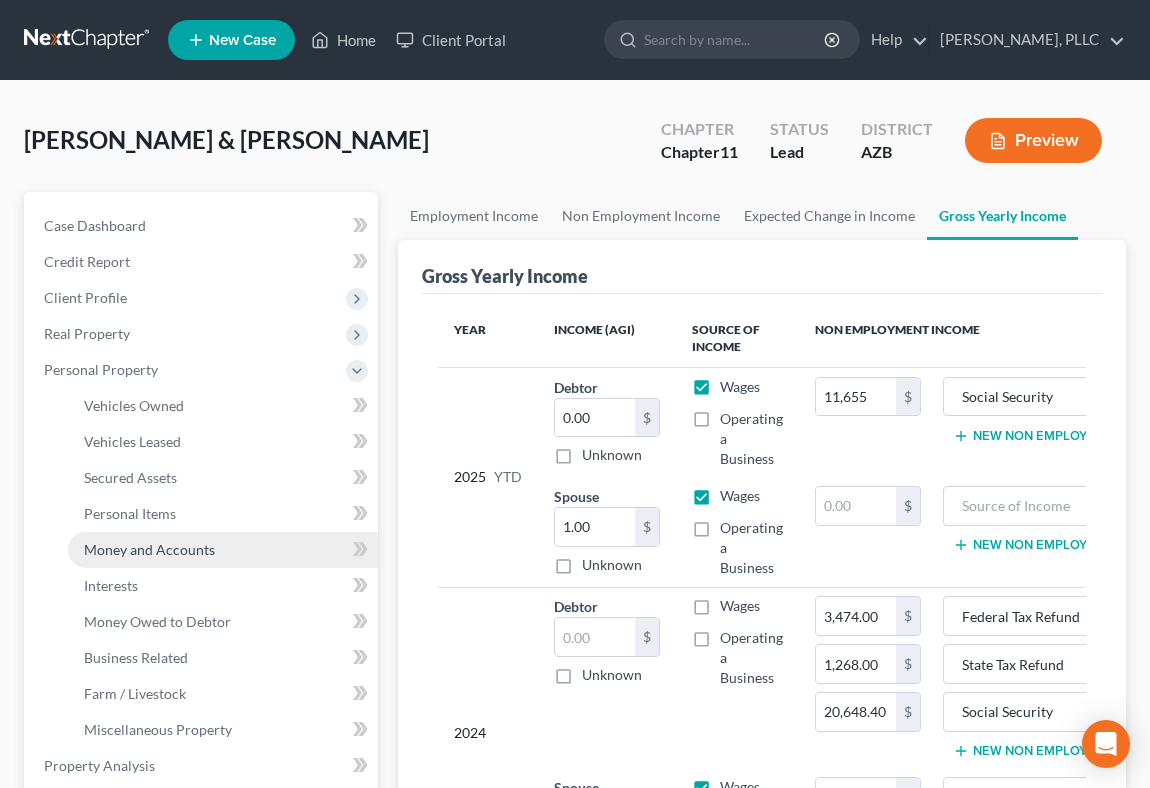 click on "Money and Accounts" at bounding box center (149, 549) 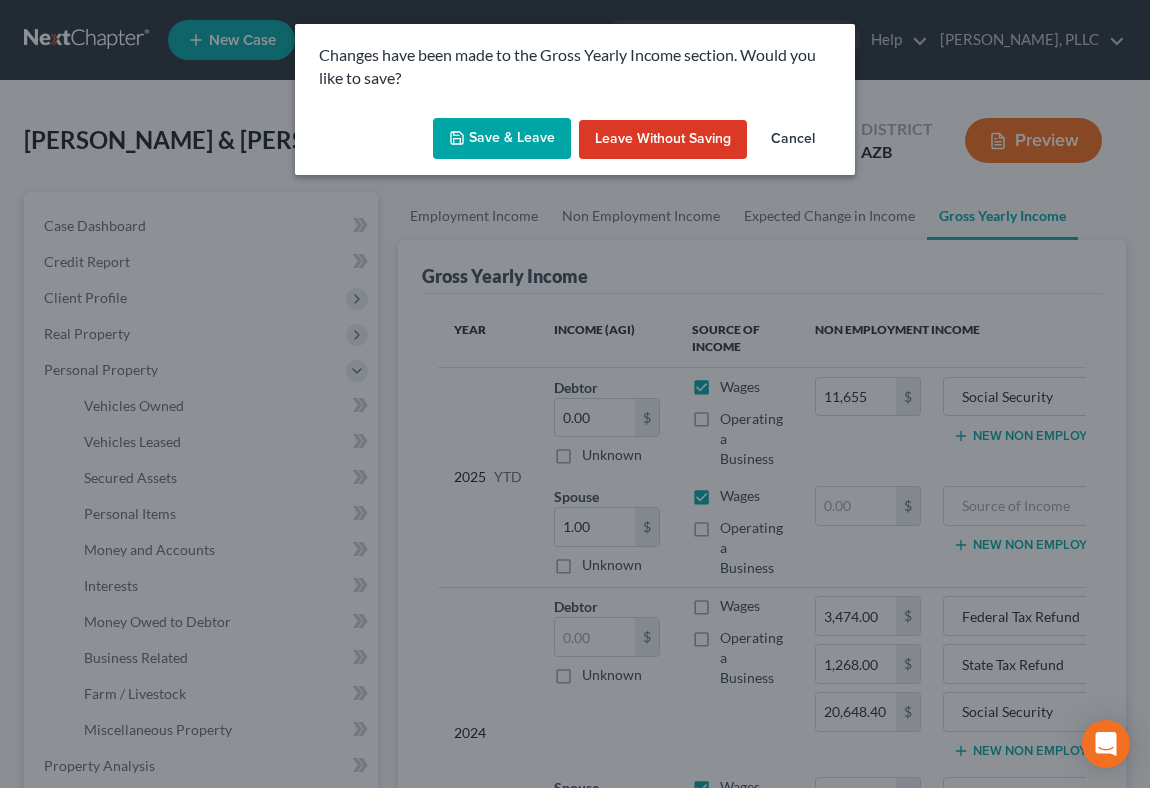 click on "Save & Leave" at bounding box center [502, 139] 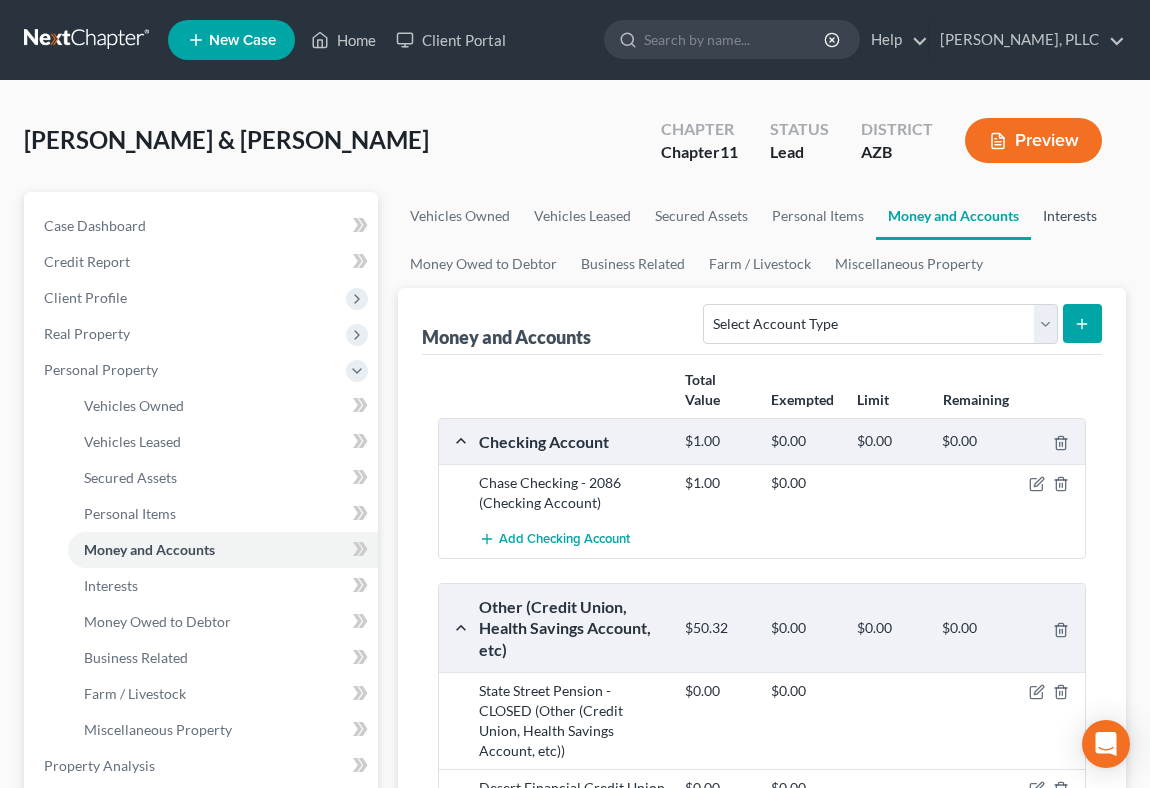 click on "Interests" at bounding box center [1070, 216] 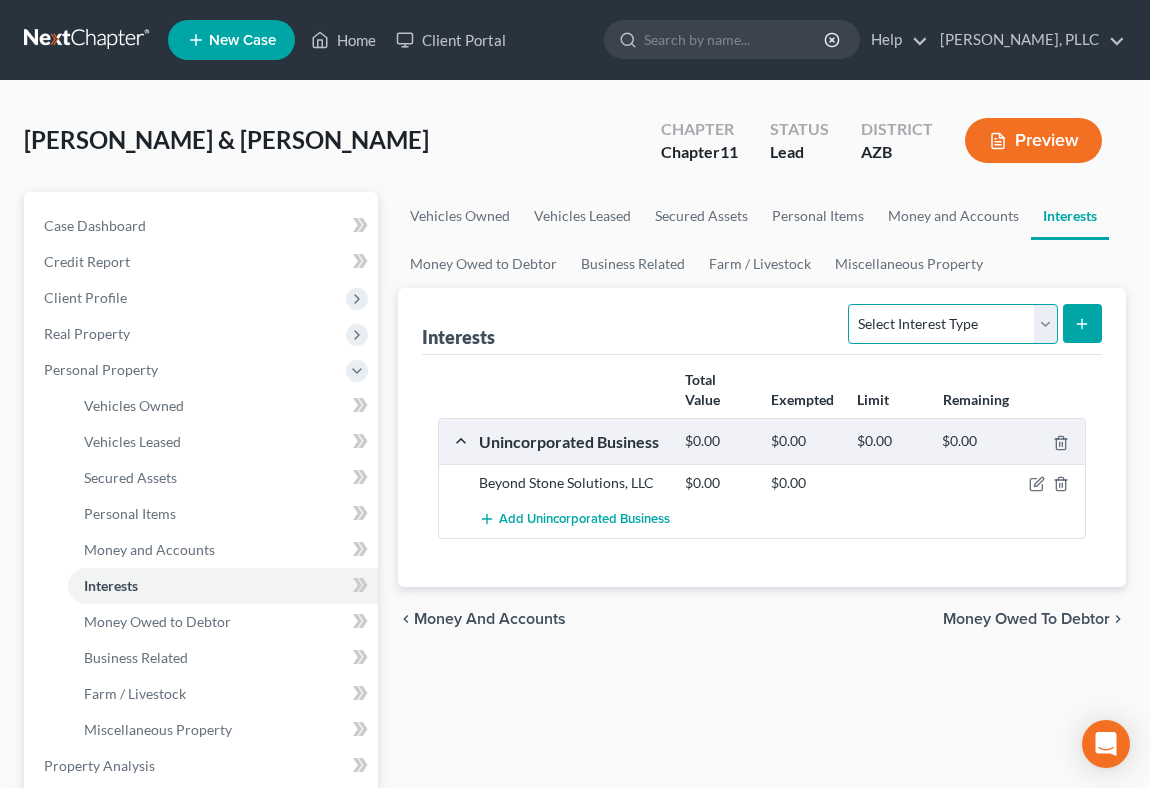 select on "401k" 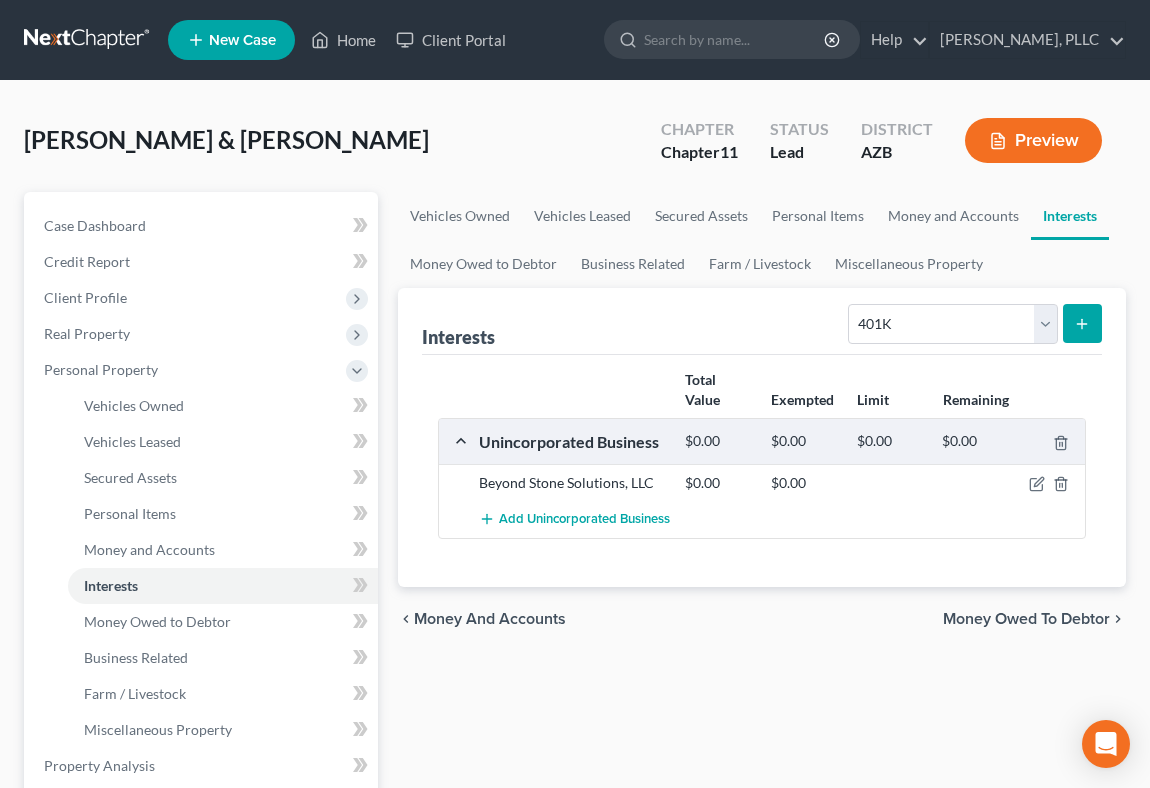 click 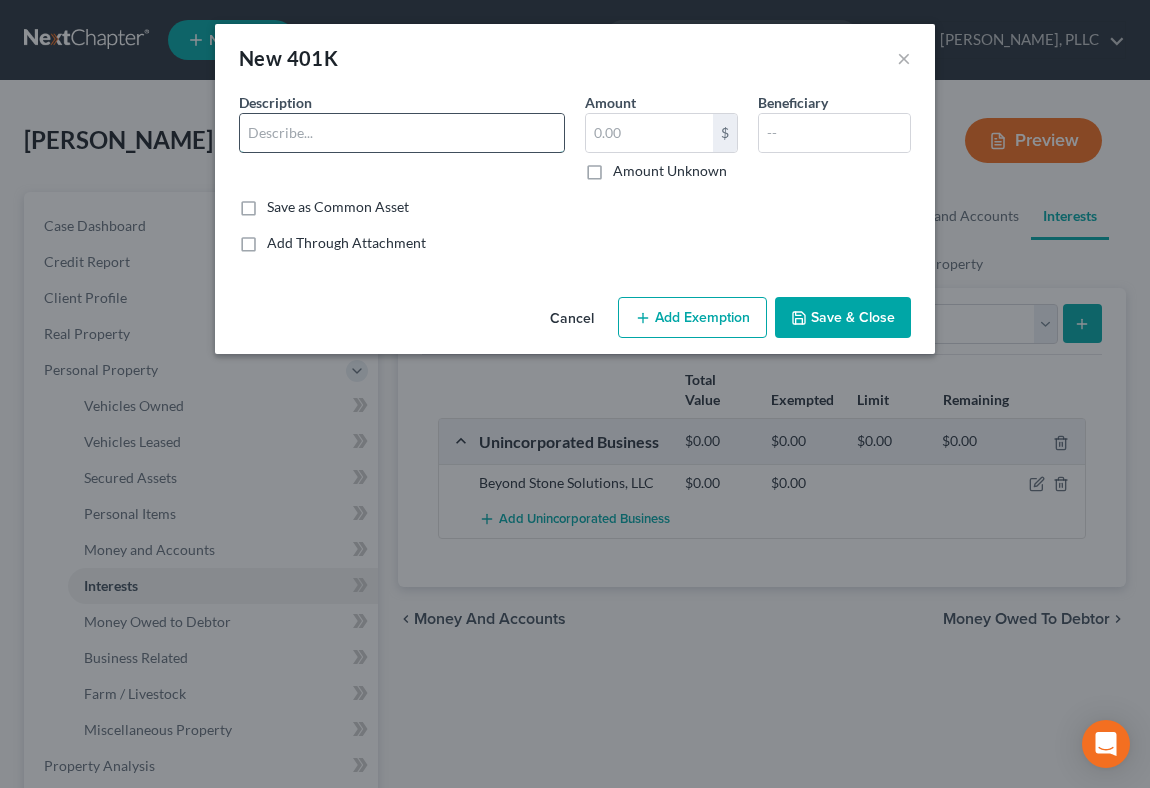 click at bounding box center [402, 133] 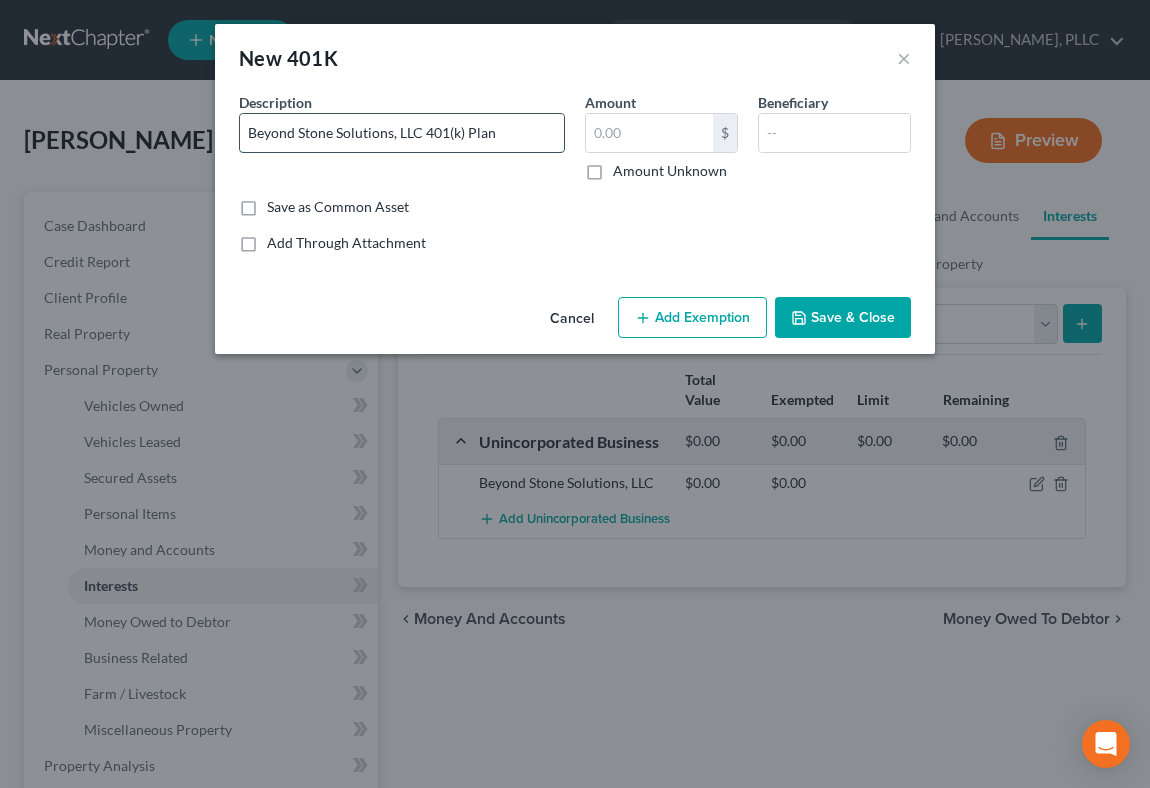 type on "Beyond Stone Solutions, LLC 401(k) Plan" 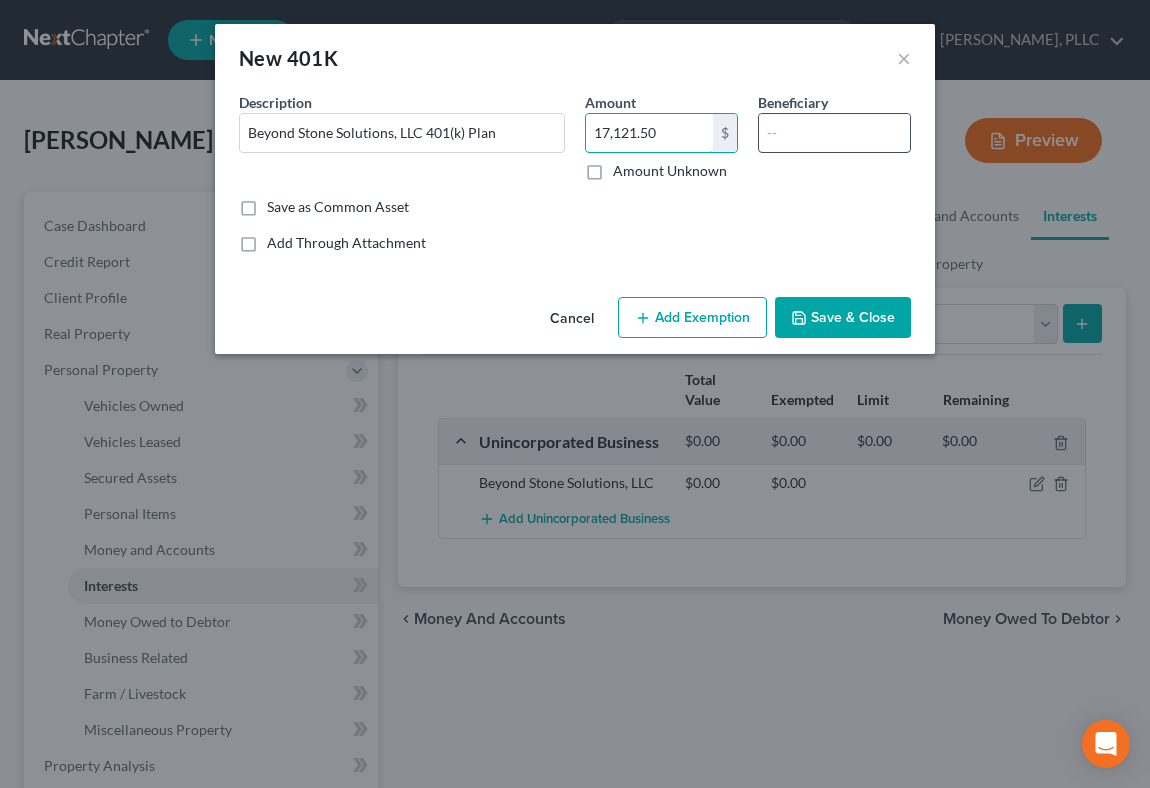 type on "17,121.50" 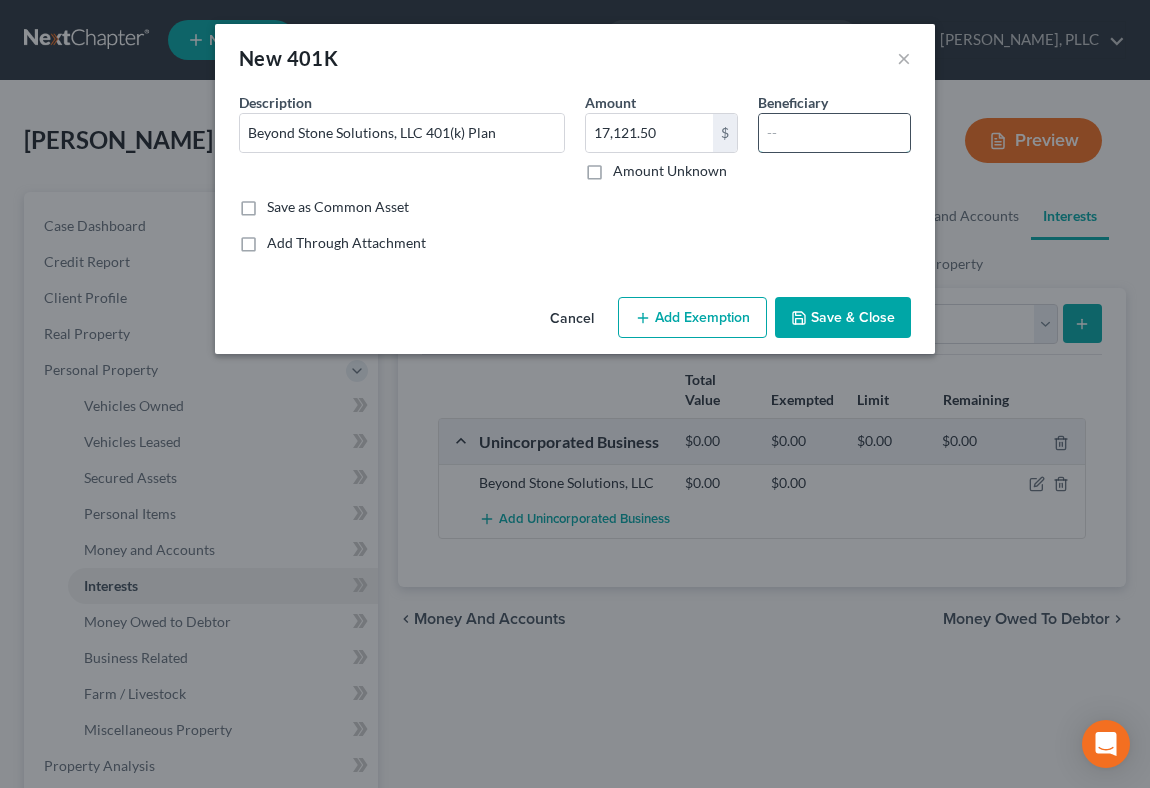 click at bounding box center [834, 133] 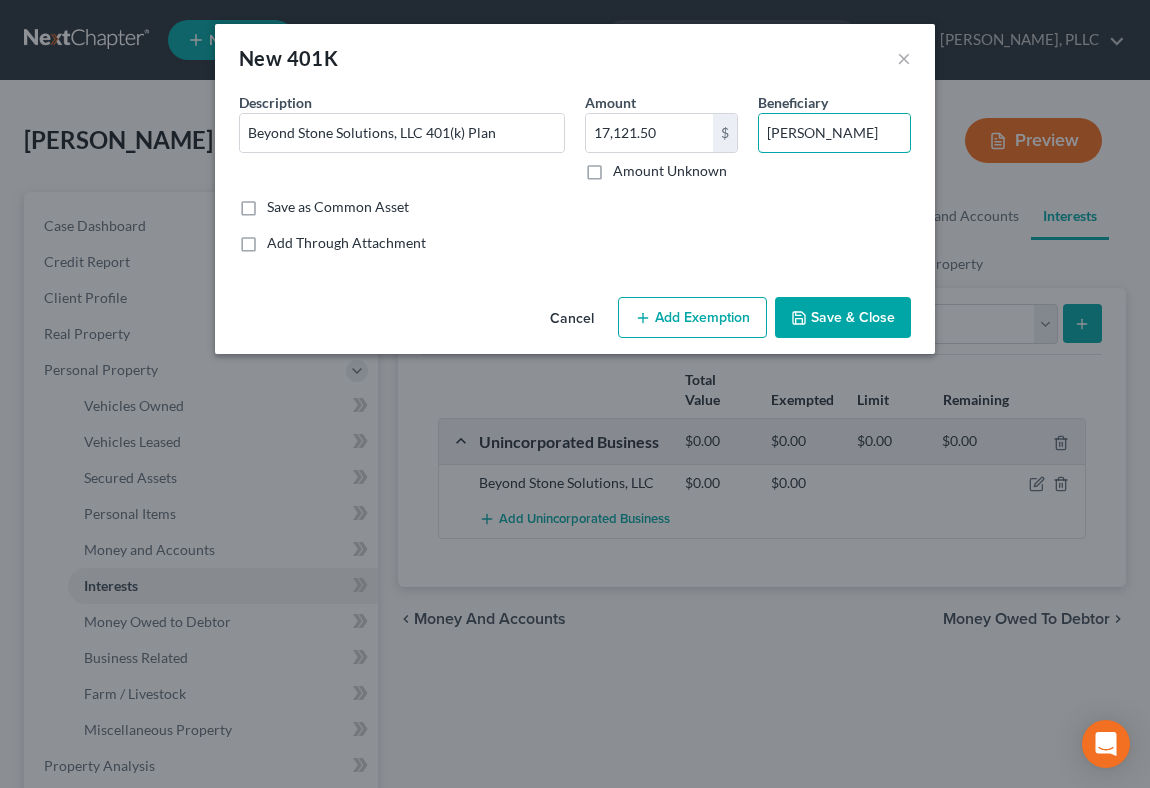 type on "Danny Brewer" 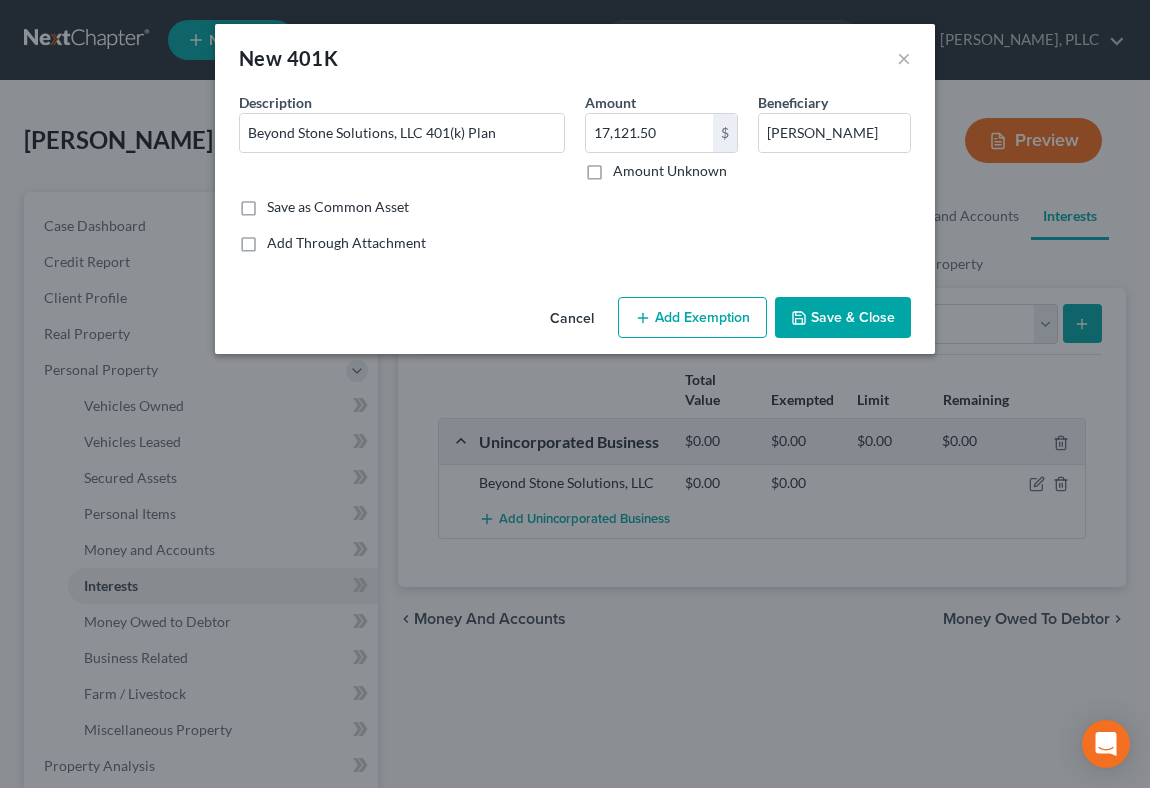 click on "Add Exemption" at bounding box center [692, 318] 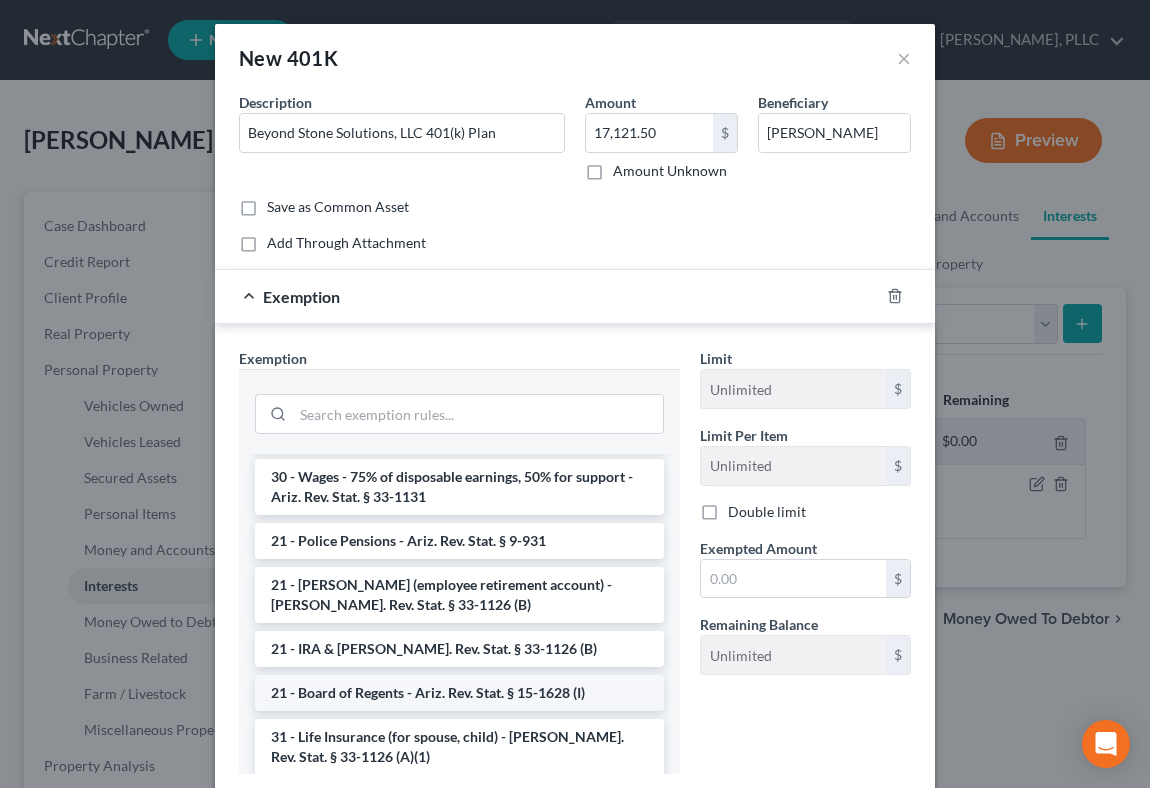 scroll, scrollTop: 1360, scrollLeft: 0, axis: vertical 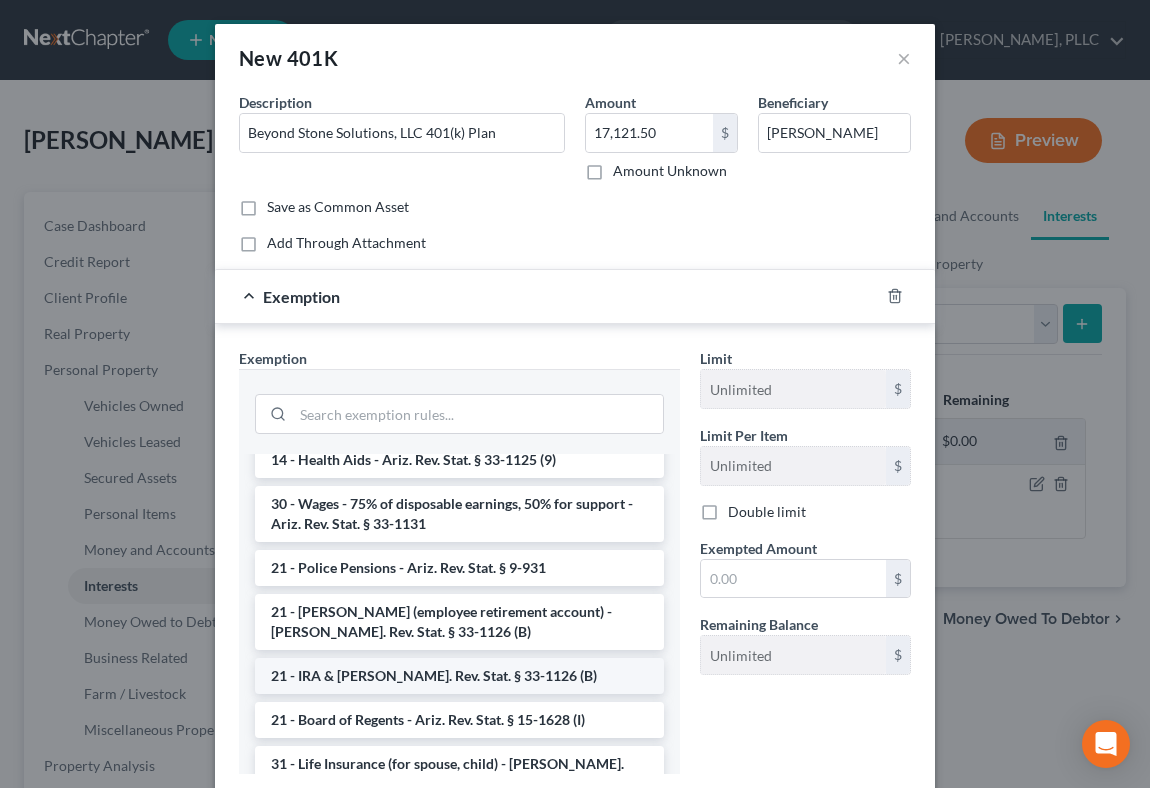 click on "21 - IRA & [PERSON_NAME]. Rev. Stat. § 33-1126 (B)" at bounding box center [459, 676] 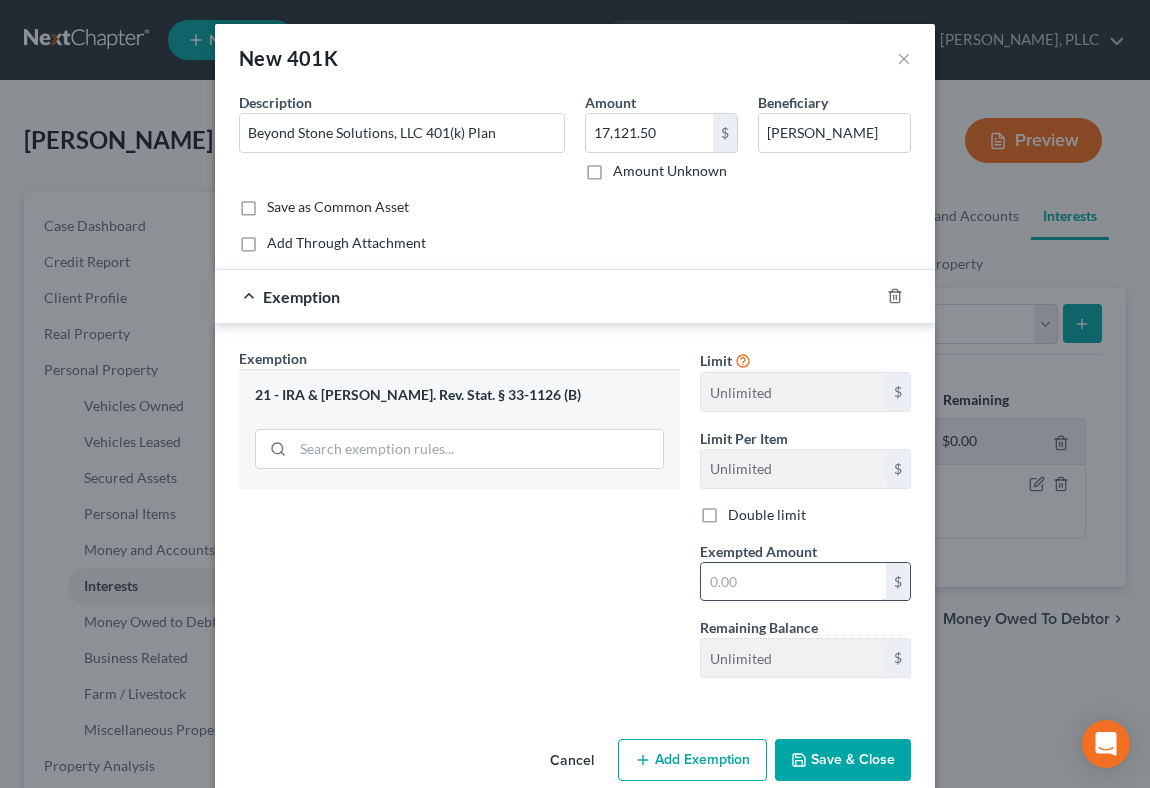 click at bounding box center (793, 582) 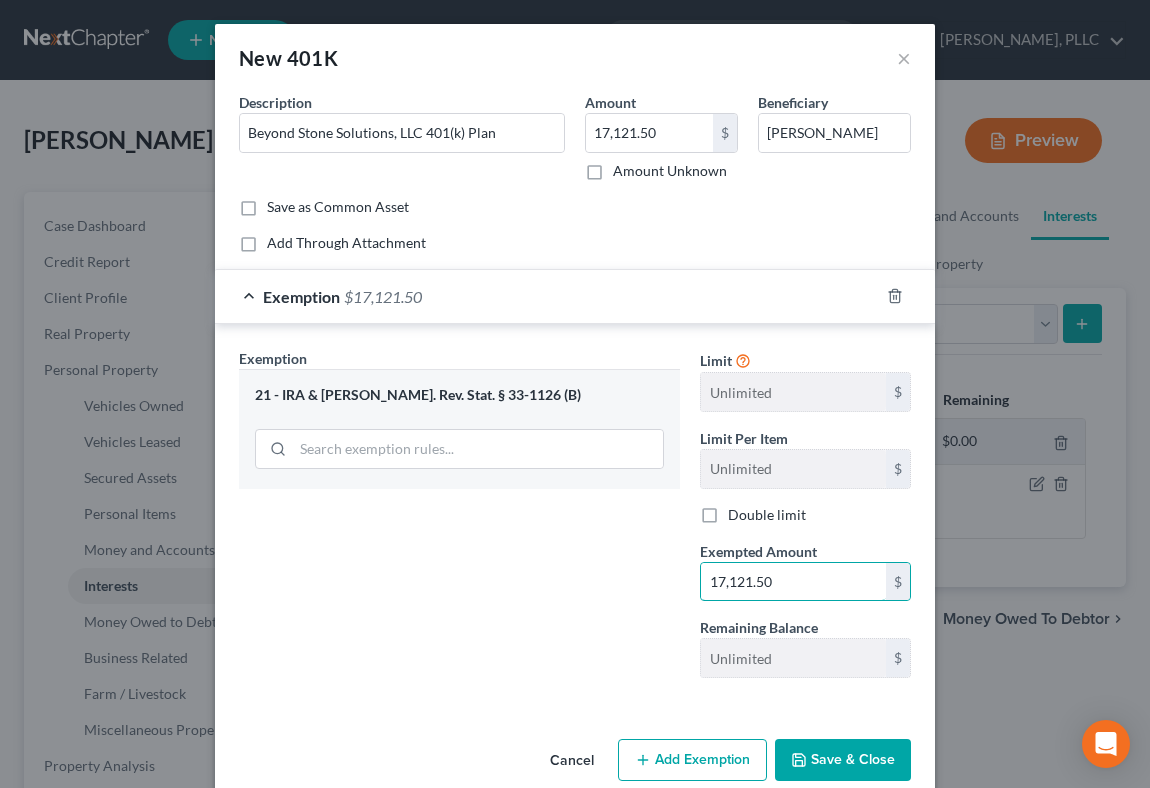 type on "17,121.50" 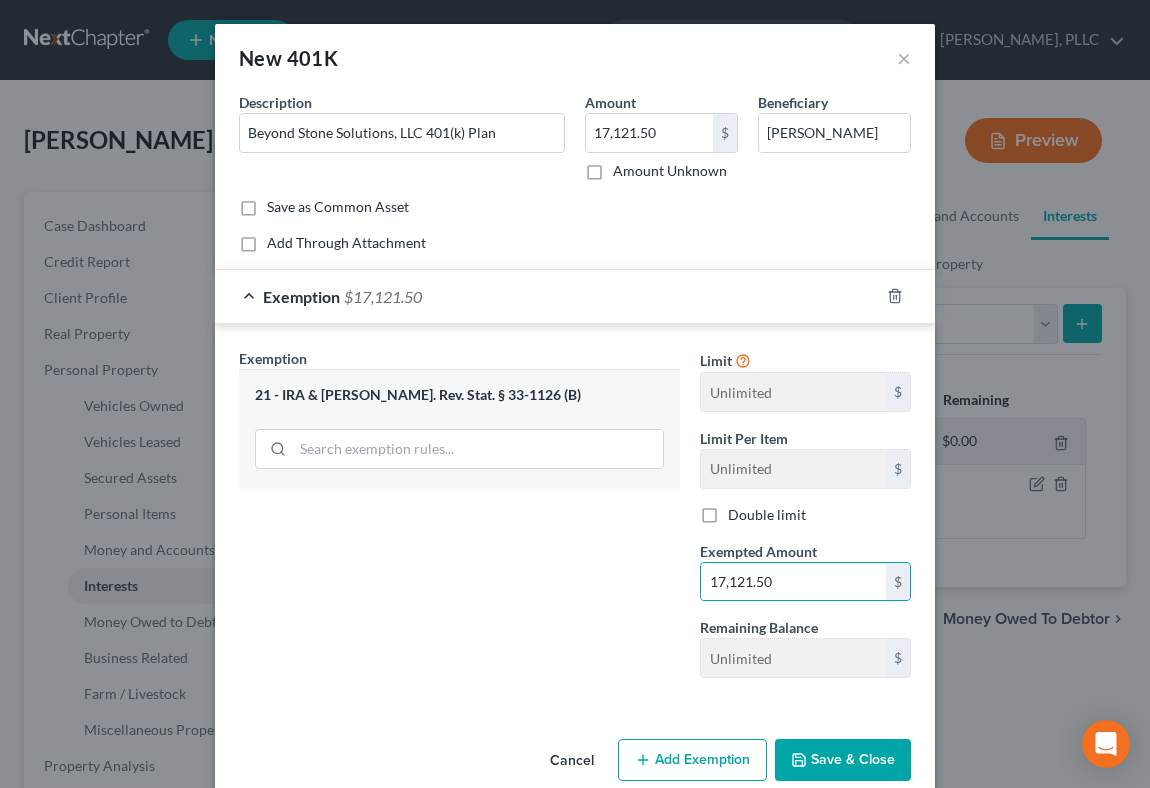 click on "Save & Close" at bounding box center (843, 760) 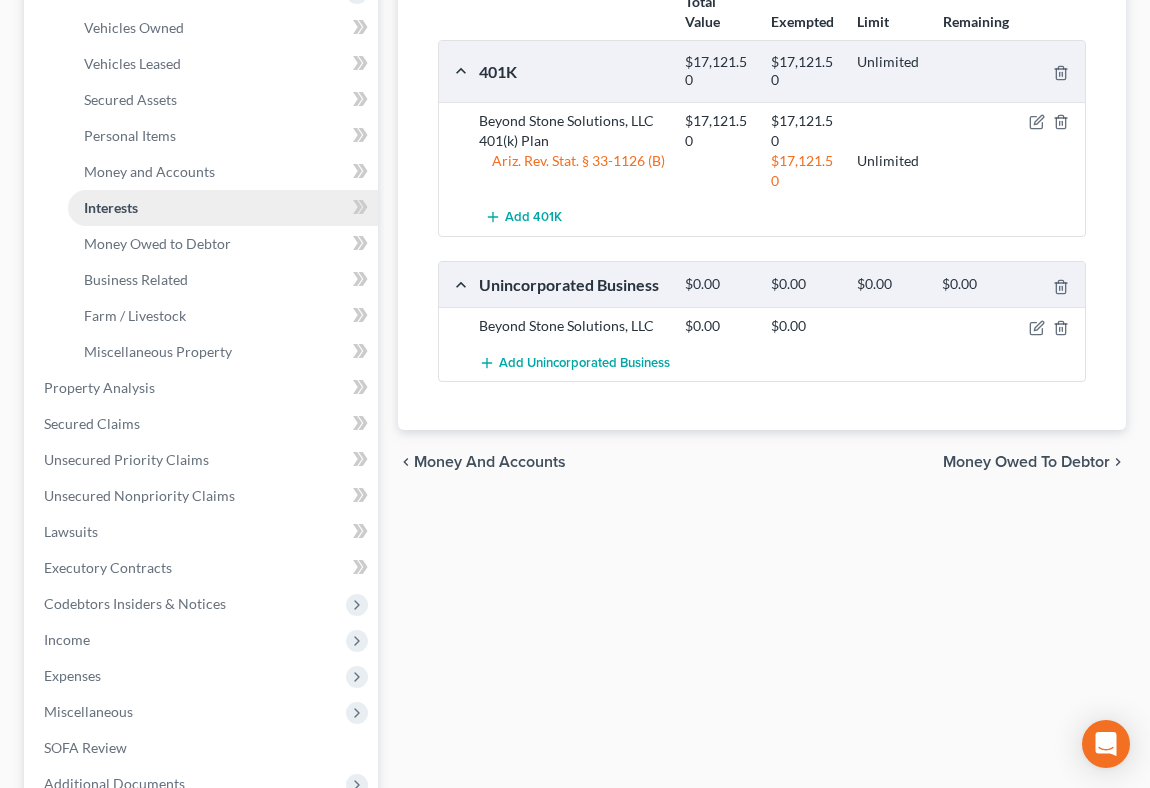 scroll, scrollTop: 379, scrollLeft: 0, axis: vertical 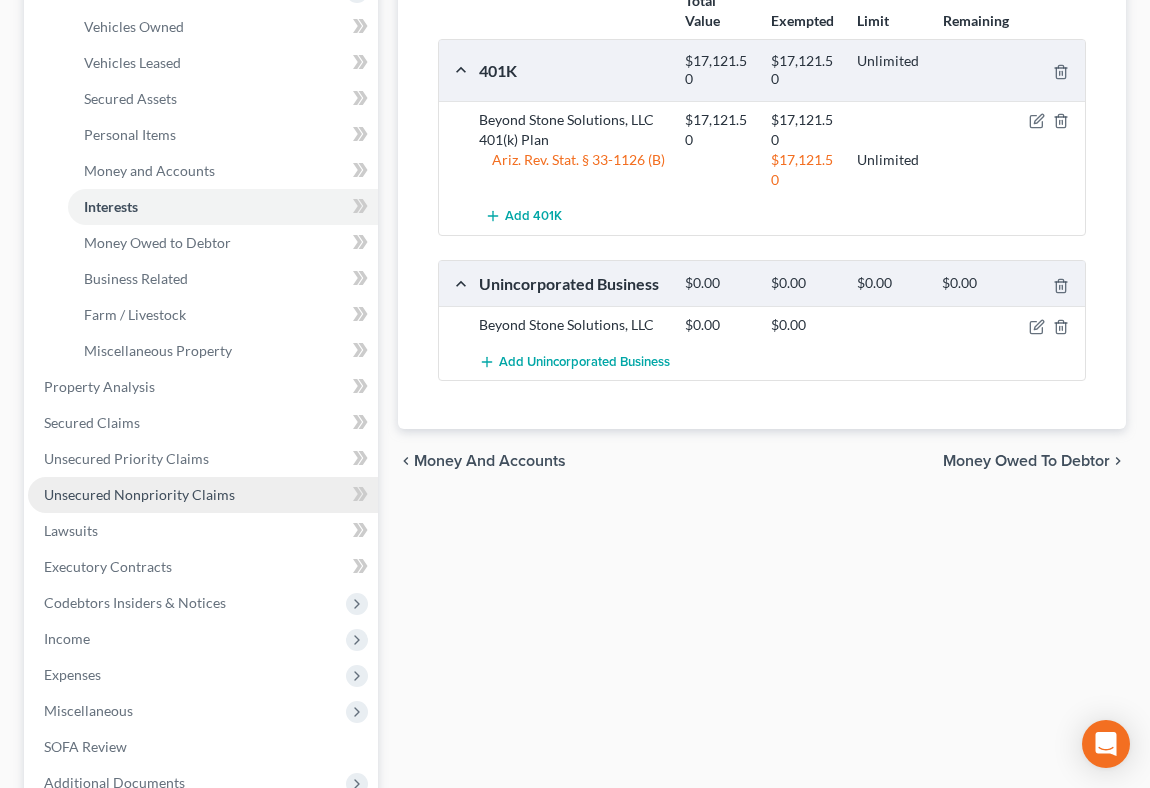 click on "Unsecured Nonpriority Claims" at bounding box center [139, 494] 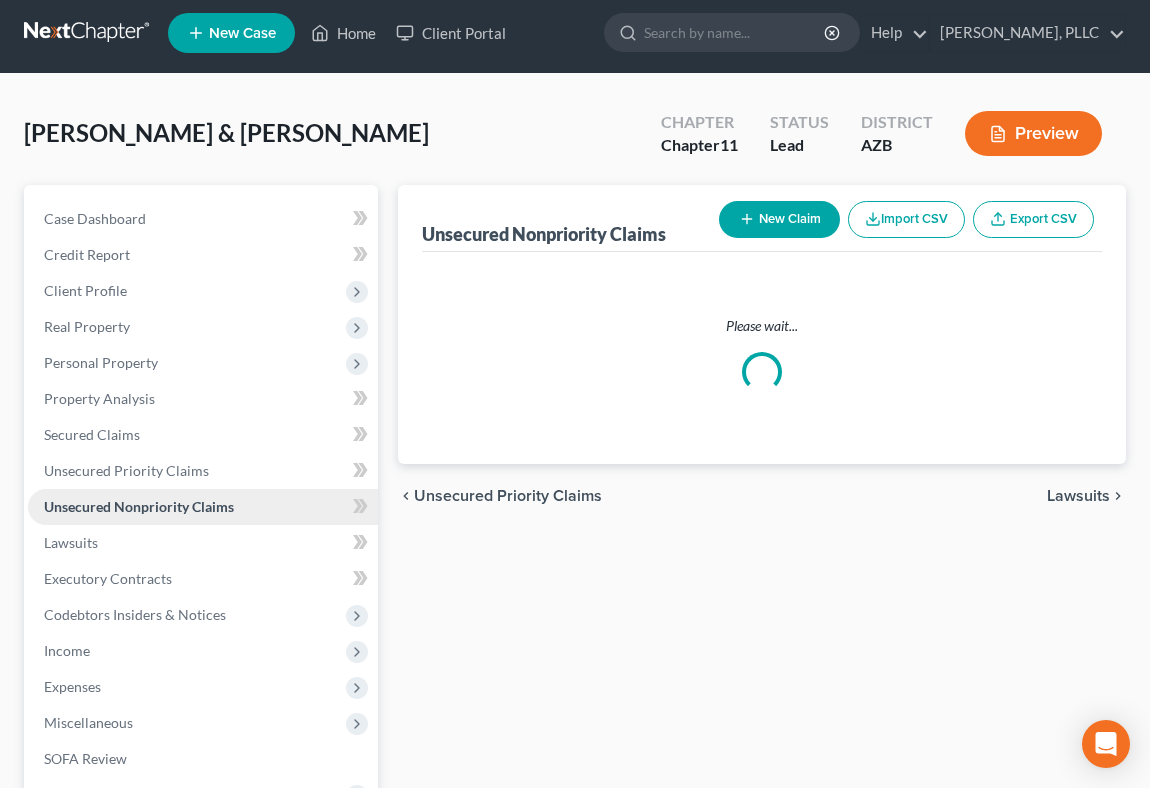 scroll, scrollTop: 0, scrollLeft: 0, axis: both 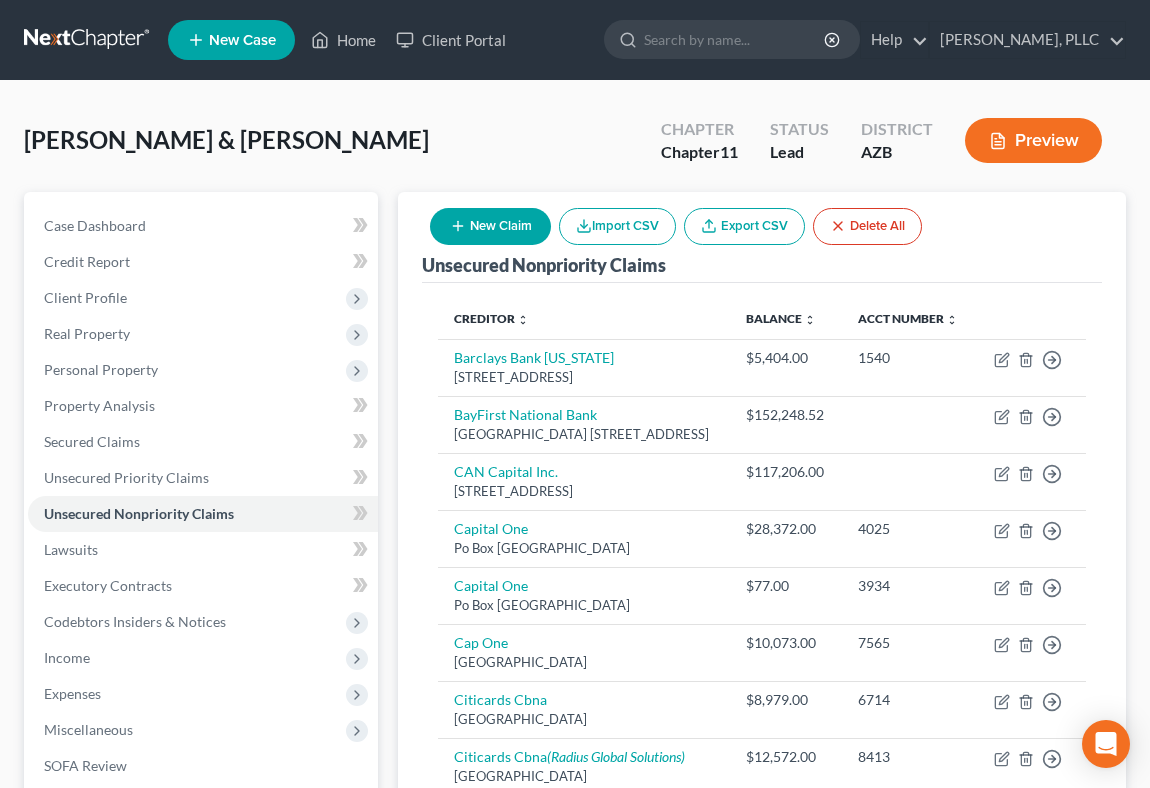 click on "New Claim" at bounding box center (490, 226) 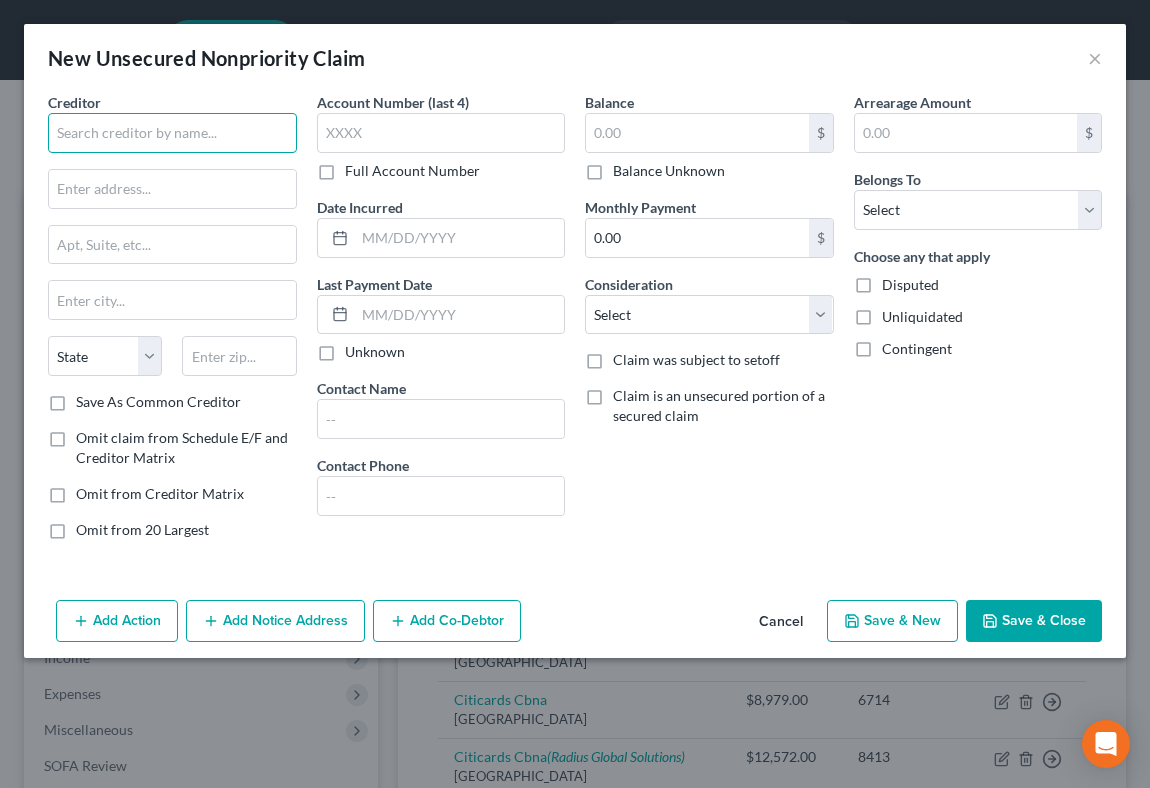 click at bounding box center [172, 133] 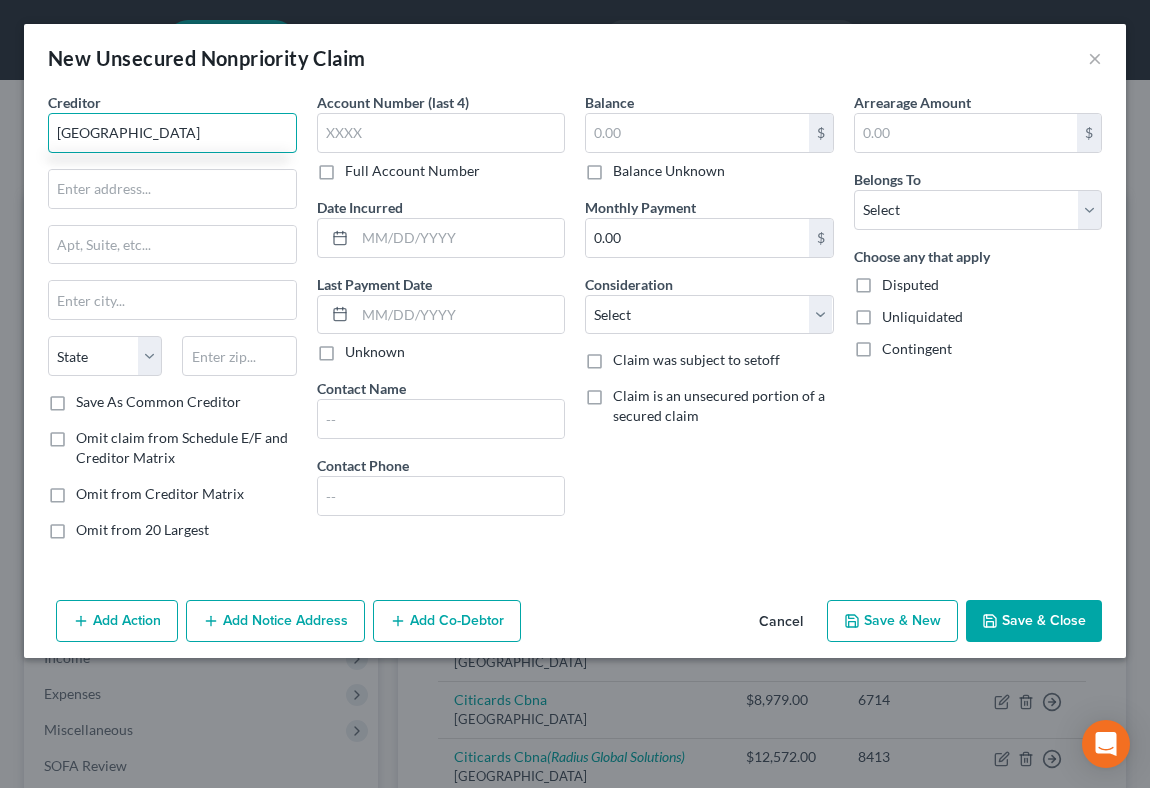 type on "[GEOGRAPHIC_DATA]" 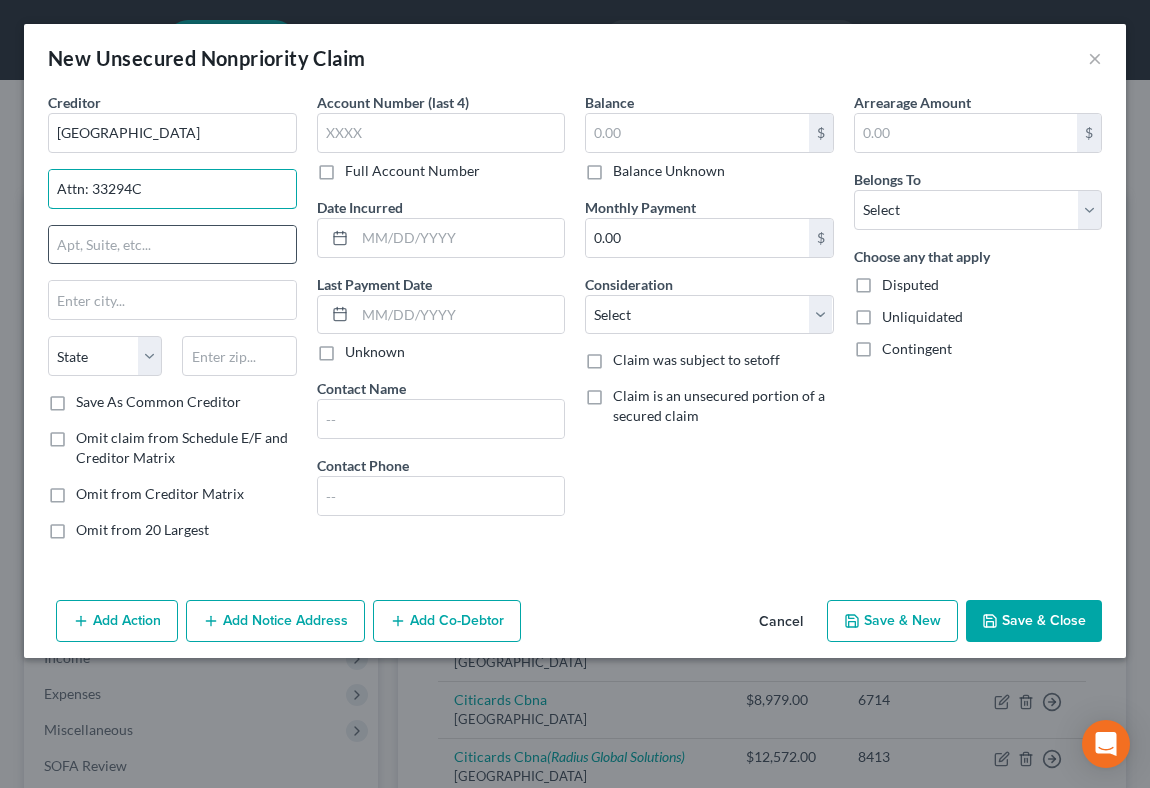 type on "Attn: 33294C" 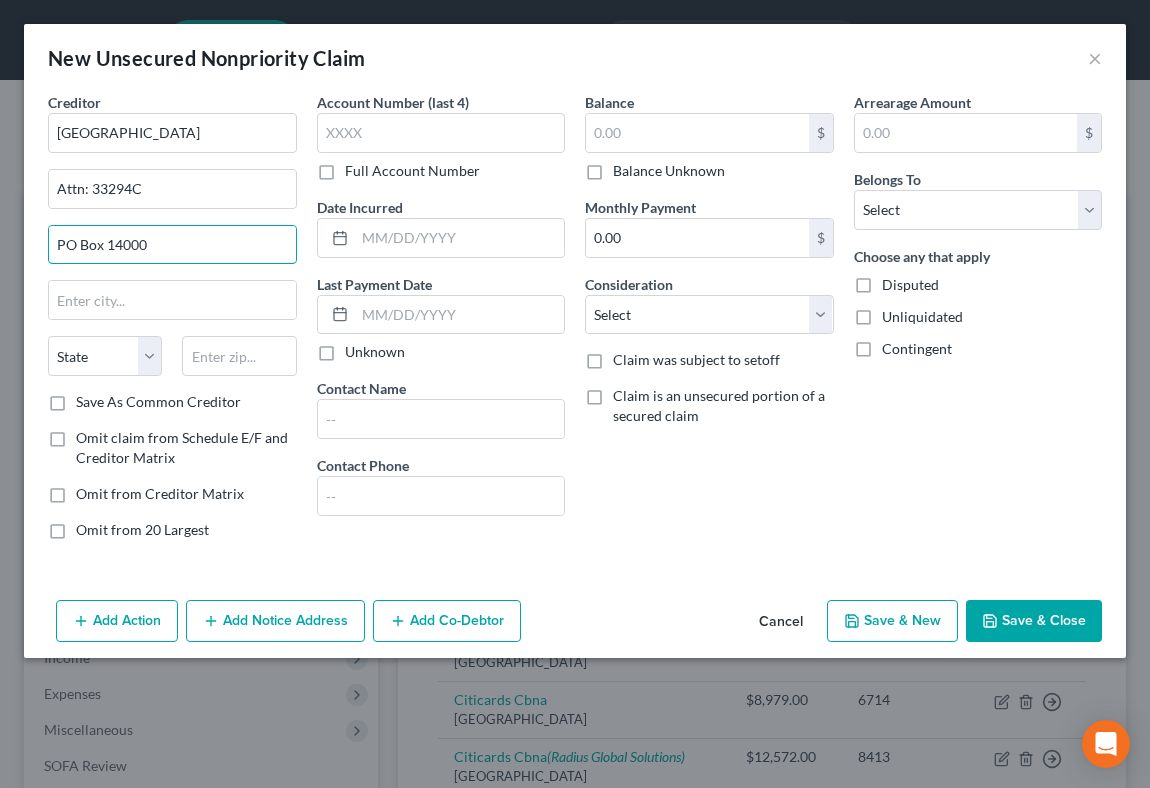 type on "PO Box 14000" 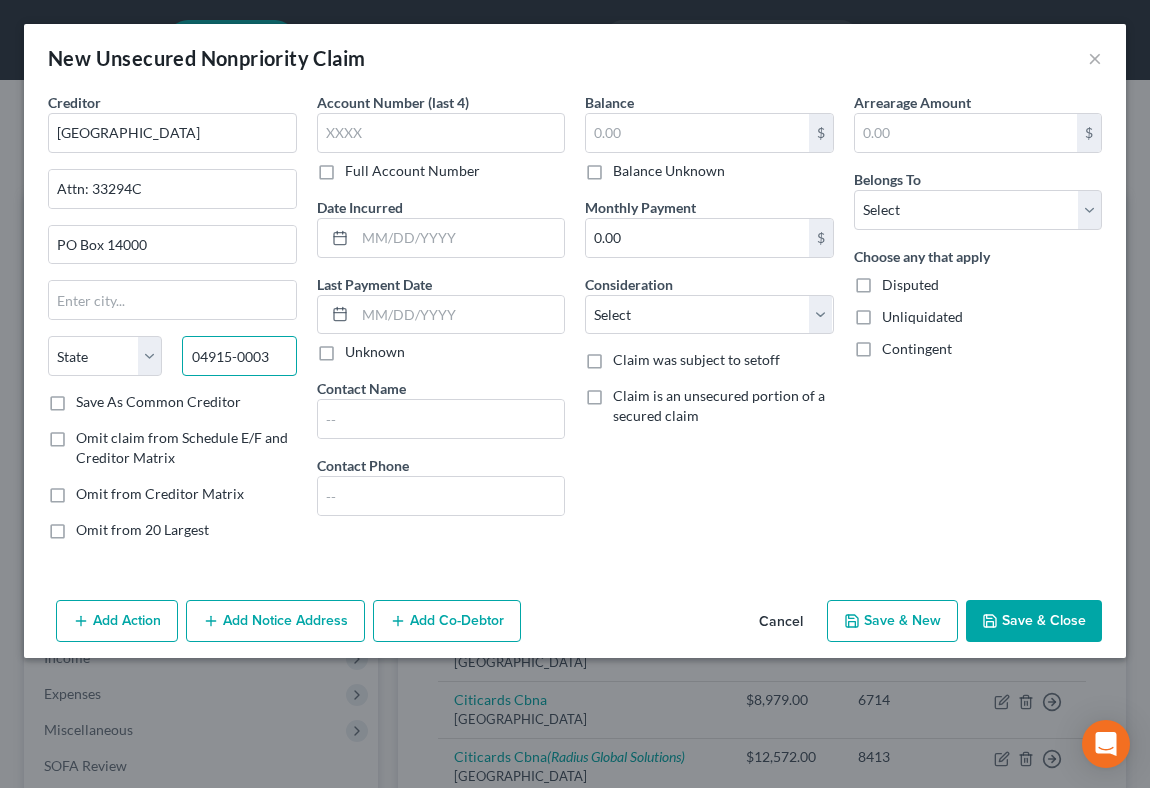 click on "04915-0003" at bounding box center [239, 356] 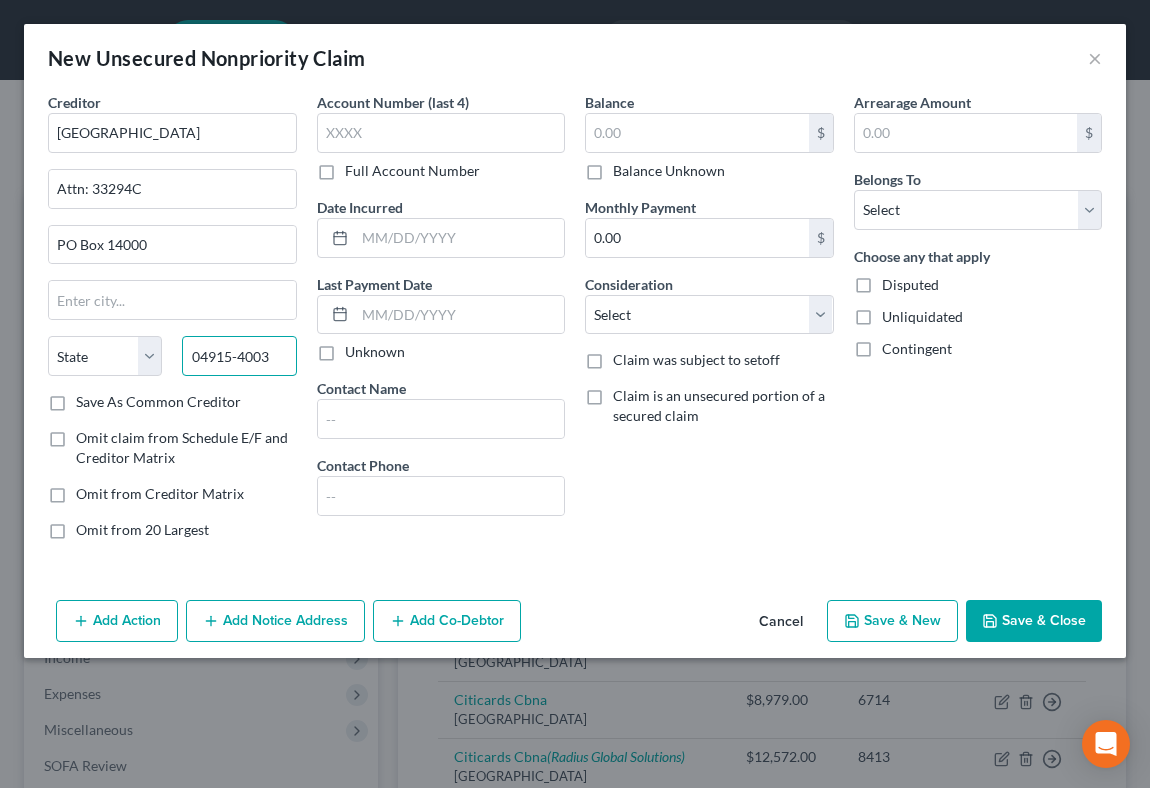 type on "04915-4003" 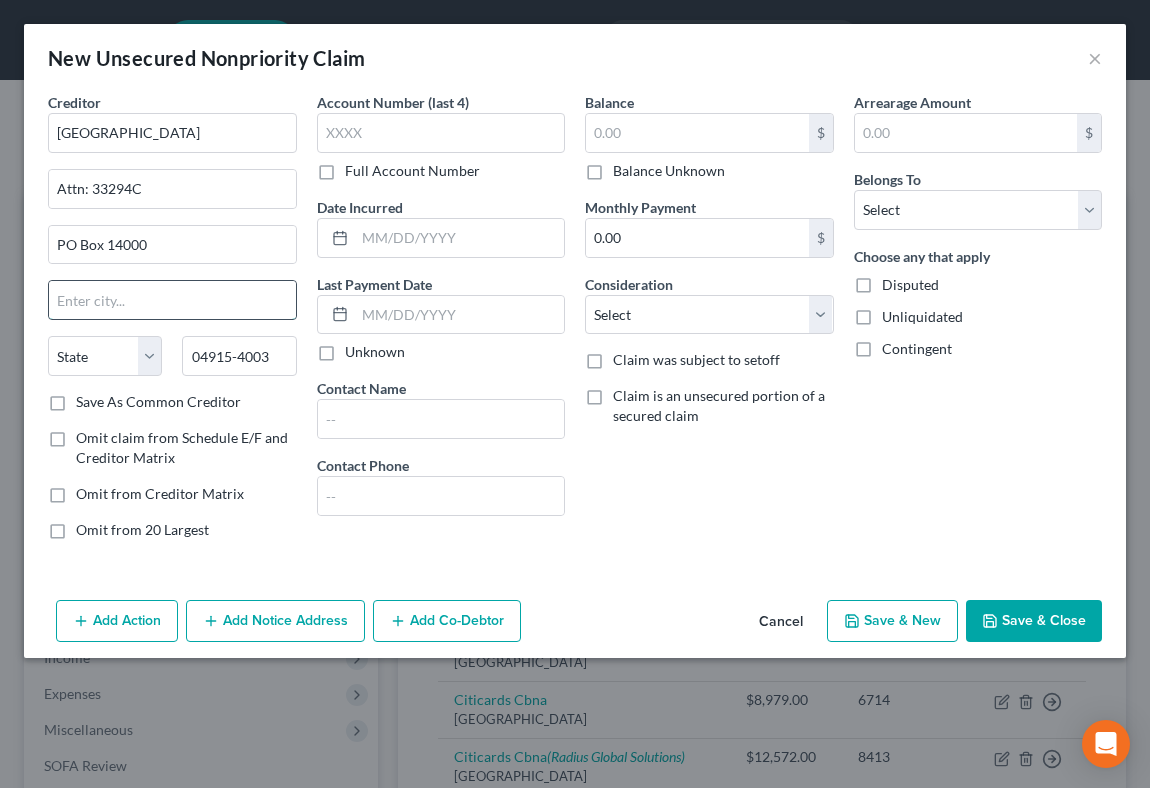 click at bounding box center (172, 300) 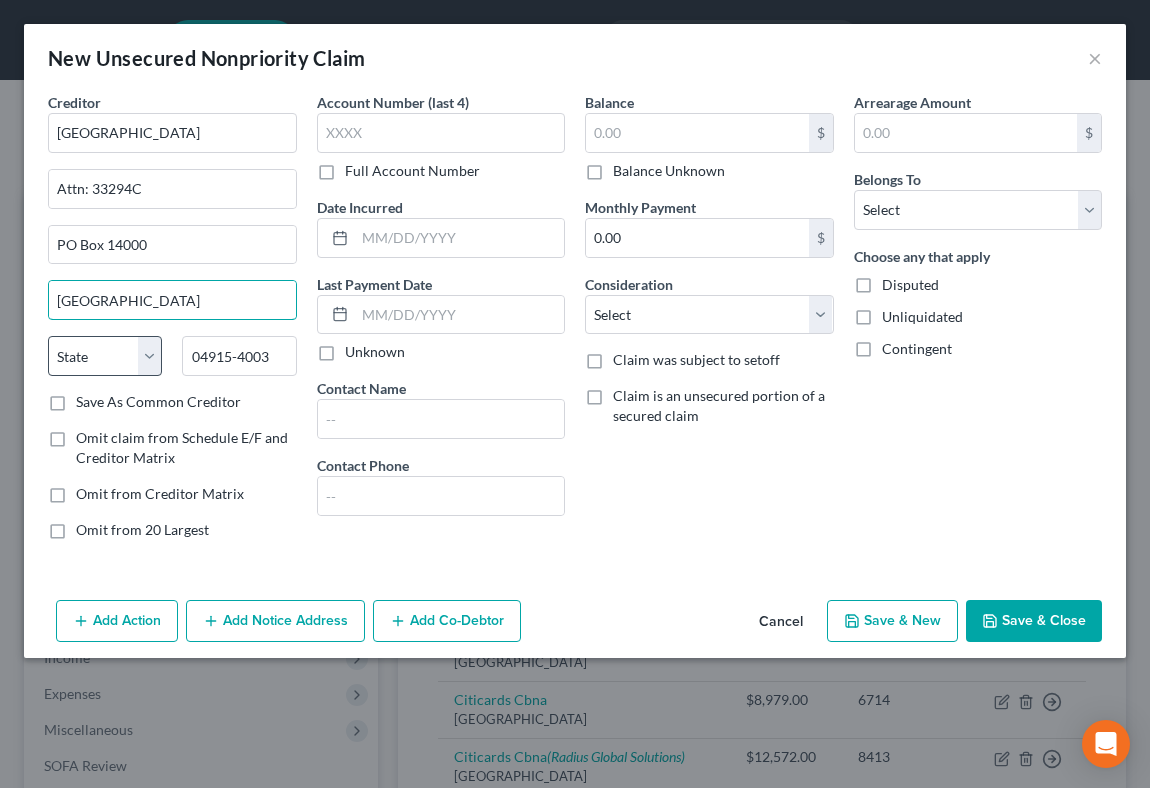 type on "Belfast" 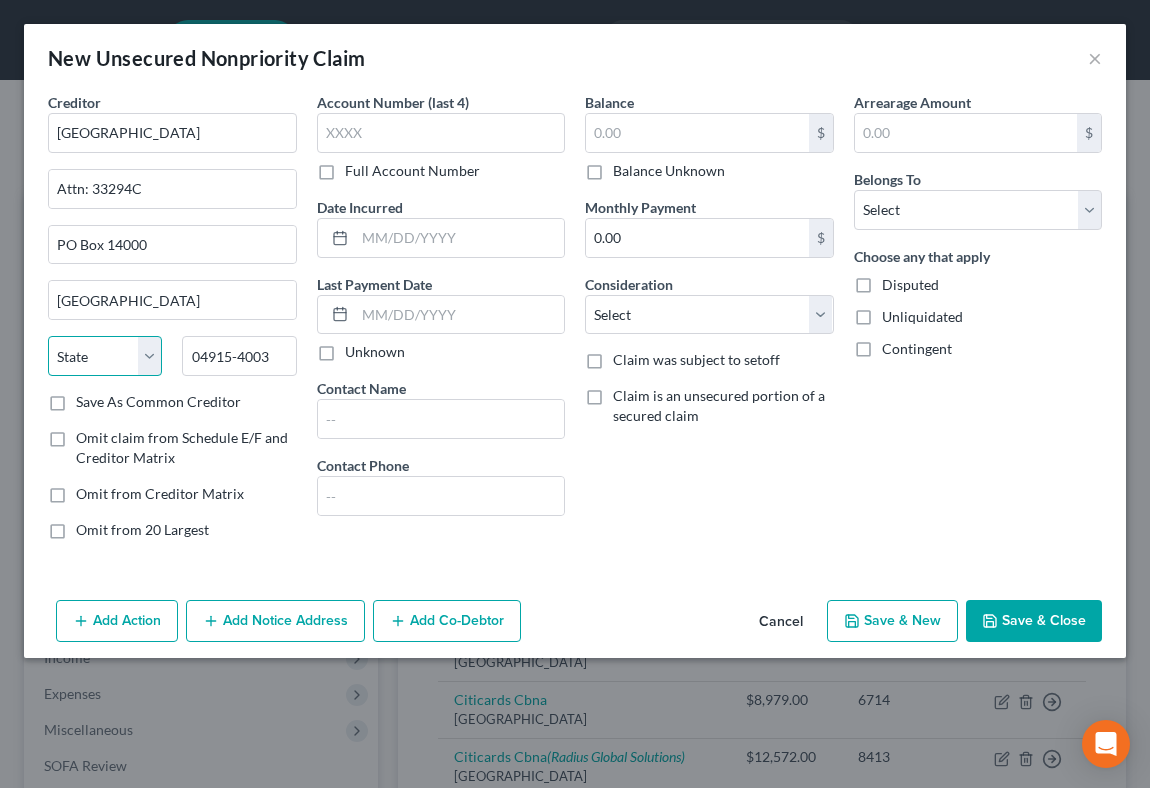 select on "20" 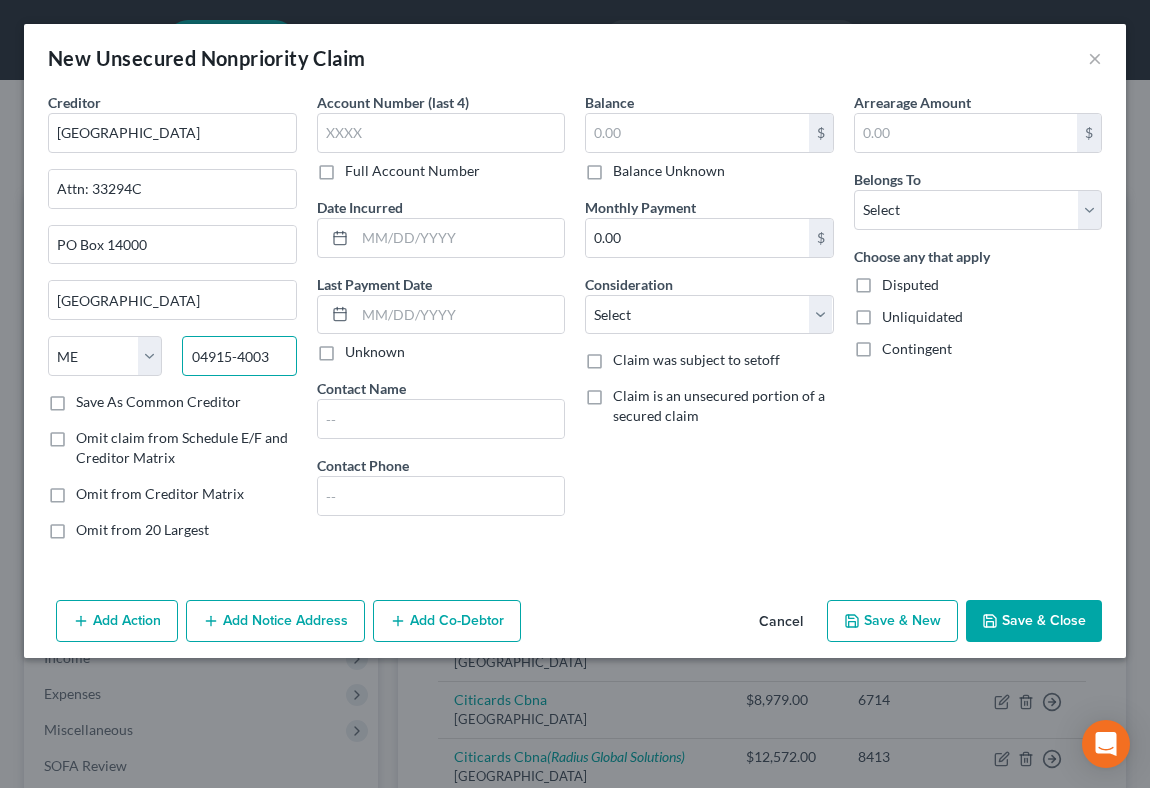 click on "04915-4003" at bounding box center [239, 356] 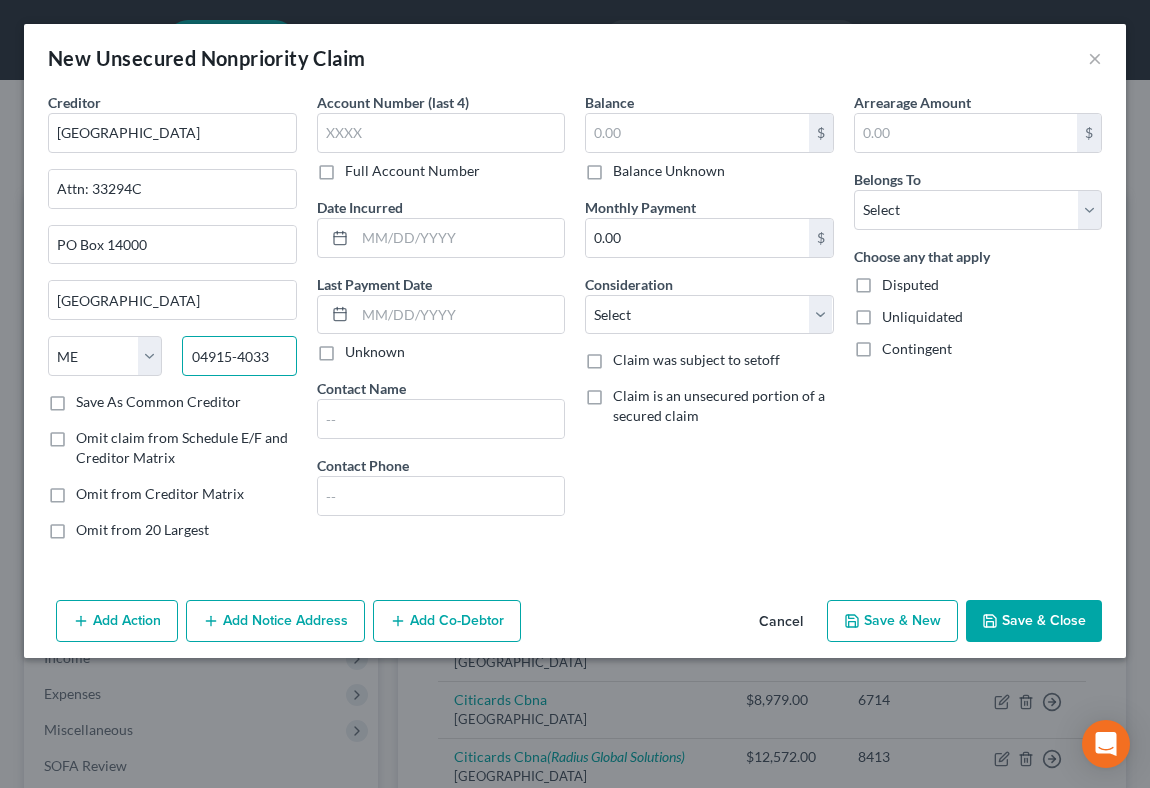 type on "04915-4033" 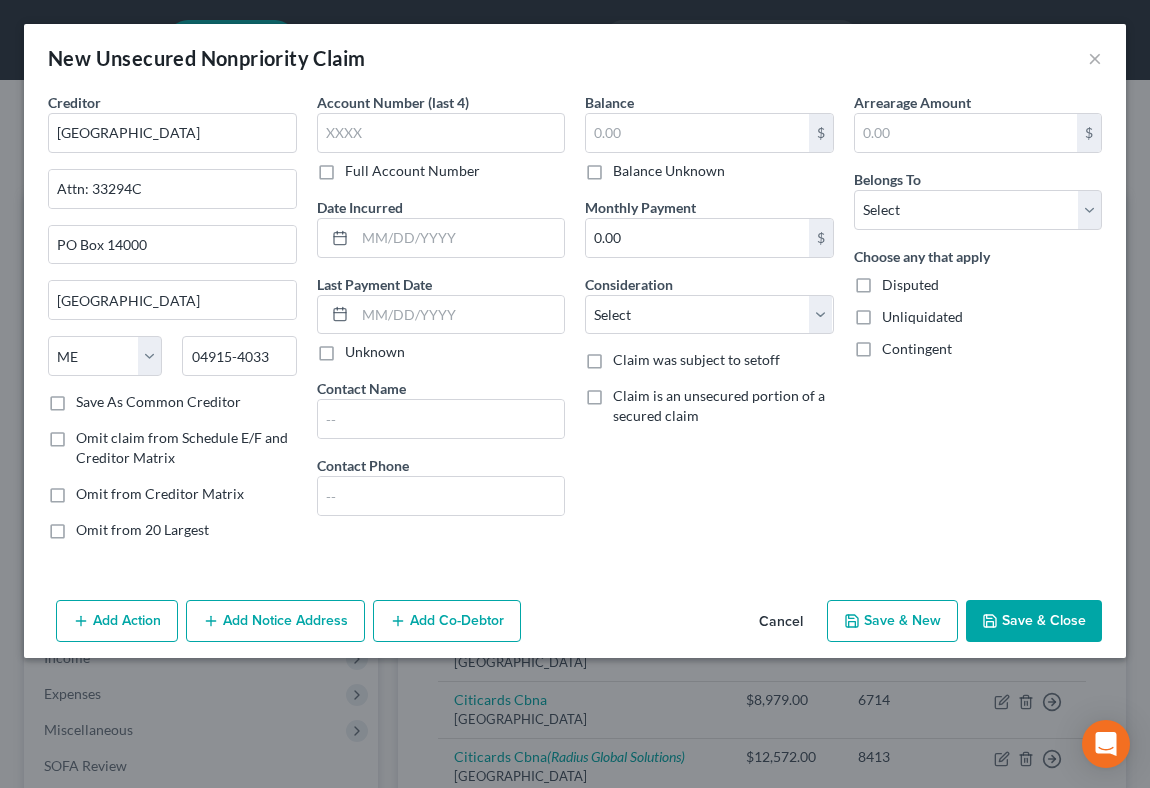 click on "Full Account Number" at bounding box center (412, 171) 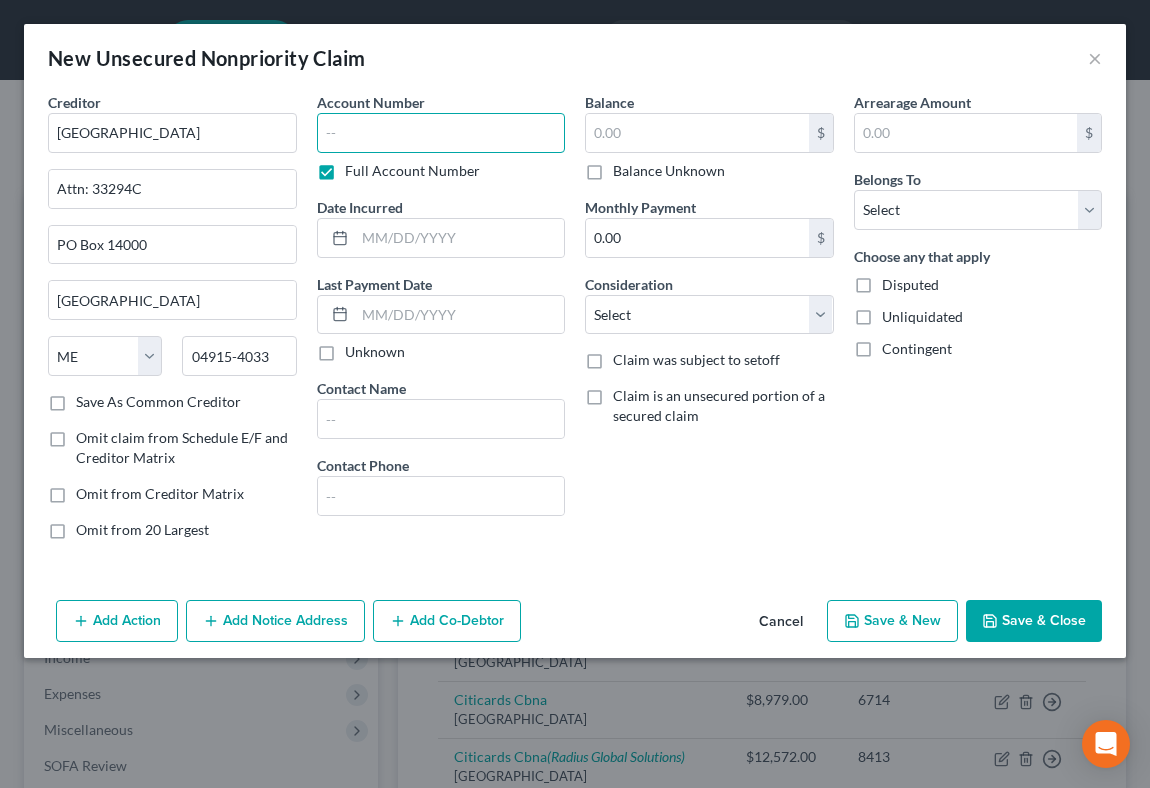 click at bounding box center [441, 133] 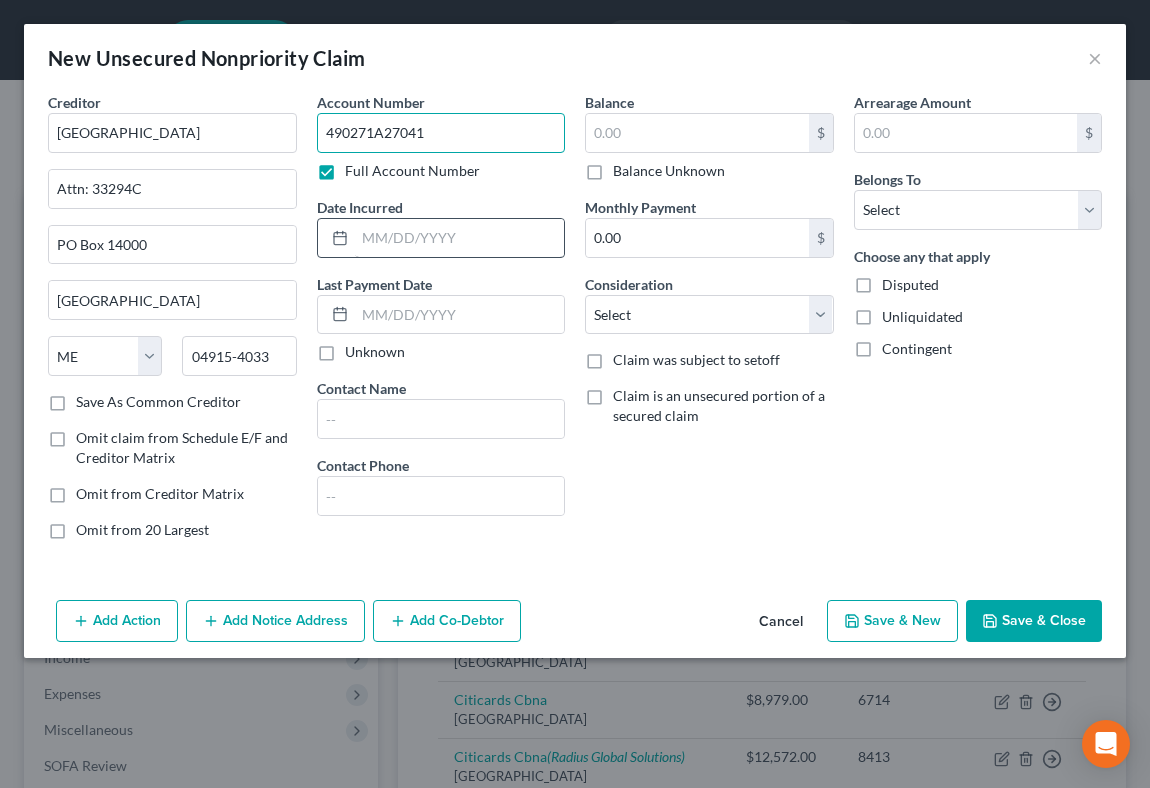 type on "490271A27041" 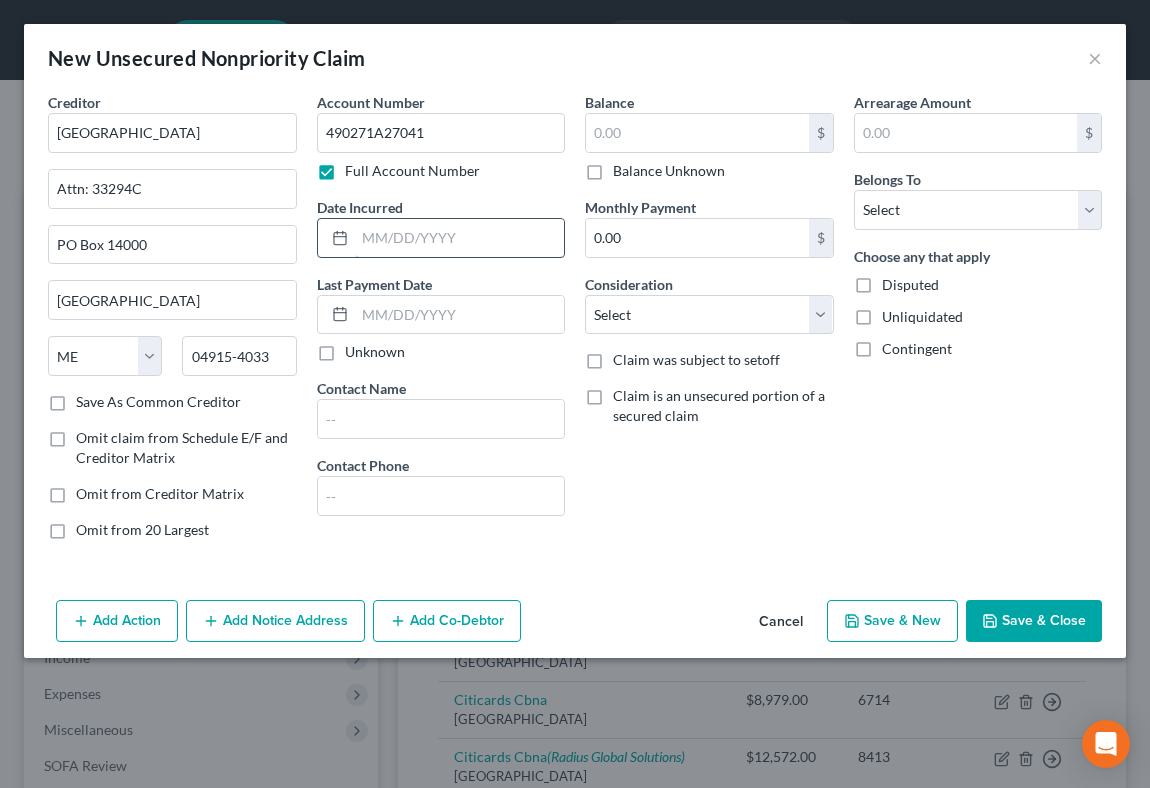 click at bounding box center [460, 238] 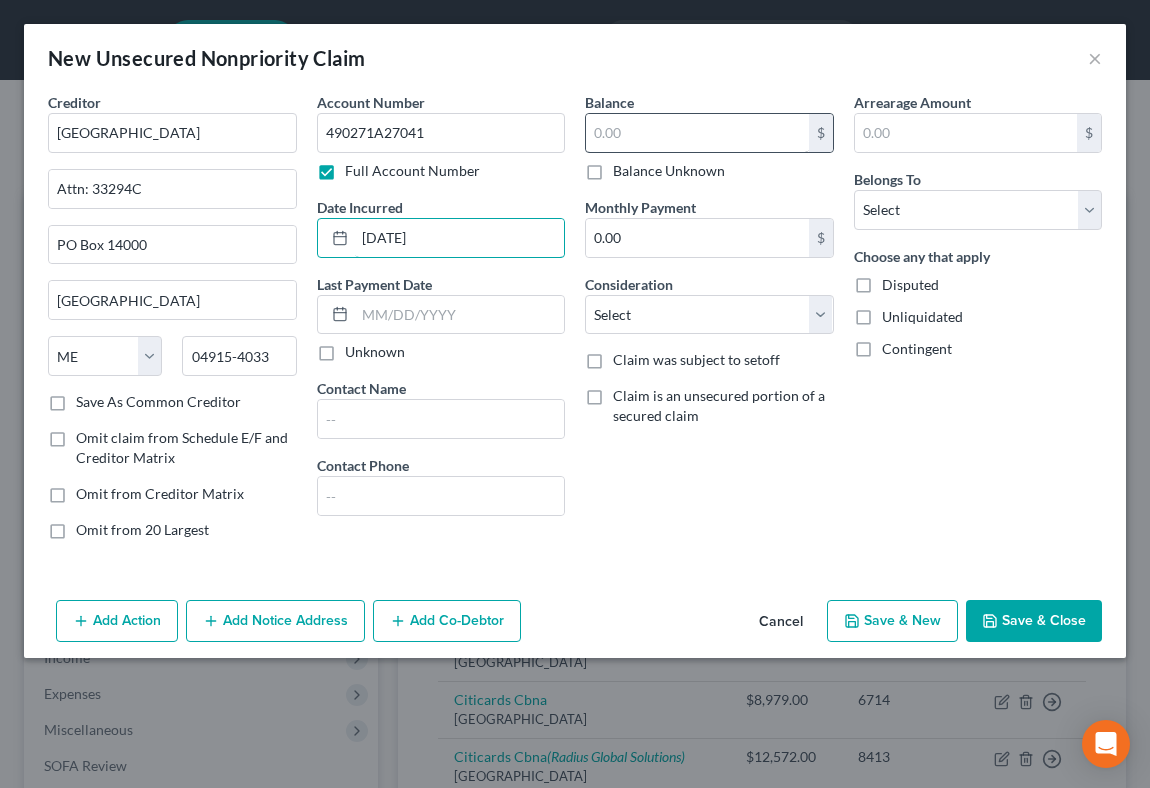 type on "02/04/2025" 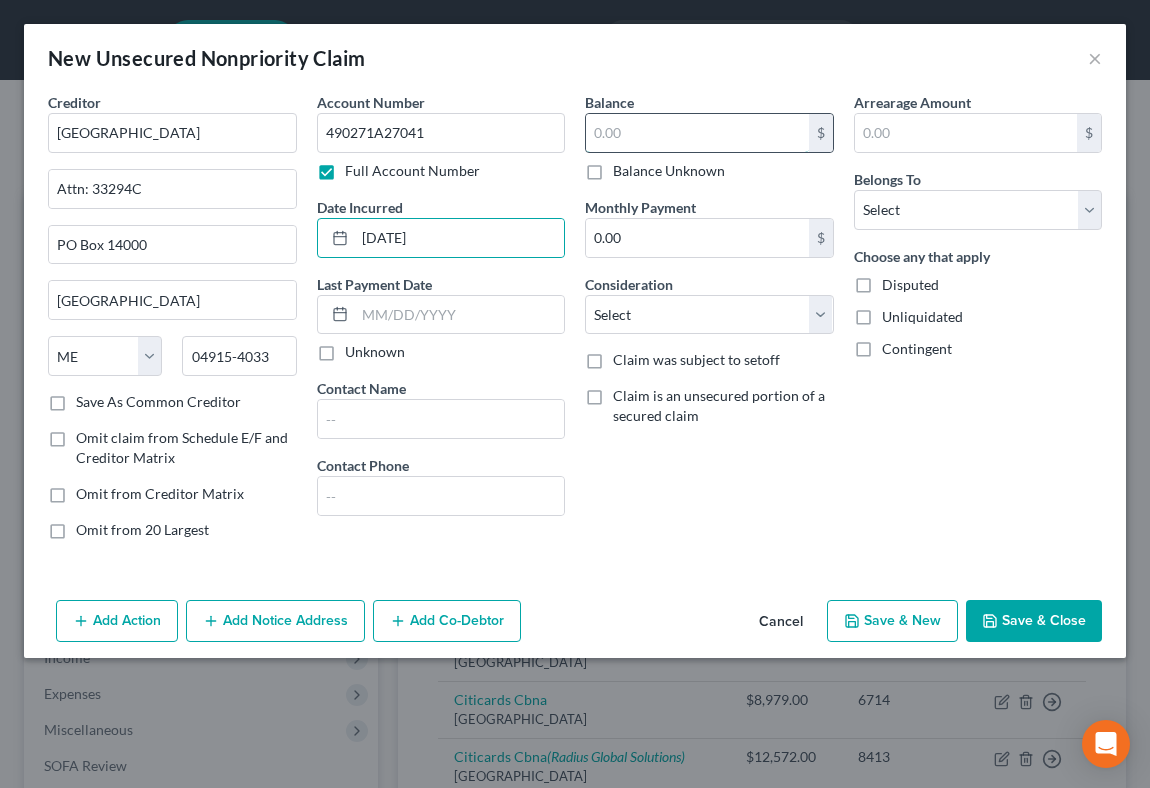 click at bounding box center [697, 133] 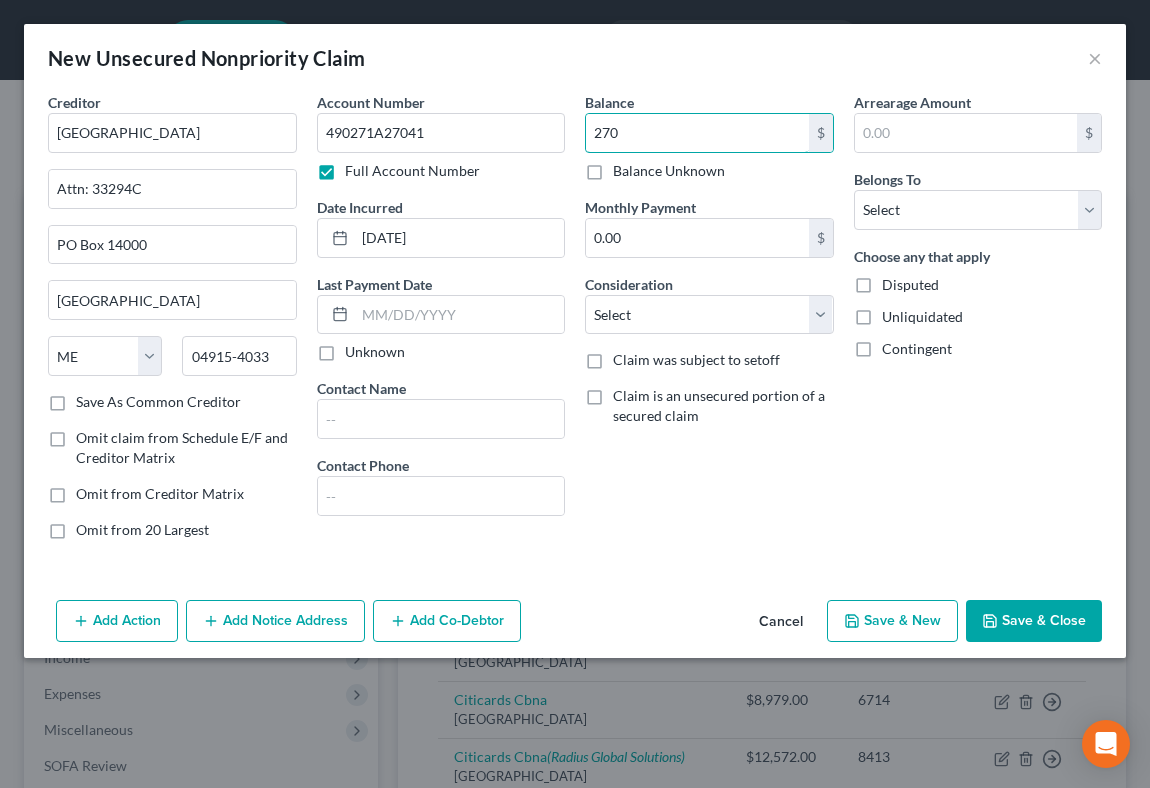 type on "270" 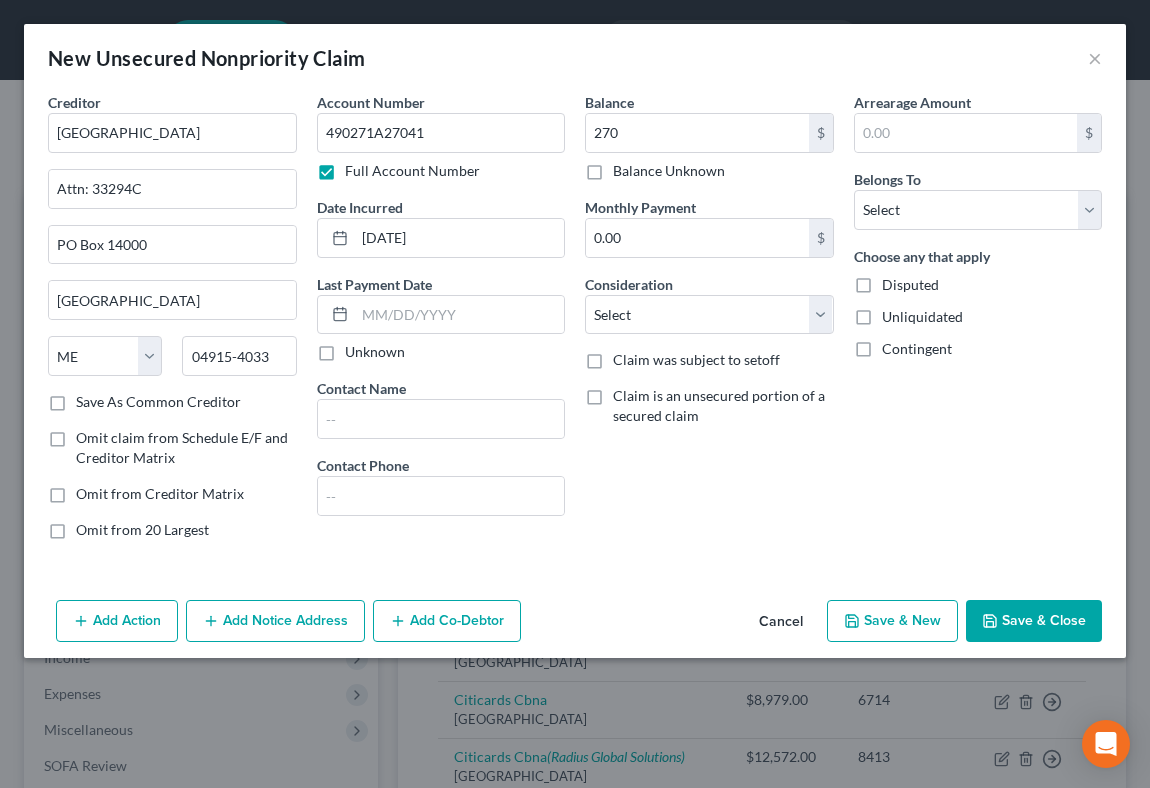 click on "Belongs To
*" at bounding box center (887, 179) 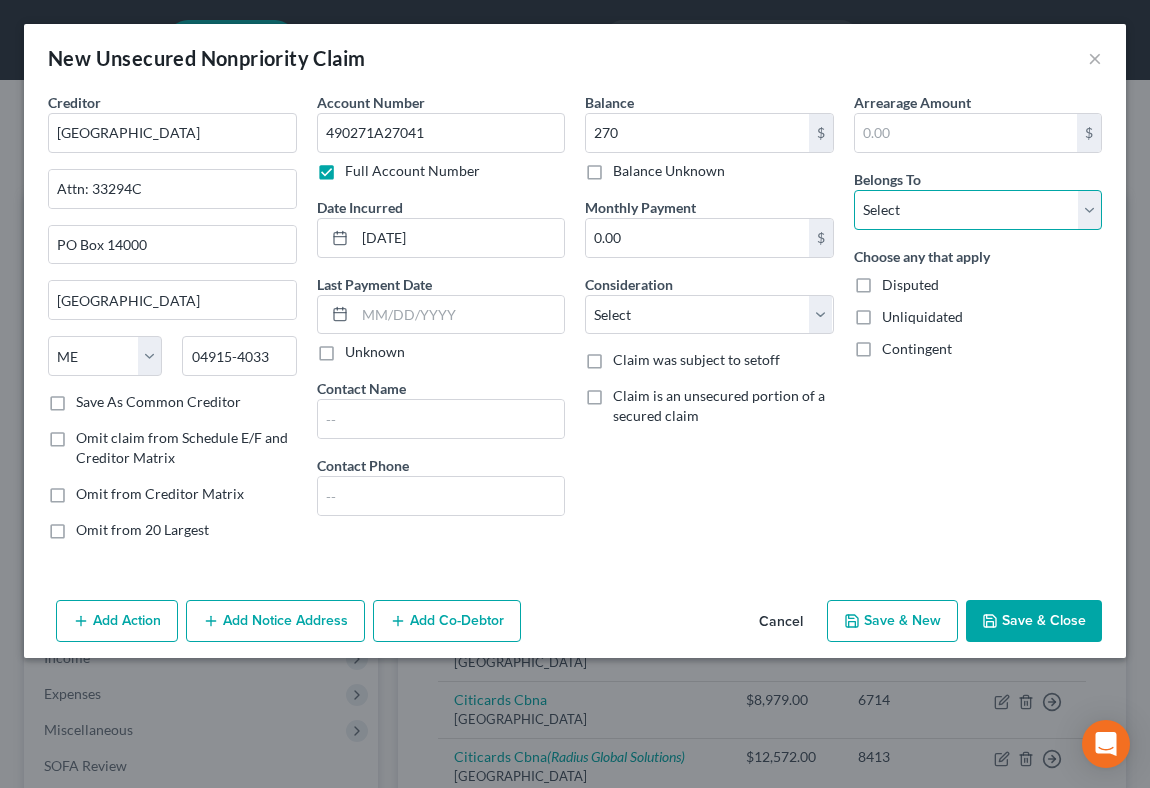 select on "0" 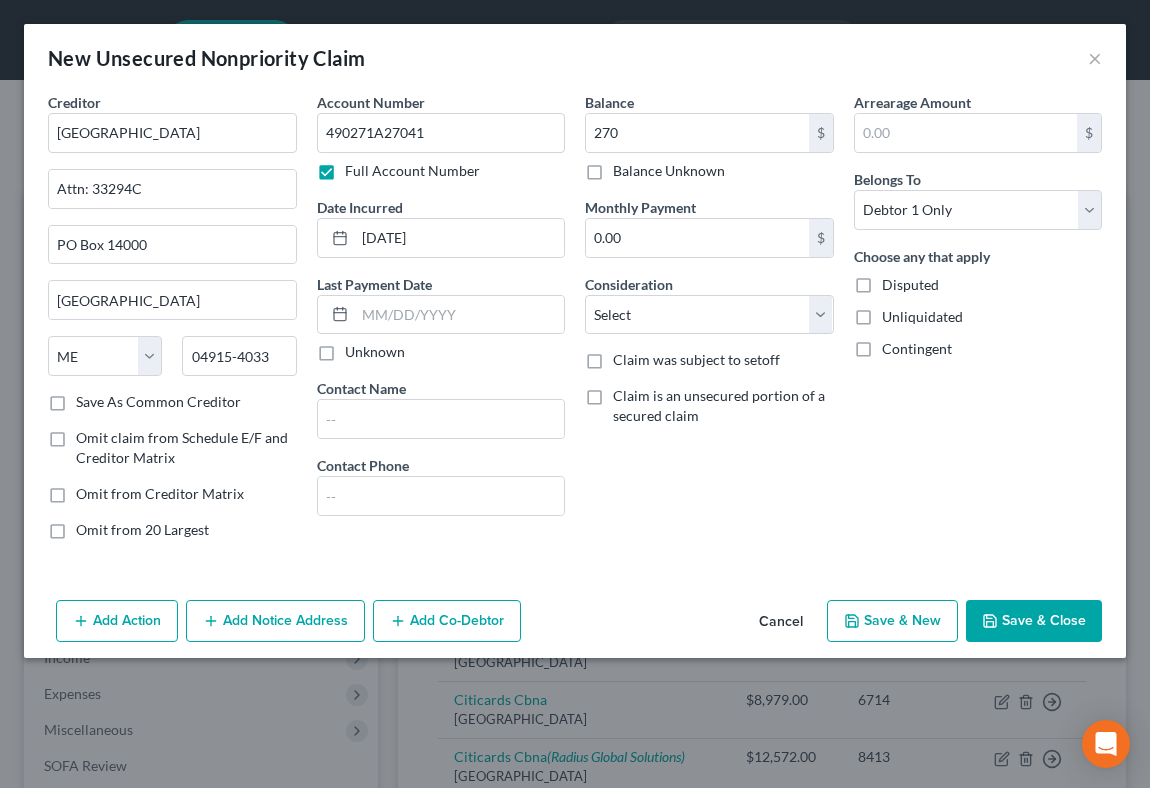 click 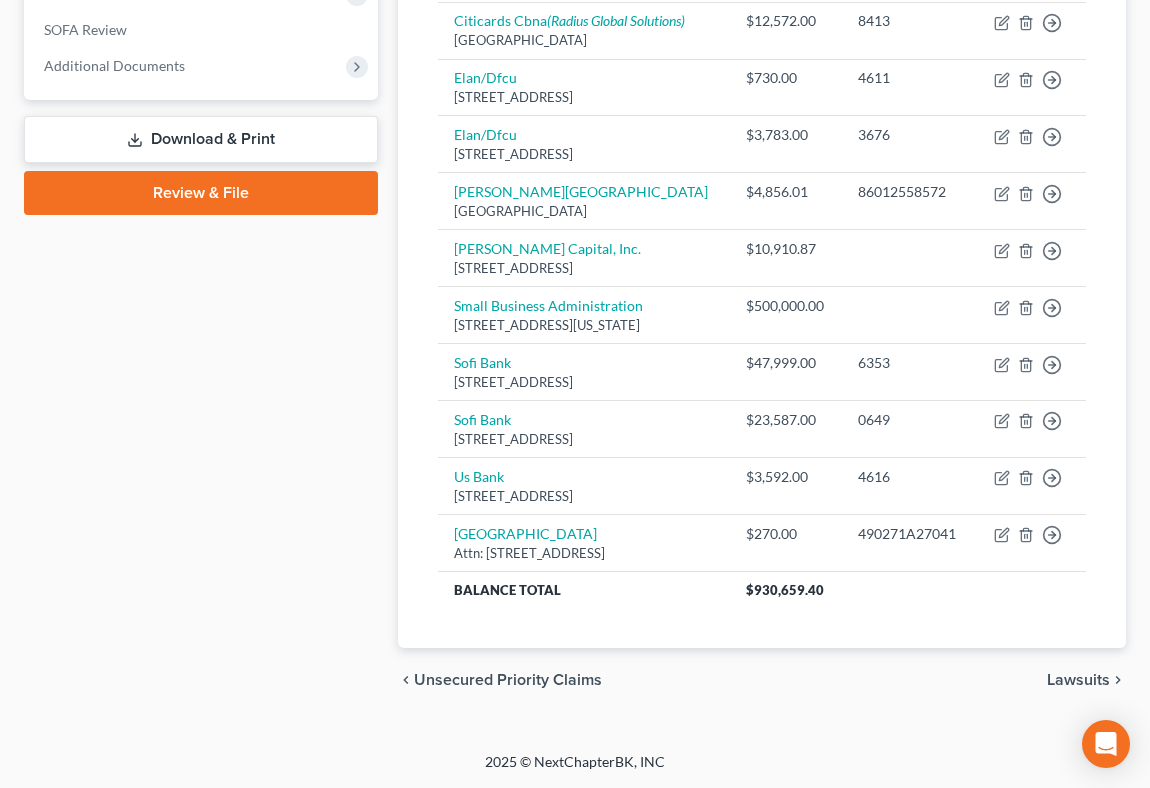 scroll, scrollTop: 851, scrollLeft: 0, axis: vertical 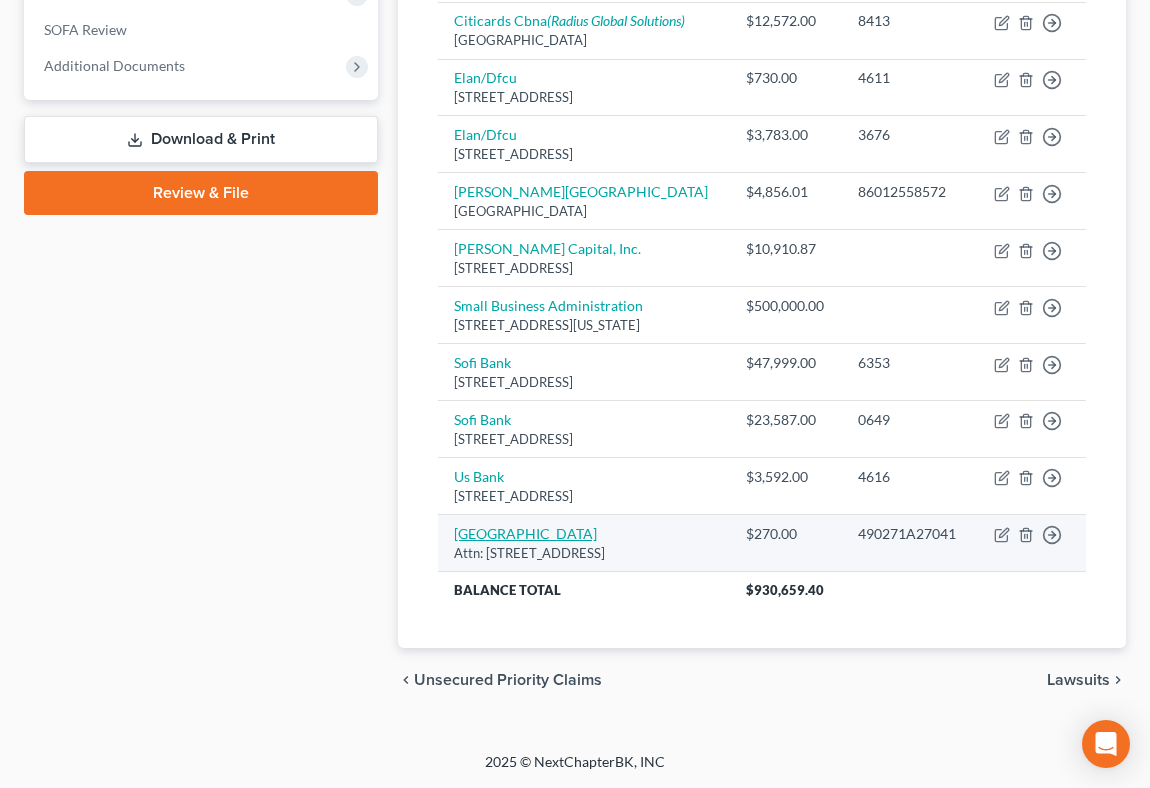 click on "[GEOGRAPHIC_DATA]" at bounding box center (525, 533) 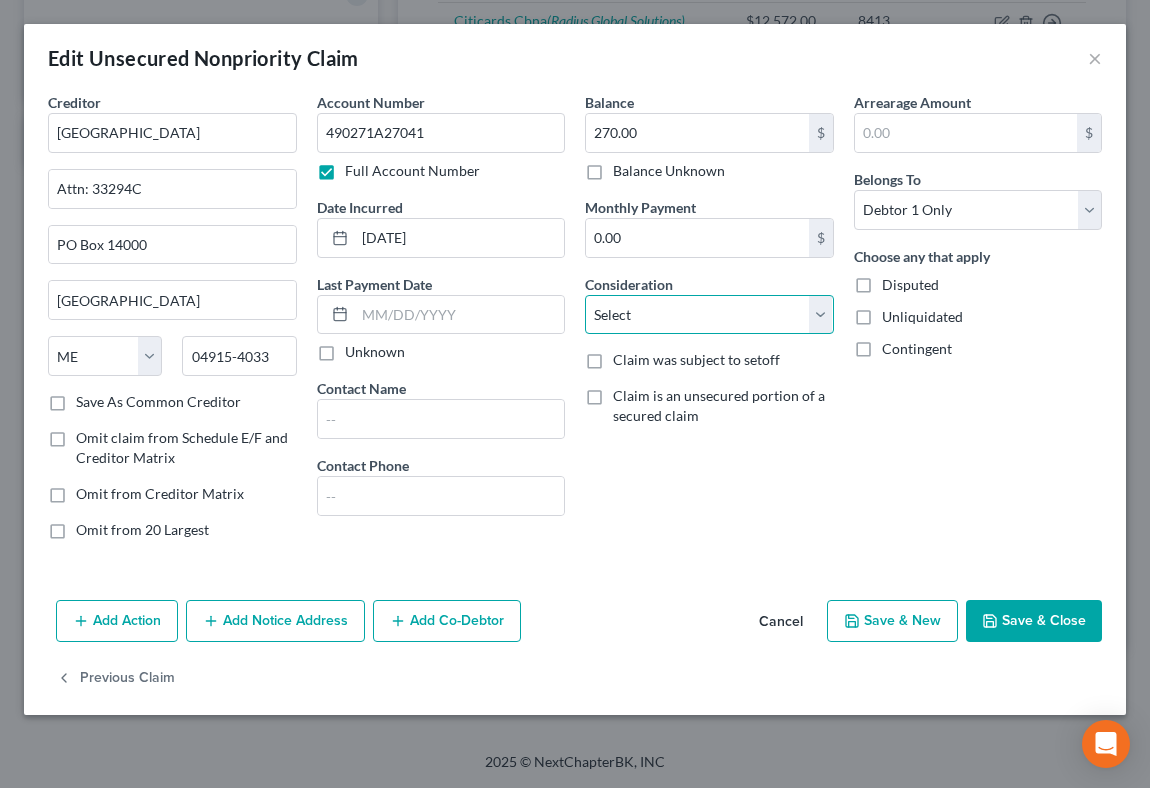 select on "9" 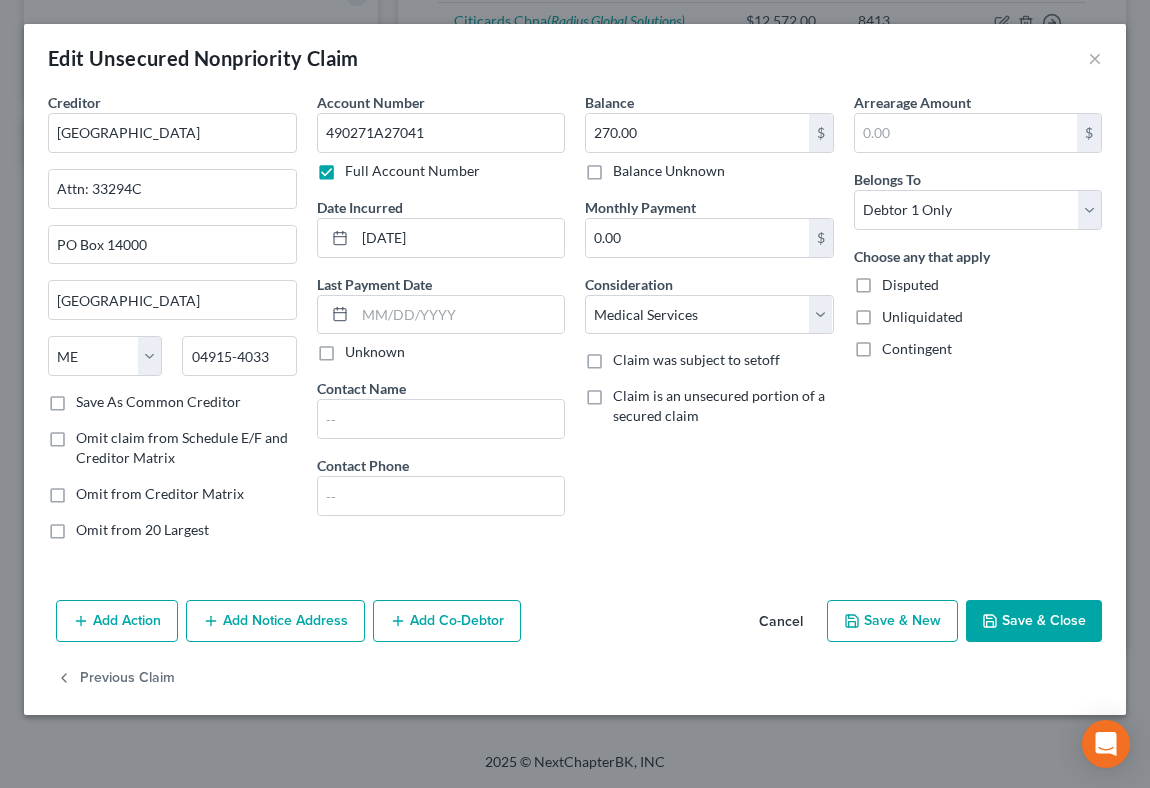 click on "Save & Close" at bounding box center (1034, 621) 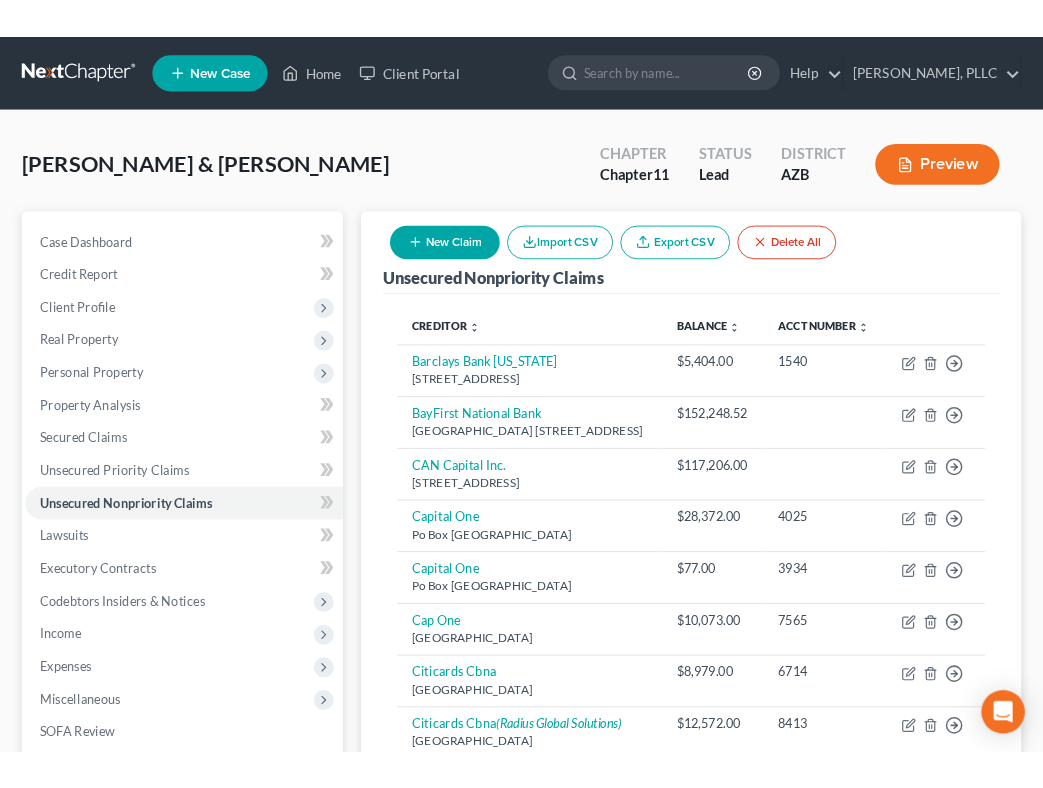 scroll, scrollTop: 0, scrollLeft: 0, axis: both 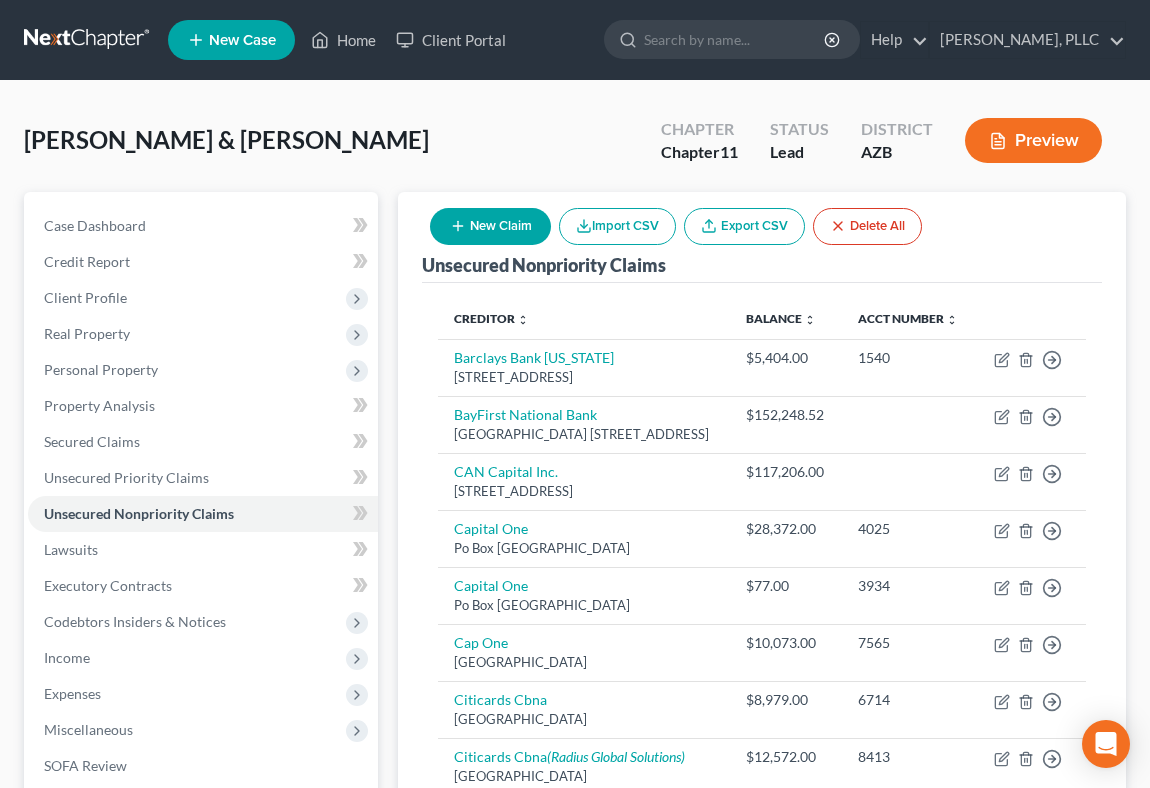 click on "New Claim" at bounding box center (490, 226) 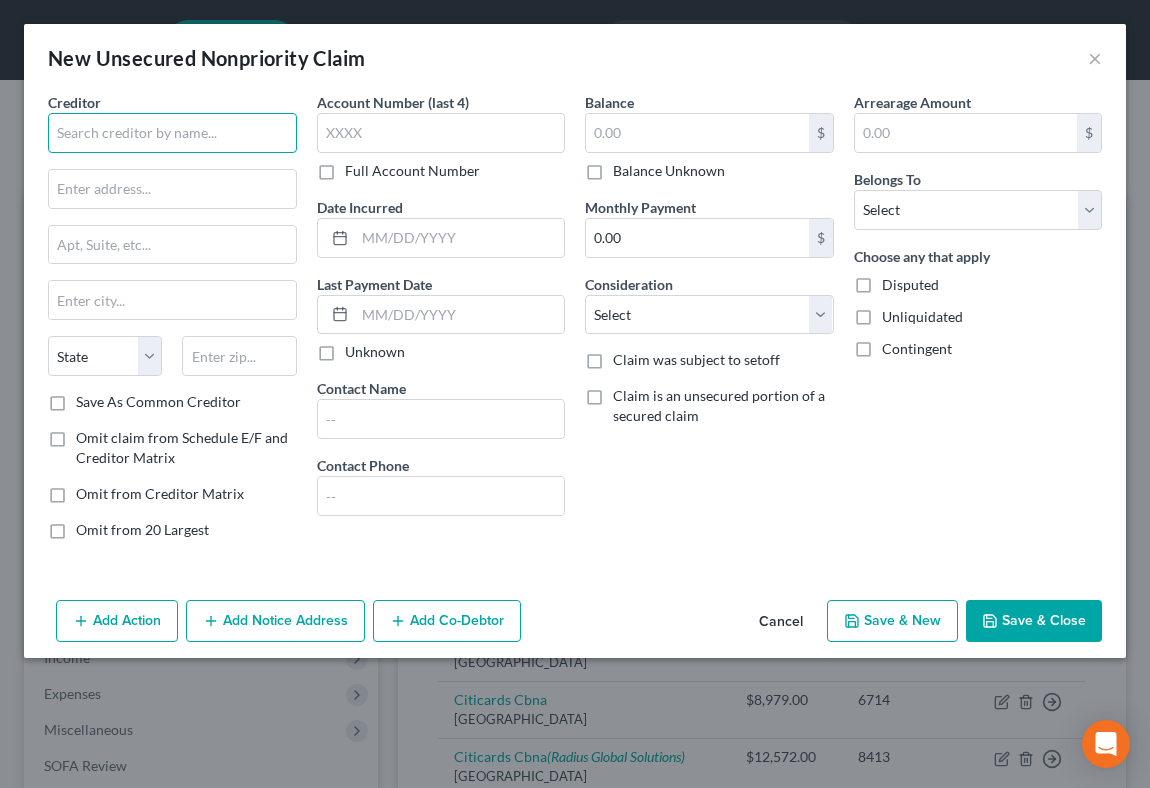 click at bounding box center [172, 133] 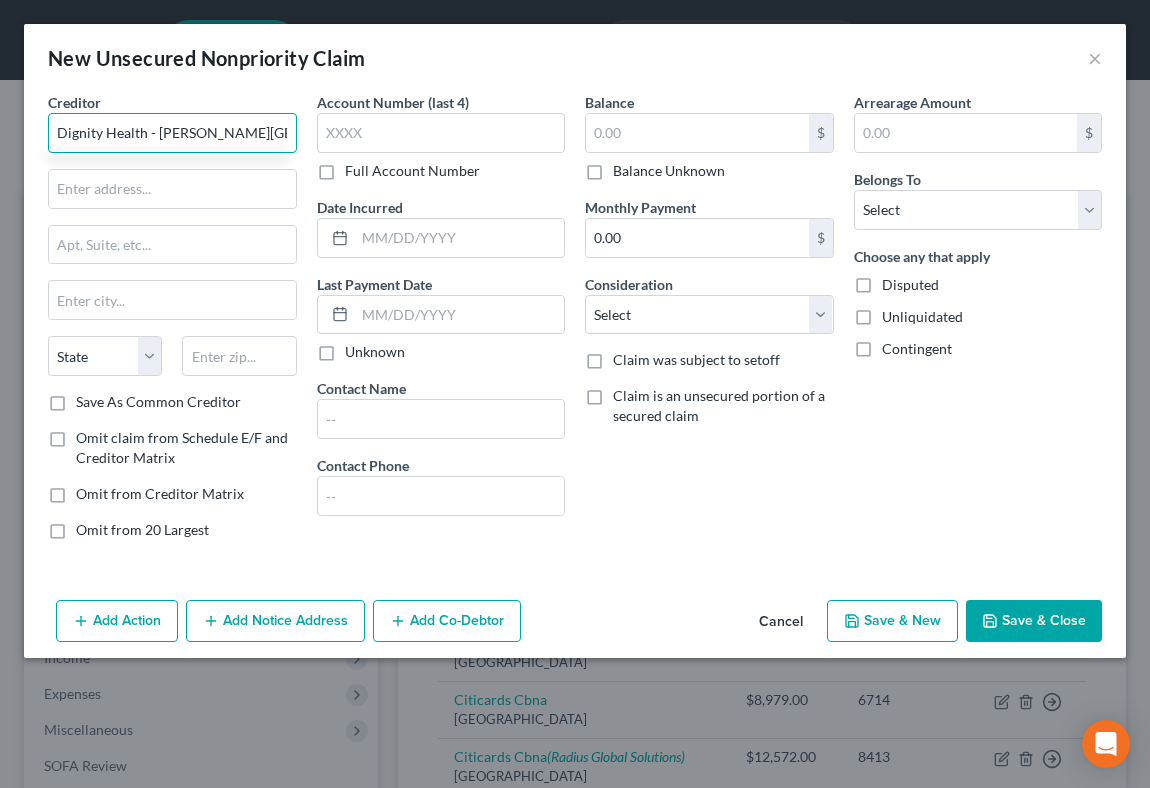 type on "Dignity Health - [PERSON_NAME][GEOGRAPHIC_DATA]" 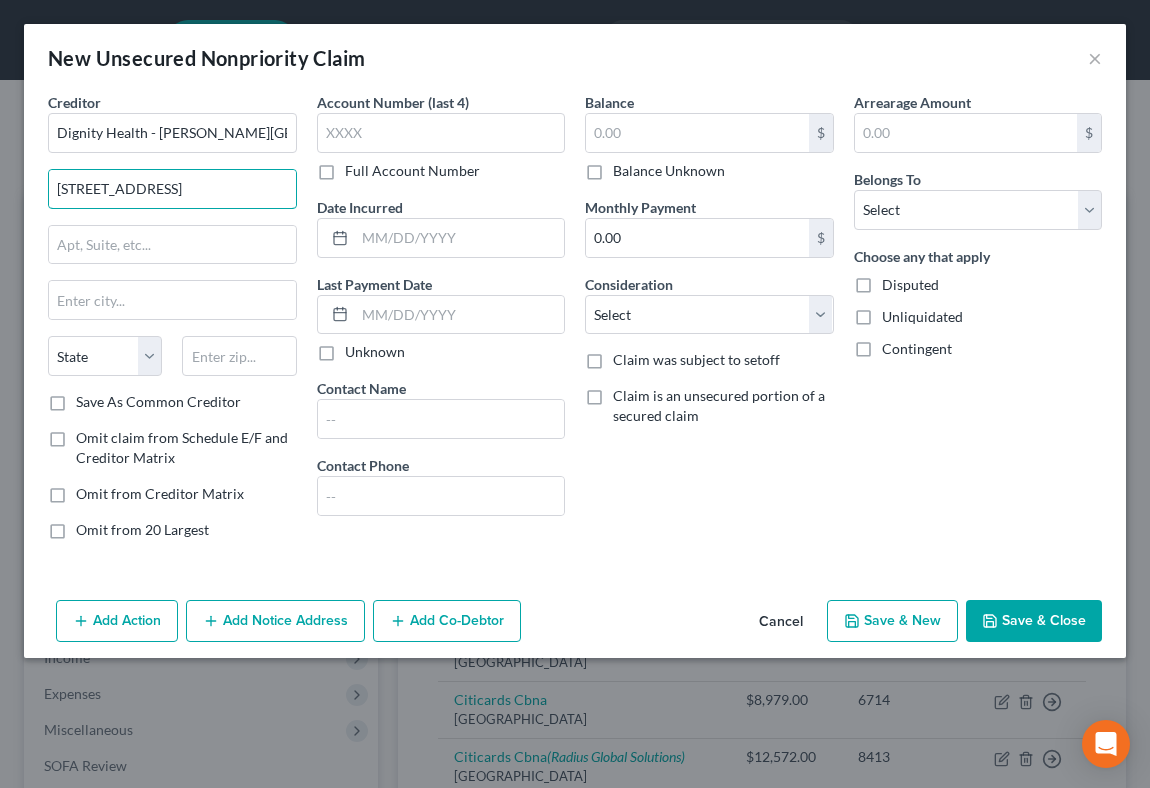 type on "3555 S. Val Vista Dr." 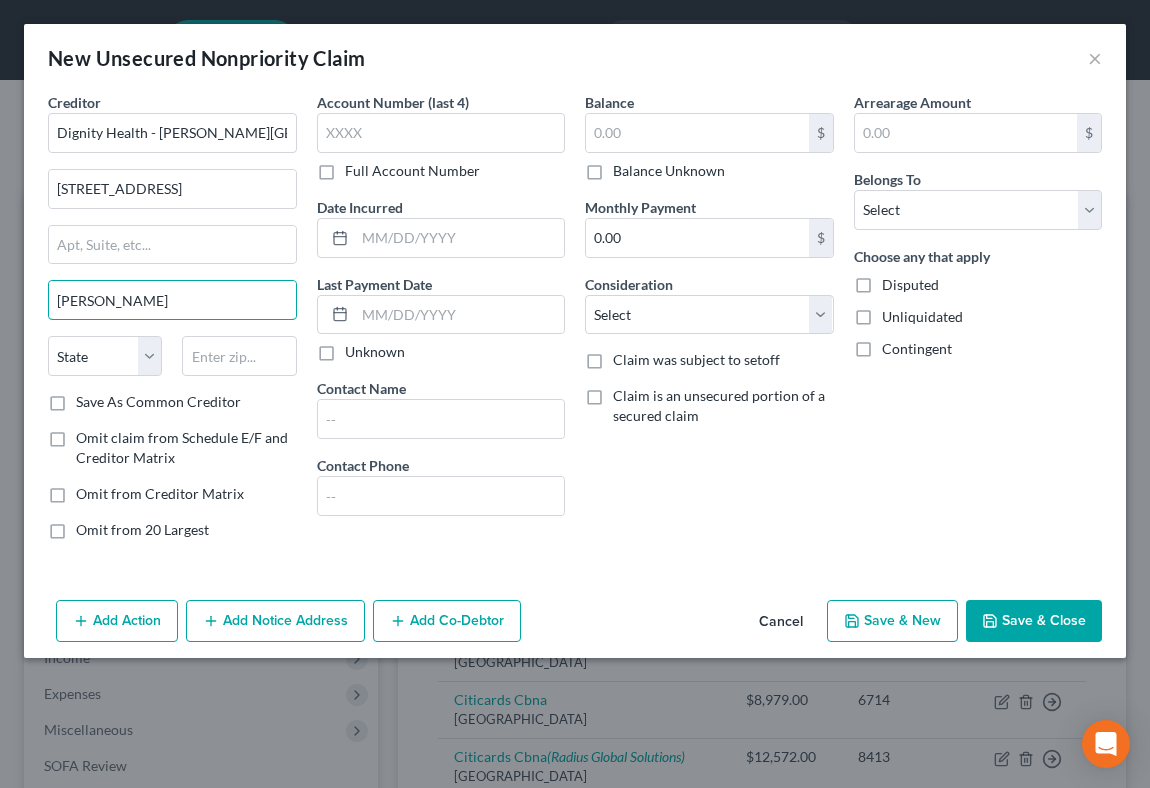 type on "Gilbert" 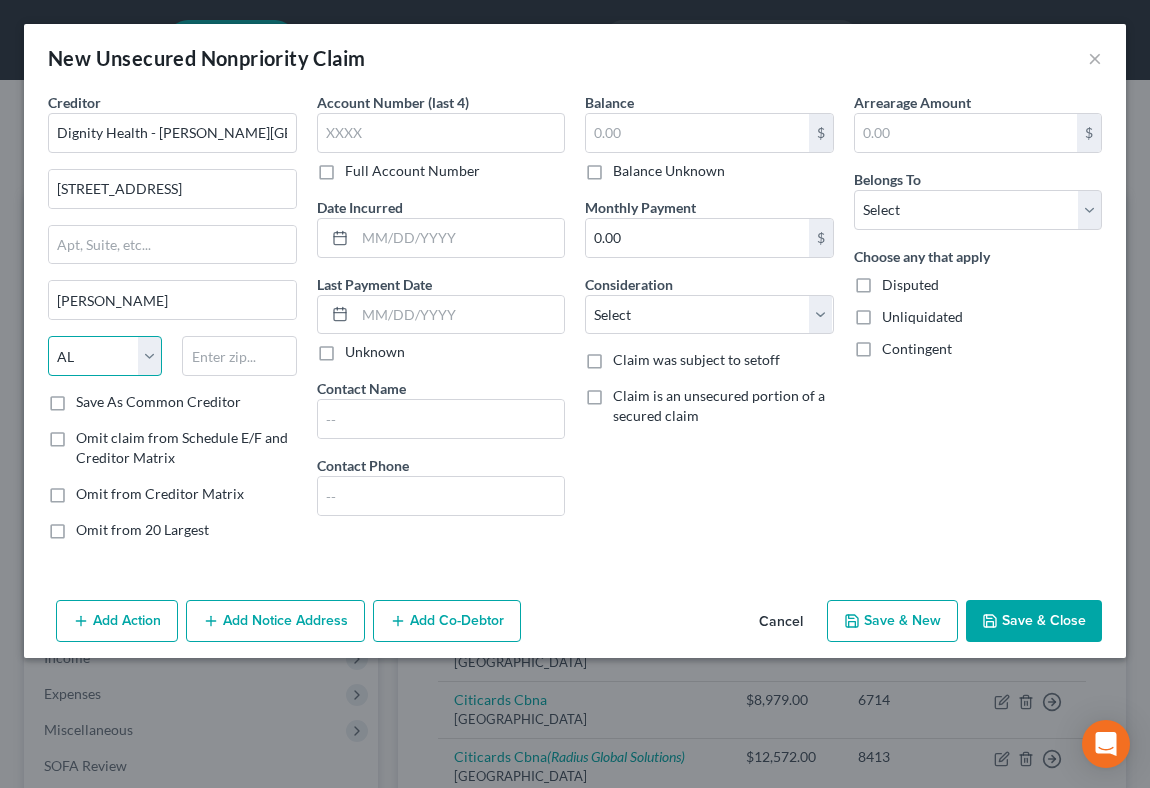 select on "3" 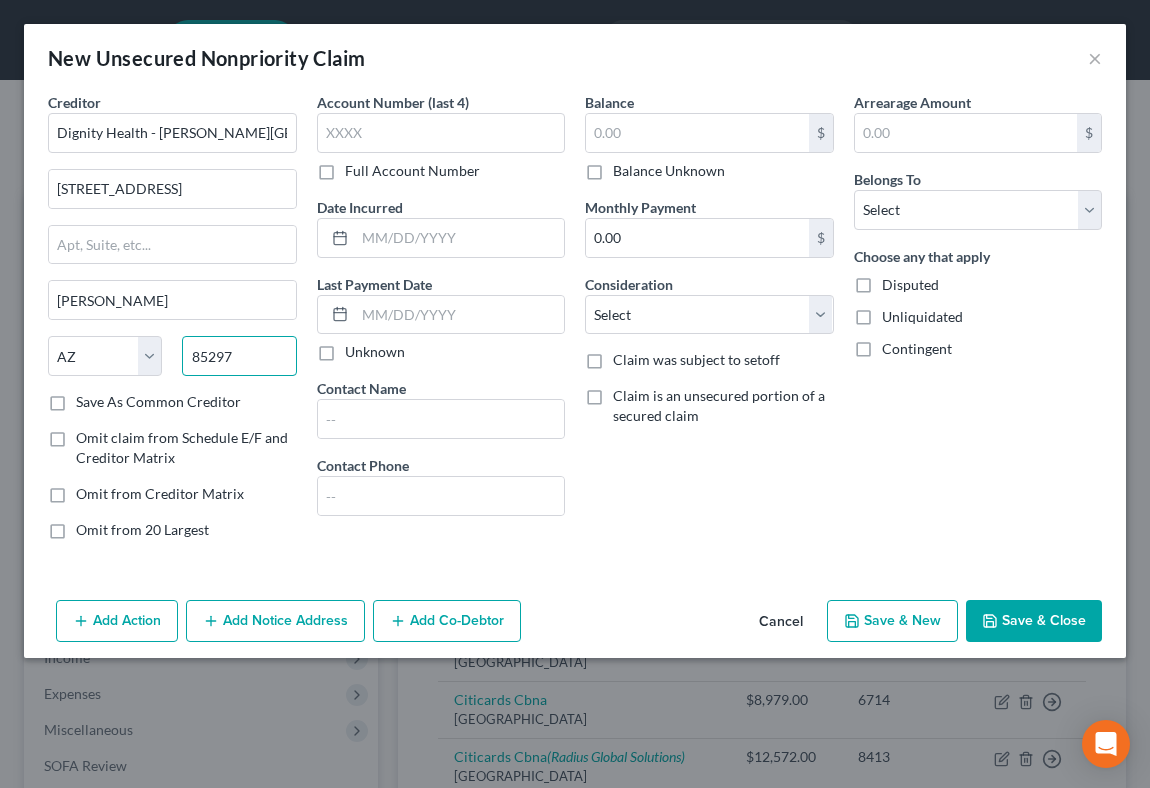 type on "85297" 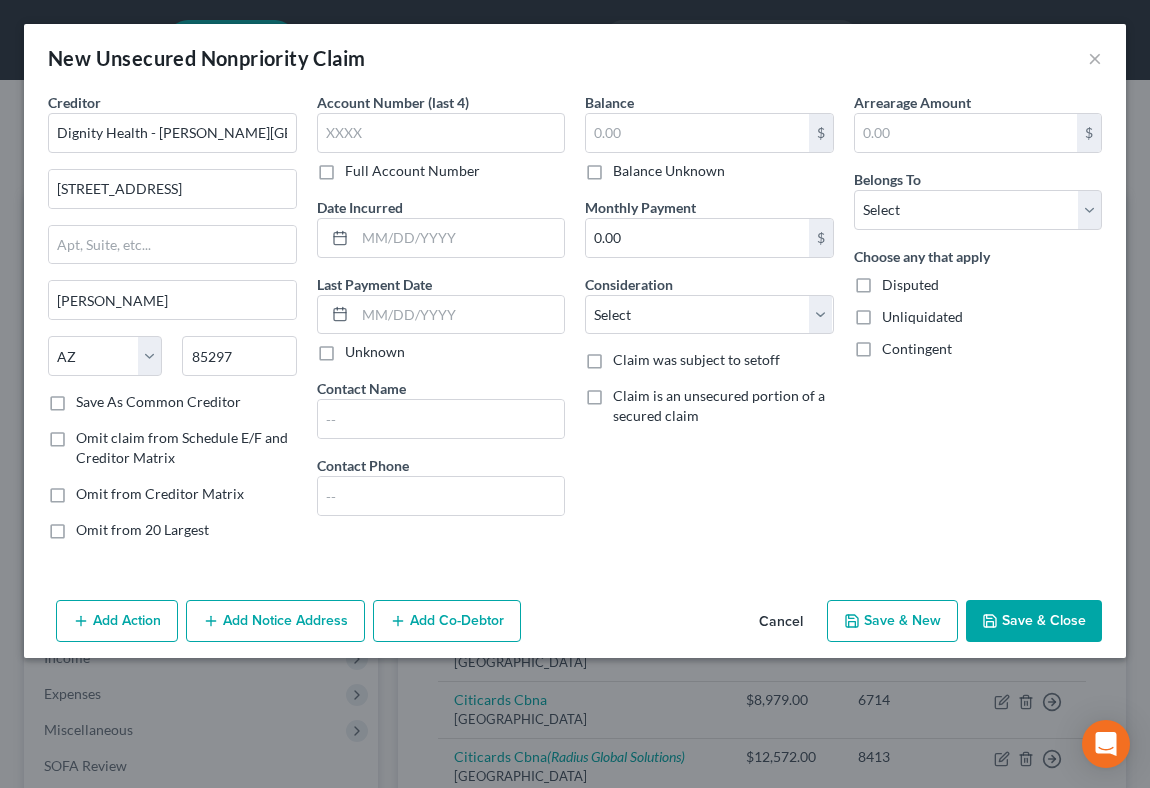 click on "Full Account Number" at bounding box center (412, 171) 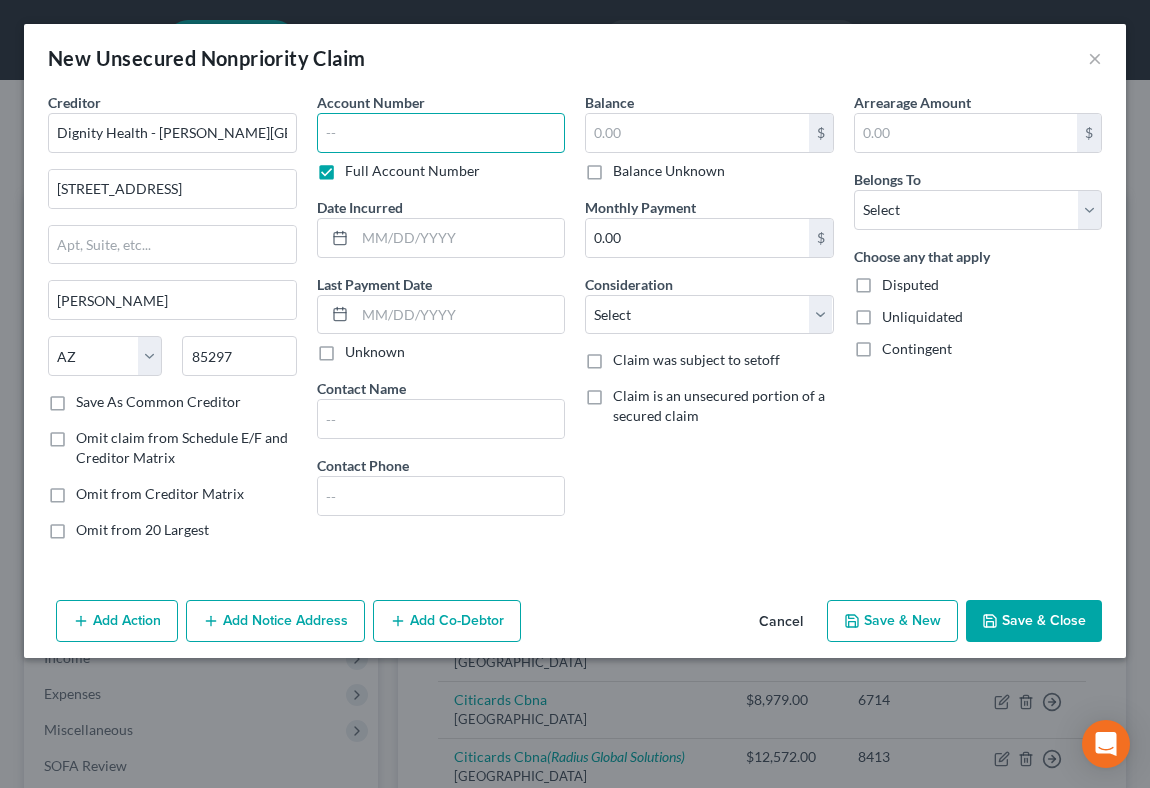 click at bounding box center (441, 133) 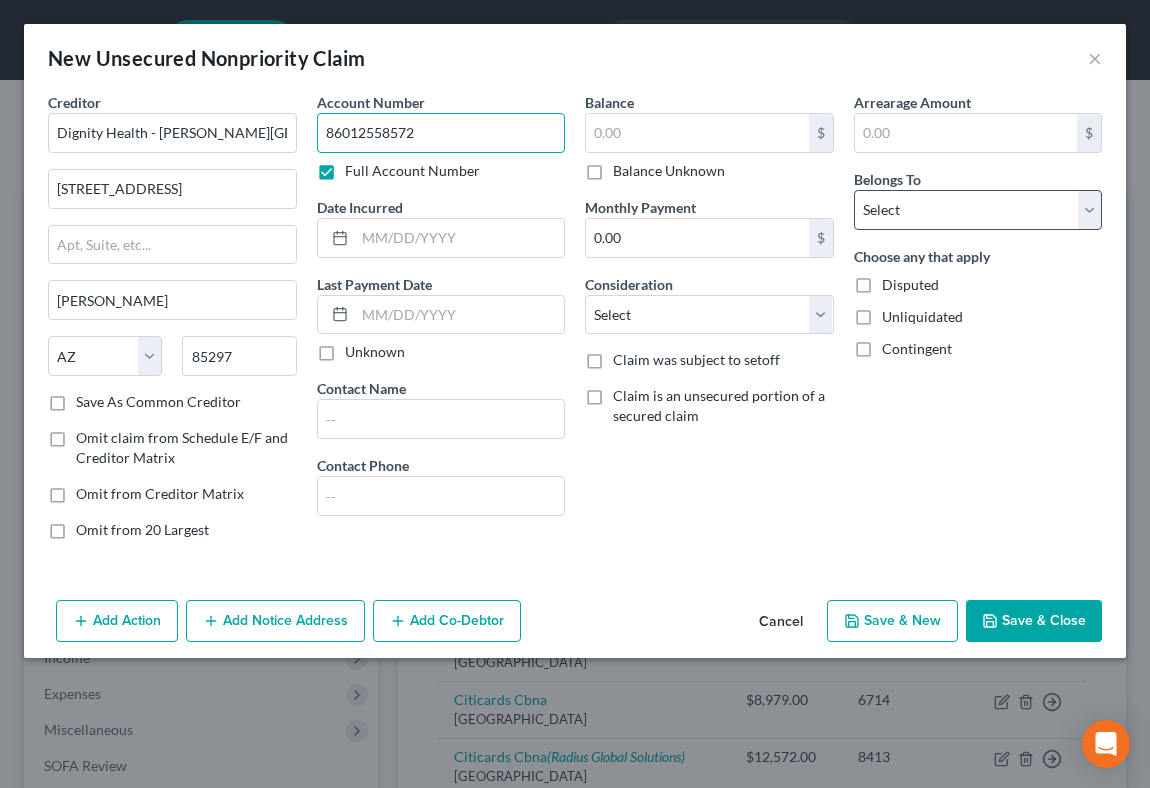 type on "86012558572" 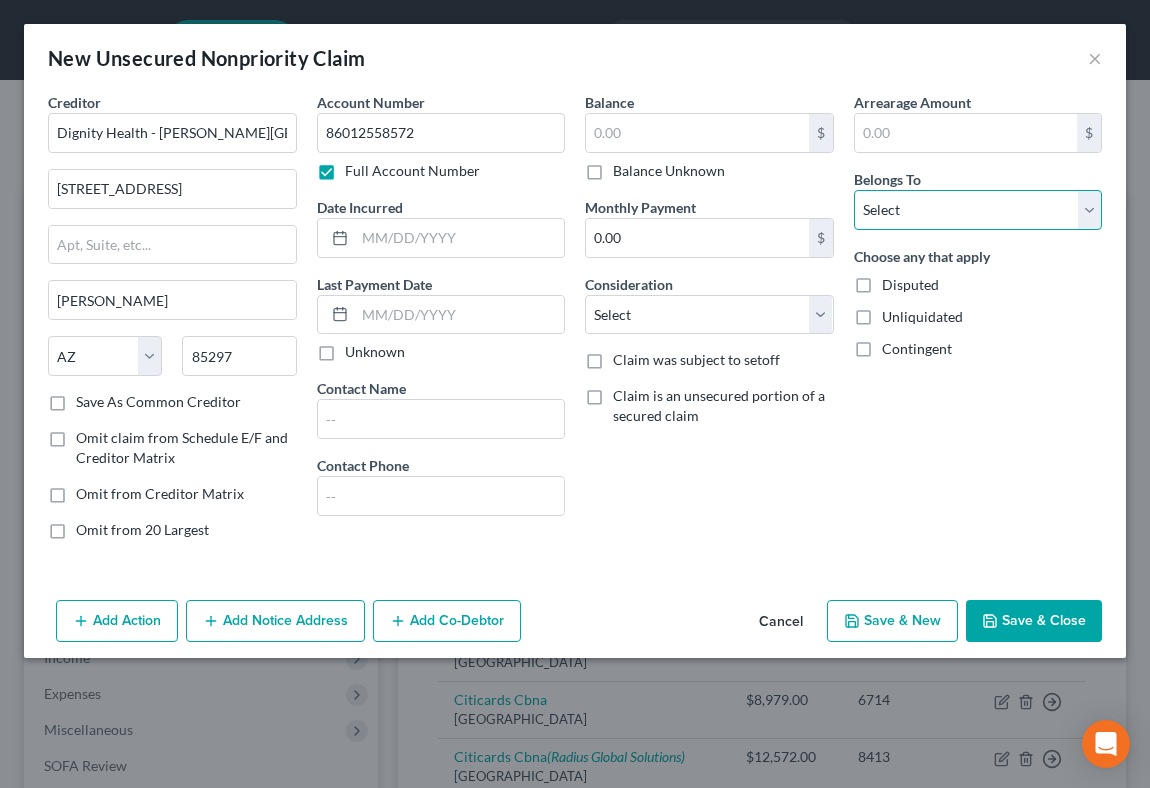 select on "0" 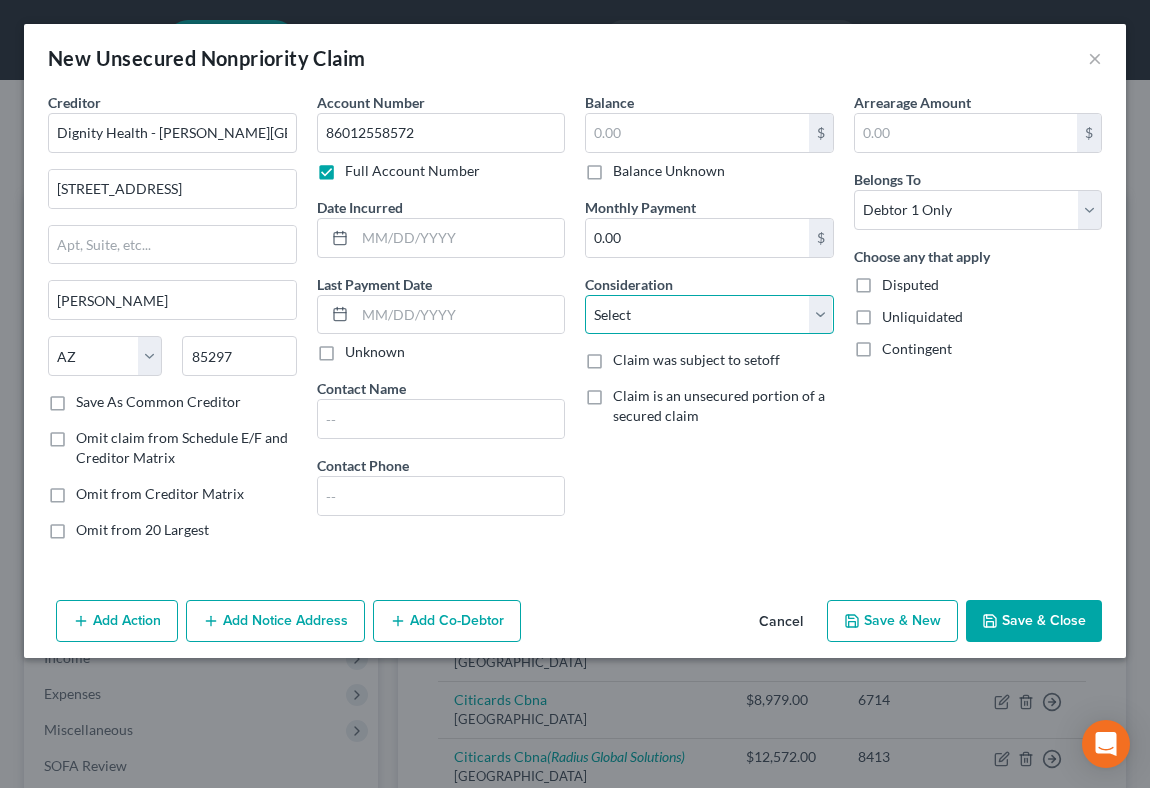 select on "9" 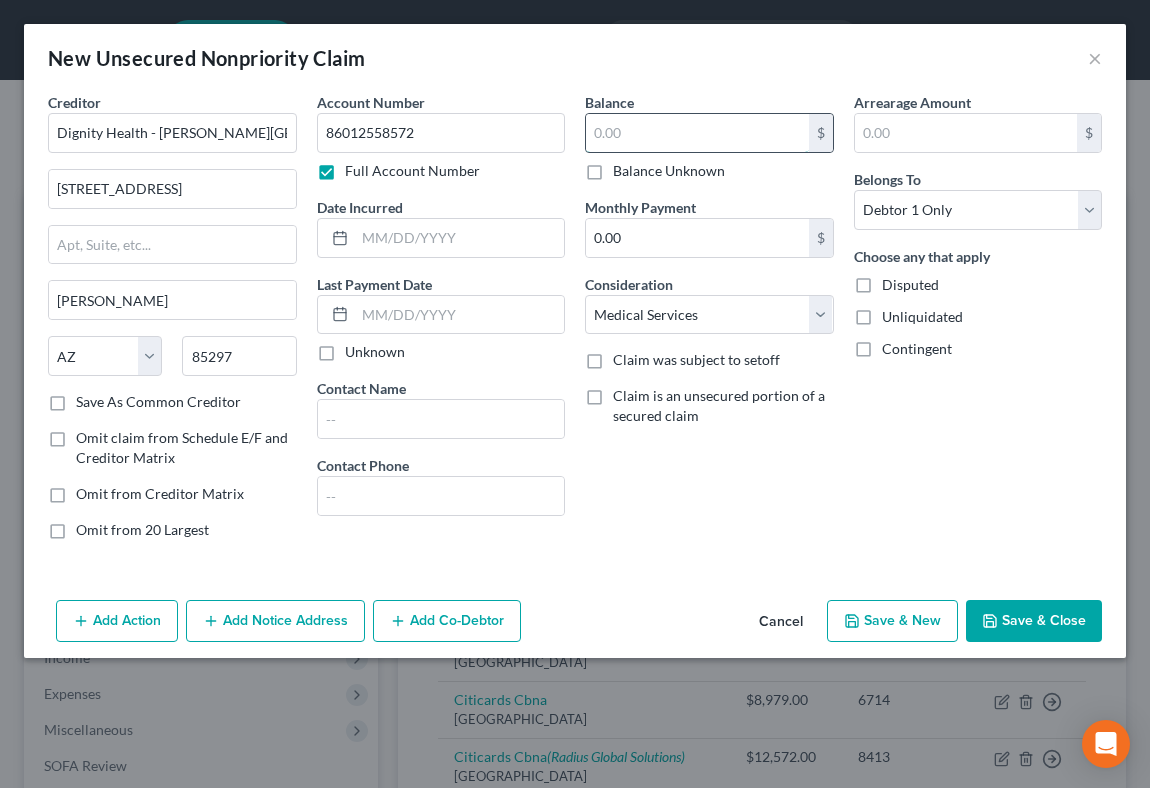 click at bounding box center [697, 133] 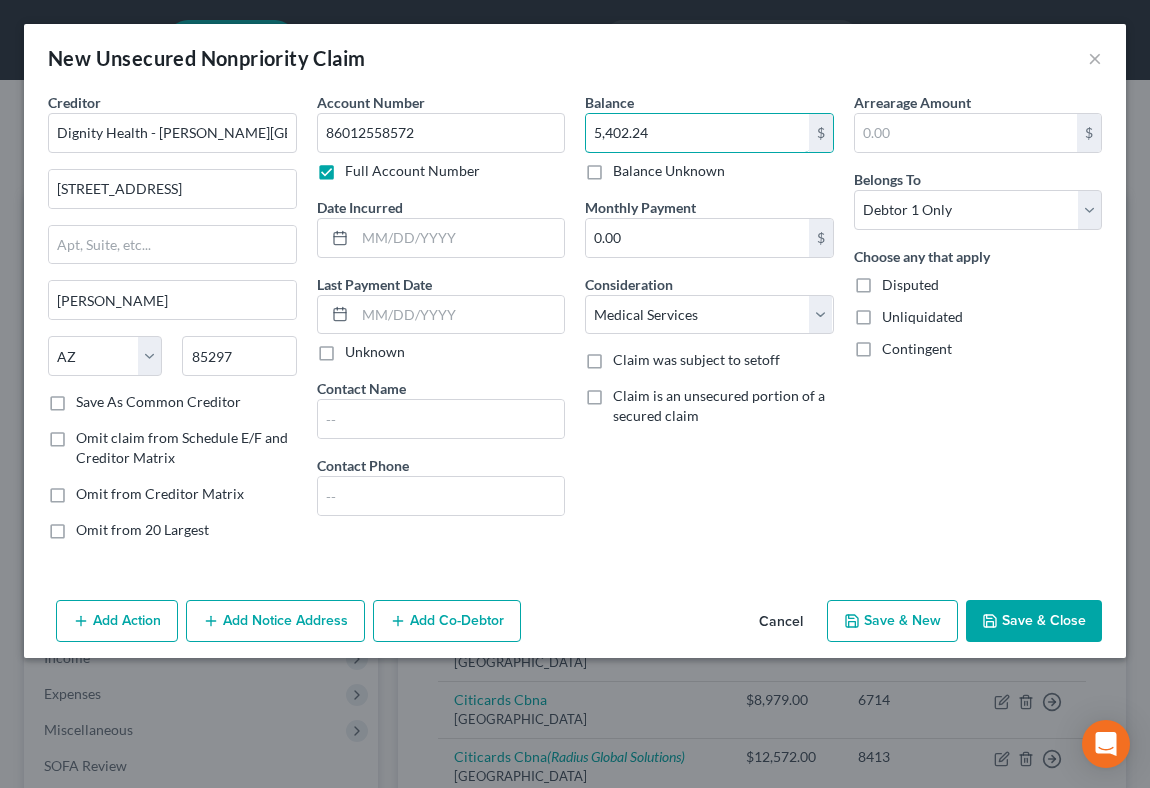 type on "5,402.24" 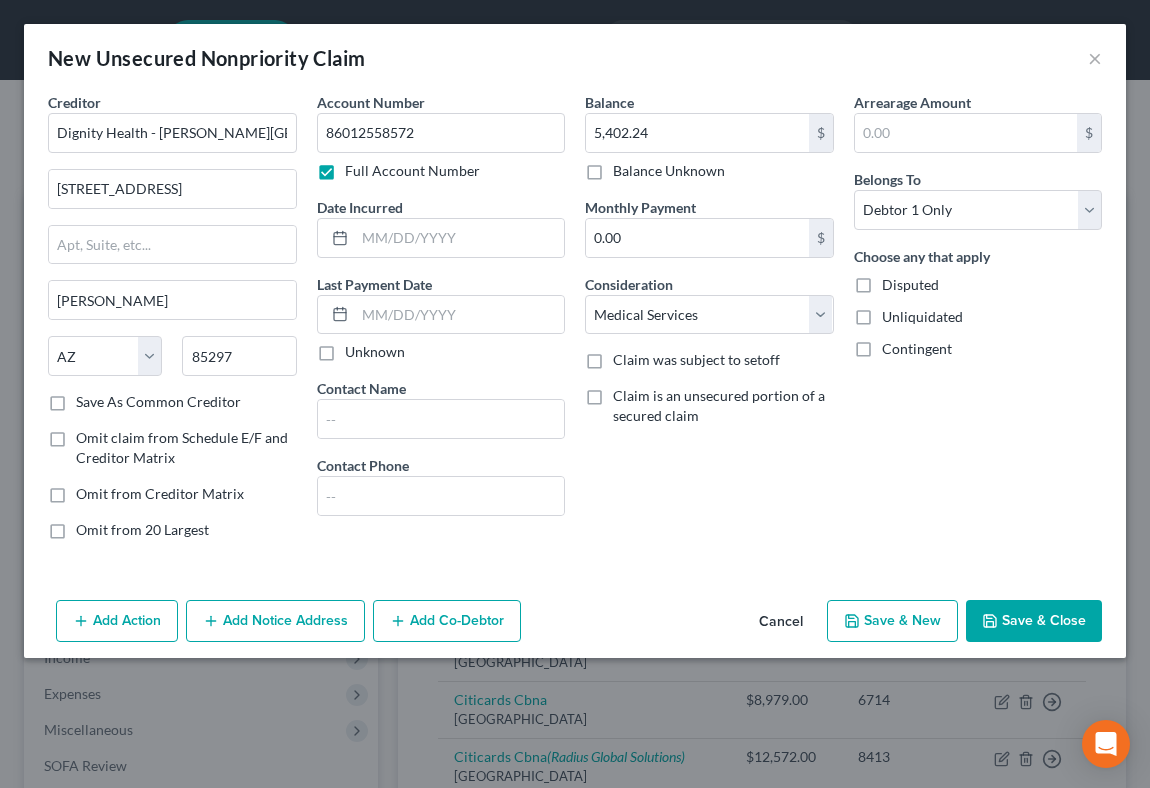 click on "Save & Close" at bounding box center [1034, 621] 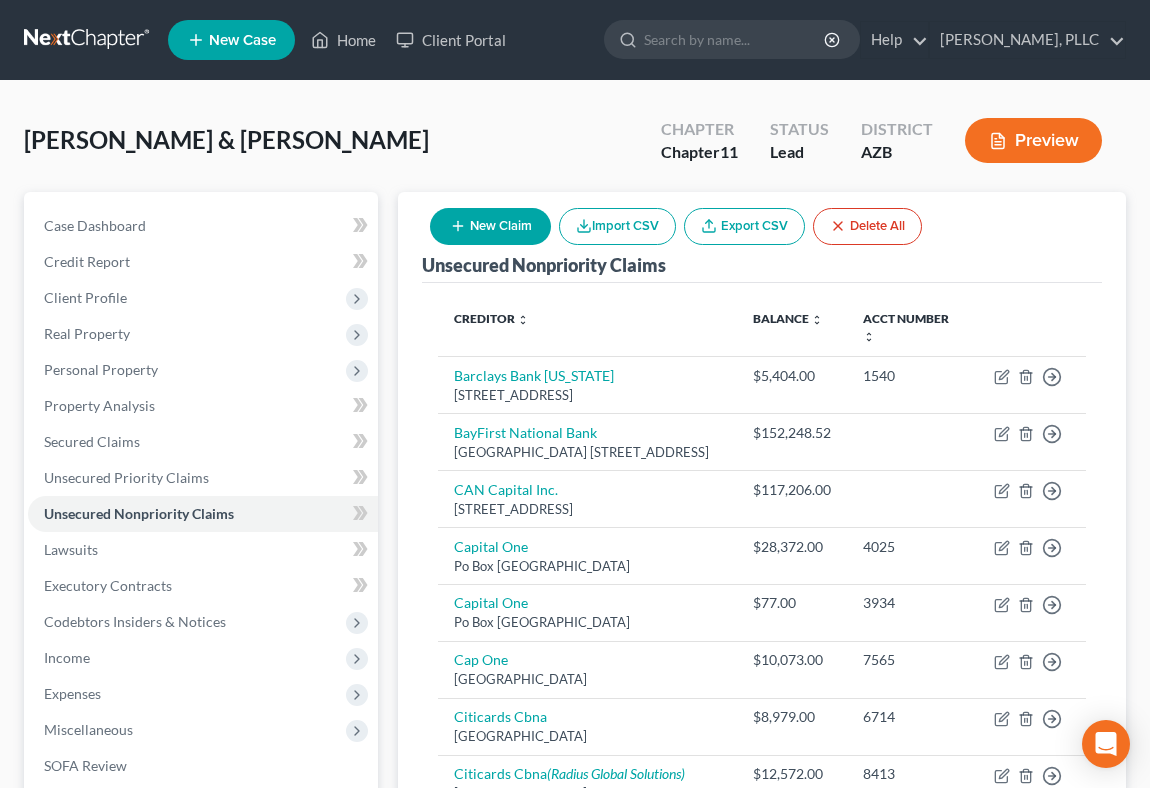 click on "New Claim" at bounding box center [490, 226] 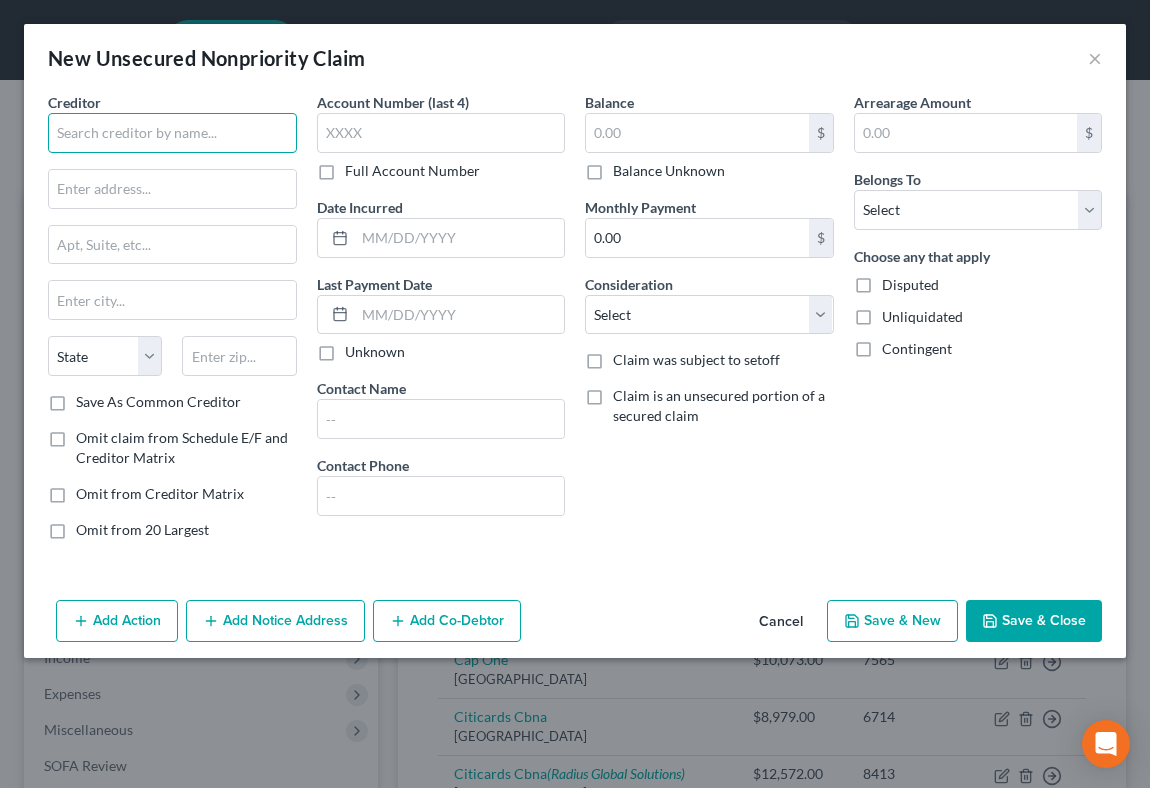 click at bounding box center (172, 133) 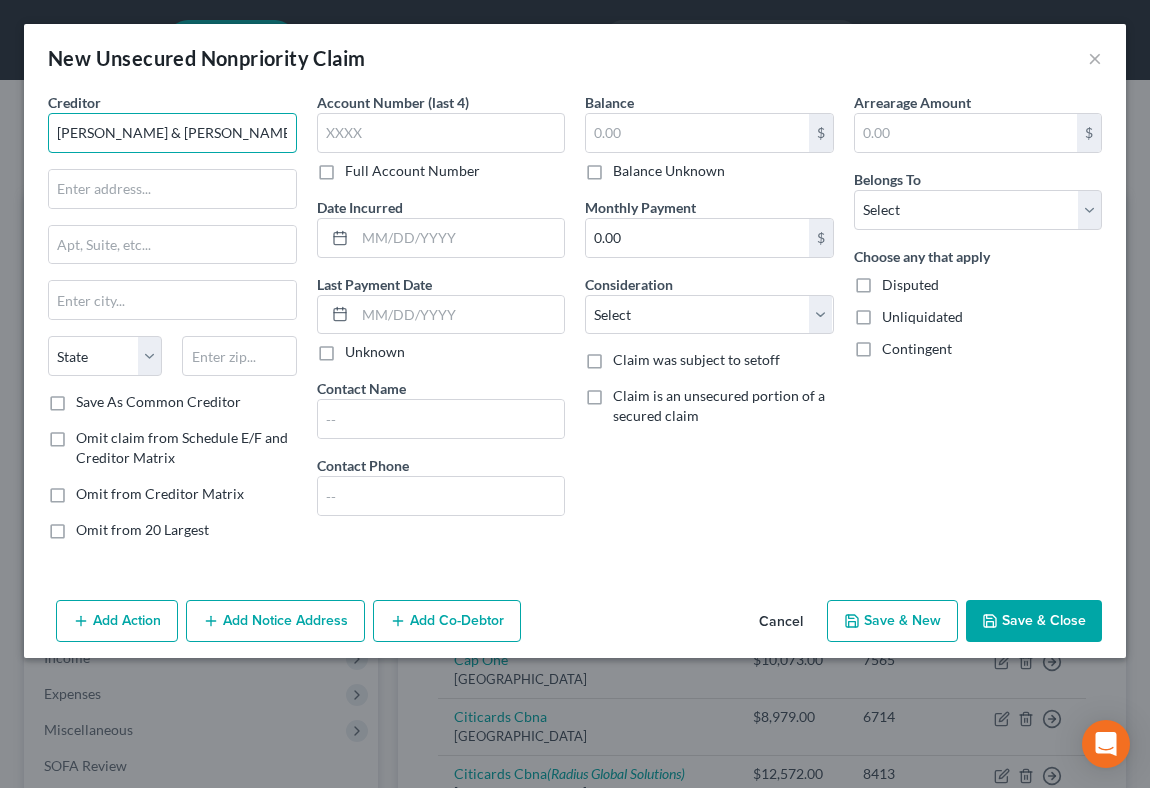 type on "Lockhart Morris & Montgomery, Inc." 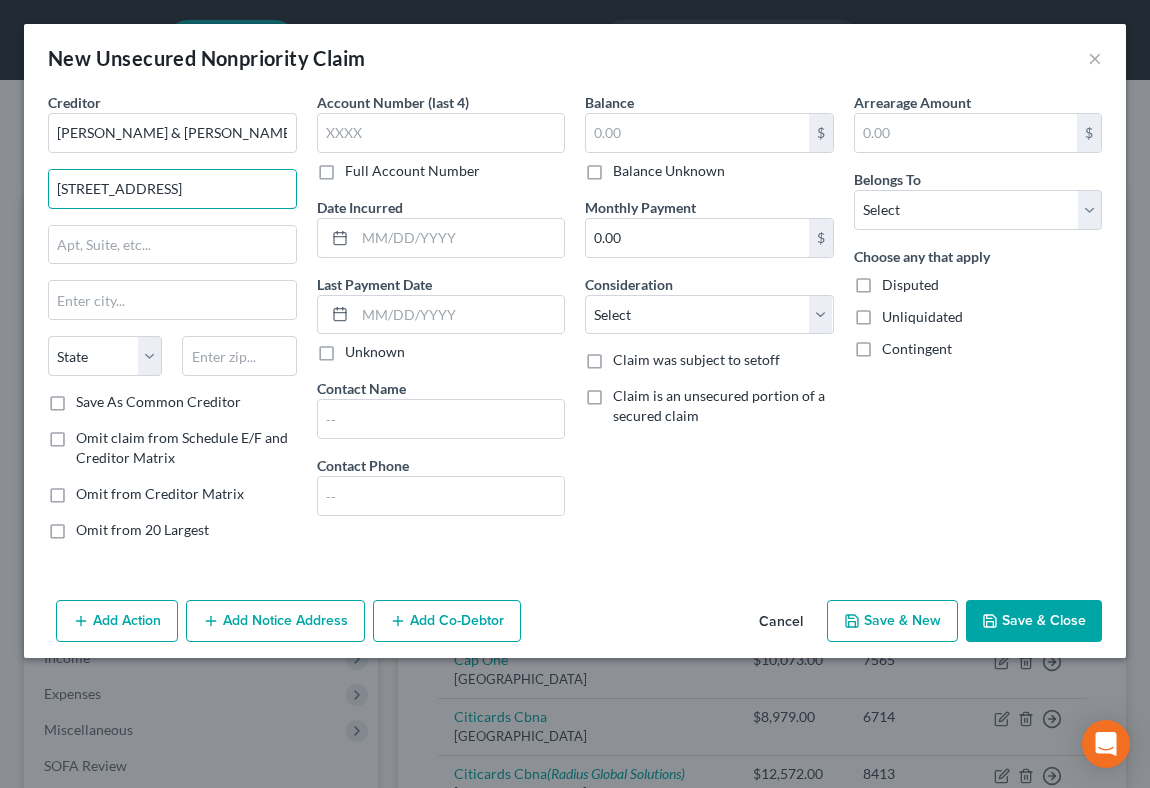 type on "1401 N. Central Expy, Suite 225" 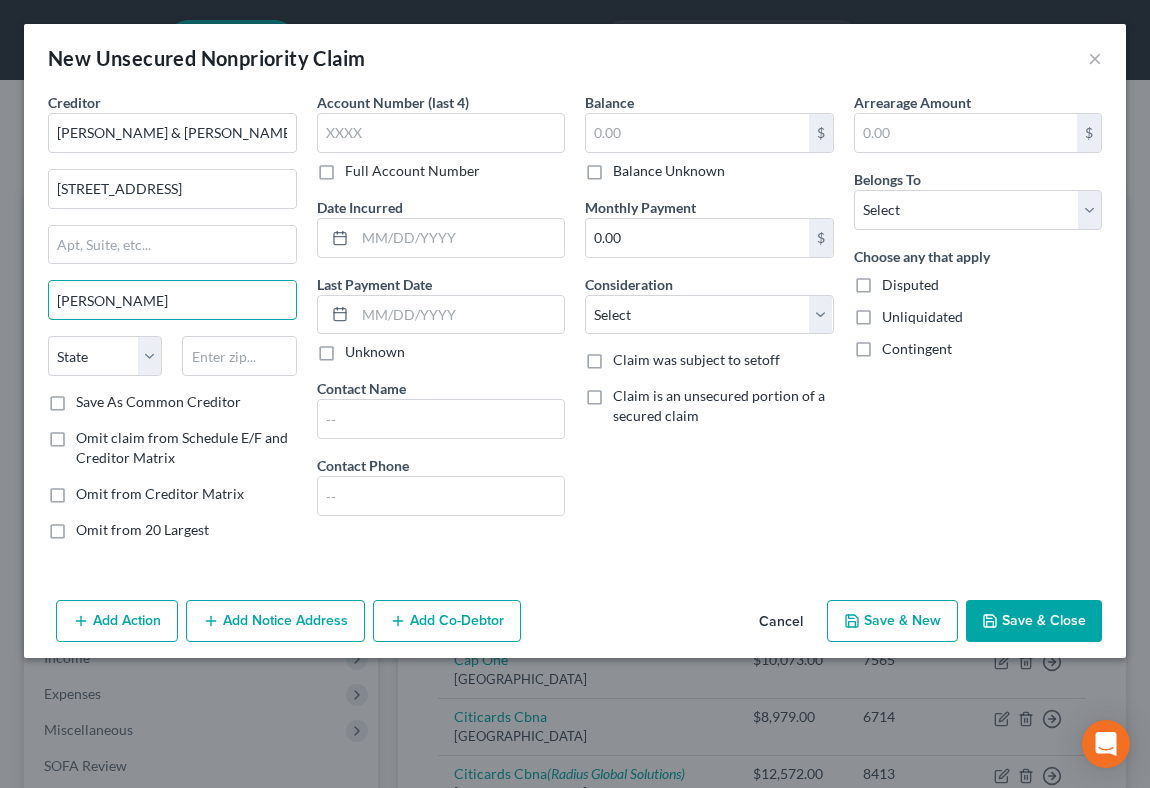 type on "Richardson" 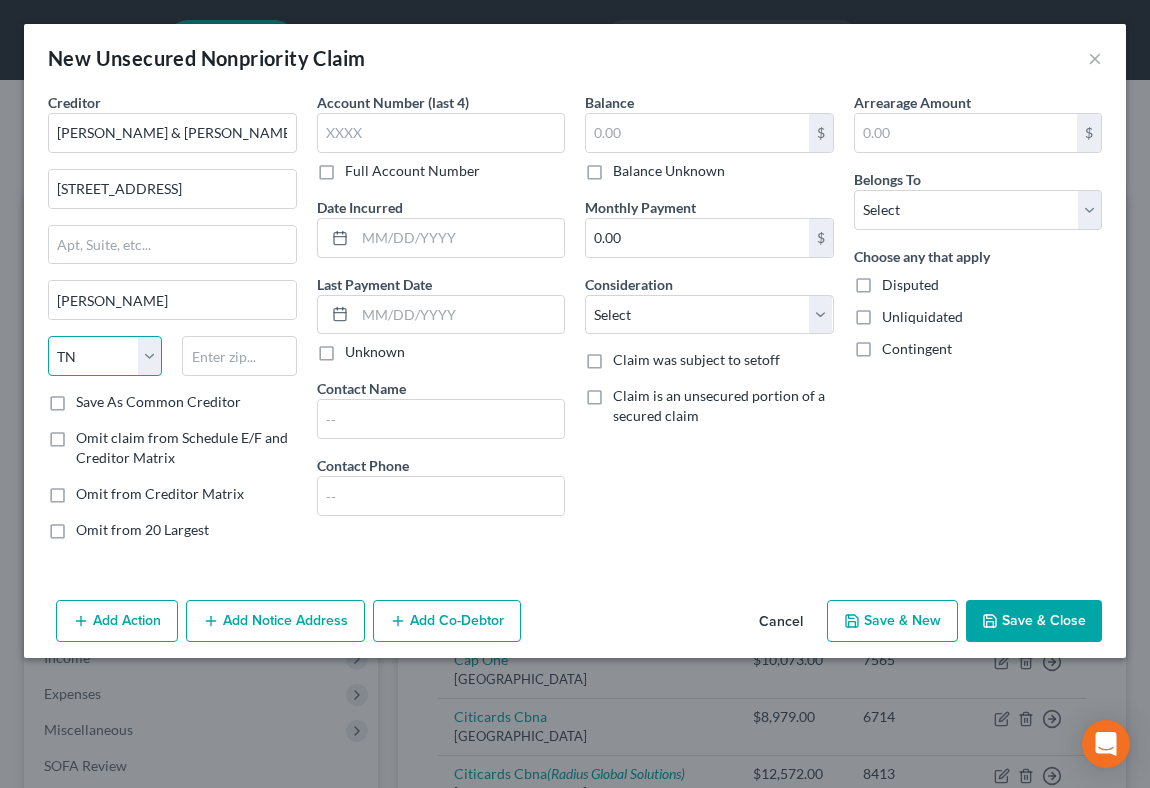 select on "45" 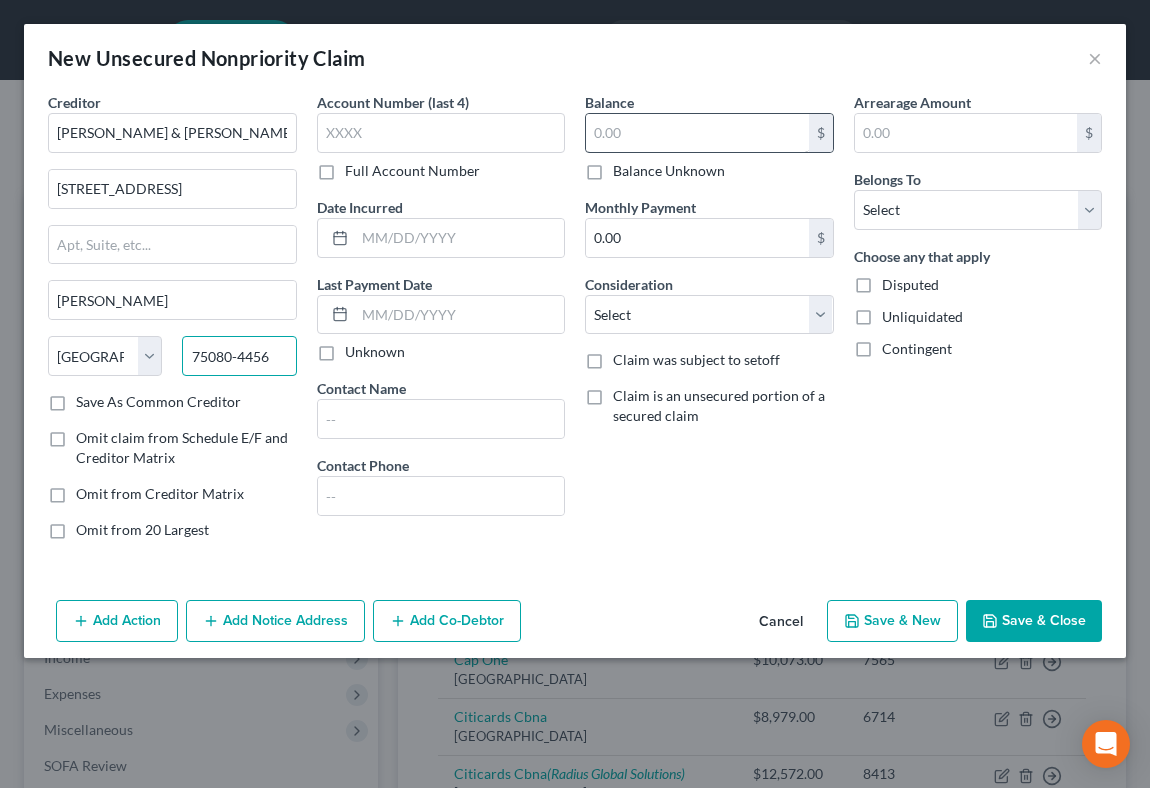 type on "75080-4456" 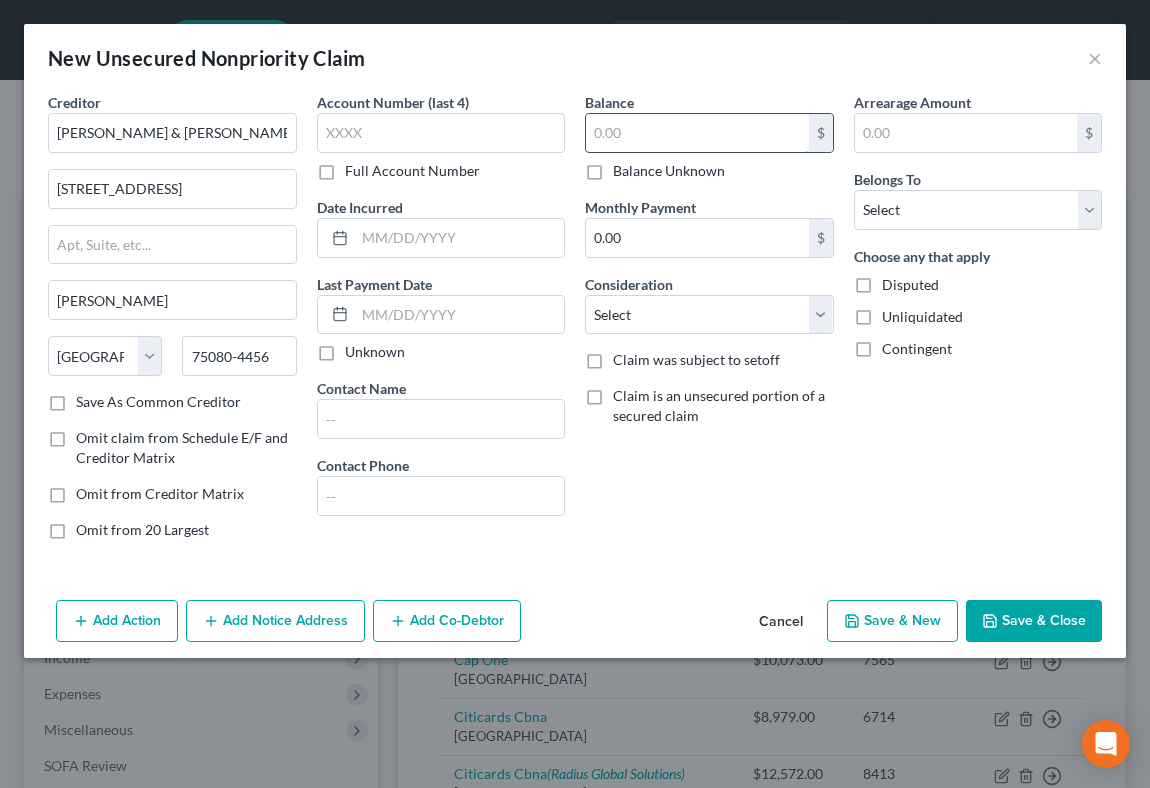 click at bounding box center [697, 133] 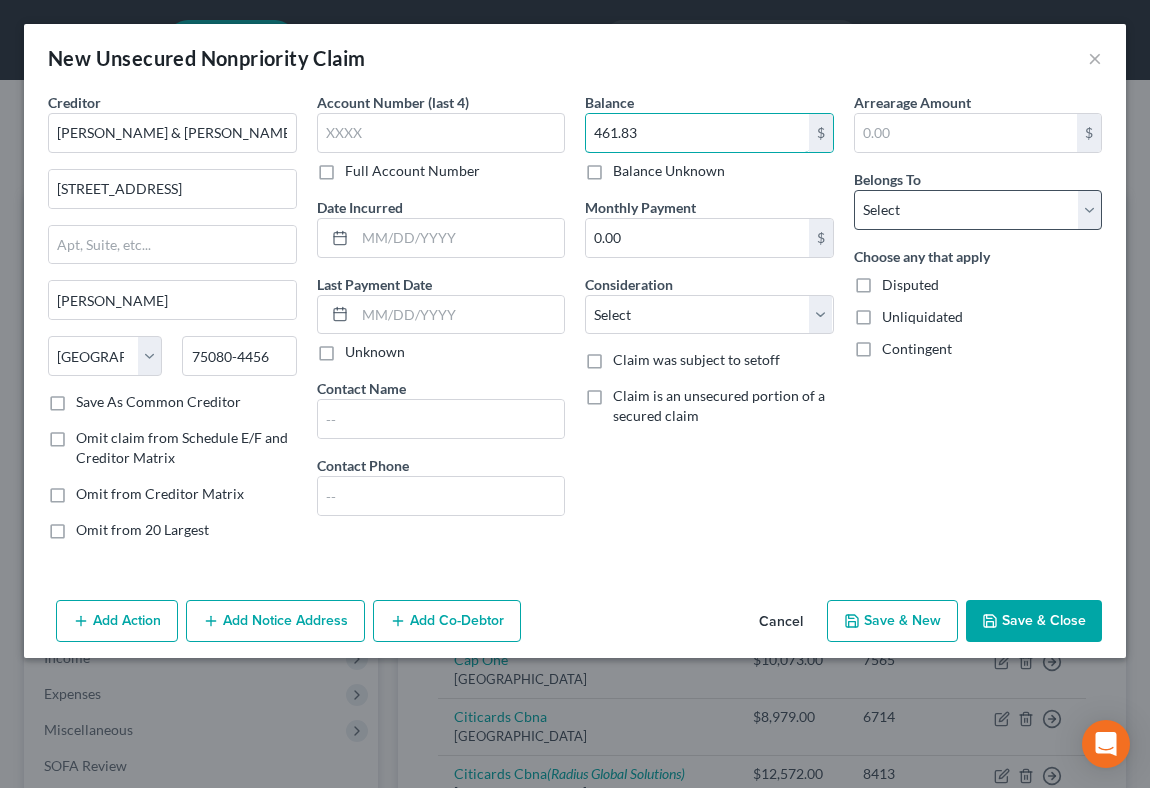 type on "461.83" 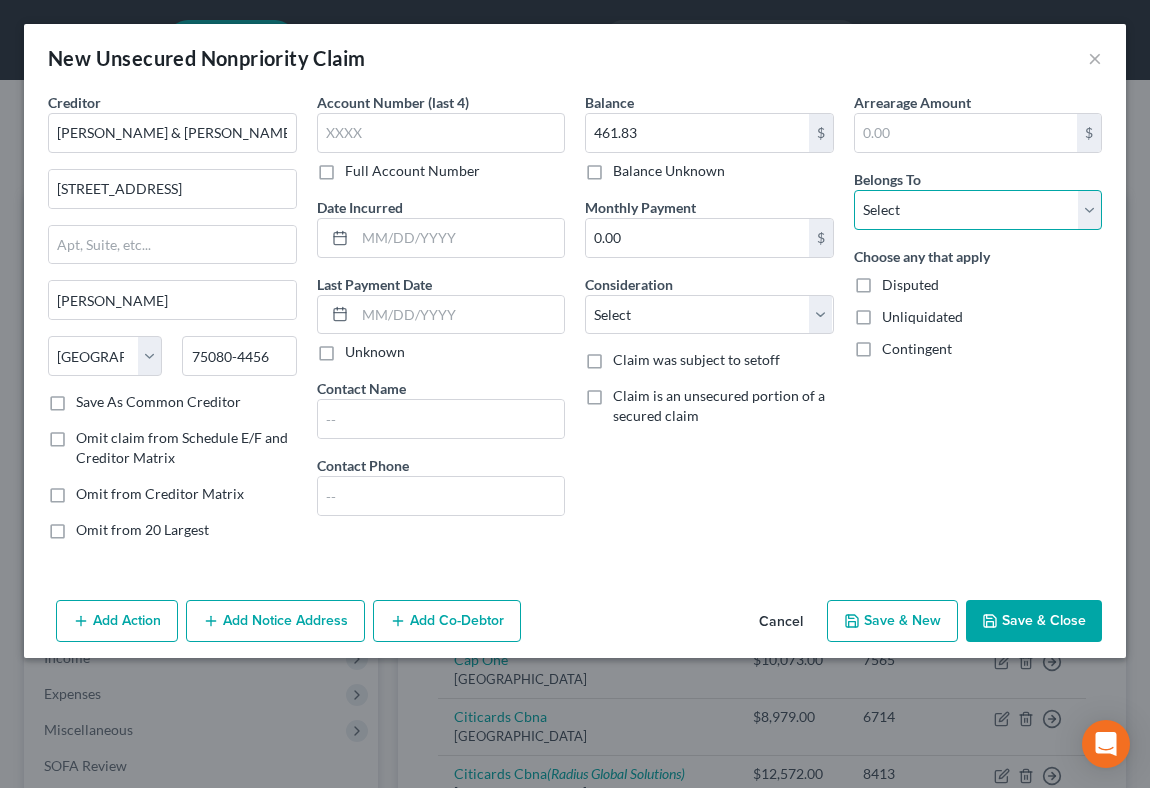 select on "0" 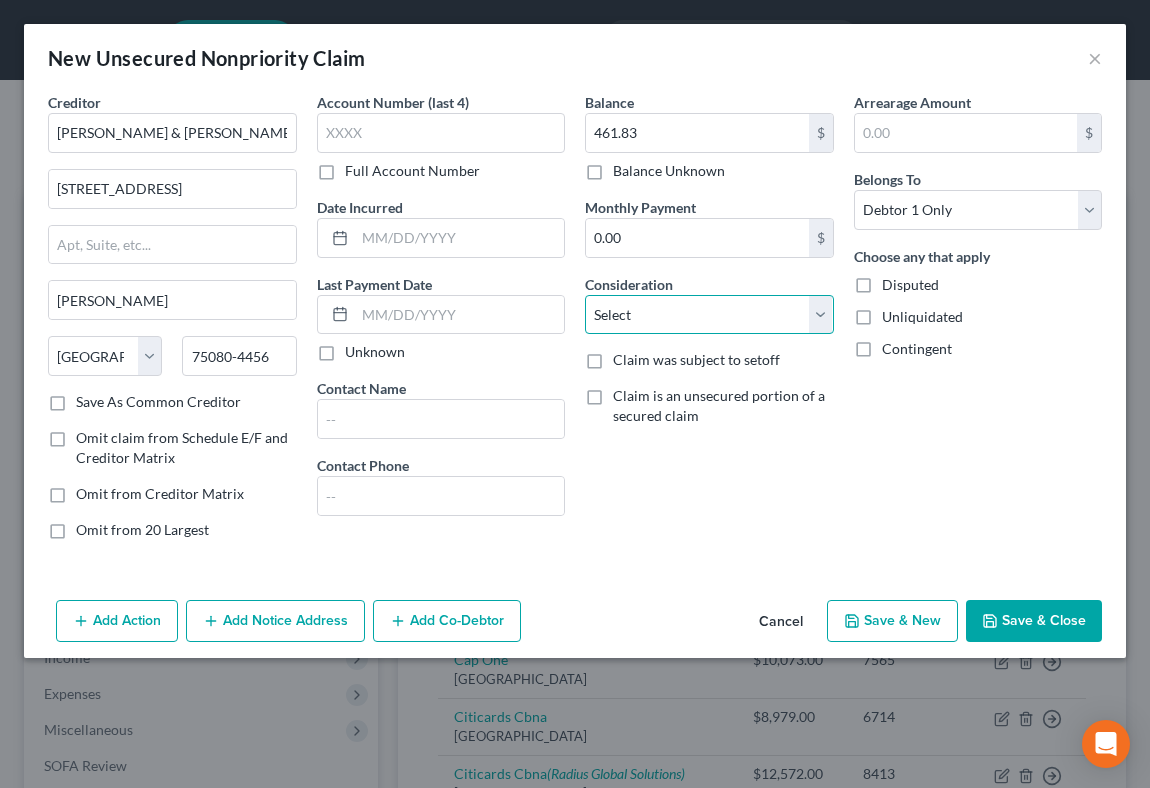 select on "9" 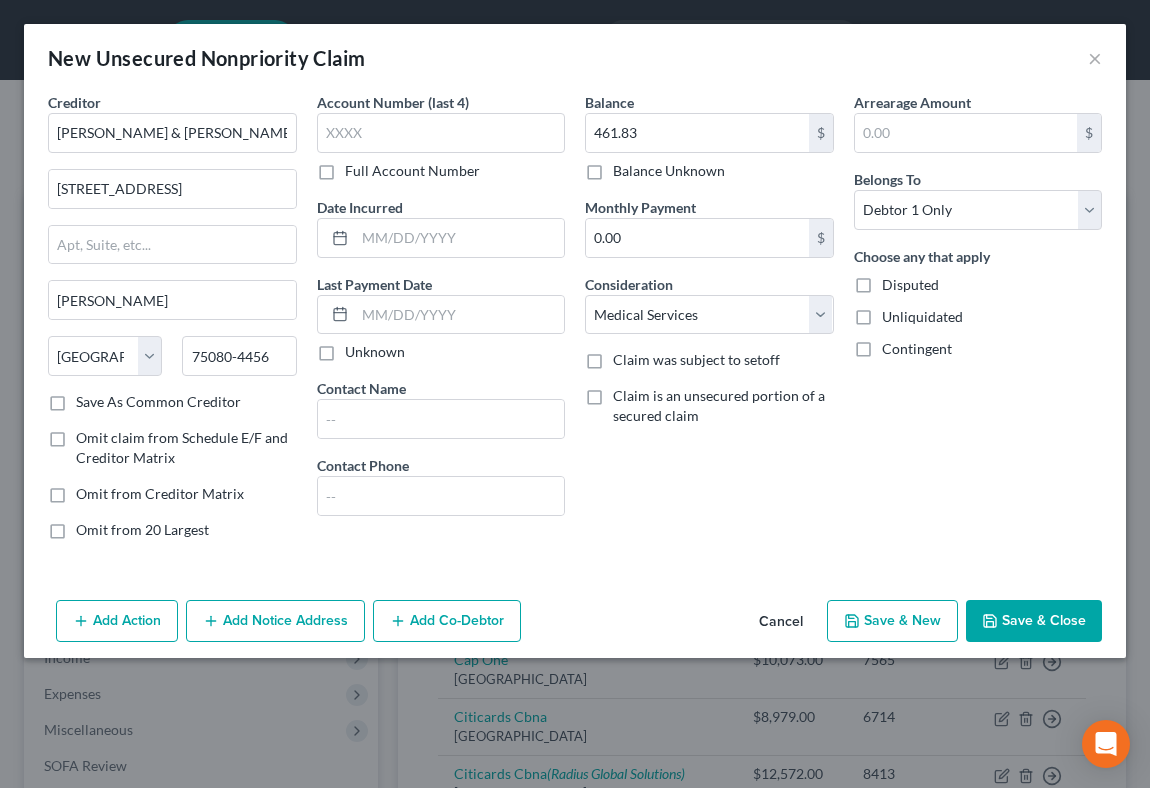 click on "Full Account Number" at bounding box center (412, 171) 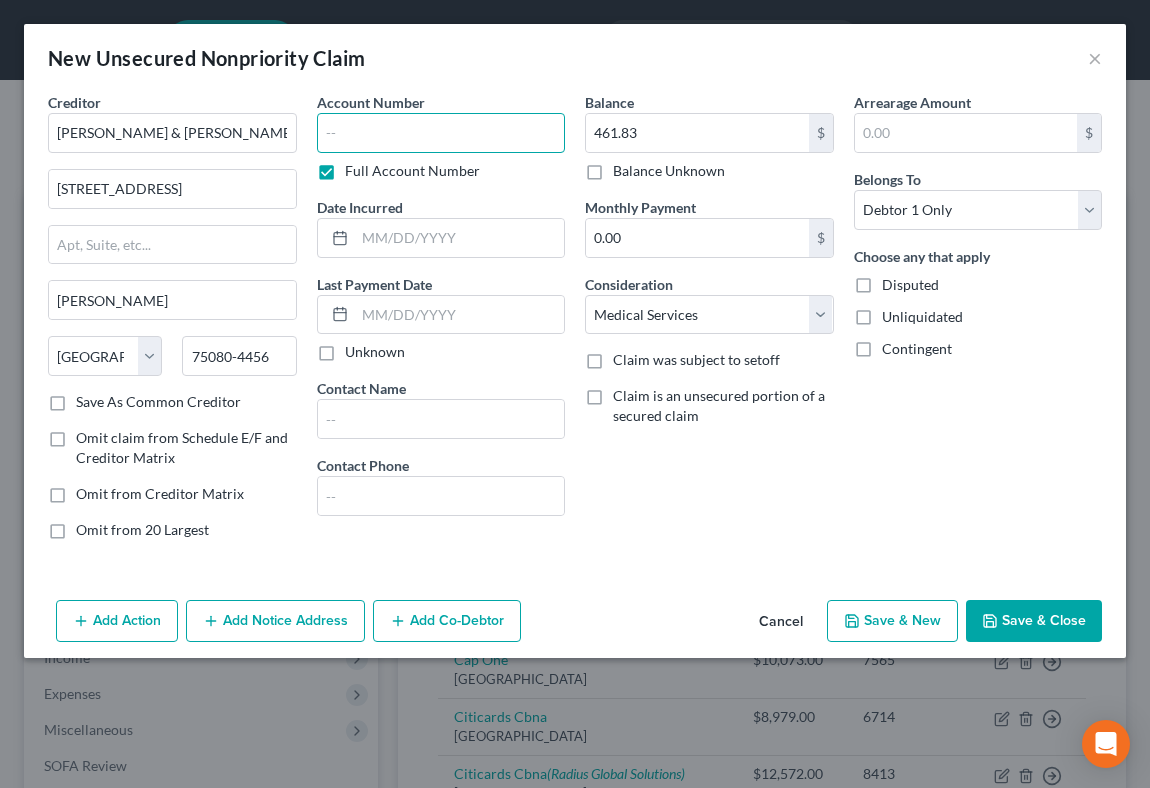click at bounding box center [441, 133] 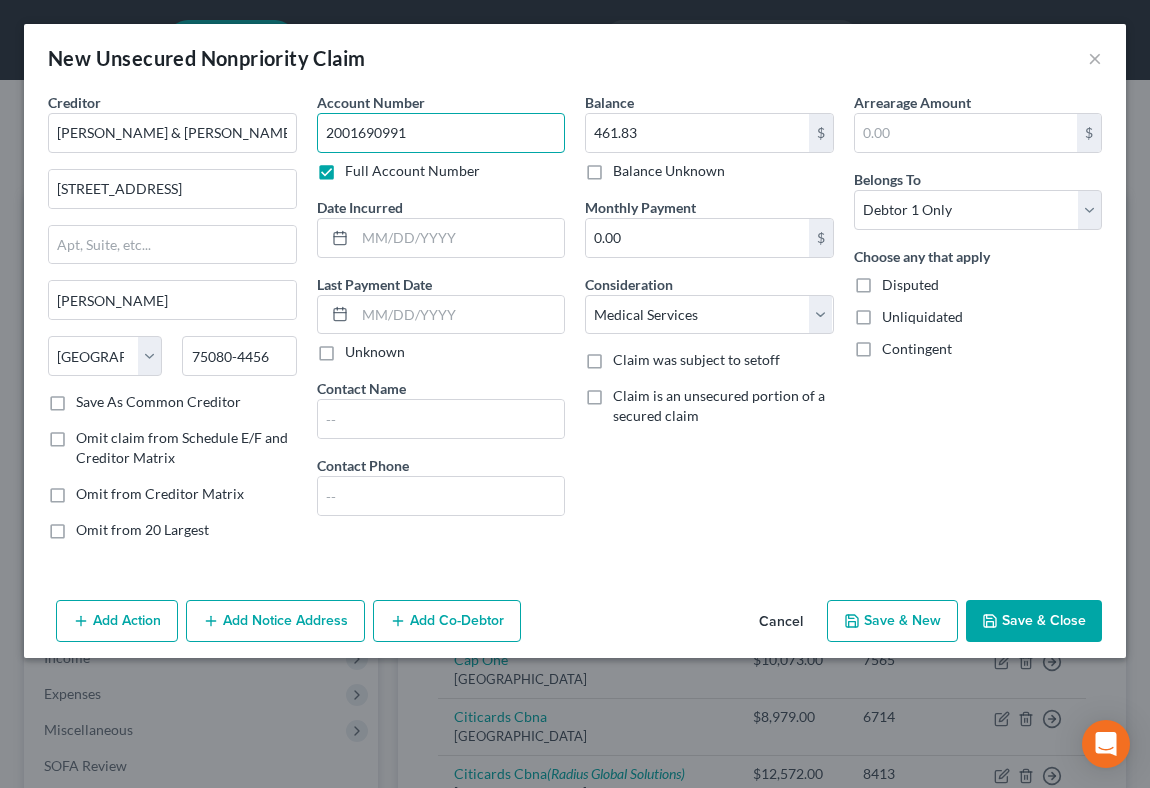type on "2001690991" 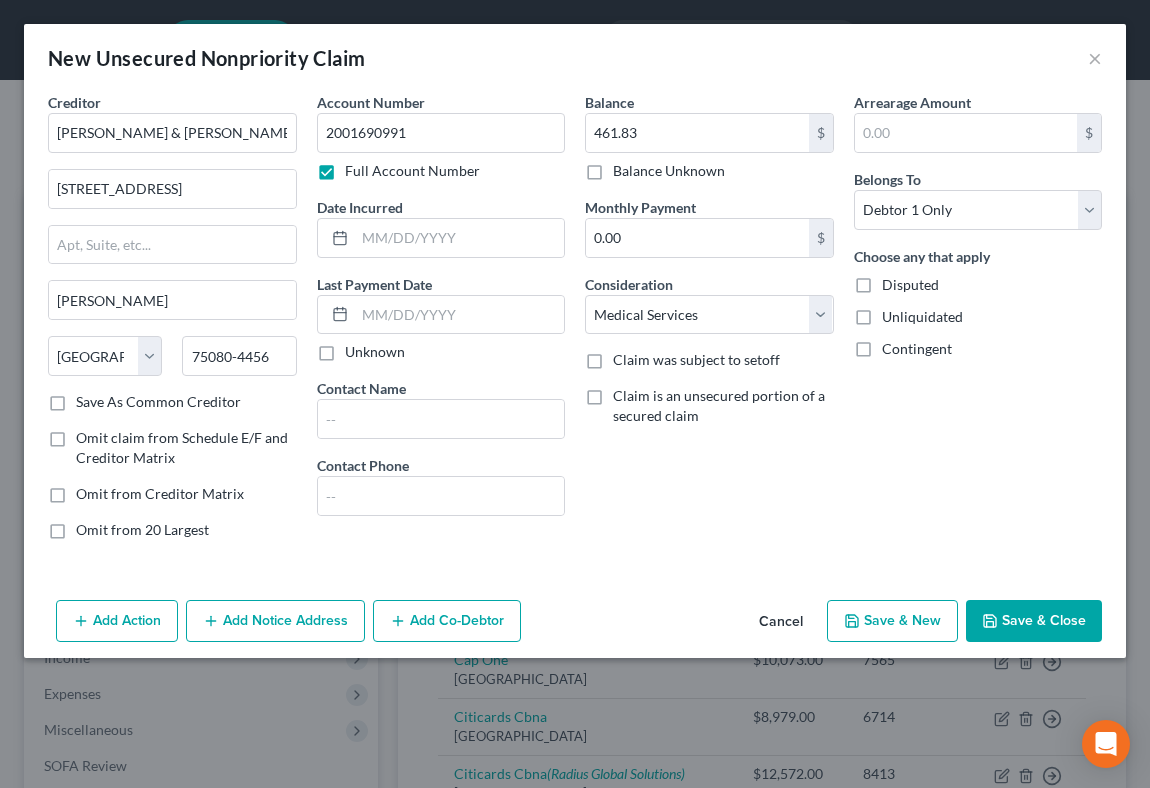 click 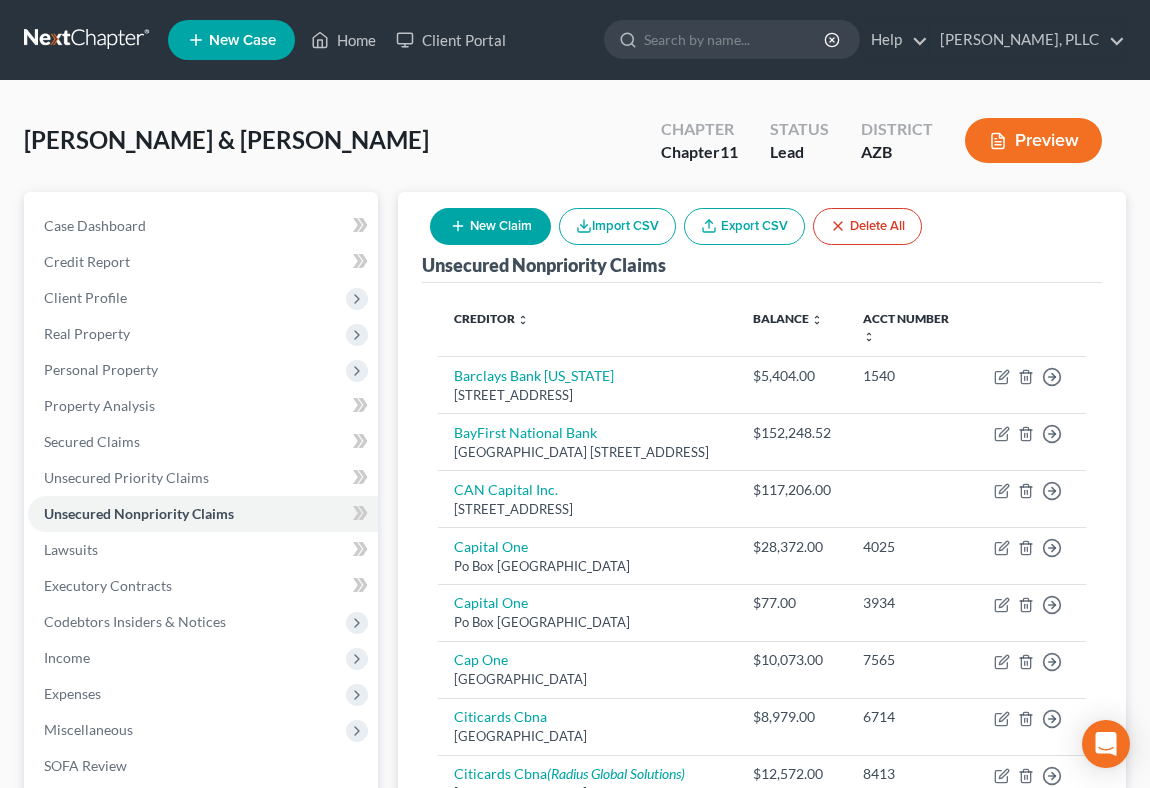 click on "New Claim" at bounding box center (490, 226) 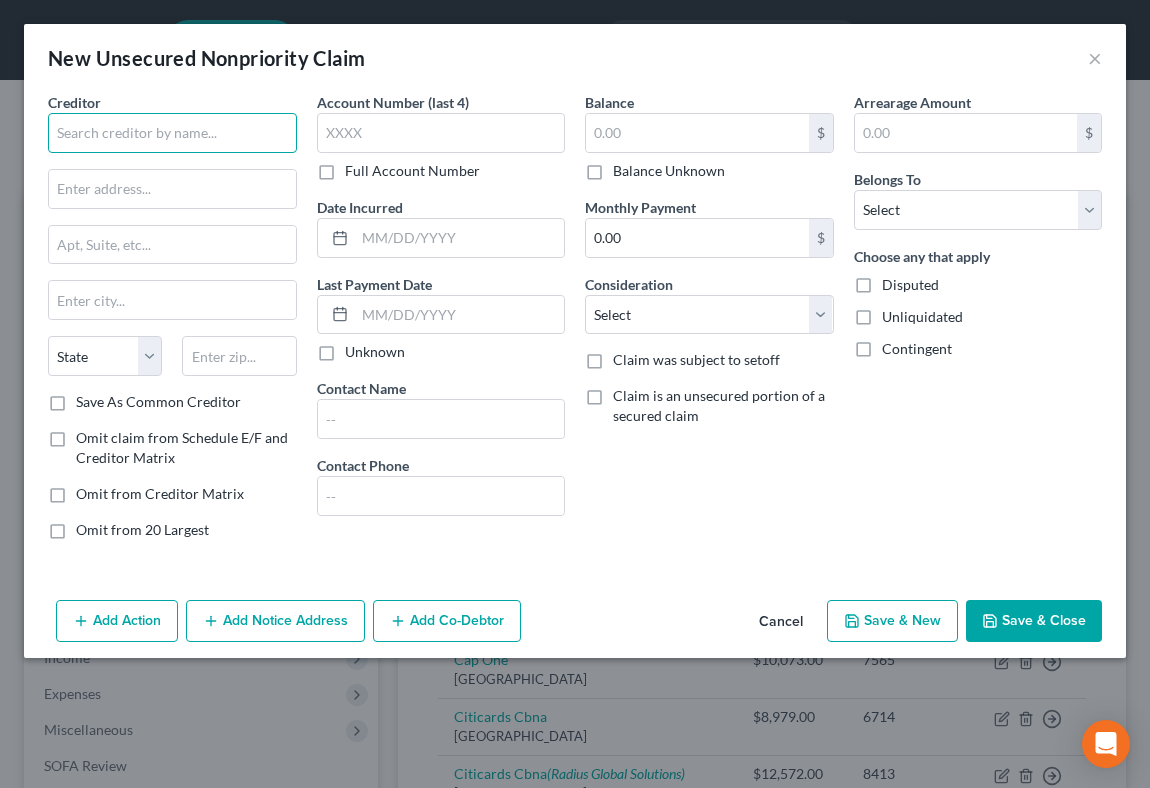 click at bounding box center (172, 133) 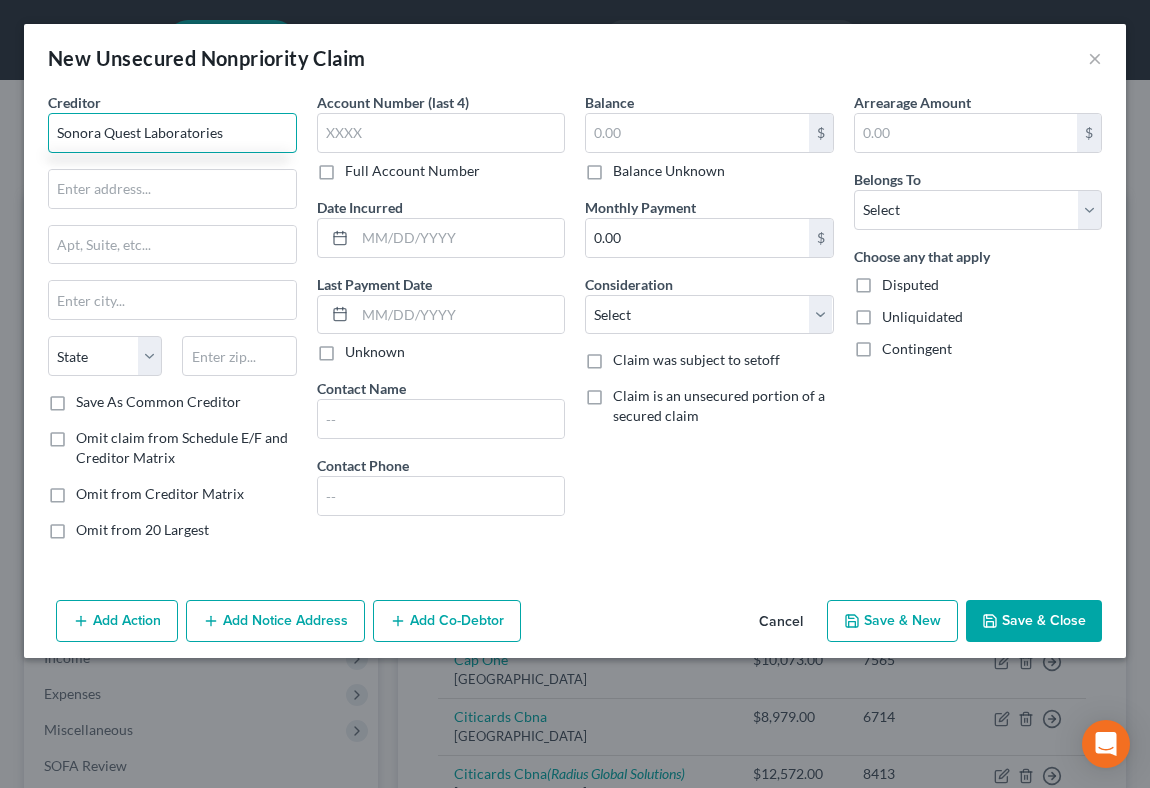 type on "Sonora Quest Laboratories" 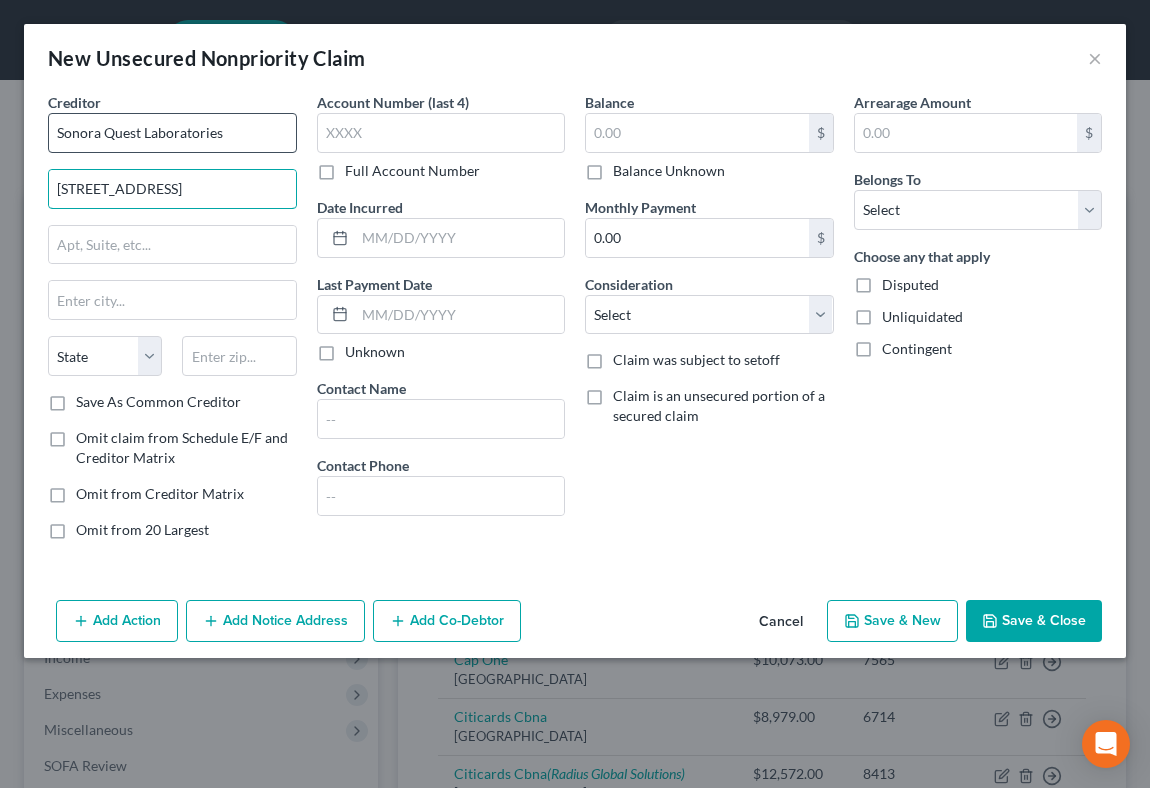 type on "424 S. 56th St., Ste. #100" 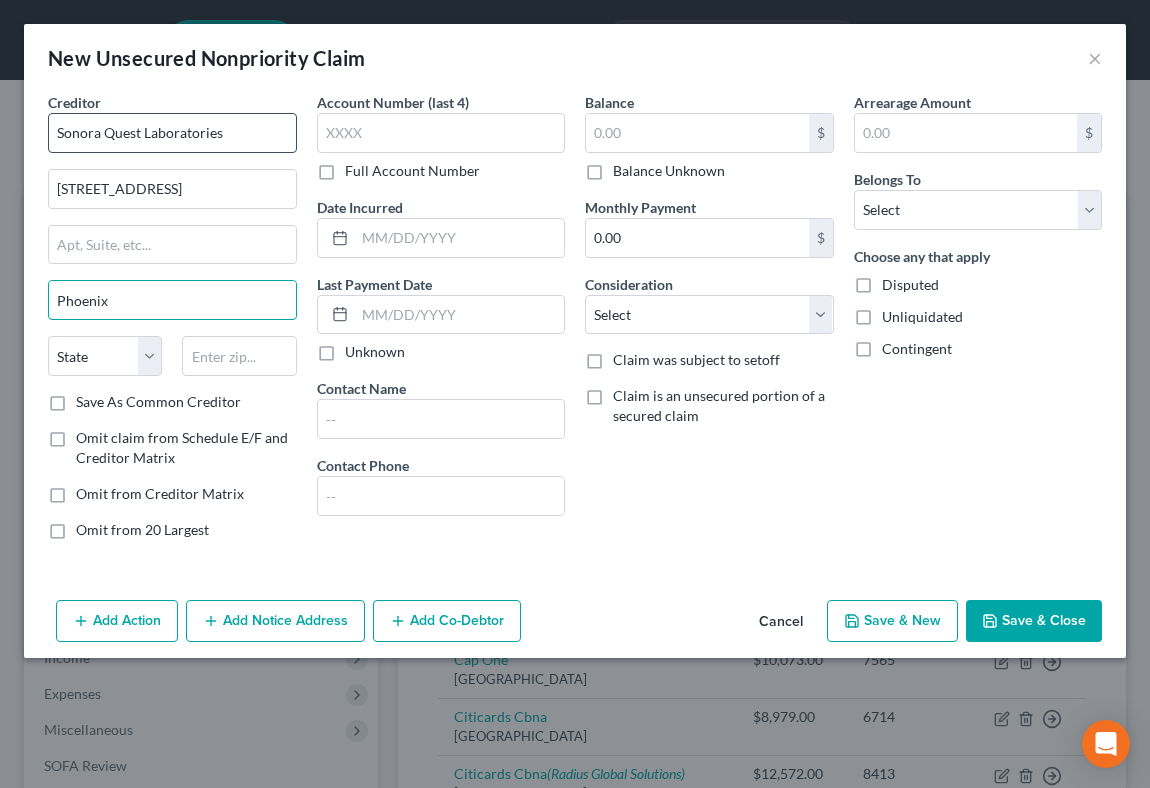 type on "Phoenix" 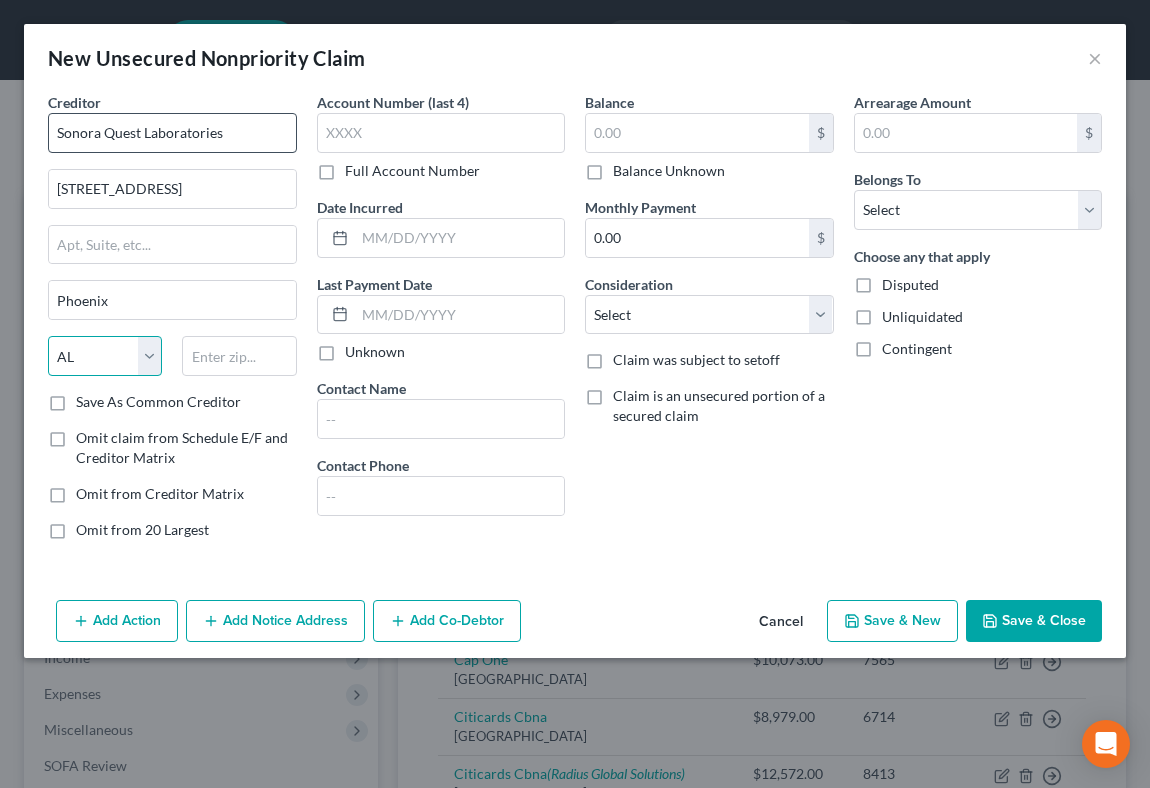 select on "3" 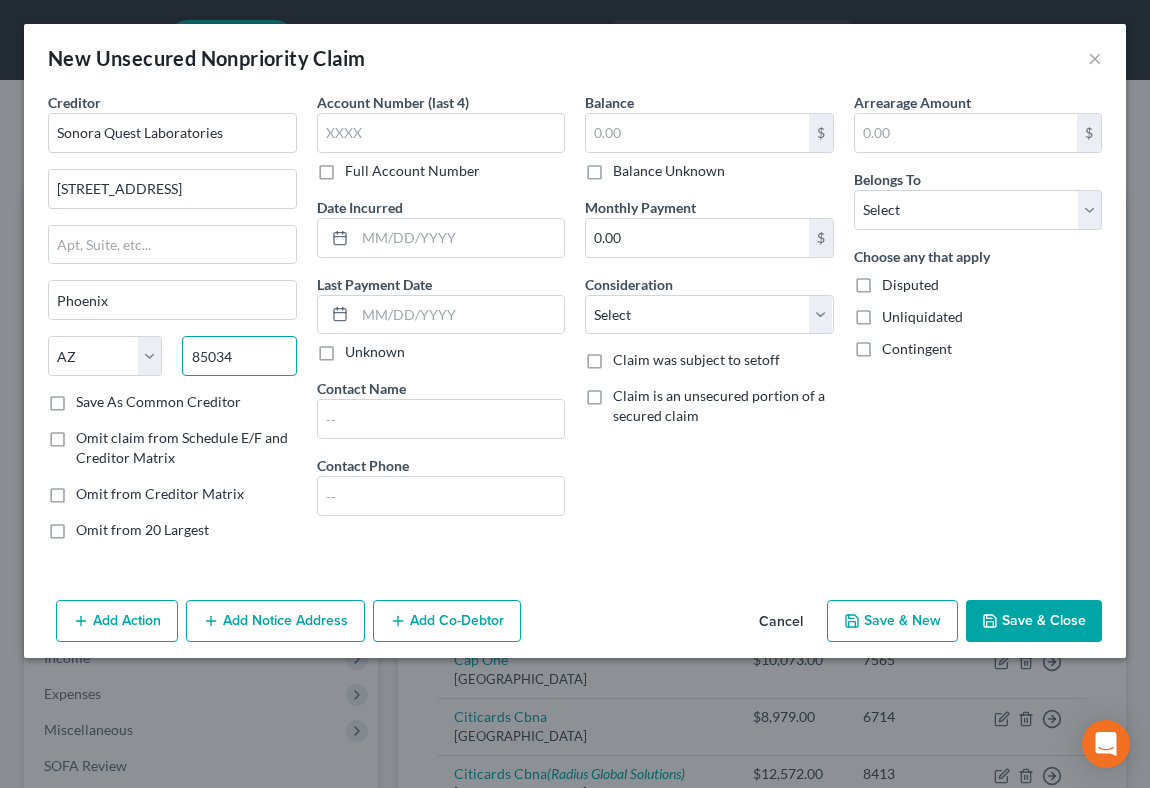 type on "85034" 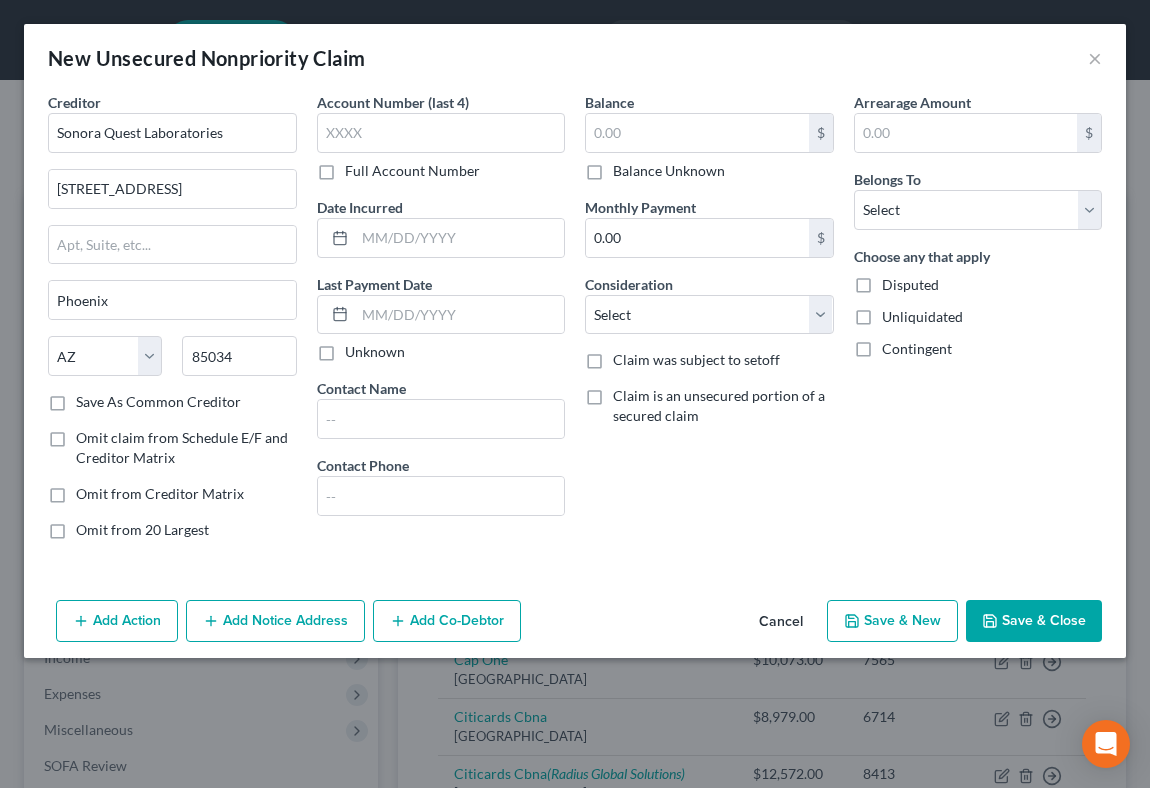click on "Full Account Number" at bounding box center [412, 171] 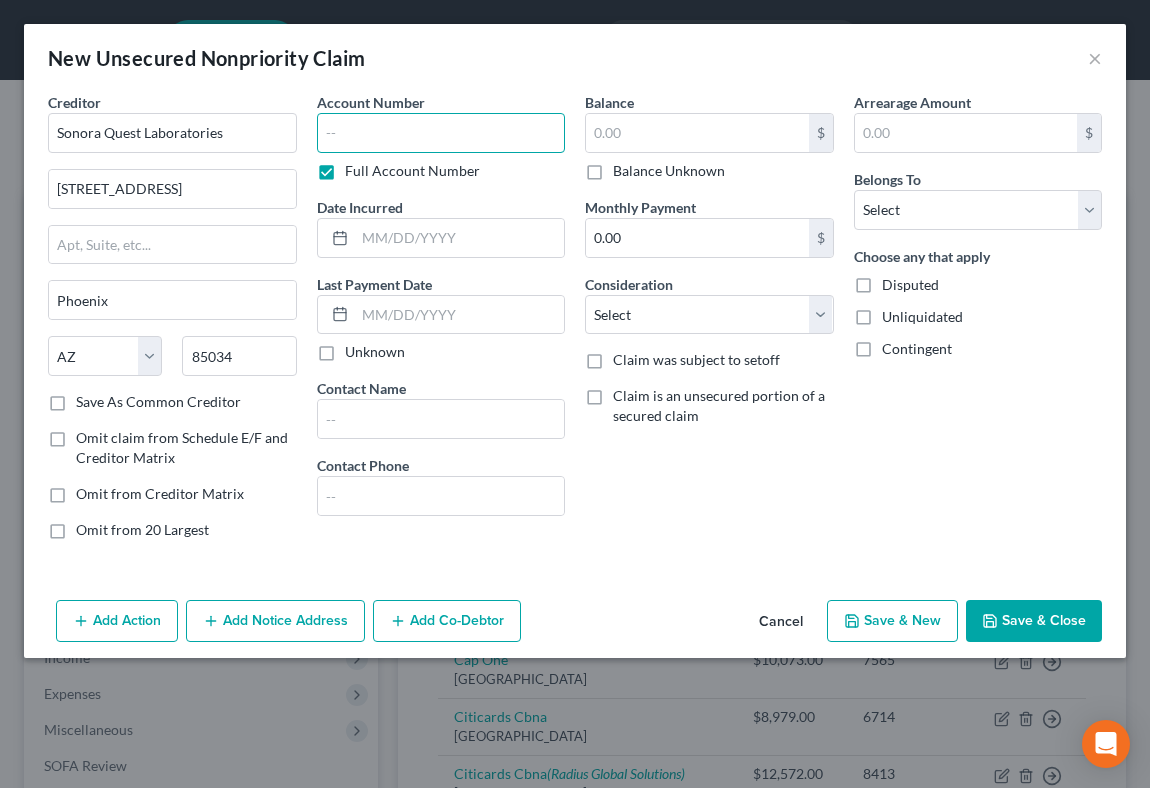 click at bounding box center [441, 133] 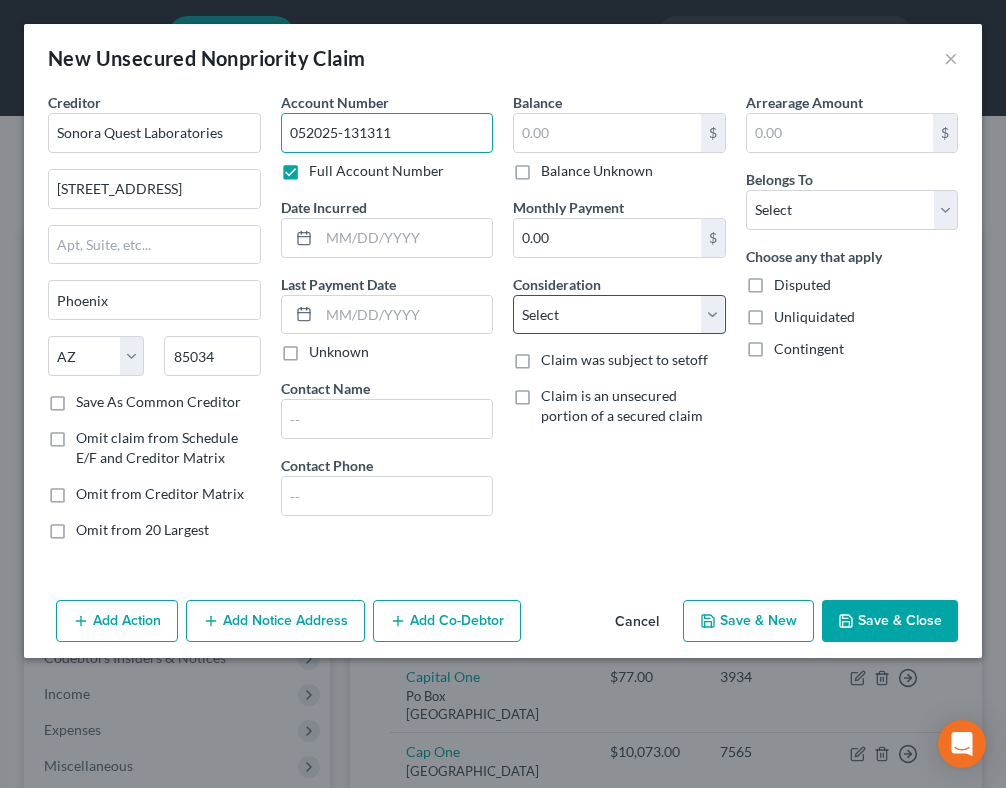 type on "052025-131311" 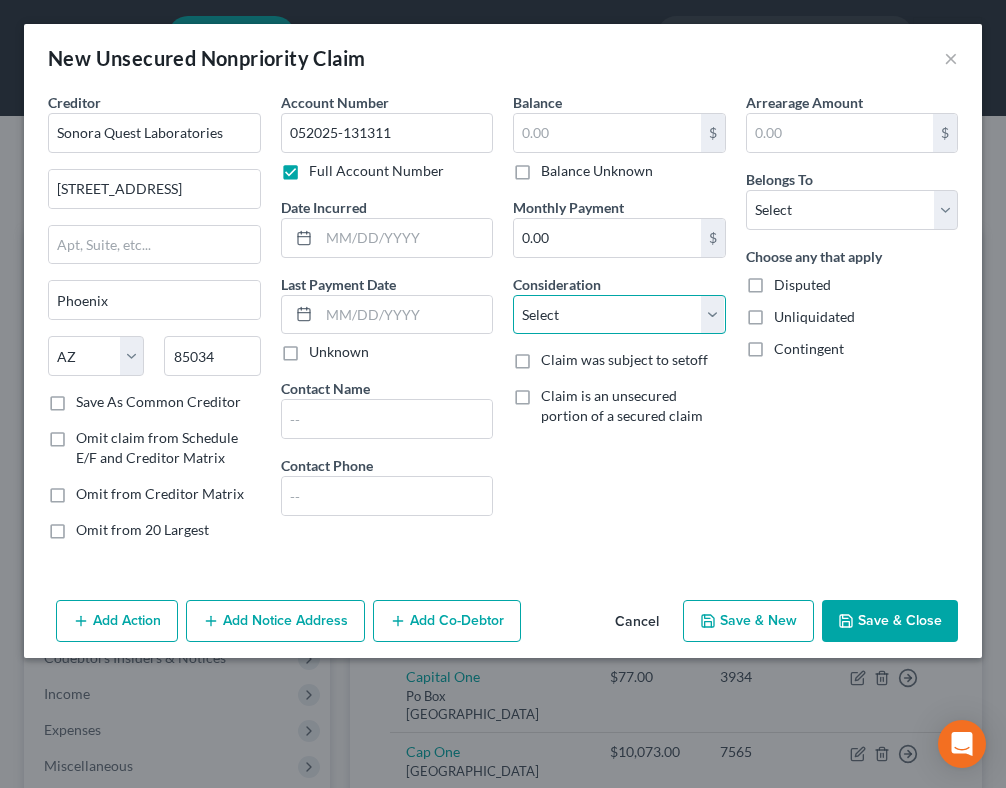 select on "9" 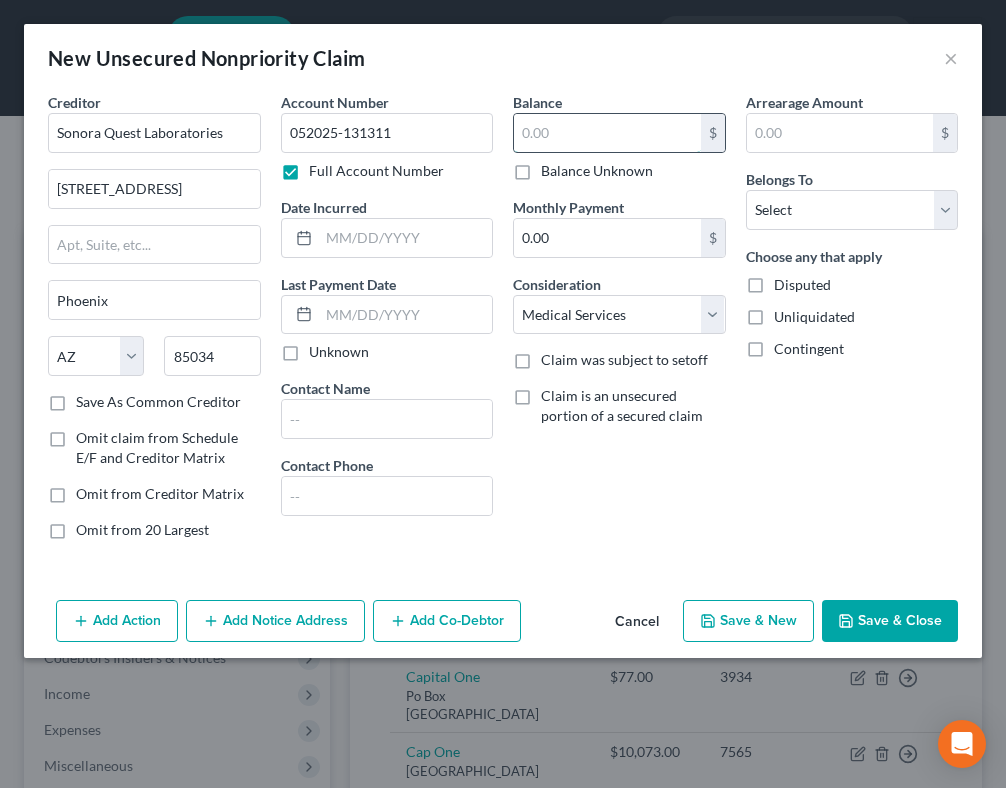 click at bounding box center (607, 133) 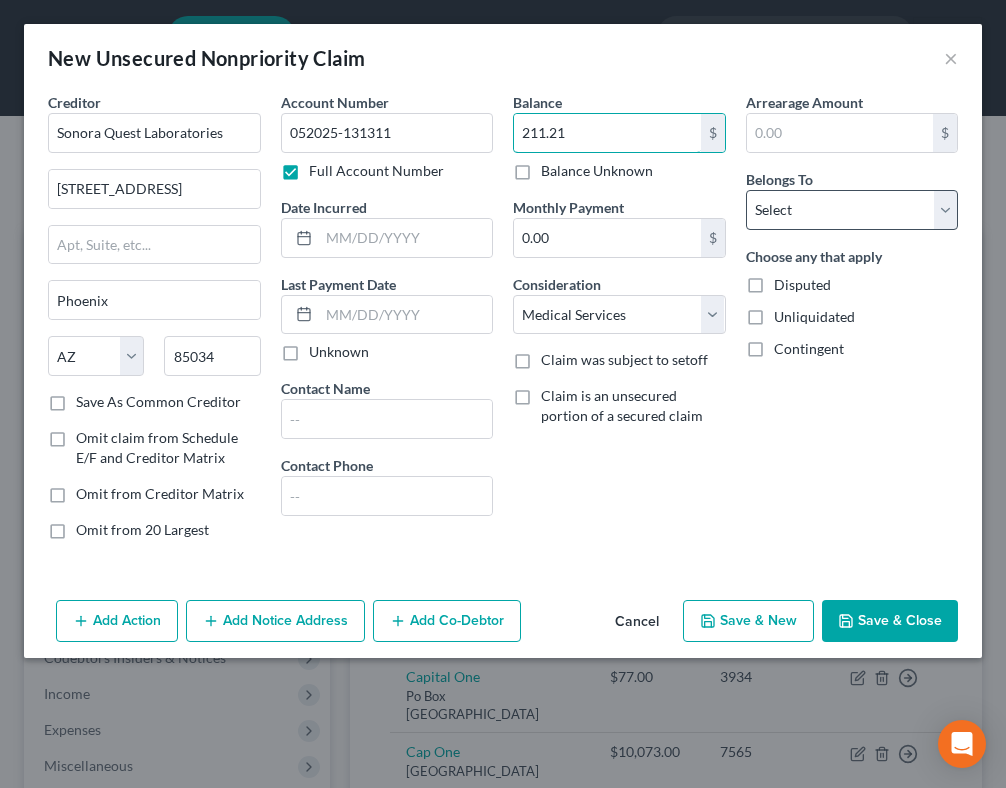 type on "211.21" 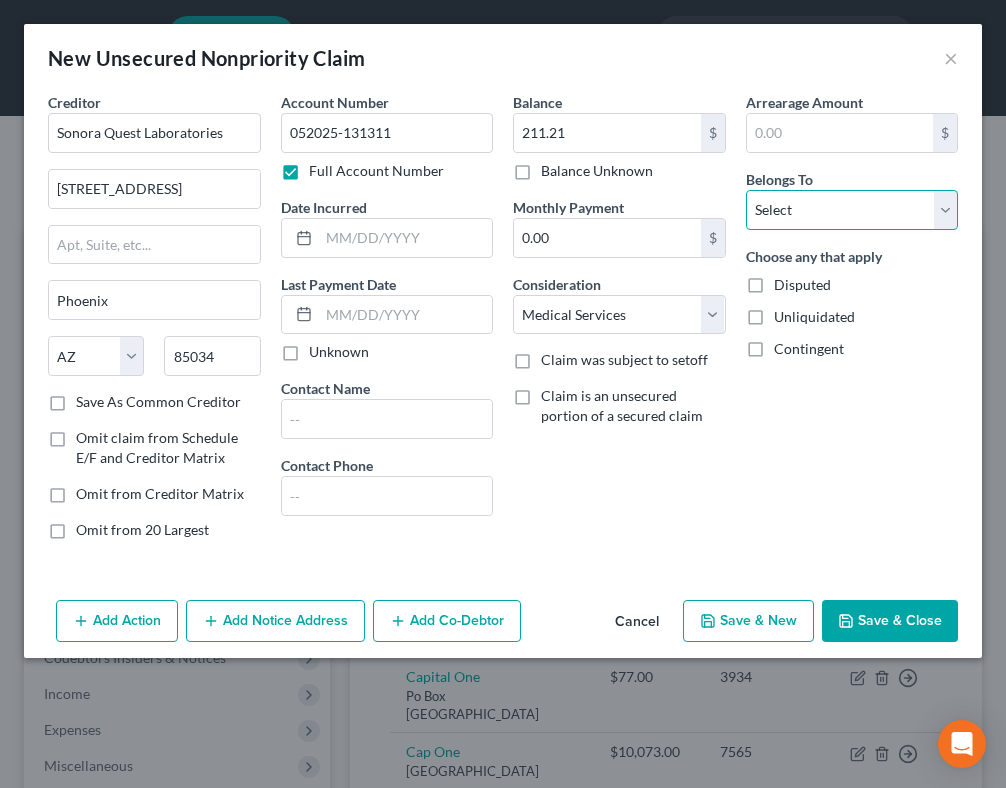 select on "0" 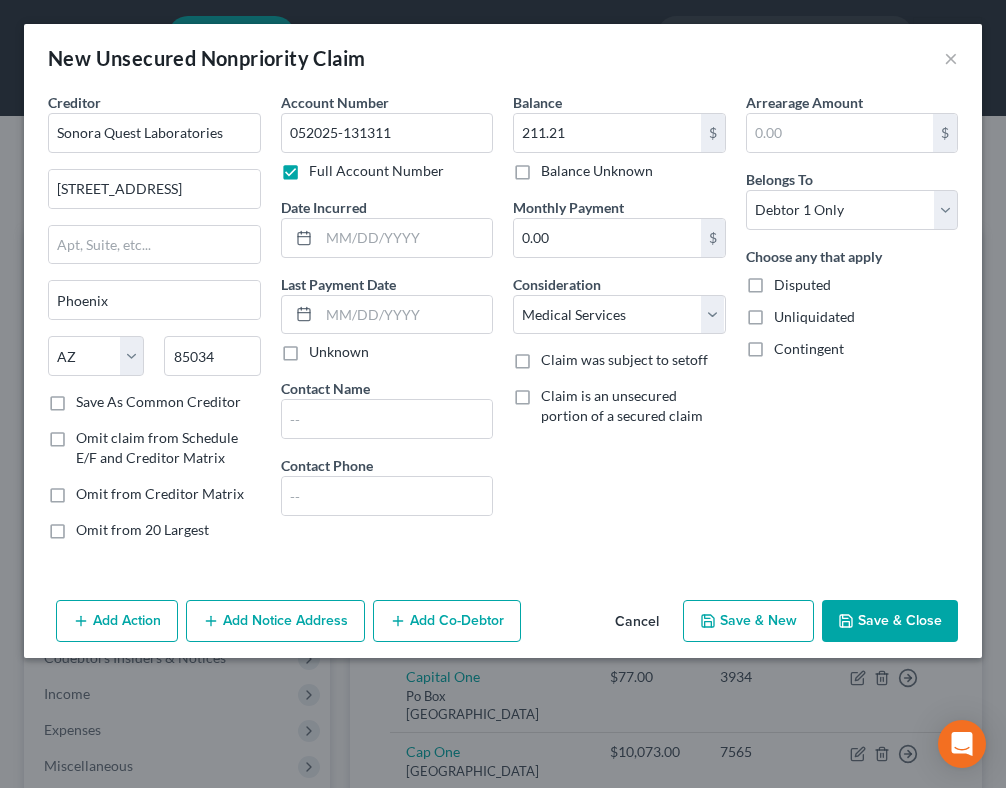 click on "Save & Close" at bounding box center (890, 621) 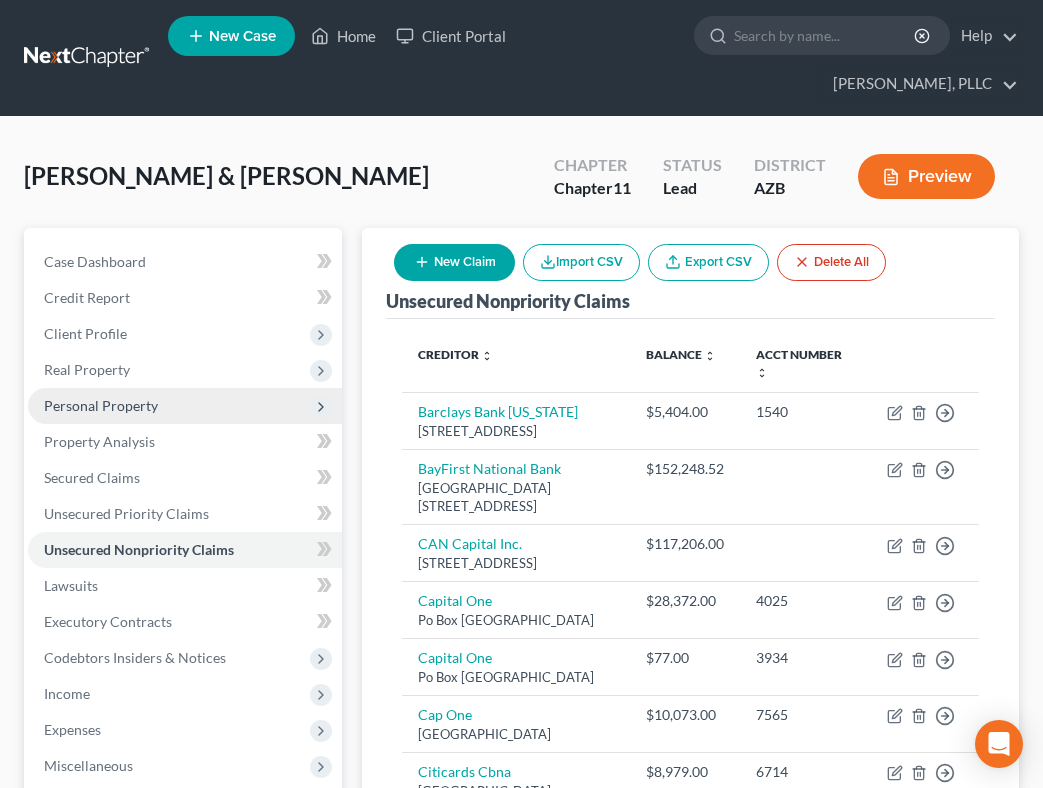 click on "Personal Property" at bounding box center [185, 406] 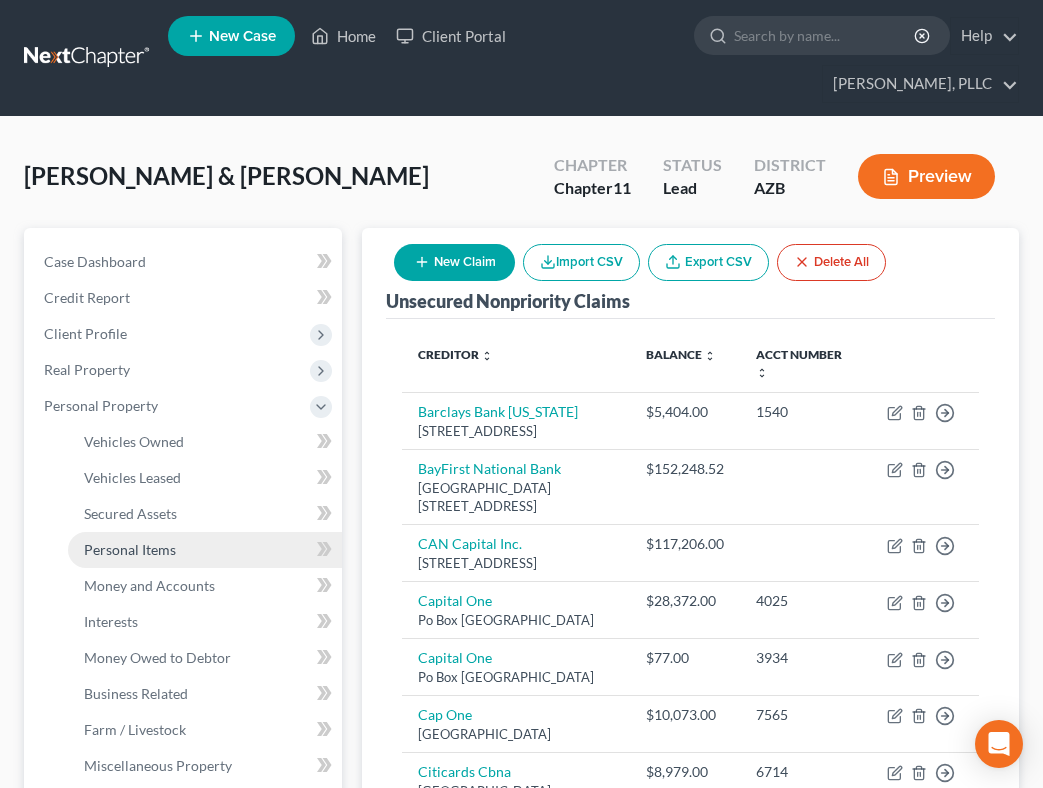 click on "Personal Items" at bounding box center [130, 549] 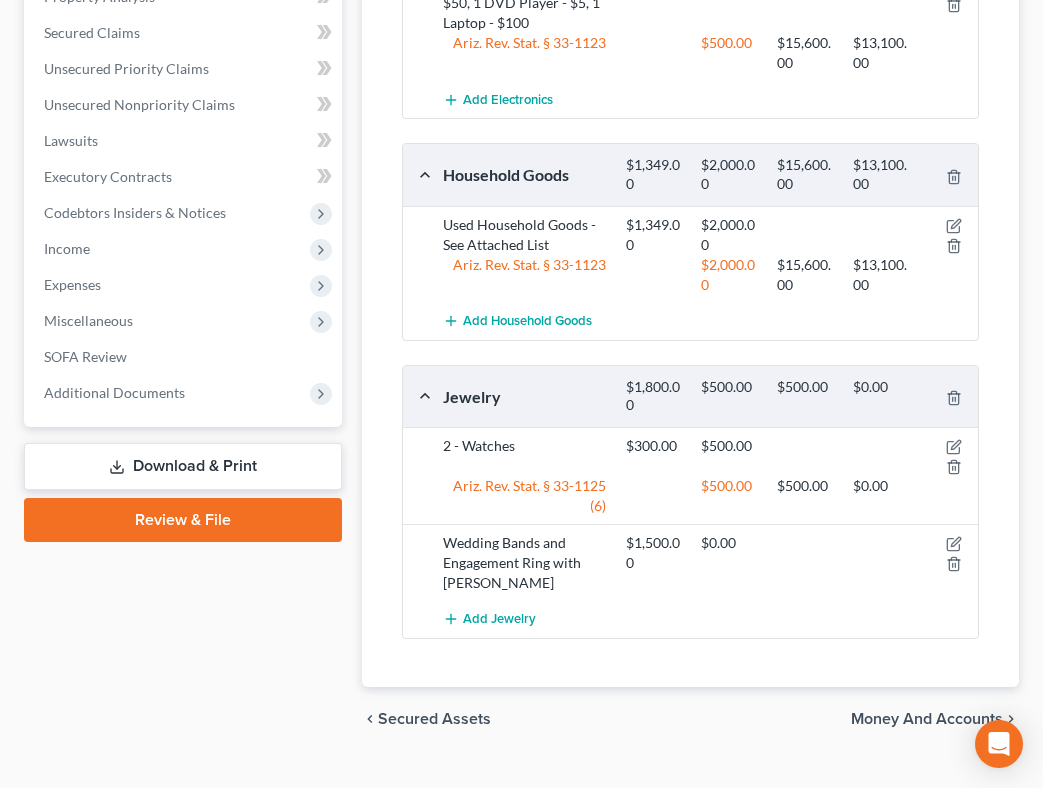 scroll, scrollTop: 804, scrollLeft: 0, axis: vertical 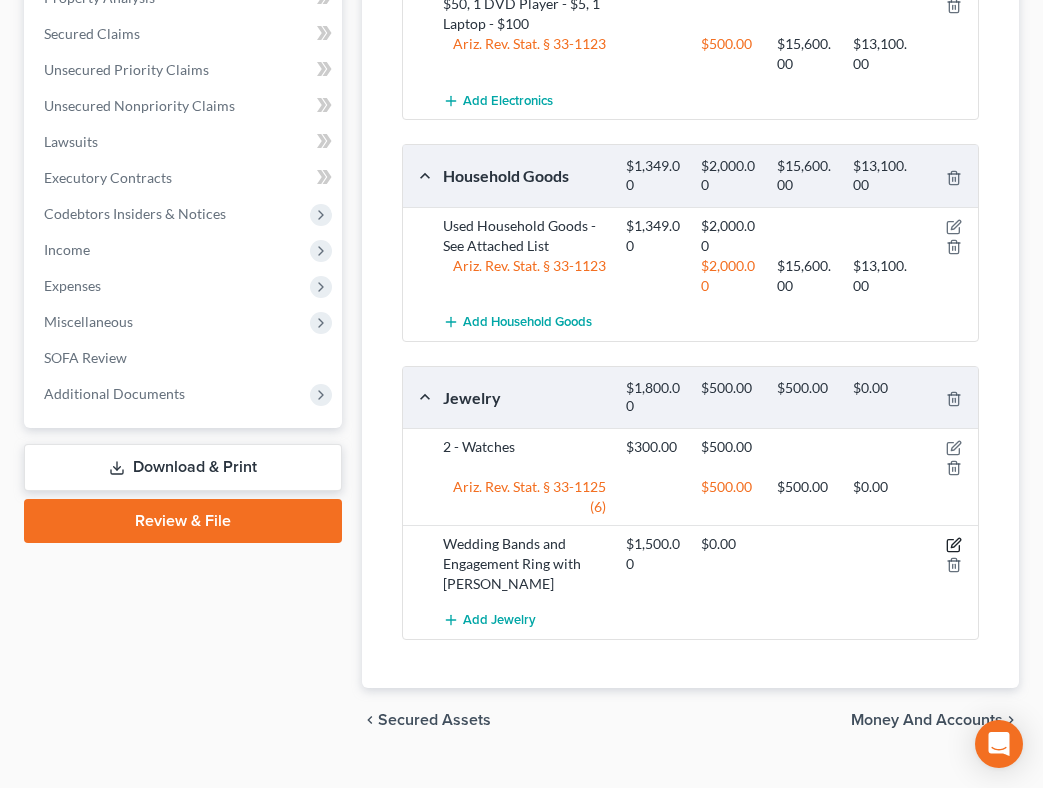click 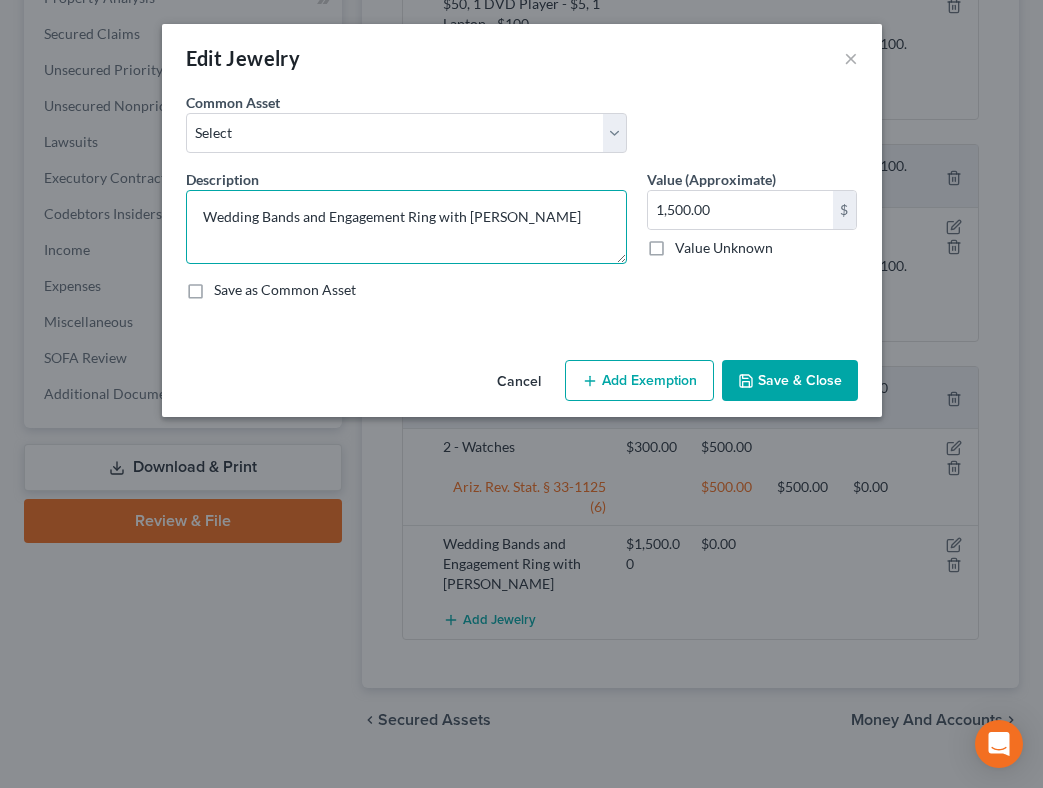 click on "Wedding Bands and Engagement Ring with [PERSON_NAME]" at bounding box center (406, 227) 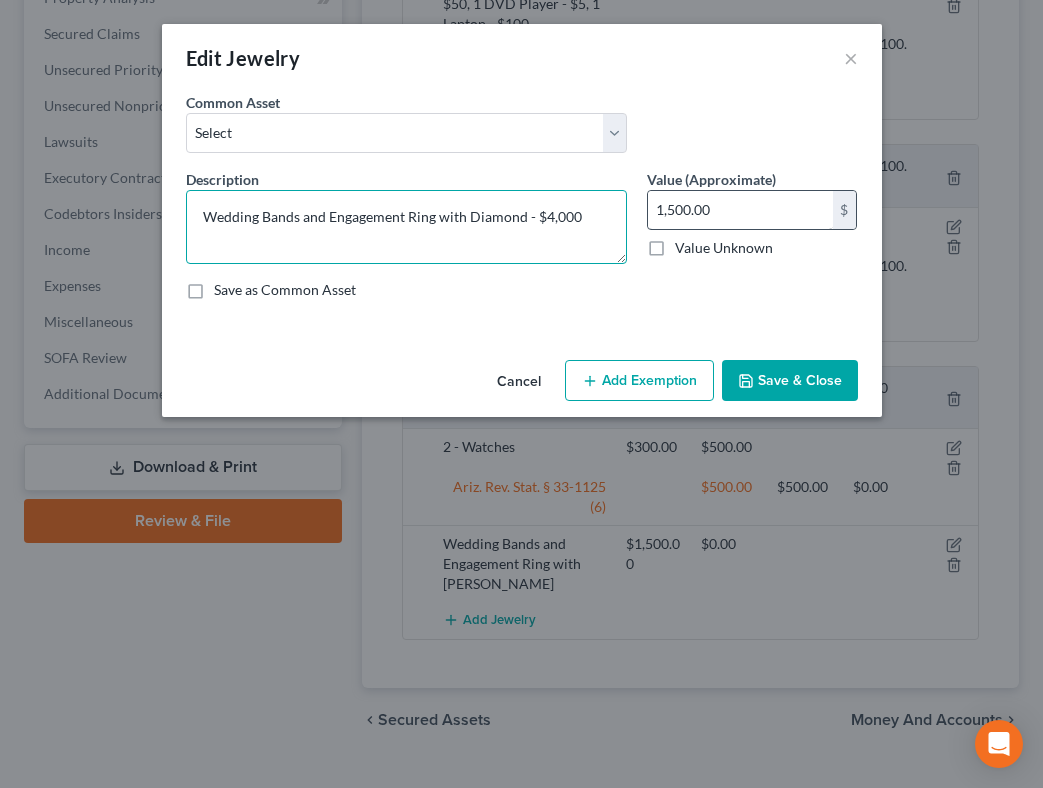 type on "Wedding Bands and Engagement Ring with Diamond - $4,000" 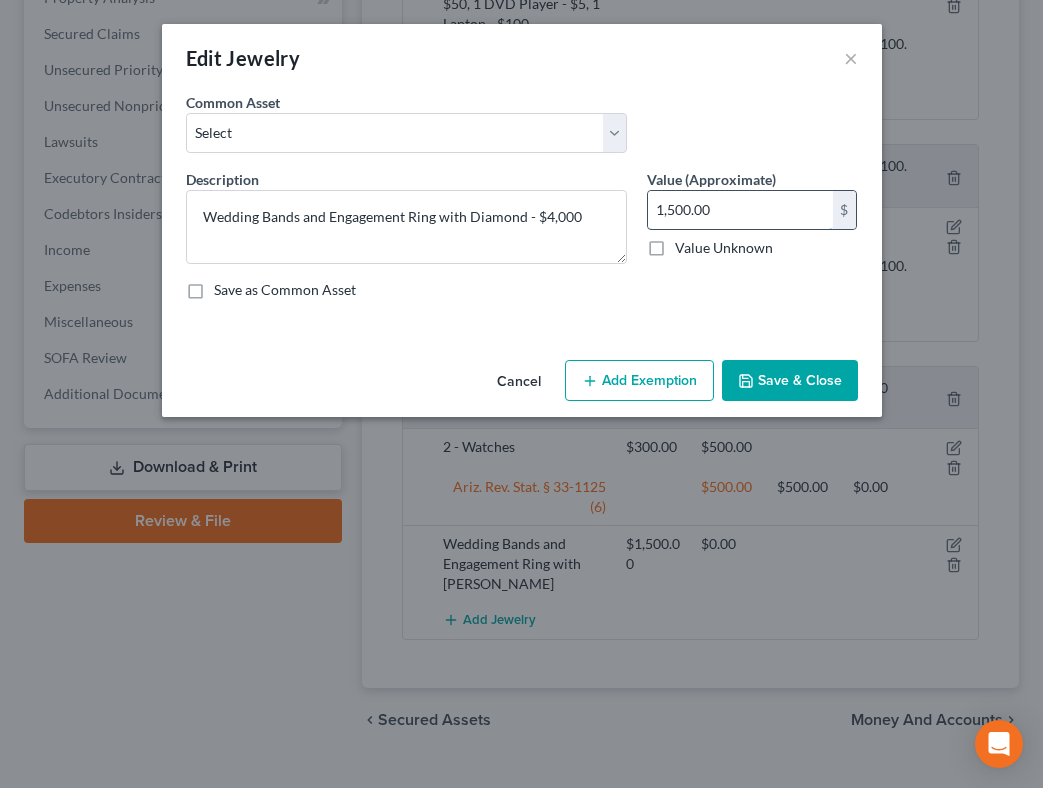 click on "1,500.00" at bounding box center (740, 210) 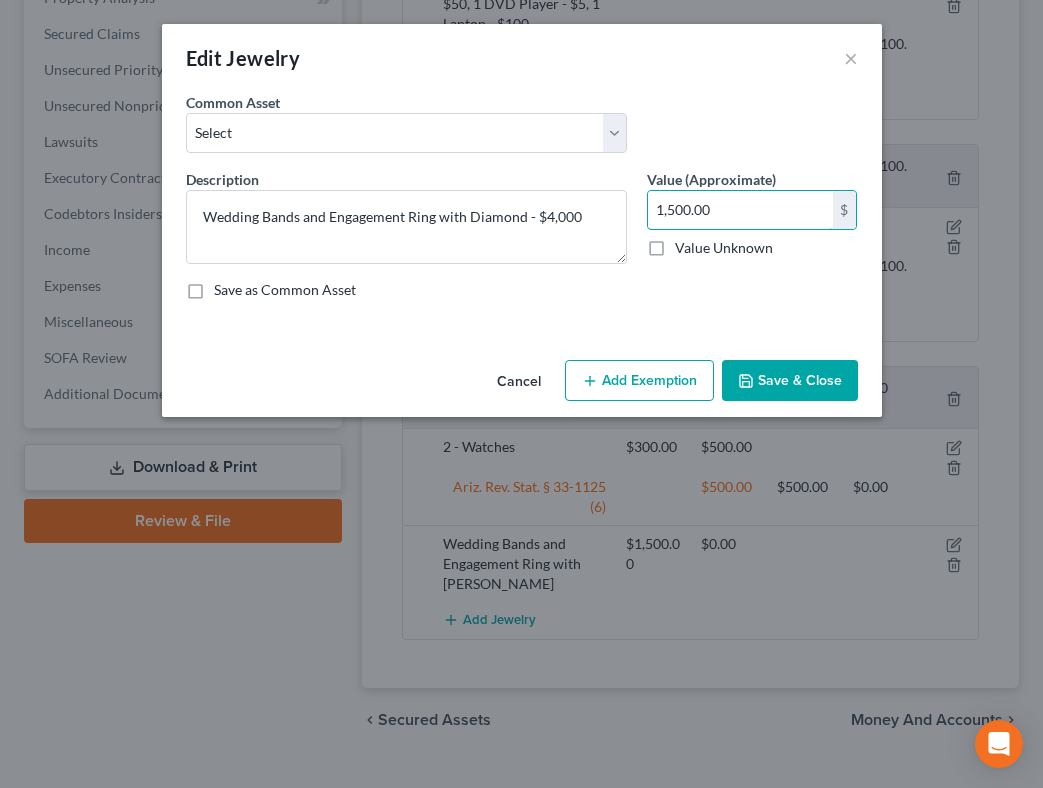 drag, startPoint x: 736, startPoint y: 204, endPoint x: 639, endPoint y: 197, distance: 97.25225 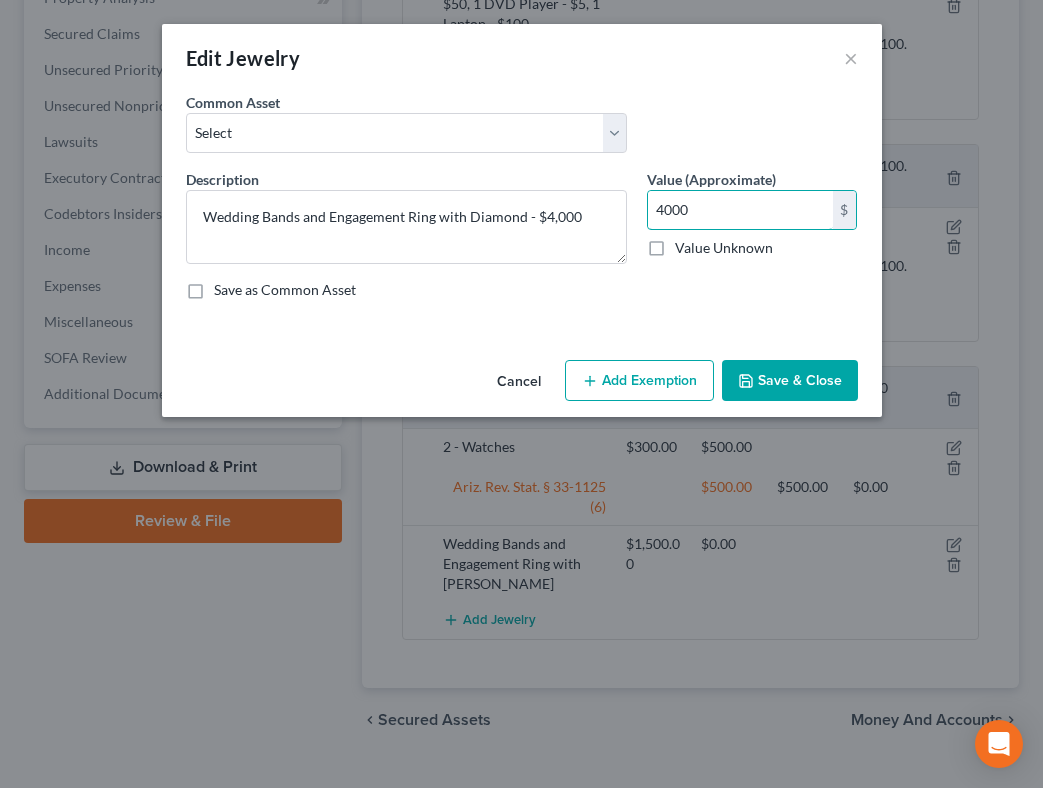type on "4,000" 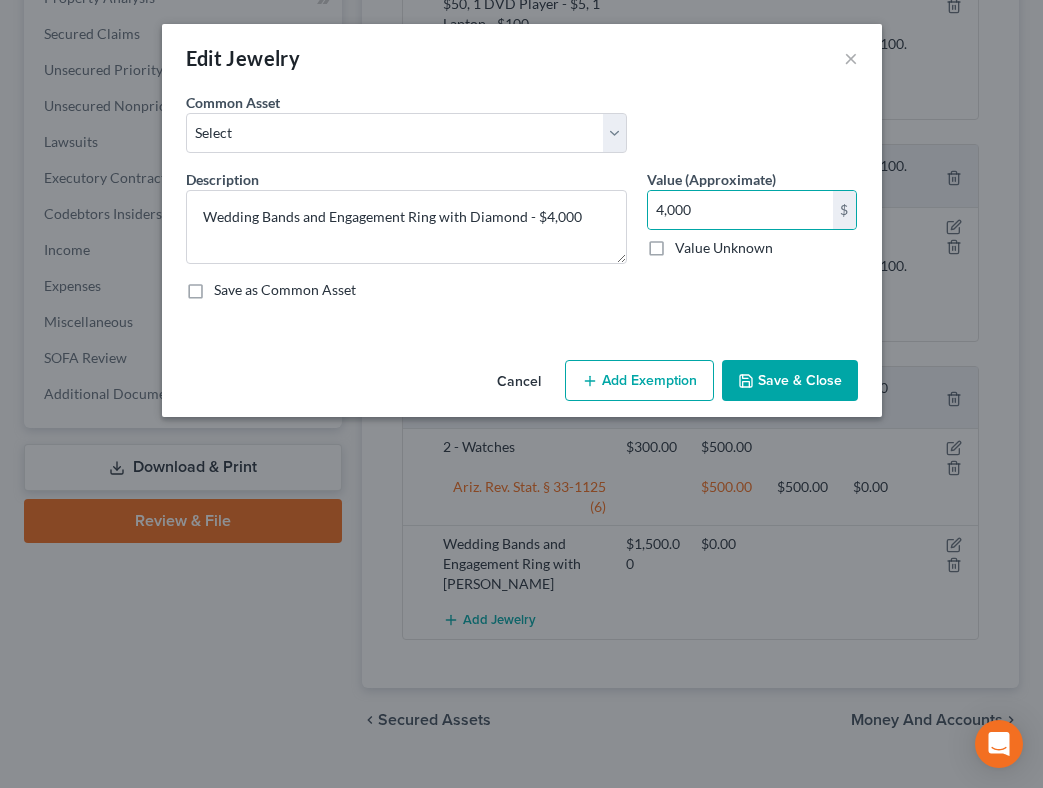 click on "Add Exemption" at bounding box center (639, 381) 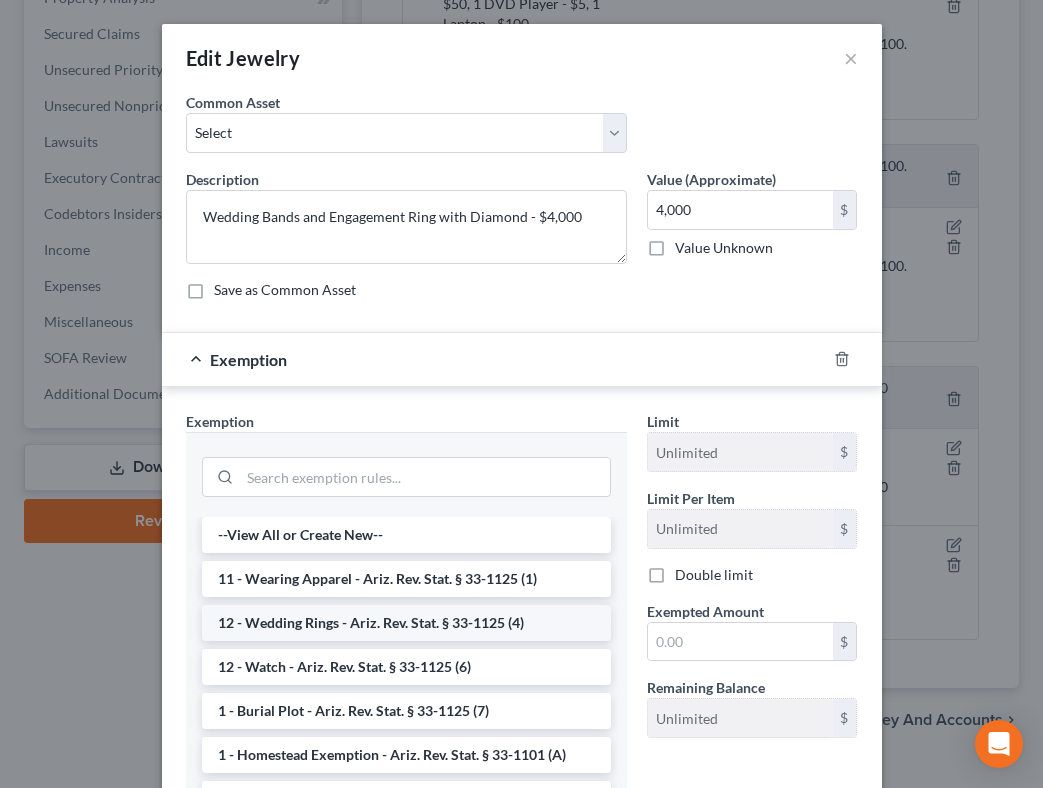 click on "12 - Wedding Rings - Ariz. Rev. Stat. § 33-1125 (4)" at bounding box center (406, 623) 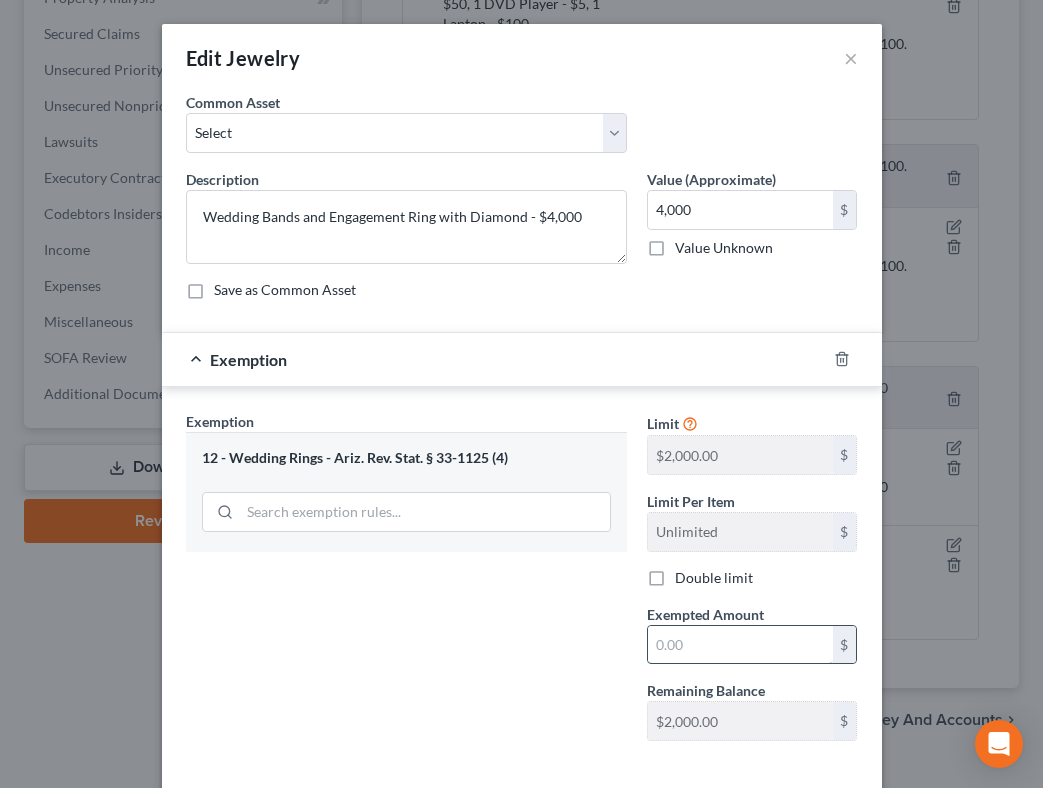 click at bounding box center (740, 645) 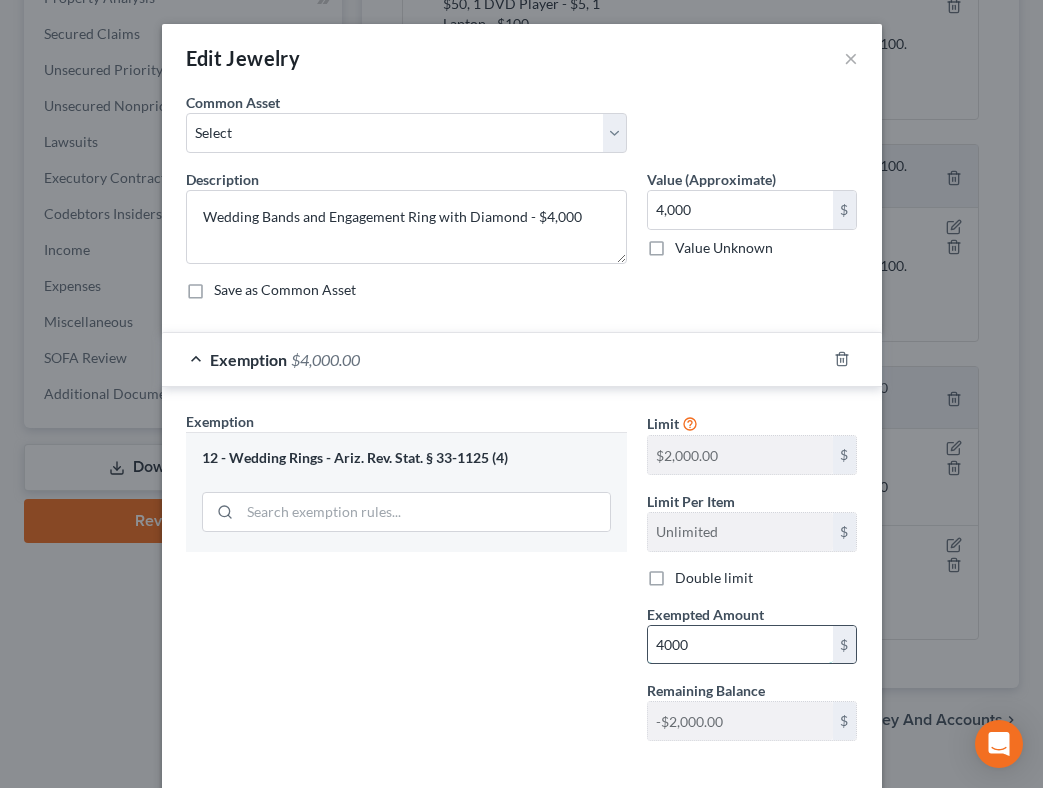 type on "4,000" 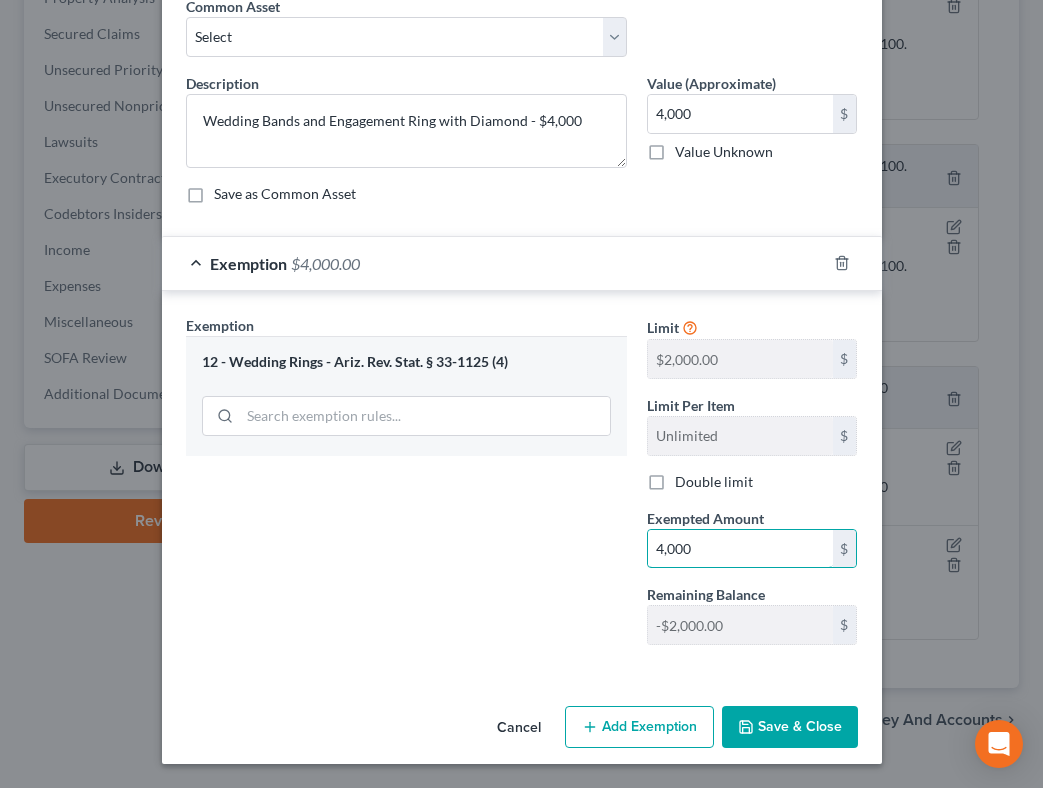 scroll, scrollTop: 96, scrollLeft: 0, axis: vertical 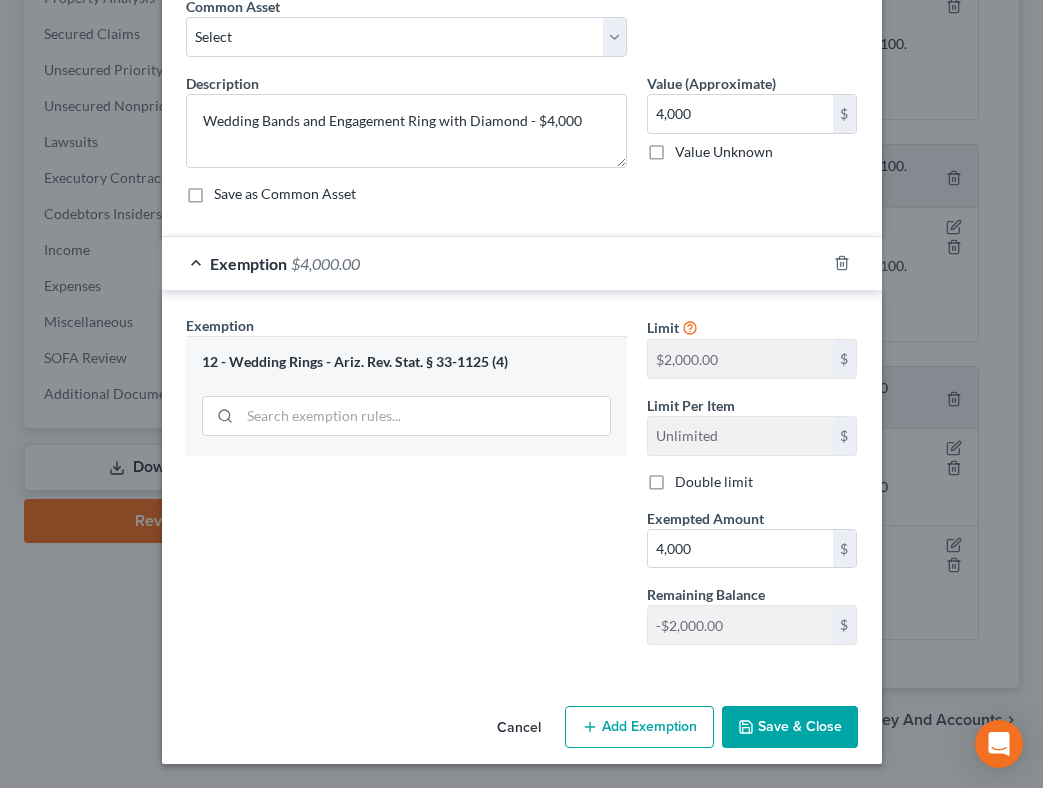 click on "Save & Close" at bounding box center [790, 727] 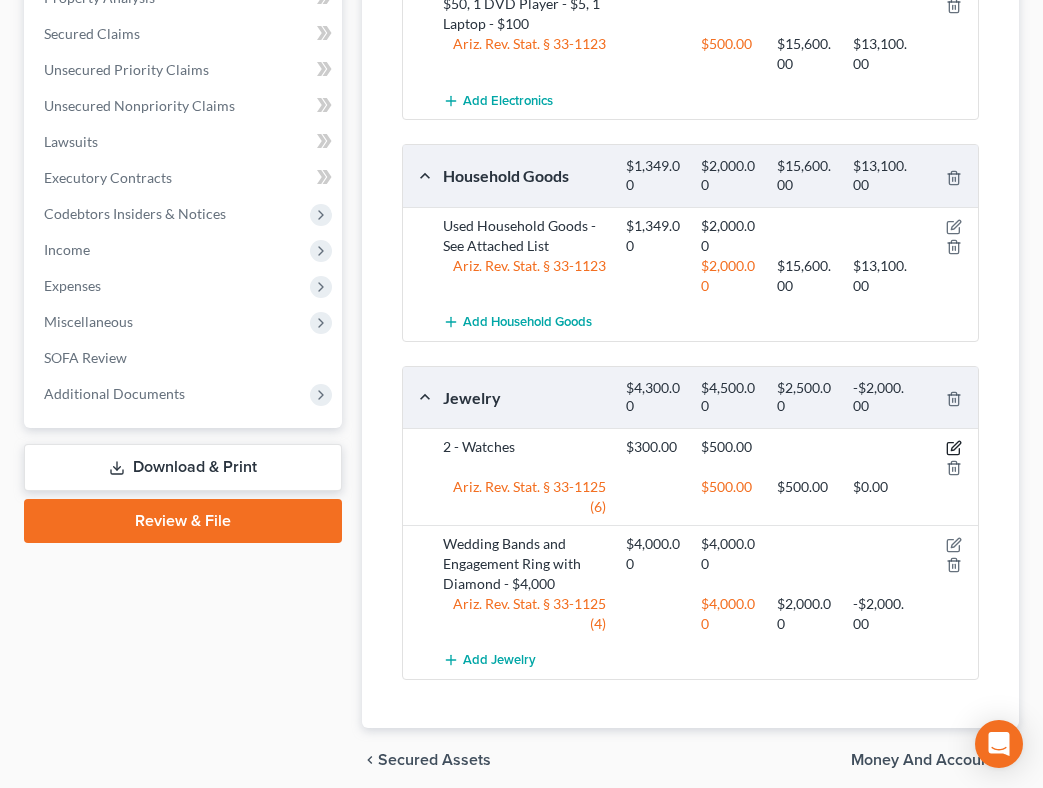 click 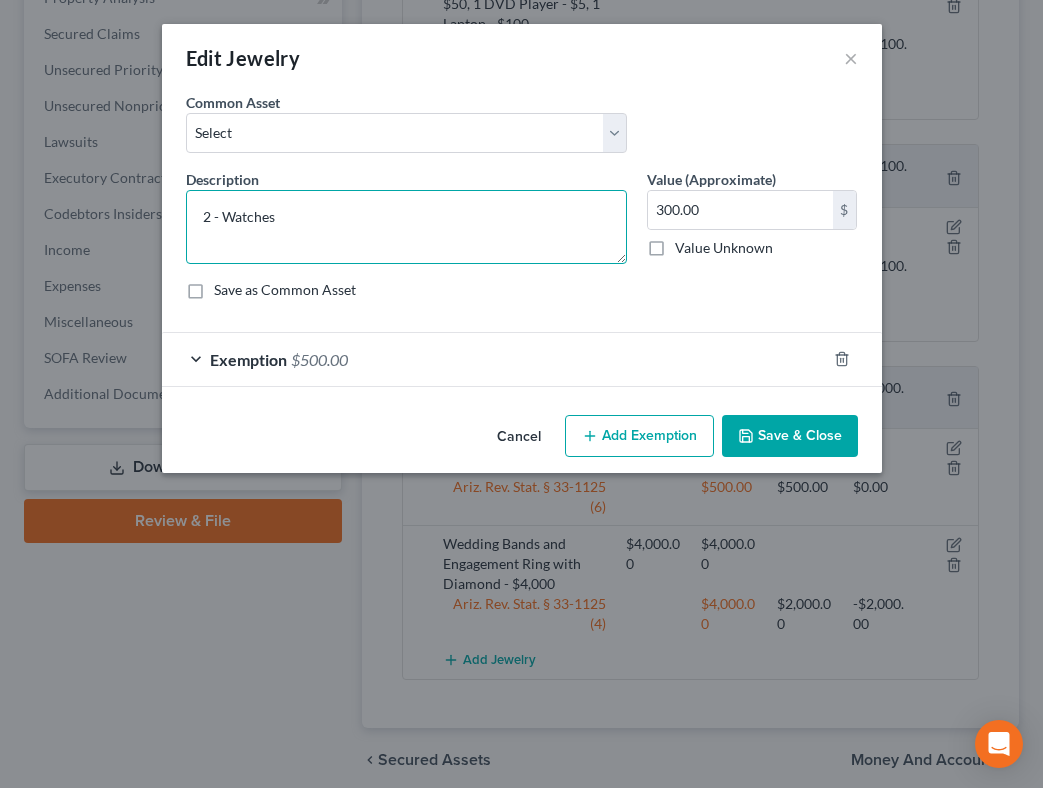 click on "2 - Watches" at bounding box center (406, 227) 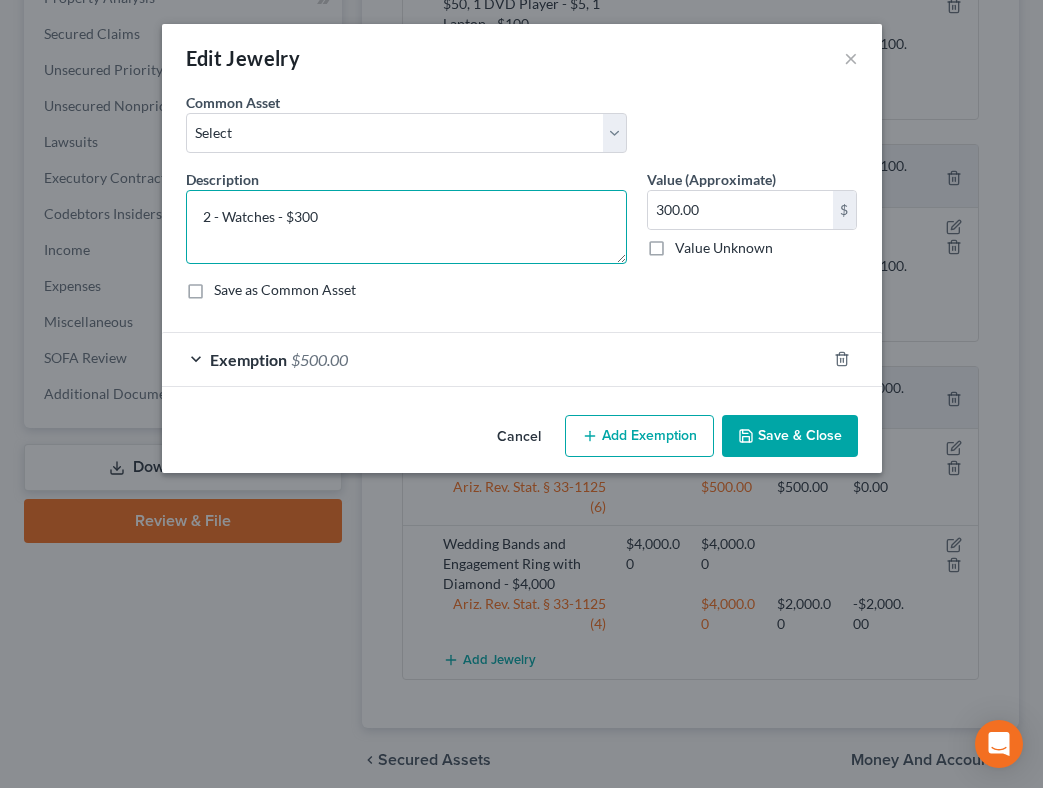type on "2 - Watches - $300" 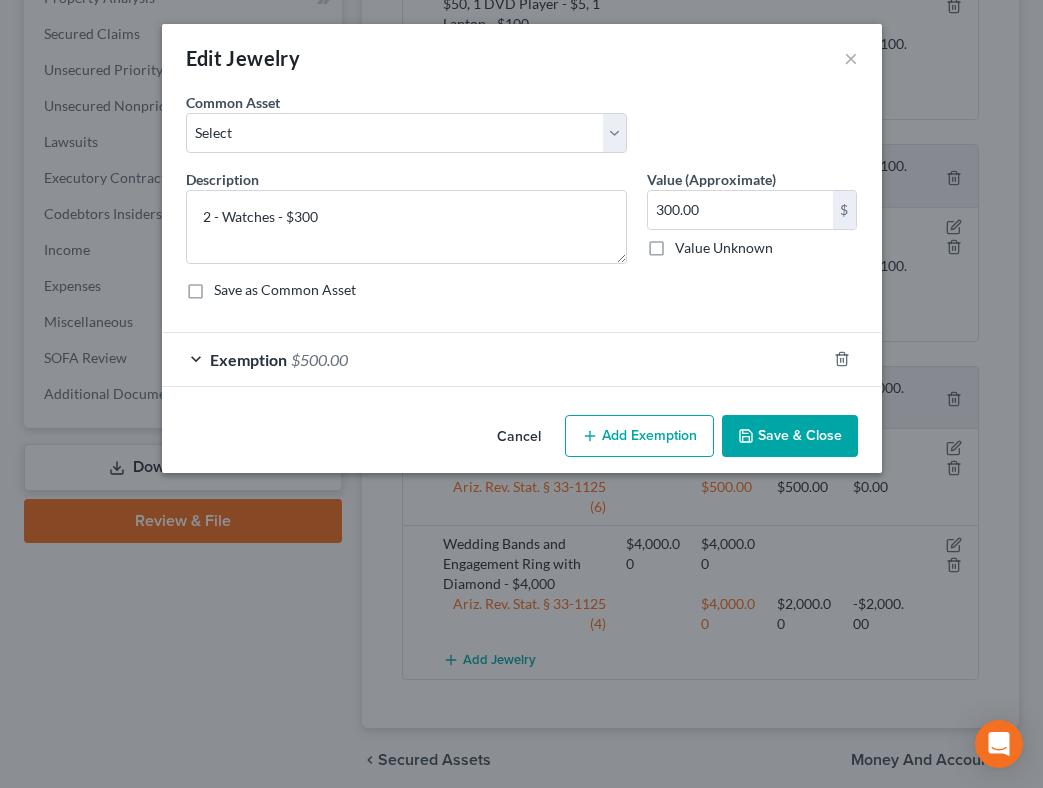 click on "Save & Close" at bounding box center [790, 436] 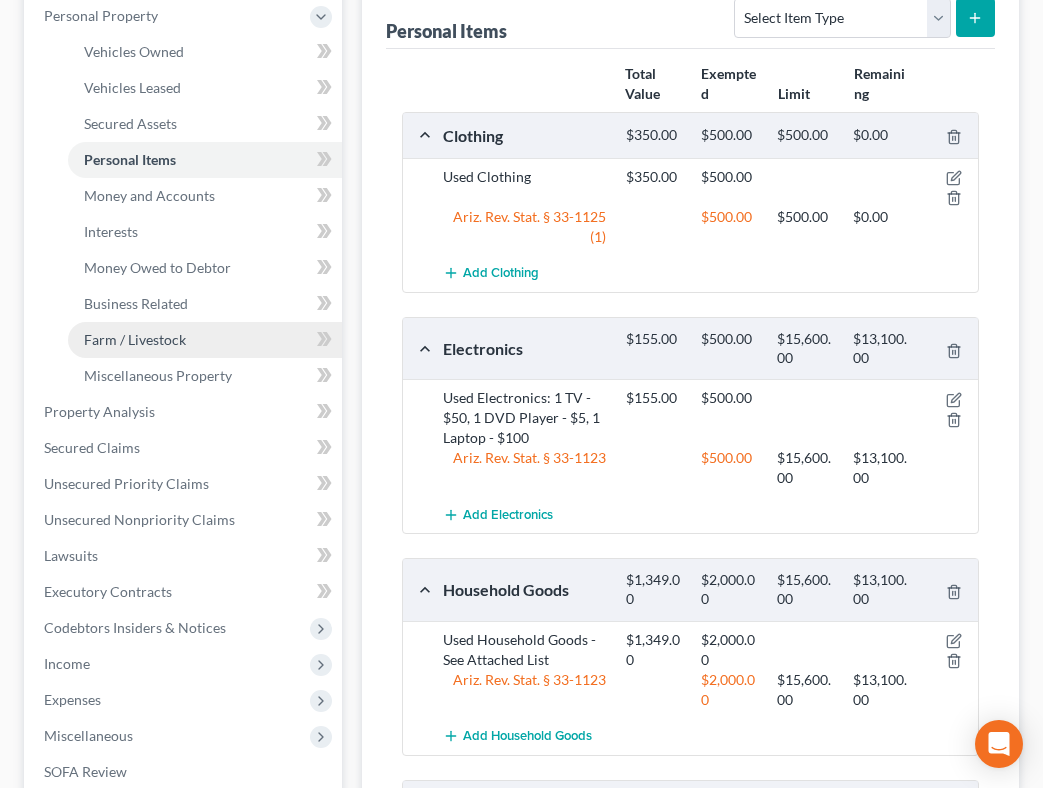 scroll, scrollTop: 394, scrollLeft: 0, axis: vertical 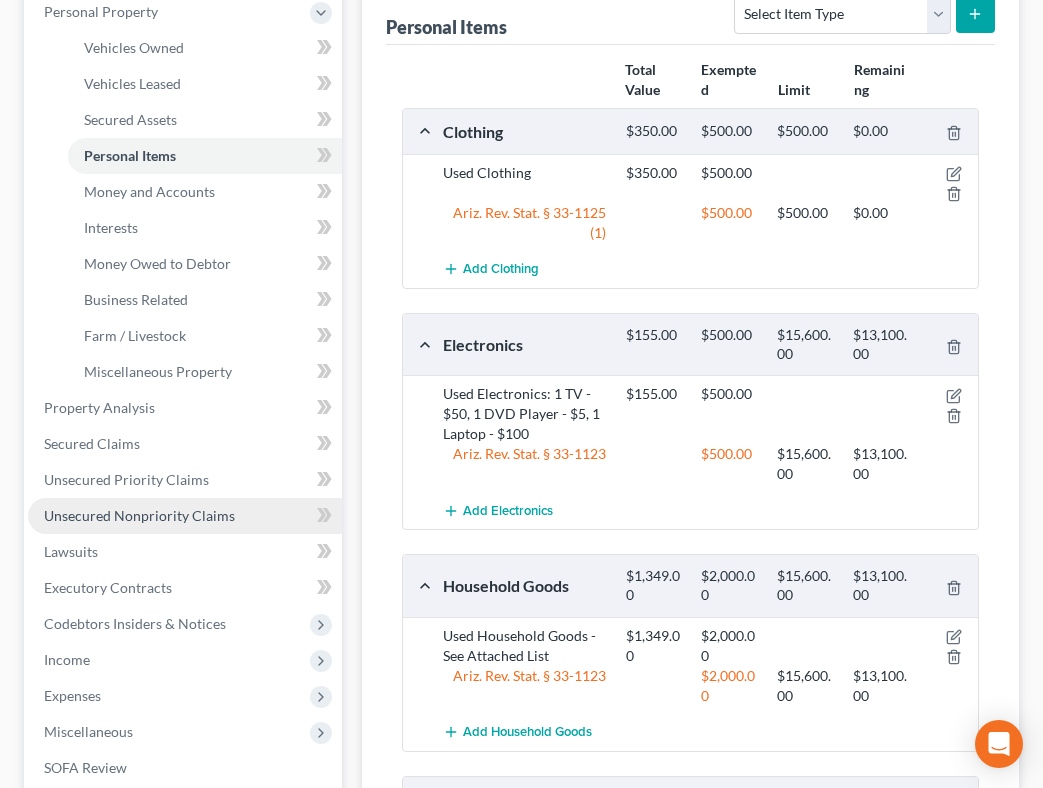 click on "Unsecured Nonpriority Claims" at bounding box center [139, 515] 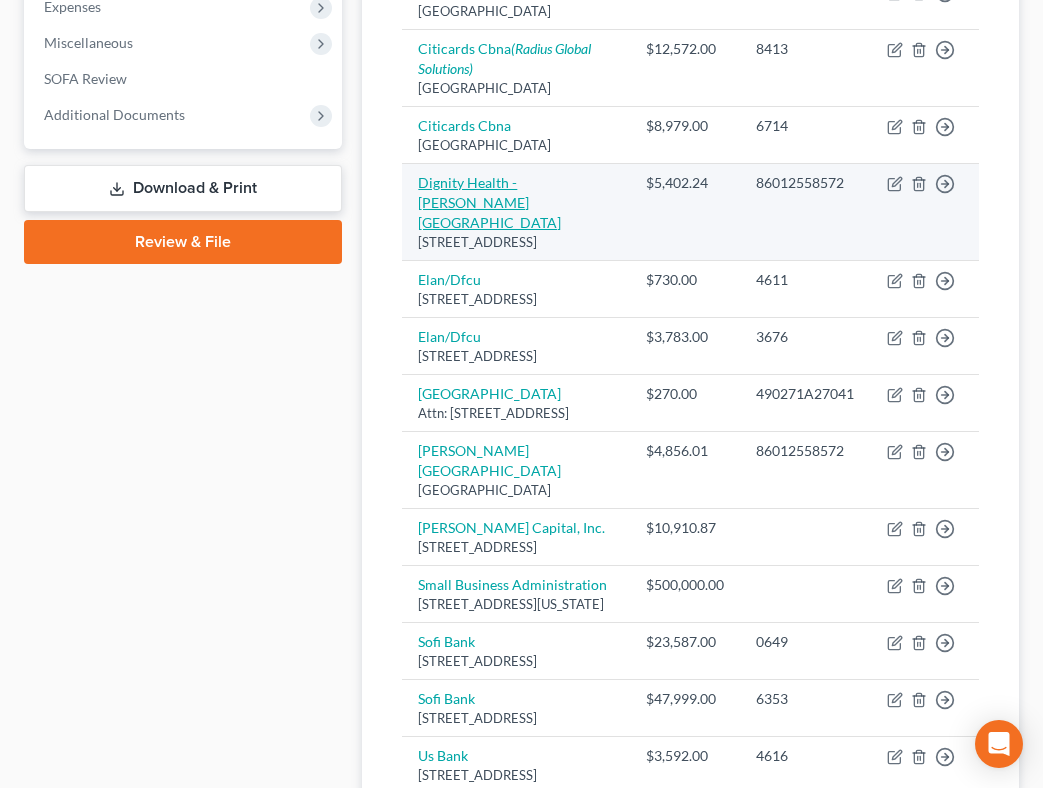 scroll, scrollTop: 724, scrollLeft: 0, axis: vertical 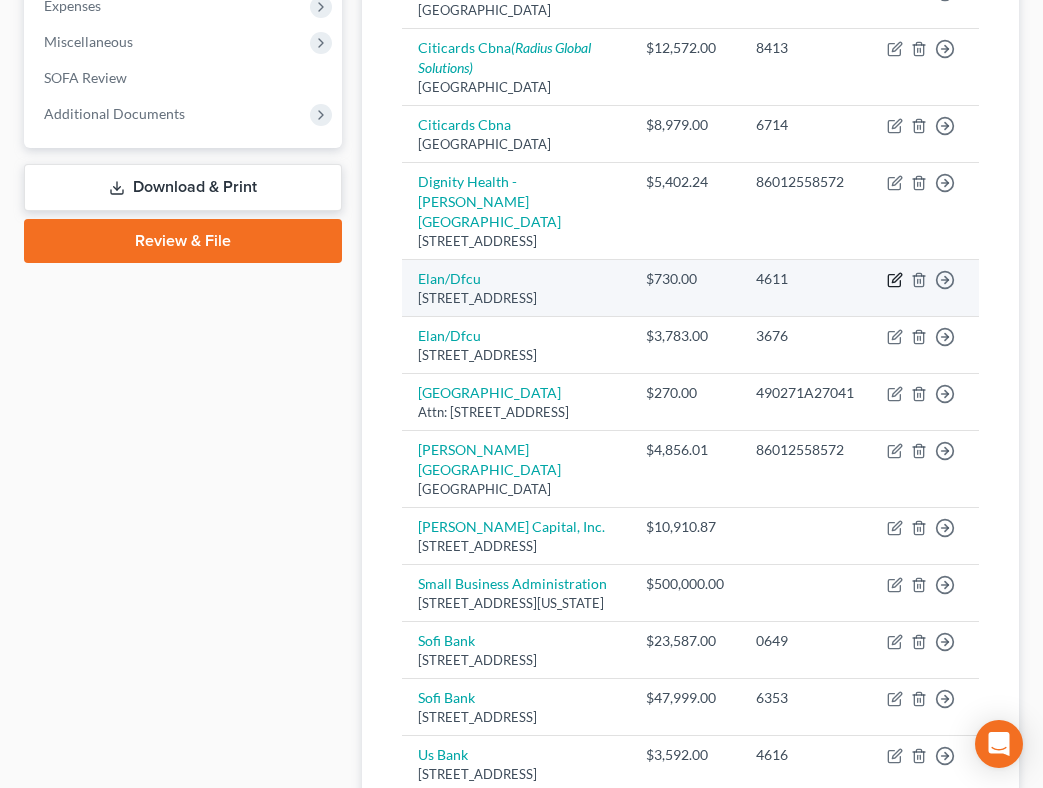 click 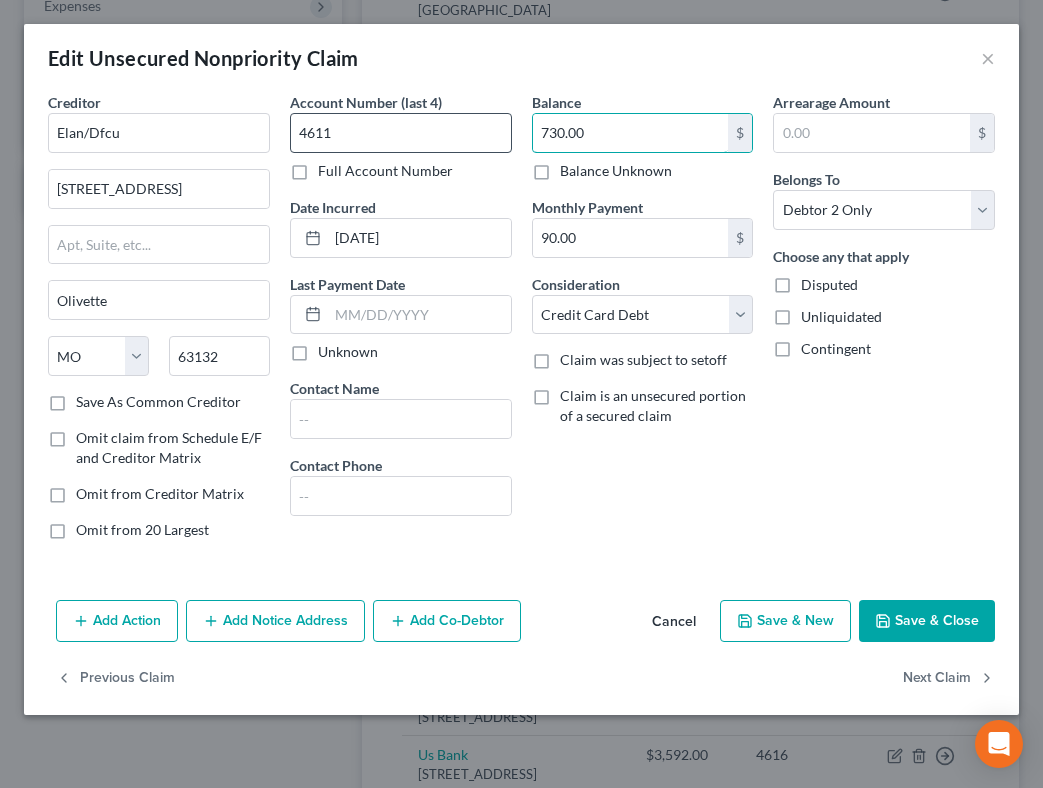 drag, startPoint x: 596, startPoint y: 130, endPoint x: 503, endPoint y: 128, distance: 93.0215 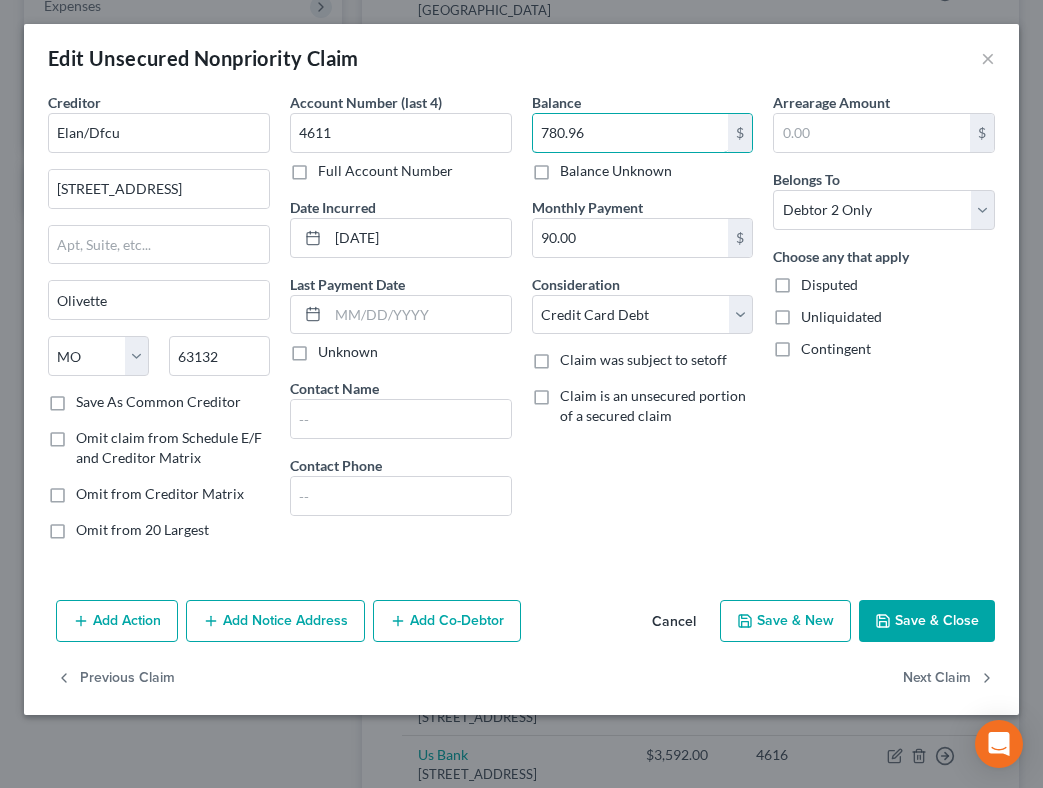 type on "780.96" 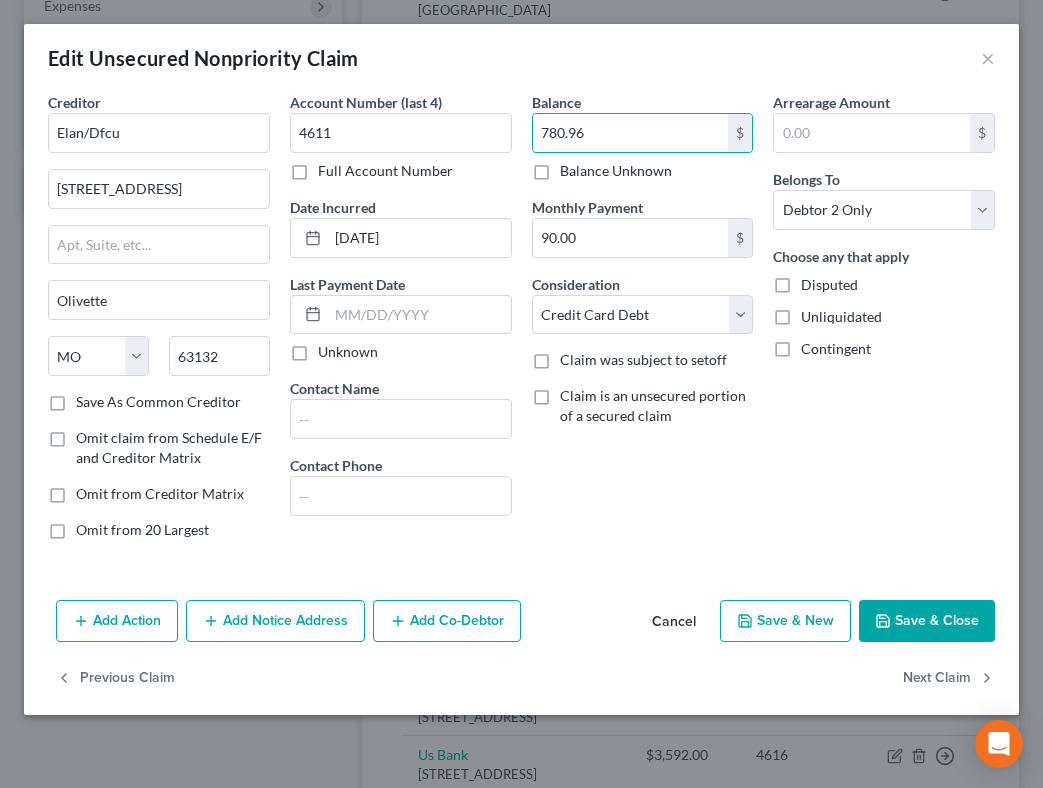 click on "Save & Close" at bounding box center (927, 621) 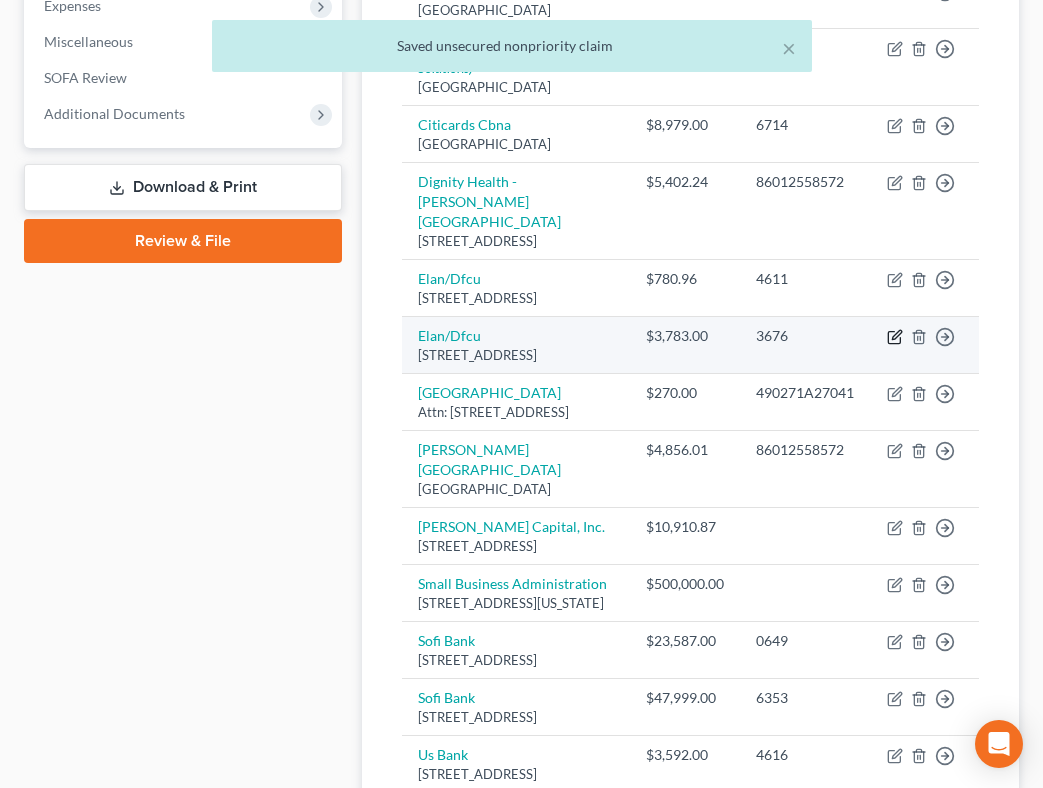 click 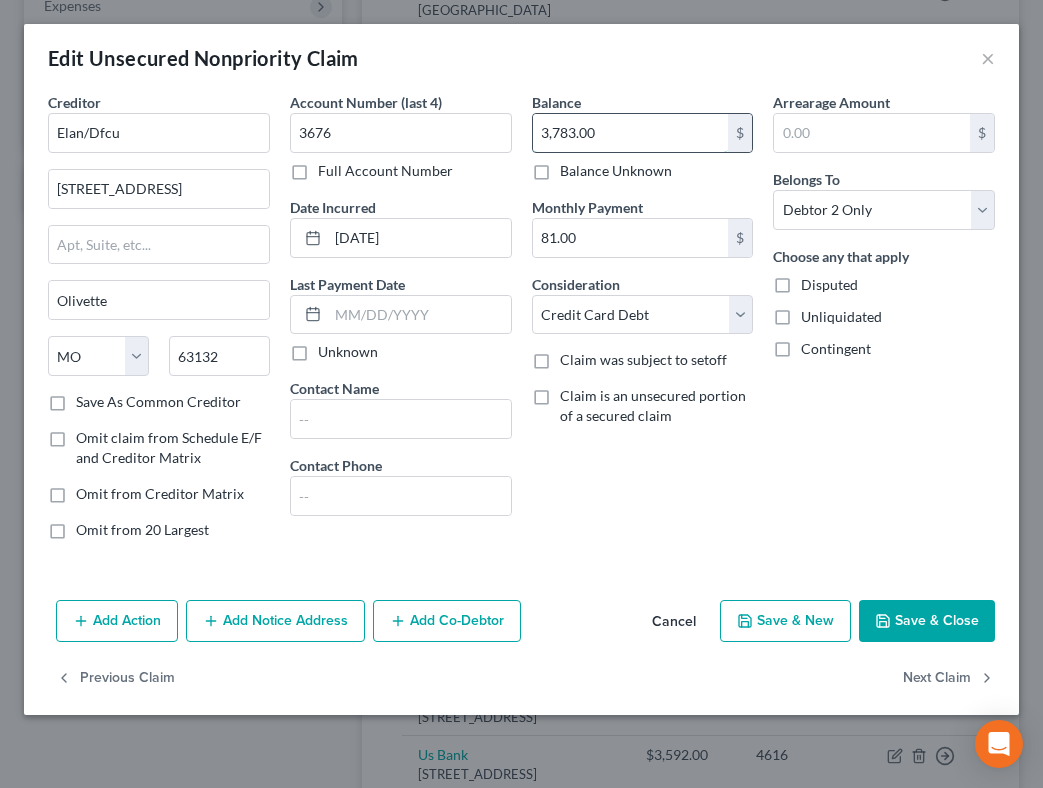 click on "3,783.00" at bounding box center (631, 133) 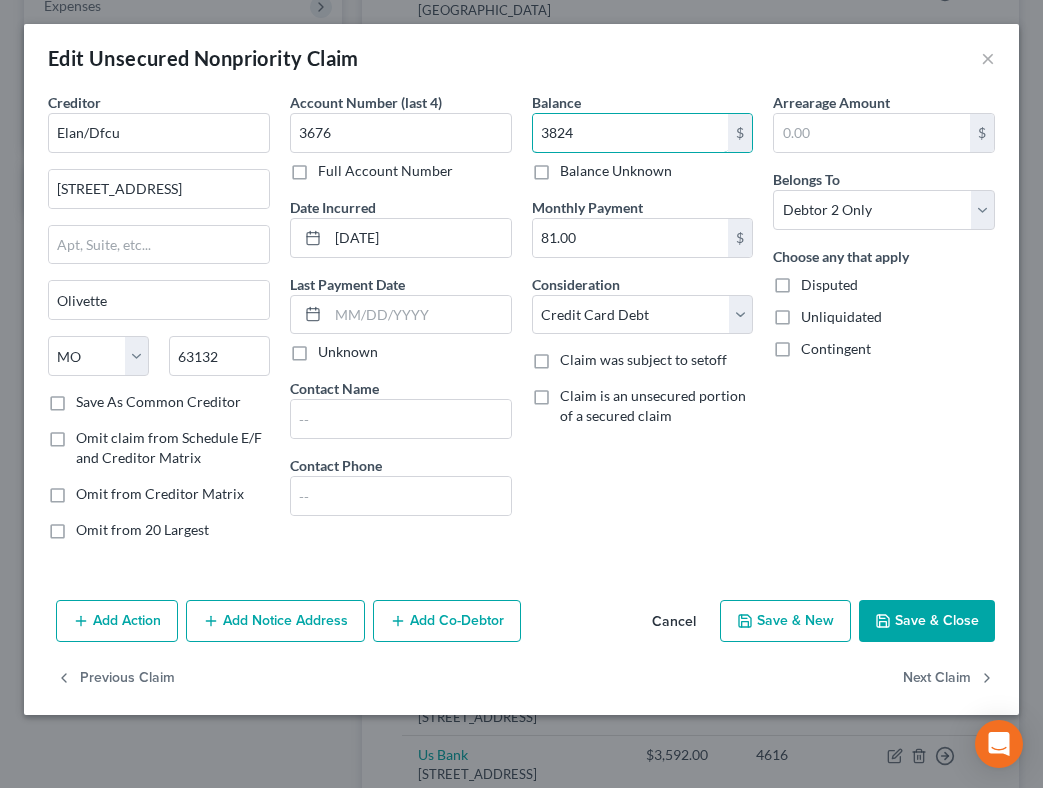 type on "3,824" 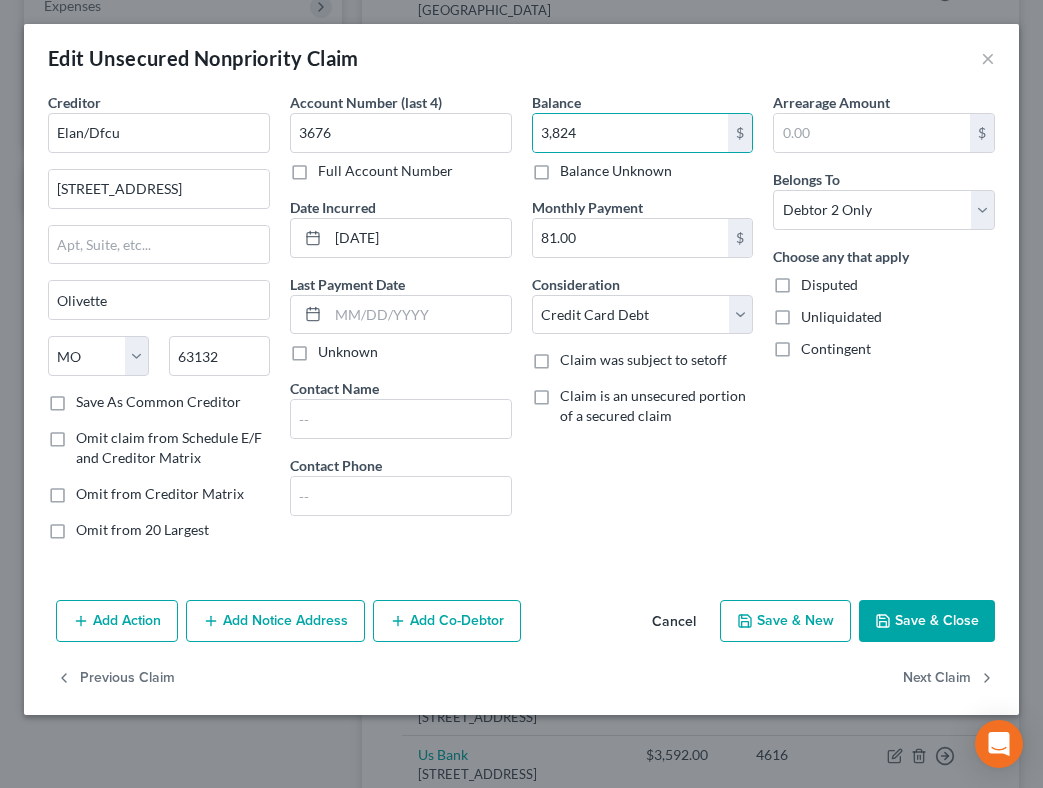 click on "Save & Close" at bounding box center [927, 621] 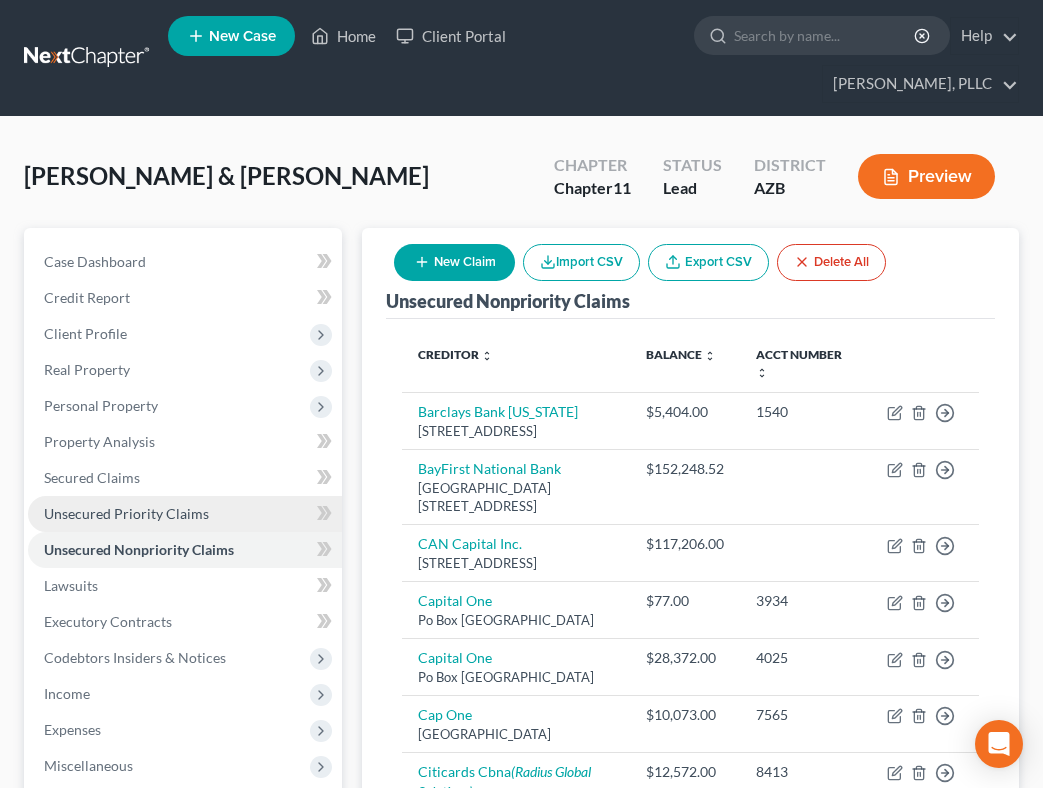 scroll, scrollTop: 0, scrollLeft: 0, axis: both 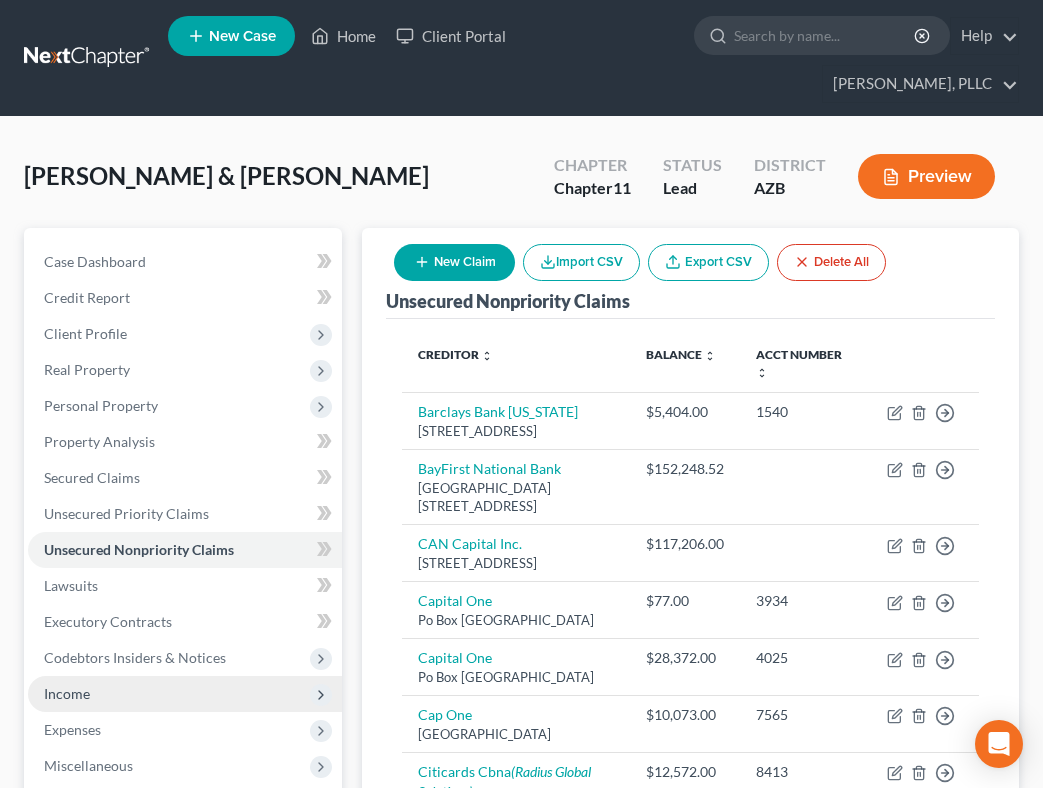 click on "Income" at bounding box center [185, 694] 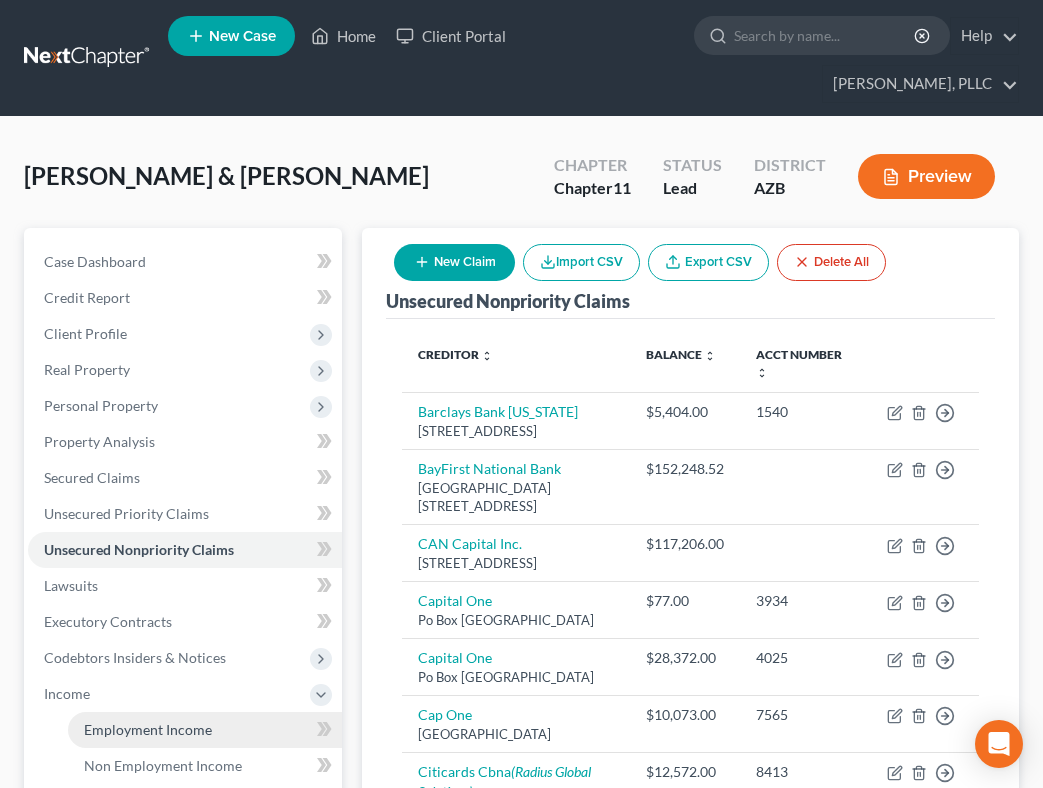 click on "Employment Income" at bounding box center (148, 729) 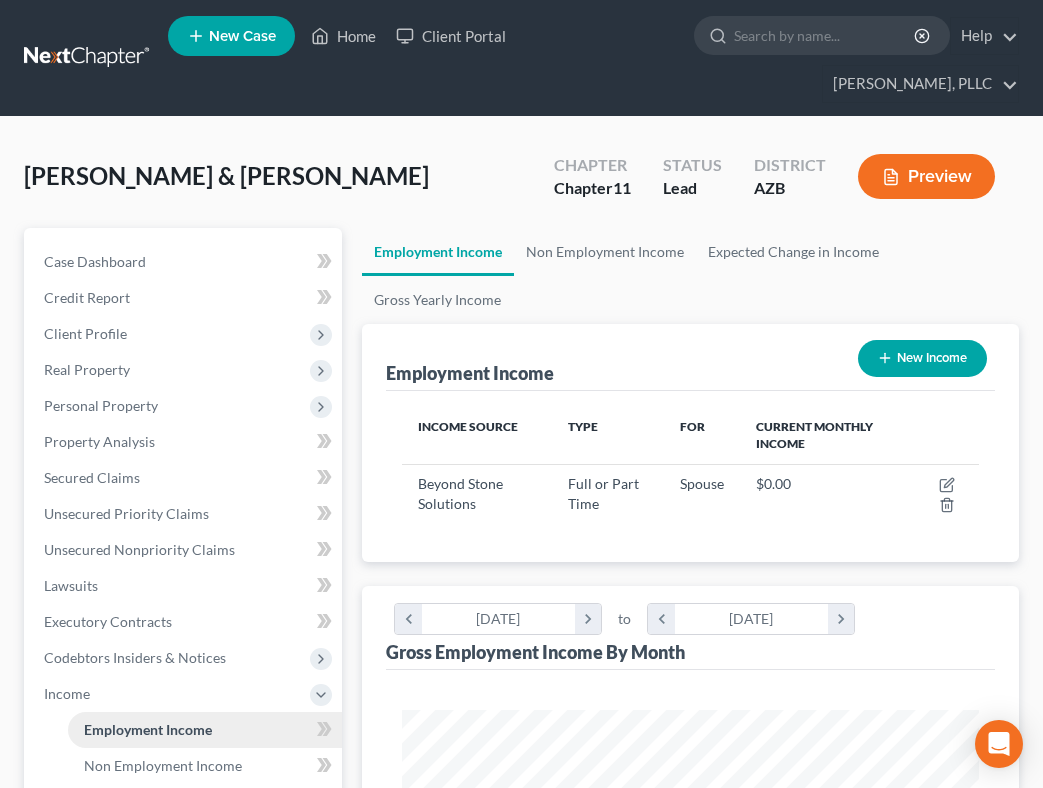 scroll, scrollTop: 999712, scrollLeft: 999383, axis: both 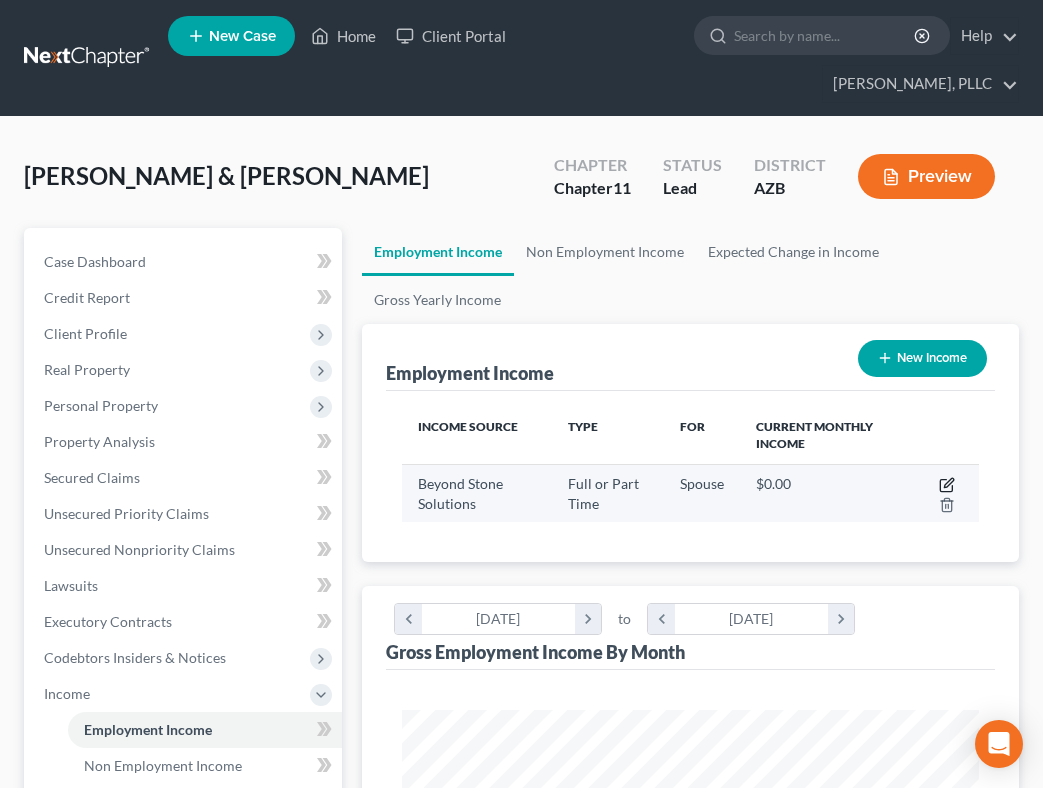 click 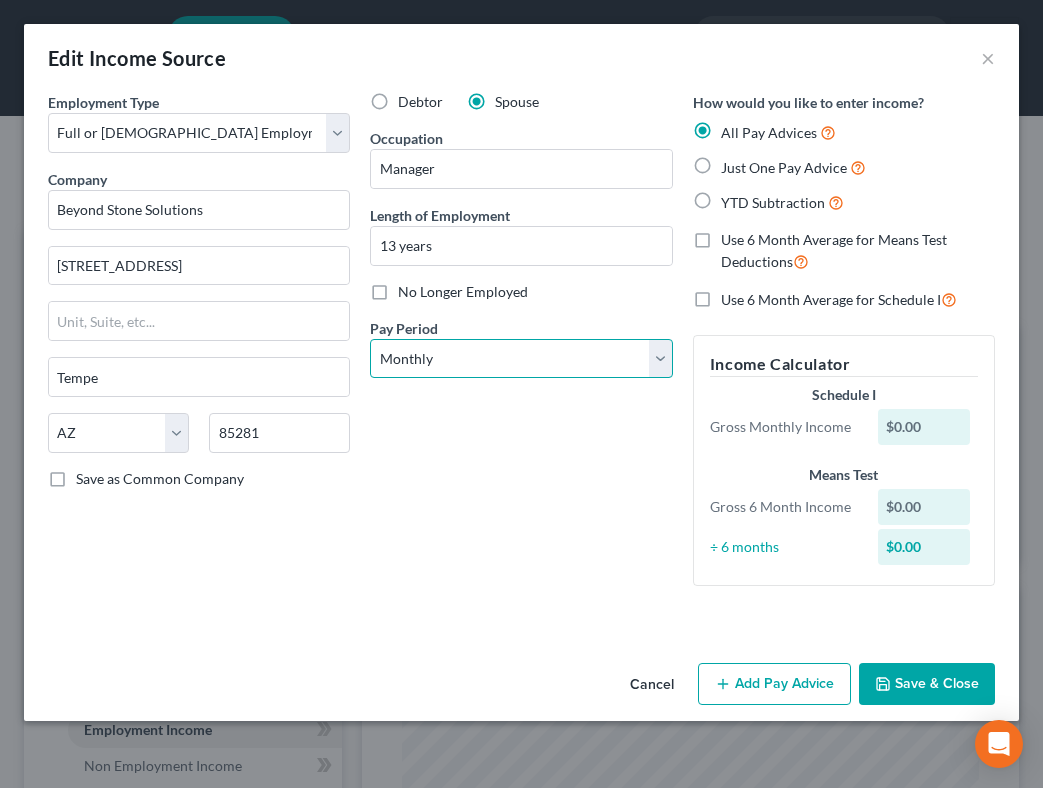 select on "2" 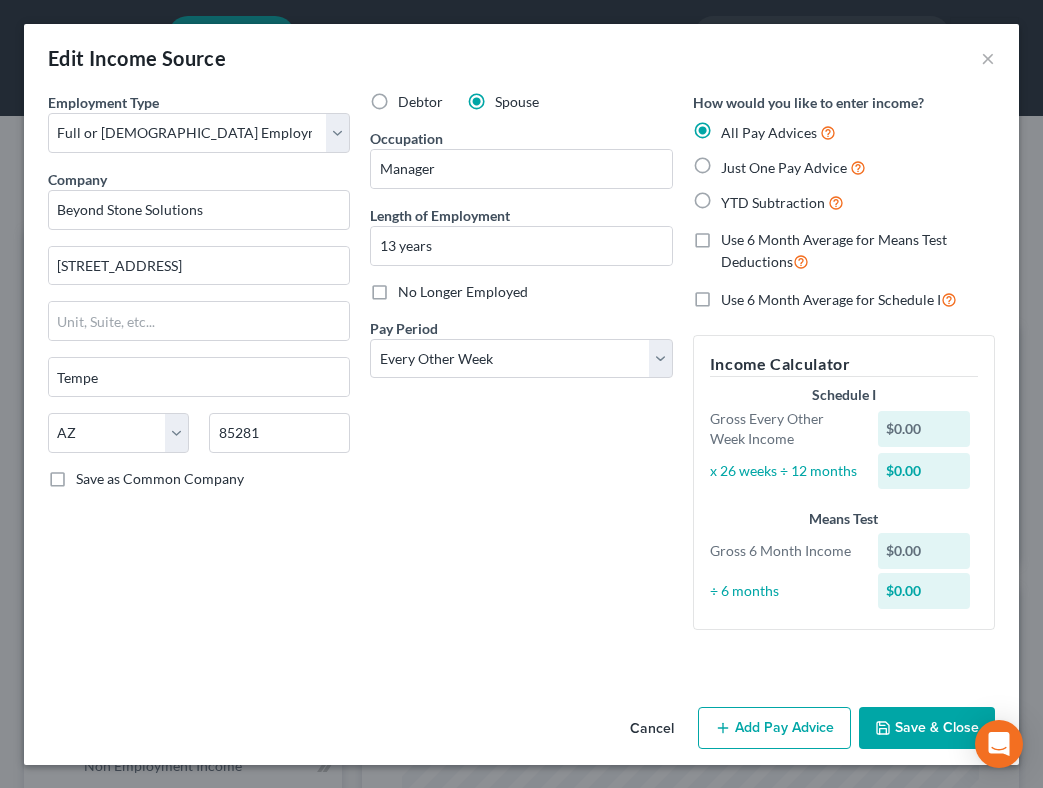 click on "Add Pay Advice" at bounding box center (774, 728) 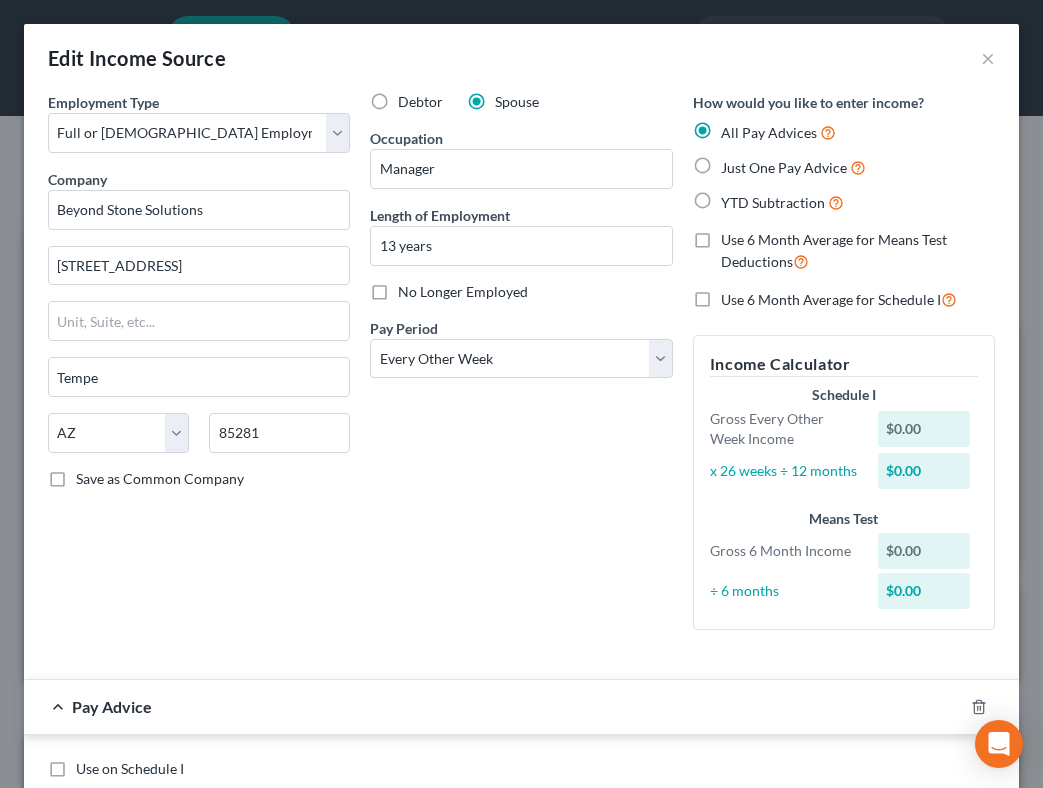 click on "Employment Type
*
Select Full or [DEMOGRAPHIC_DATA] Employment Self Employment
Company
*
Beyond Stone Solutions                      [STREET_ADDRESS][GEOGRAPHIC_DATA] [US_STATE] AK AR AZ CA CO CT DE DC [GEOGRAPHIC_DATA] [GEOGRAPHIC_DATA] GU HI ID IL IN [GEOGRAPHIC_DATA] [GEOGRAPHIC_DATA] [GEOGRAPHIC_DATA] [GEOGRAPHIC_DATA] MD [GEOGRAPHIC_DATA] [GEOGRAPHIC_DATA] [GEOGRAPHIC_DATA] [GEOGRAPHIC_DATA] [GEOGRAPHIC_DATA] MT [GEOGRAPHIC_DATA] [GEOGRAPHIC_DATA] [GEOGRAPHIC_DATA] [GEOGRAPHIC_DATA] [GEOGRAPHIC_DATA] [GEOGRAPHIC_DATA] [GEOGRAPHIC_DATA] [GEOGRAPHIC_DATA] [GEOGRAPHIC_DATA] [GEOGRAPHIC_DATA] OR [GEOGRAPHIC_DATA] PR RI SC SD [GEOGRAPHIC_DATA] [GEOGRAPHIC_DATA] [GEOGRAPHIC_DATA] VI VA VT [GEOGRAPHIC_DATA] WV [GEOGRAPHIC_DATA] Save as Common Company" at bounding box center (199, 369) 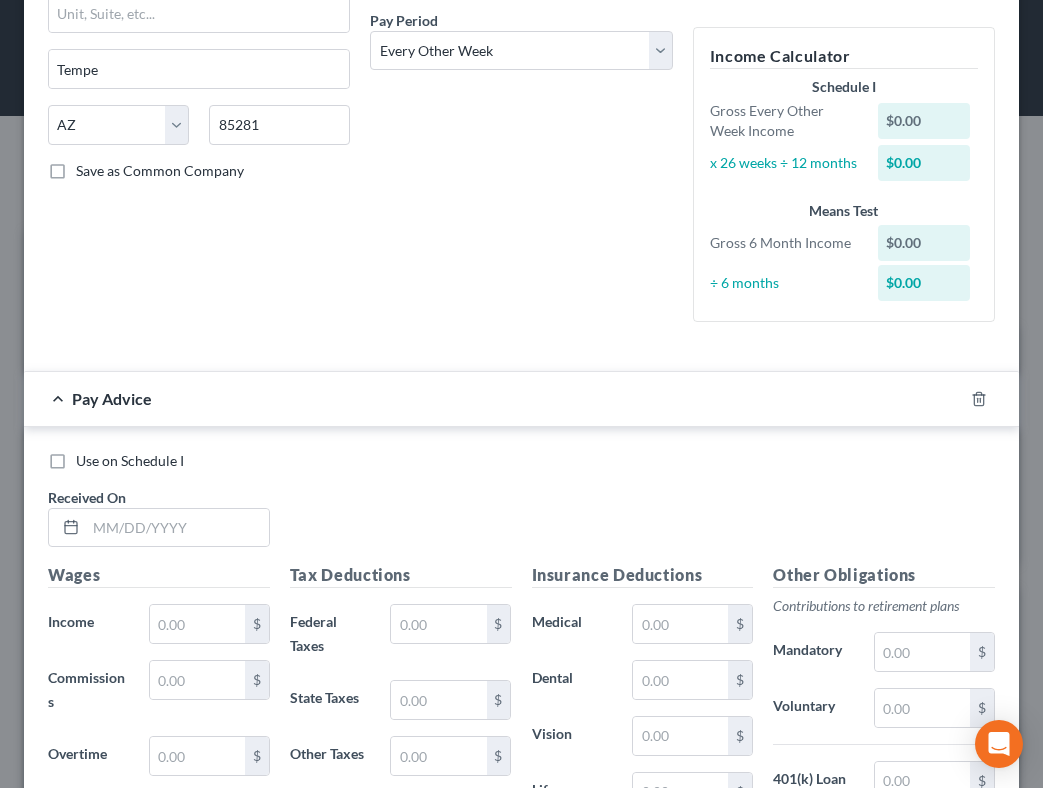 scroll, scrollTop: 310, scrollLeft: 0, axis: vertical 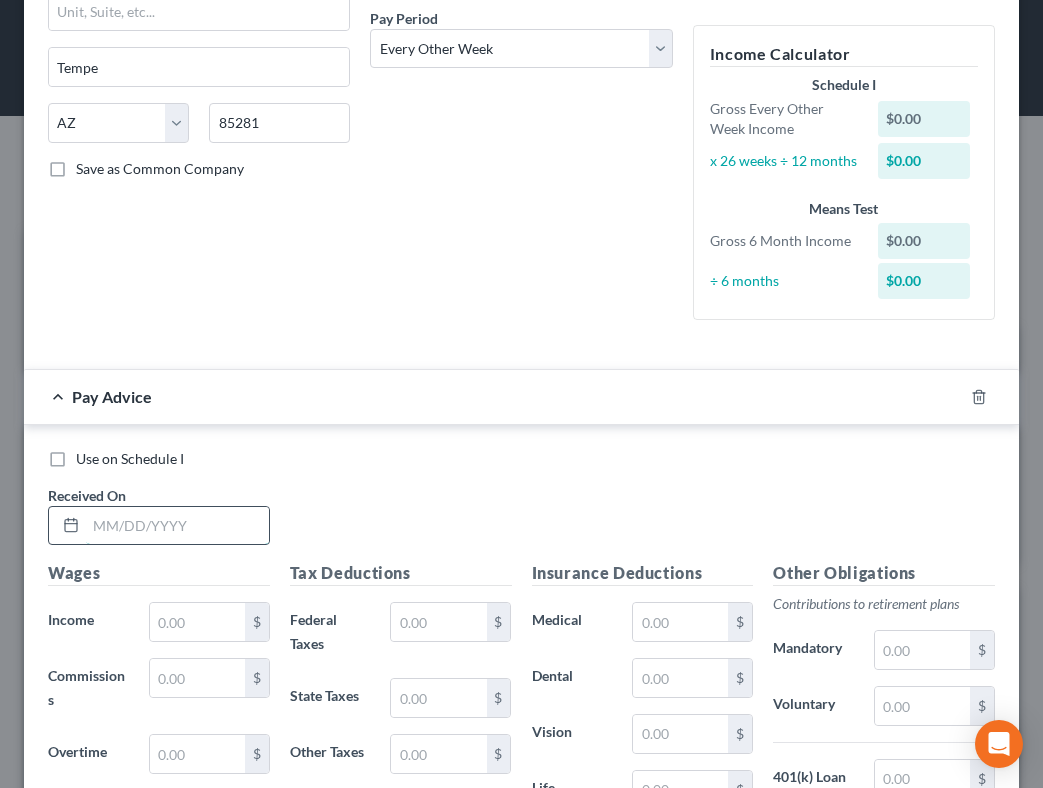 click at bounding box center [177, 526] 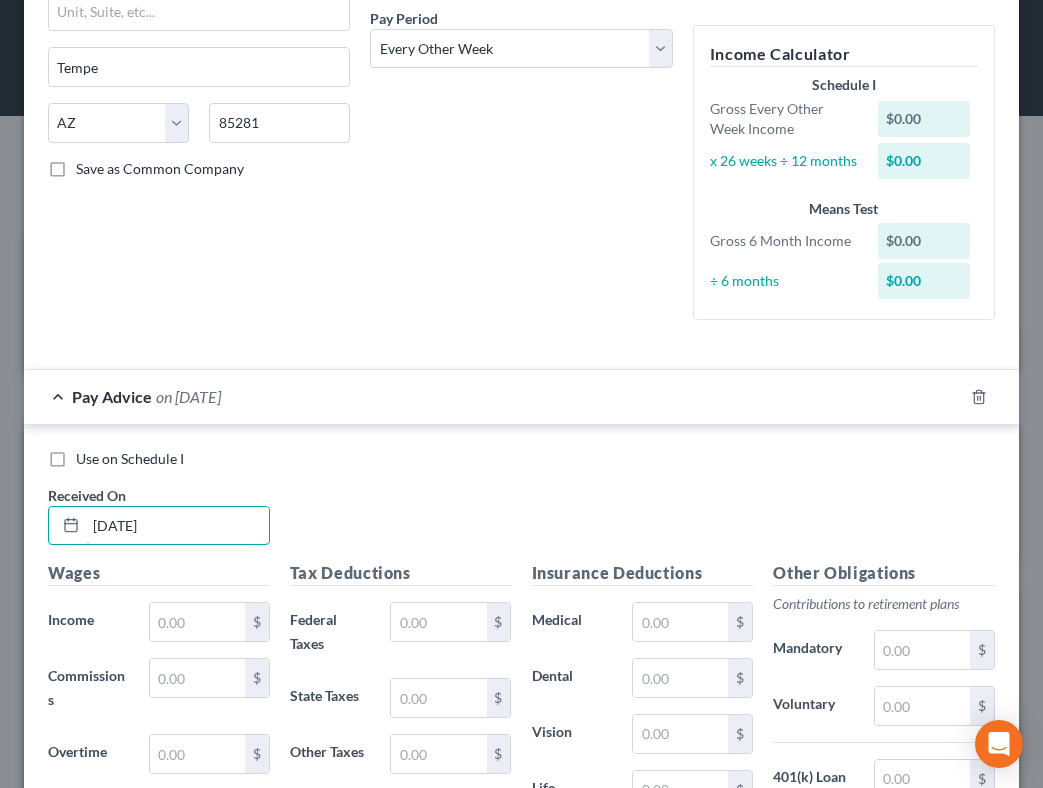type on "[DATE]" 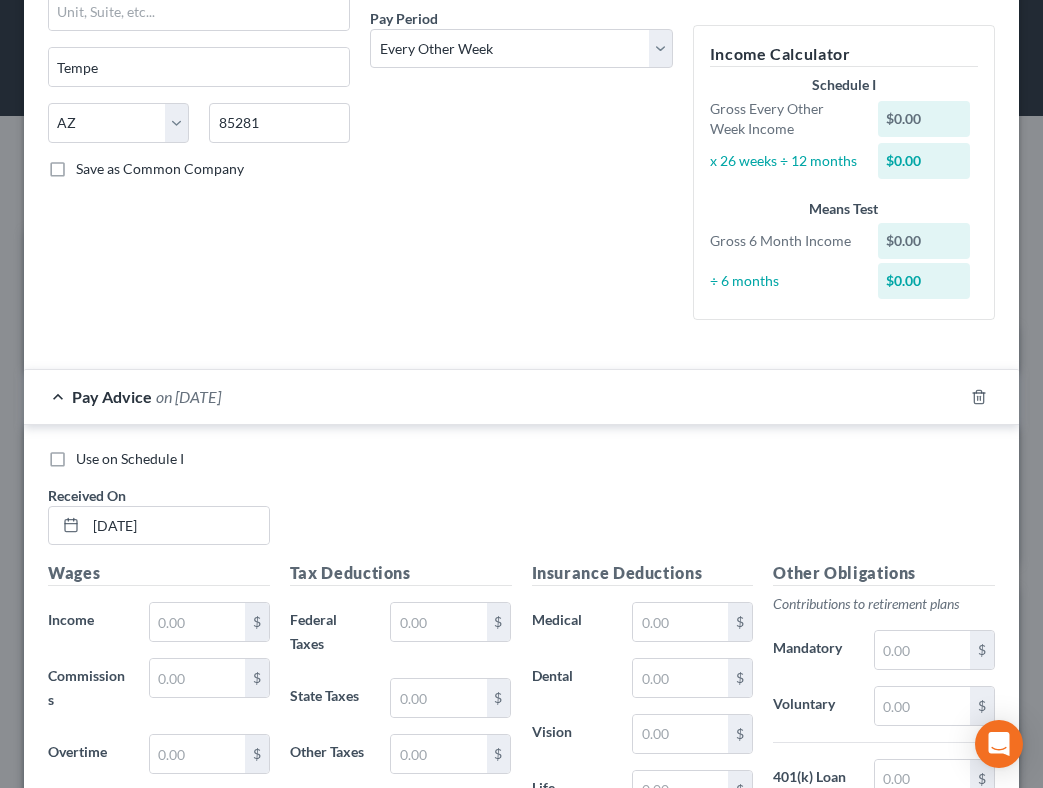 click on "Use on Schedule I" at bounding box center [130, 459] 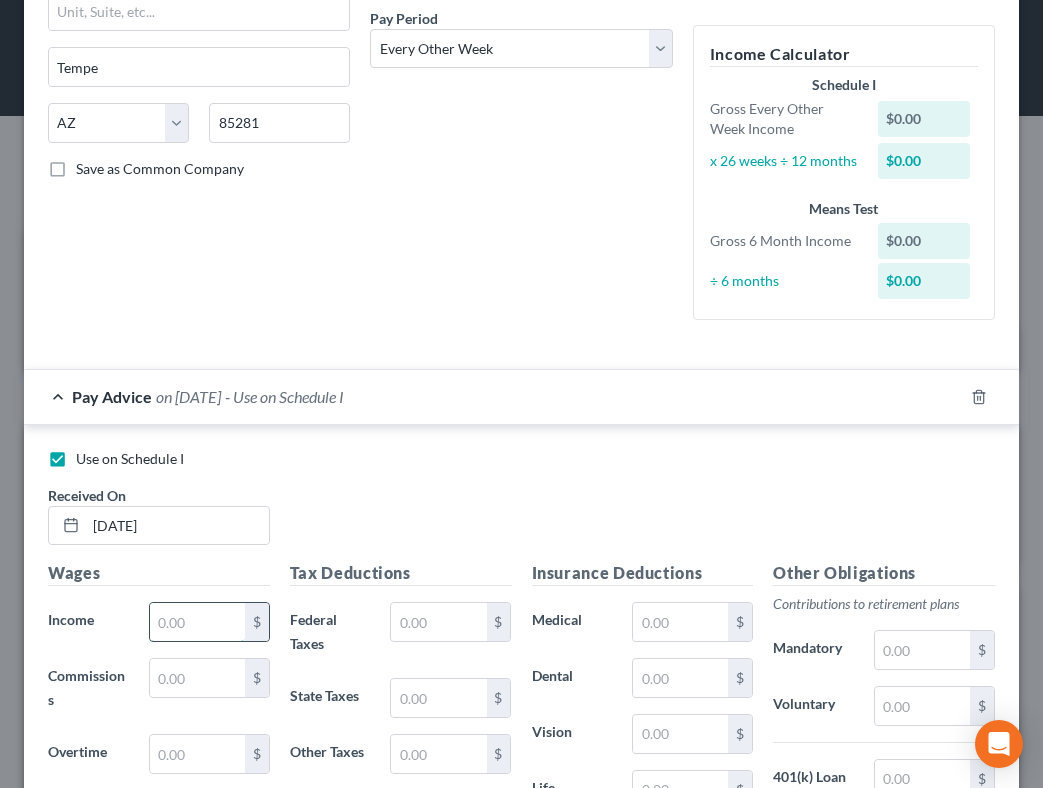 click at bounding box center [197, 622] 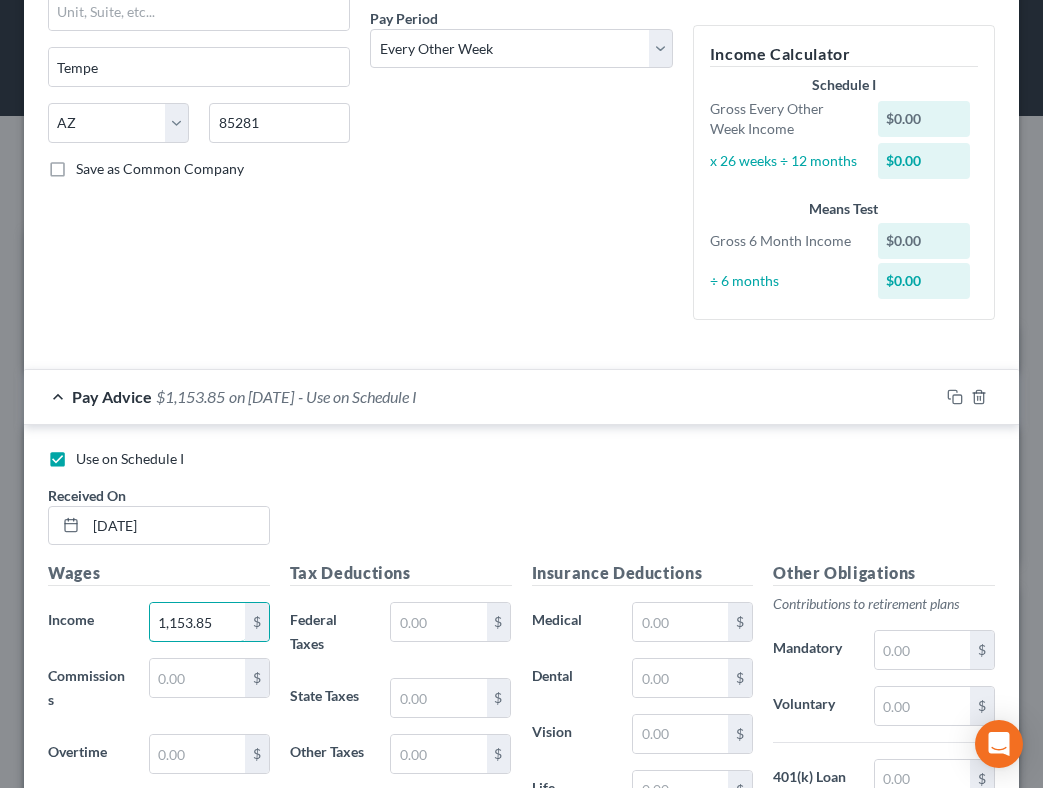 type on "1,153.85" 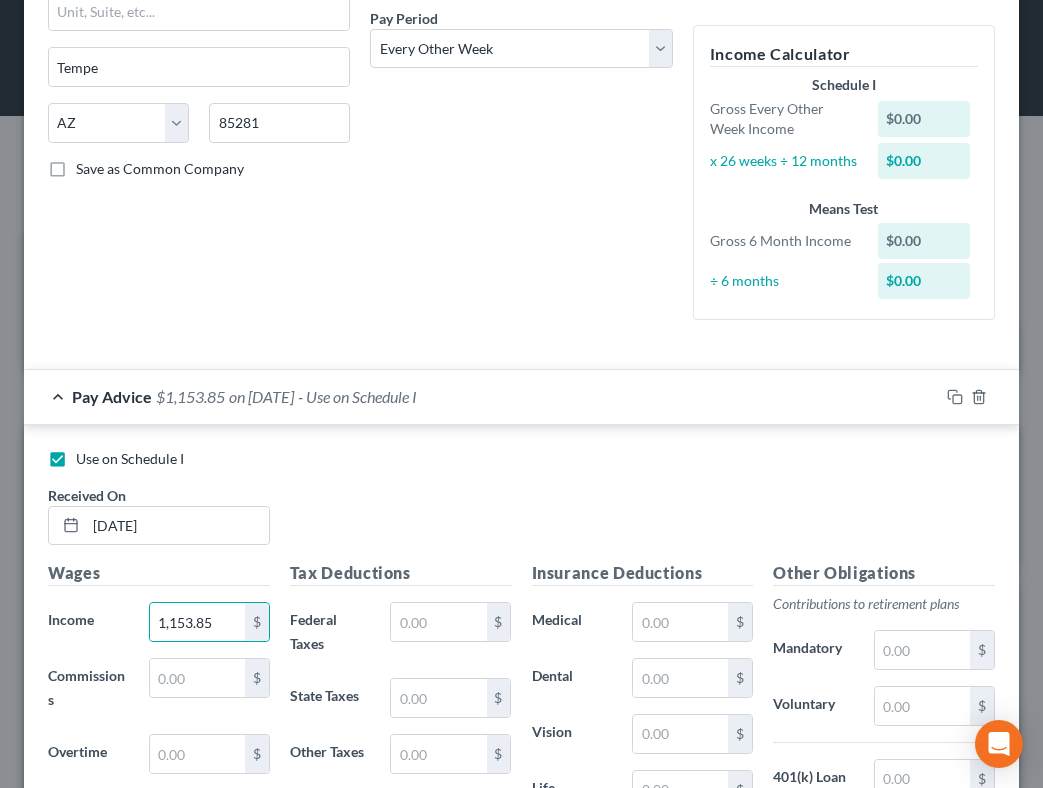 click on "Wages
Income
*
1,153.85 $ Commissions $ Overtime $" at bounding box center (159, 741) 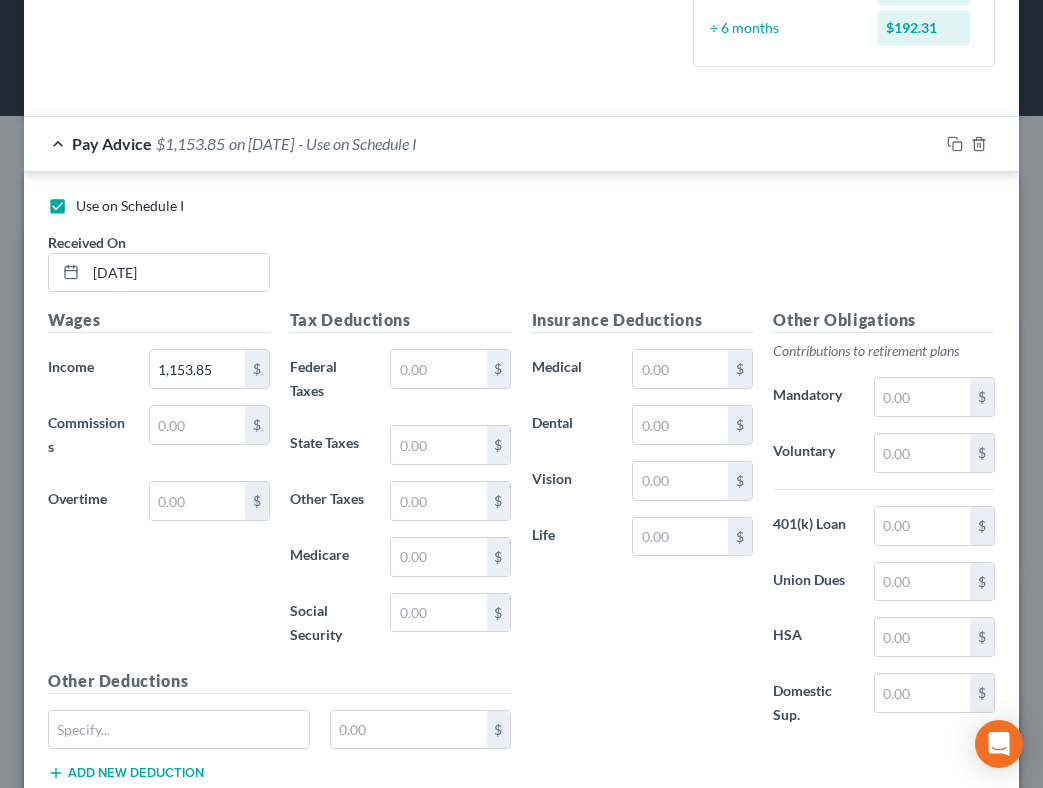 scroll, scrollTop: 568, scrollLeft: 0, axis: vertical 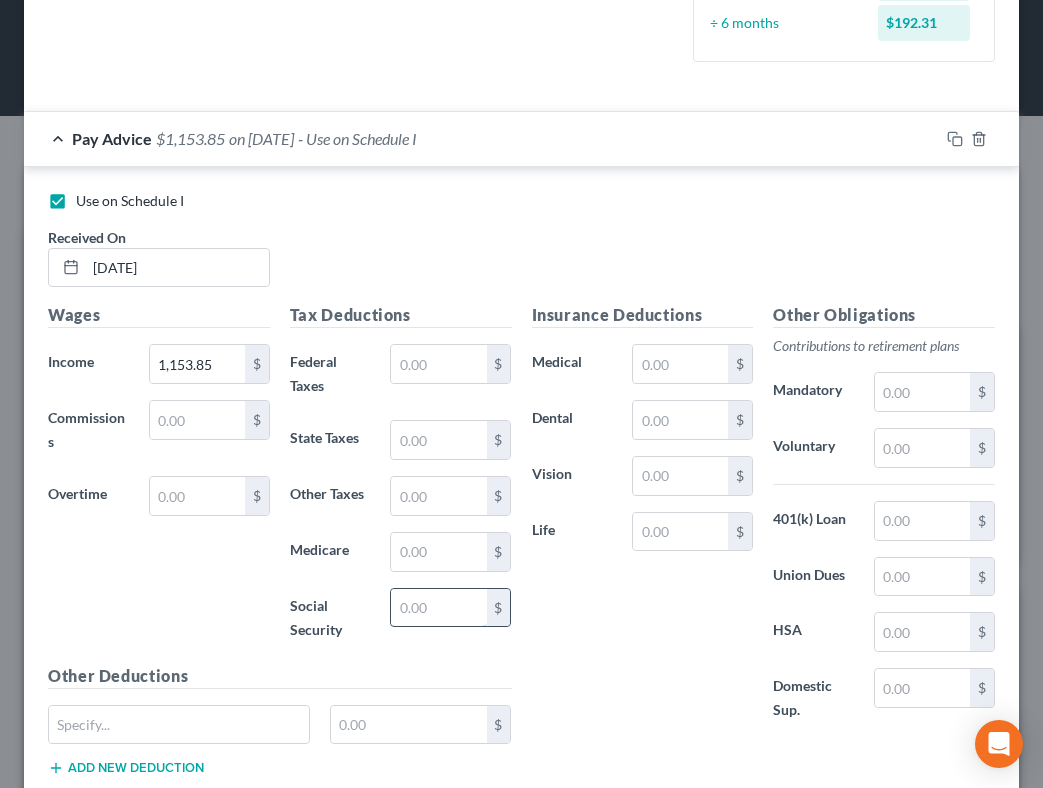 click at bounding box center (438, 608) 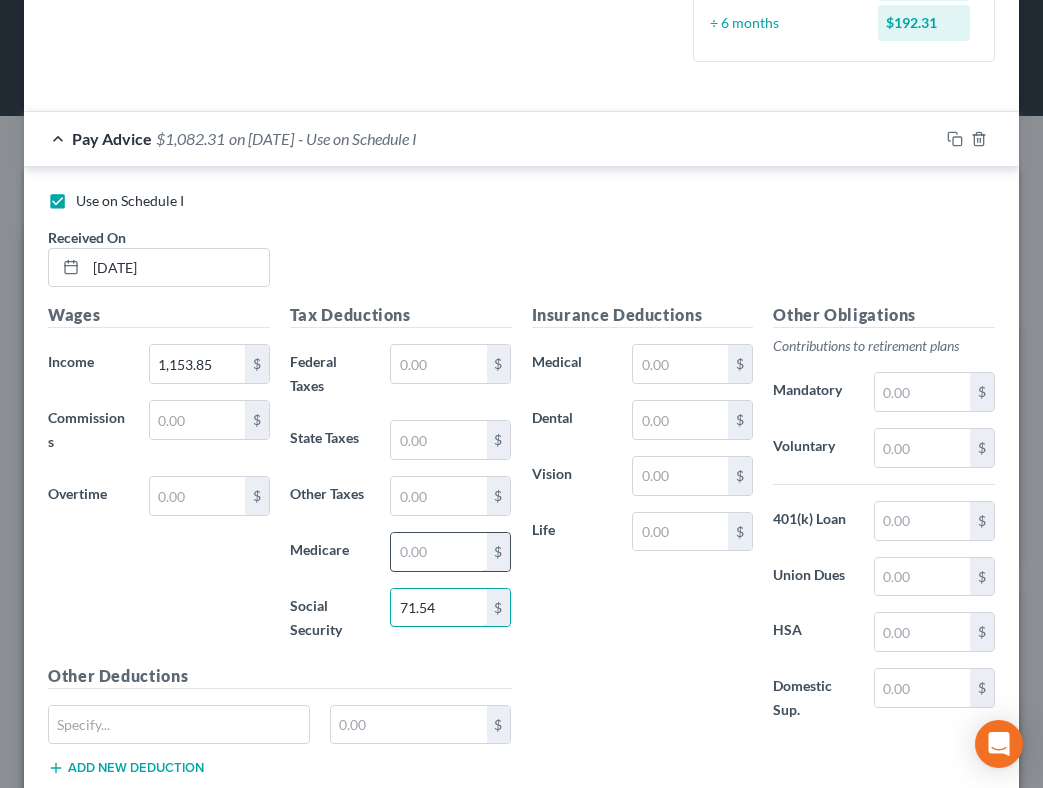 type on "71.54" 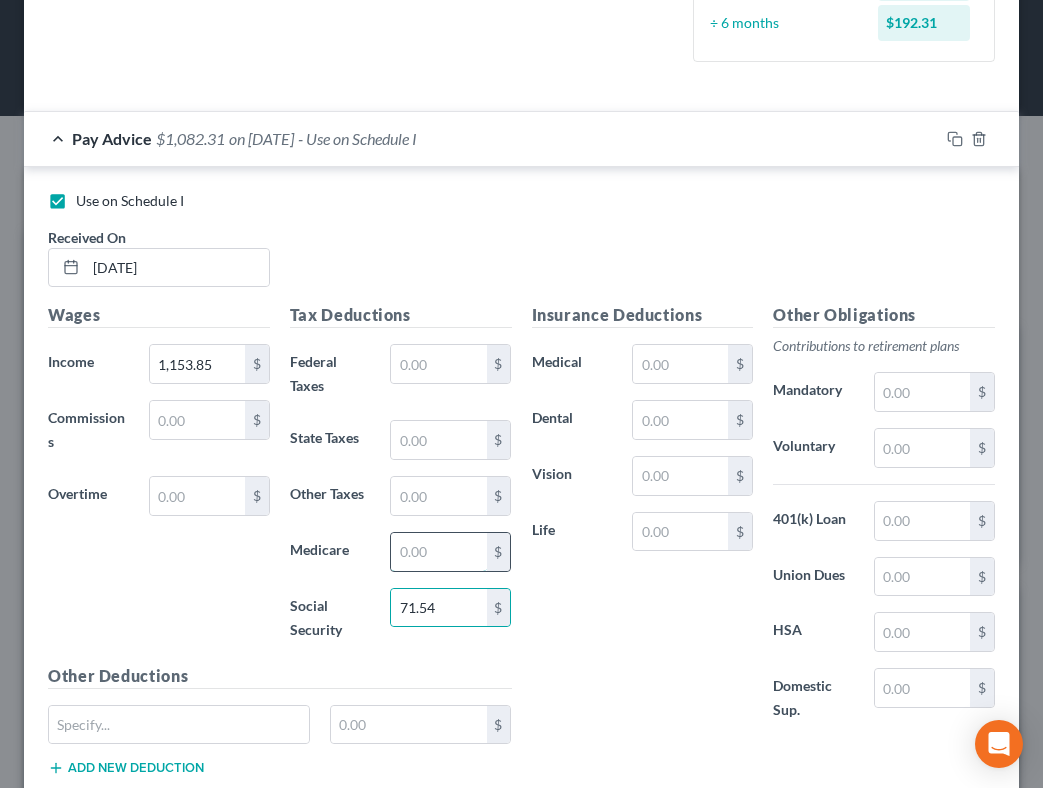 click at bounding box center [438, 552] 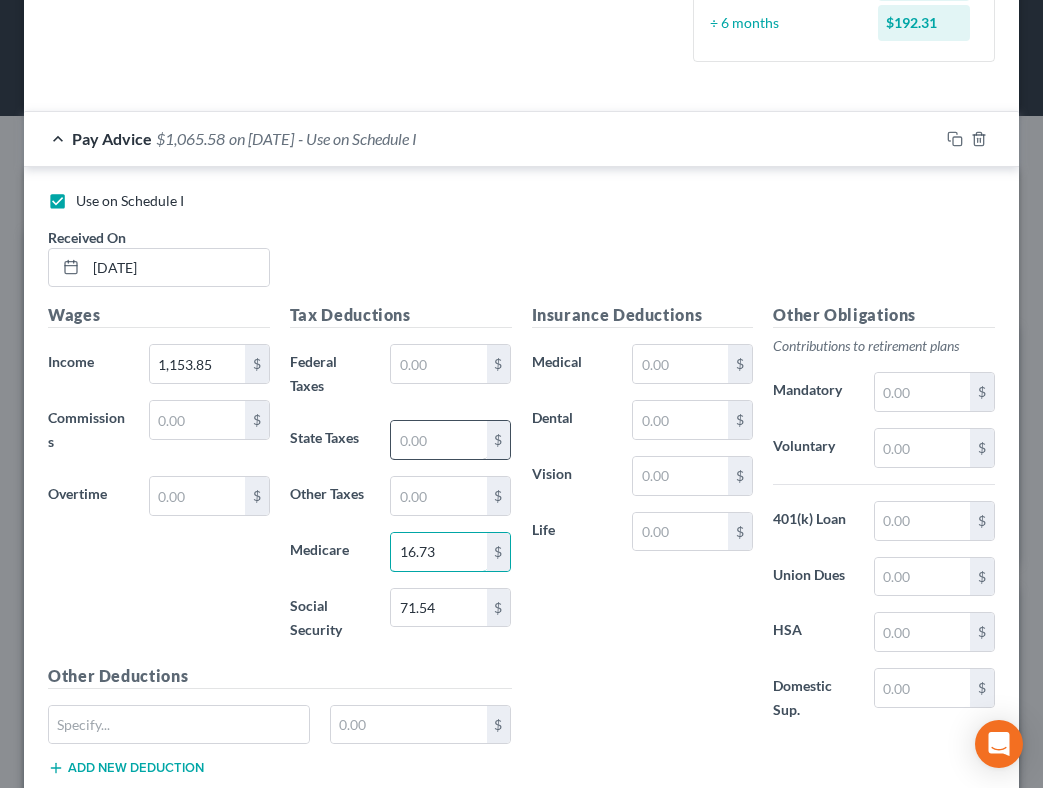 type on "16.73" 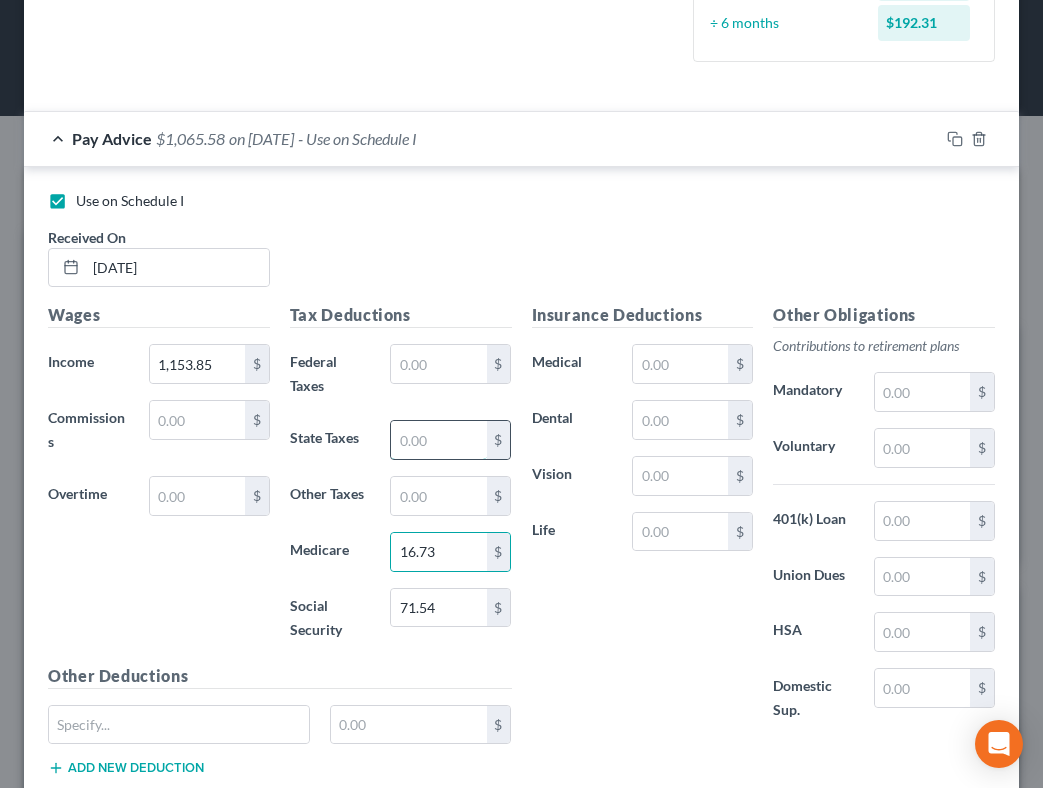 click at bounding box center [438, 440] 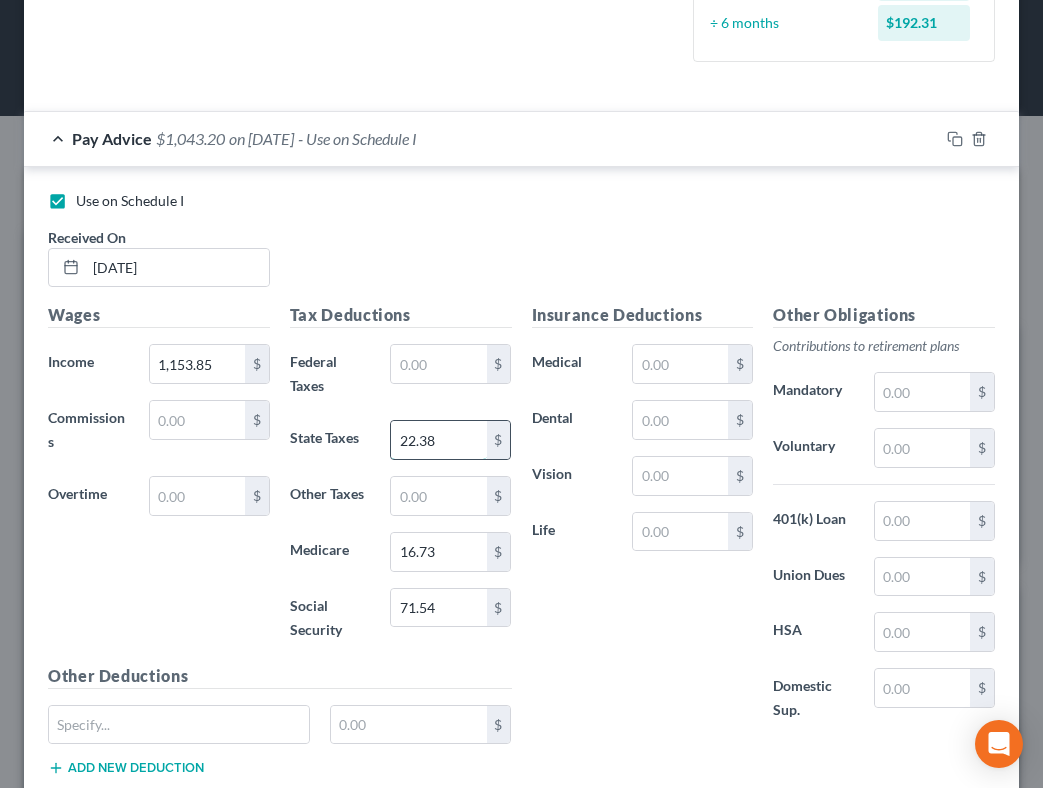 type on "22.38" 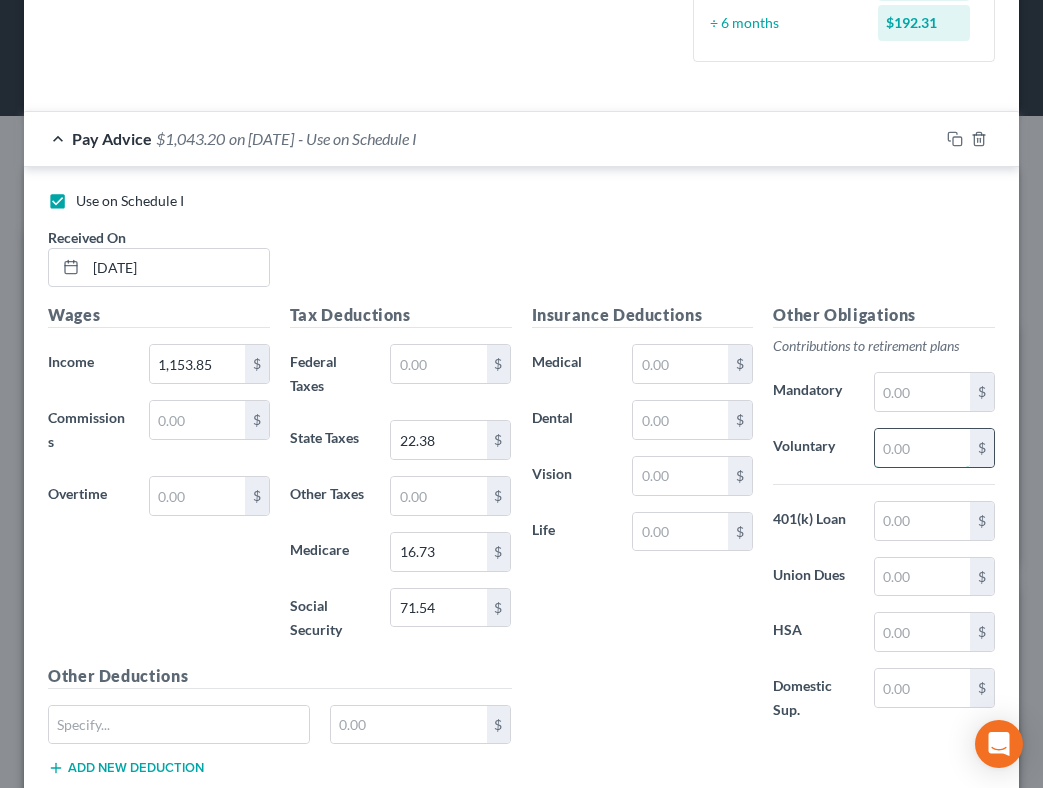 click at bounding box center (922, 448) 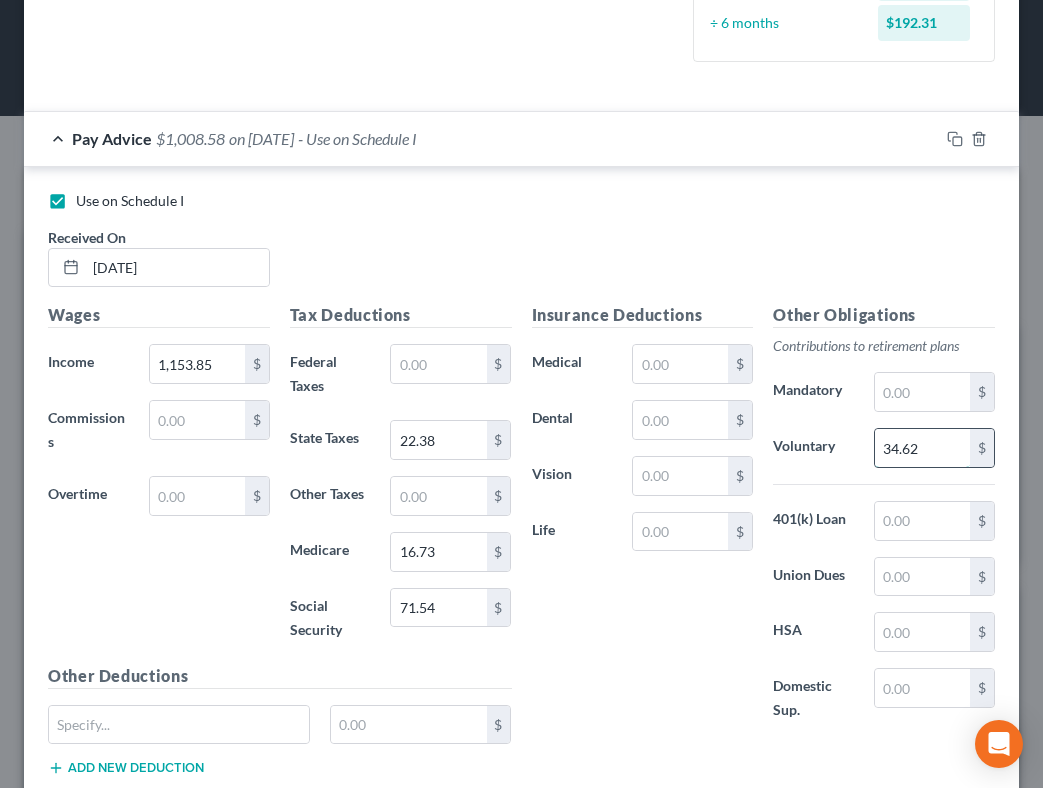 type on "34.62" 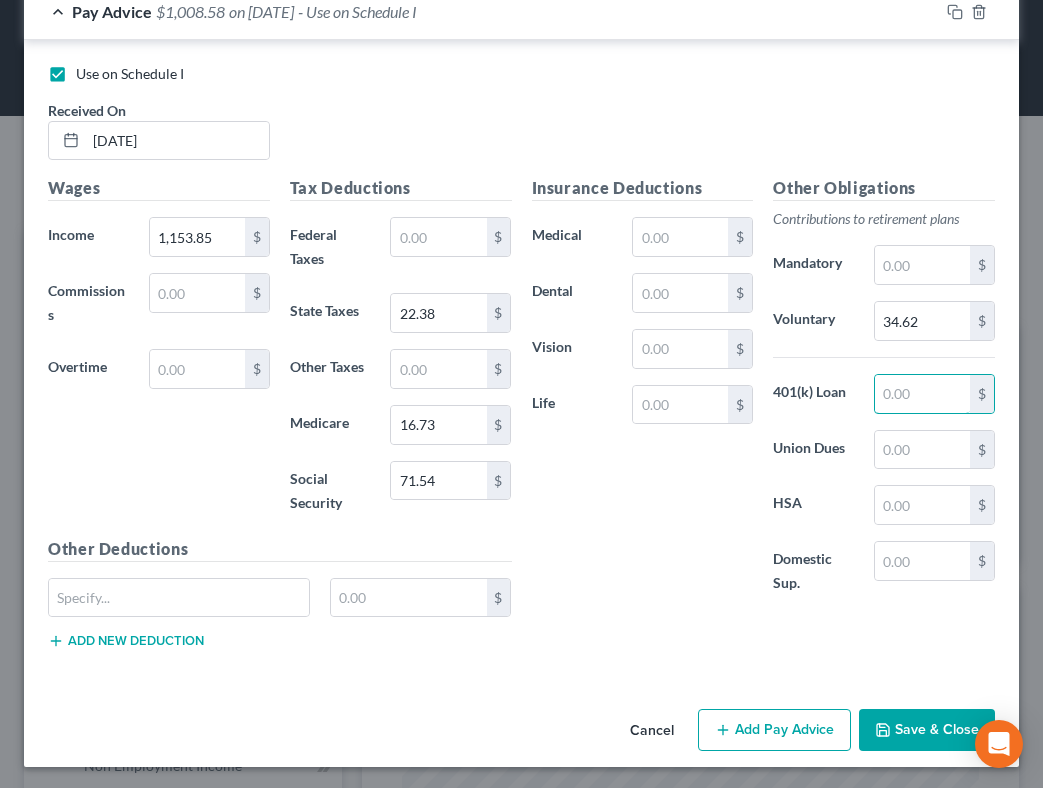 scroll, scrollTop: 694, scrollLeft: 0, axis: vertical 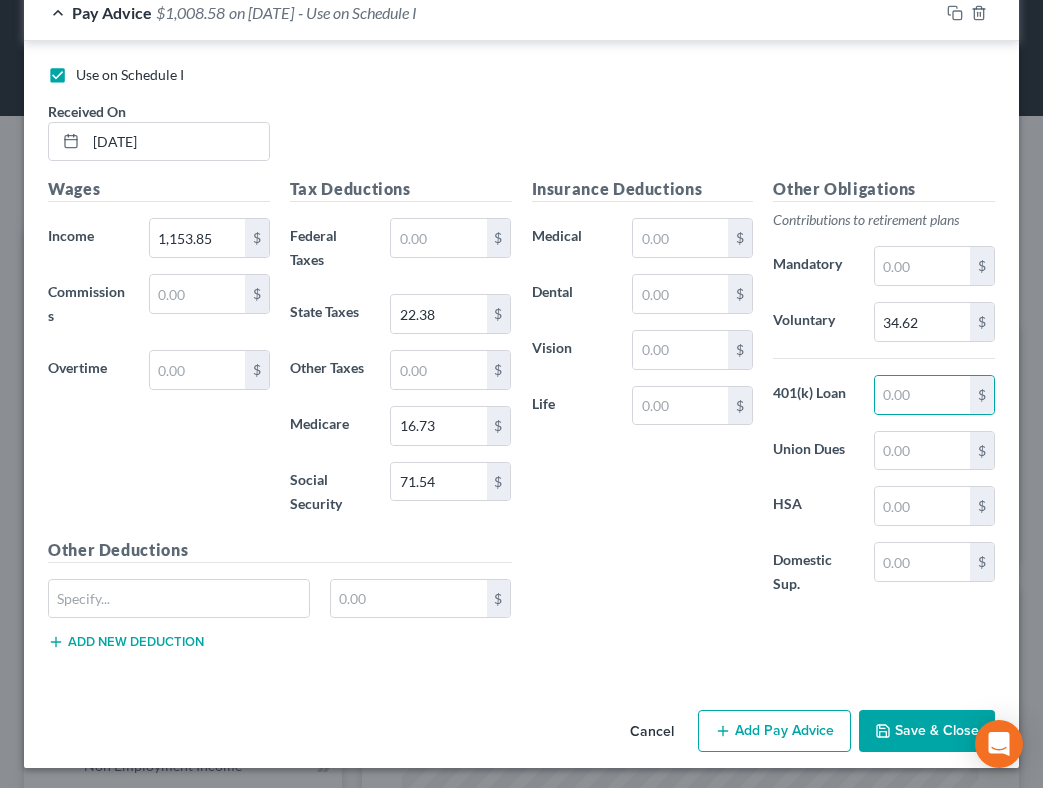 click on "Save & Close" at bounding box center (927, 731) 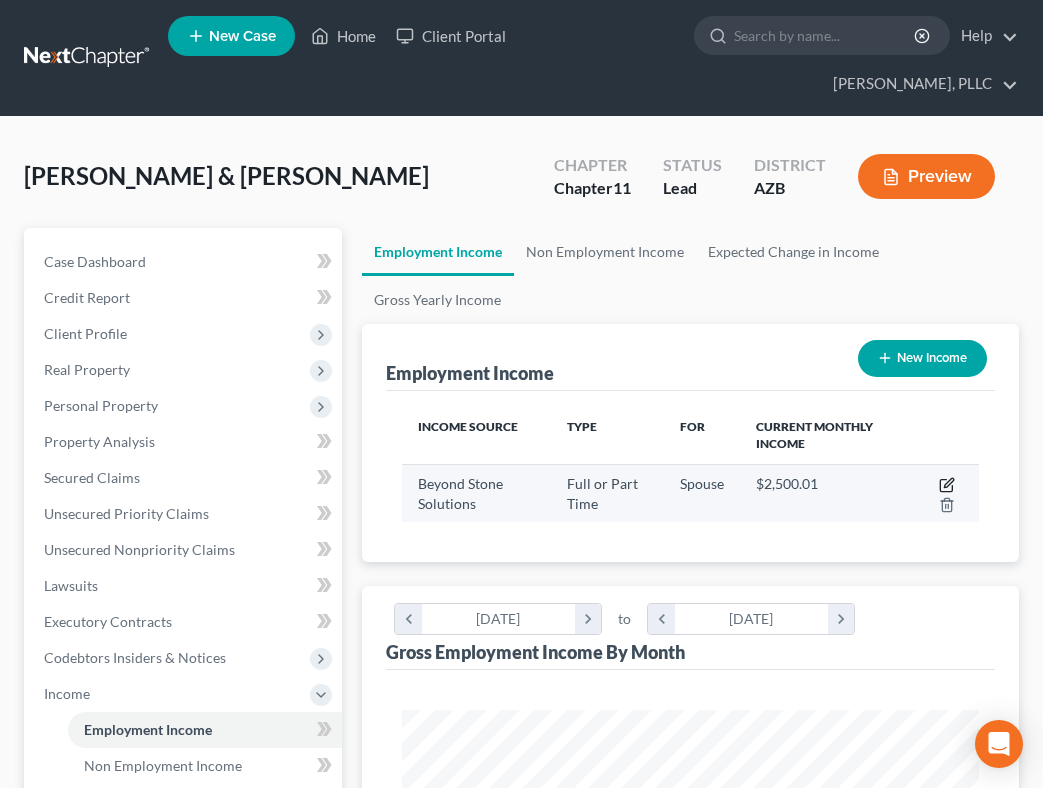 click 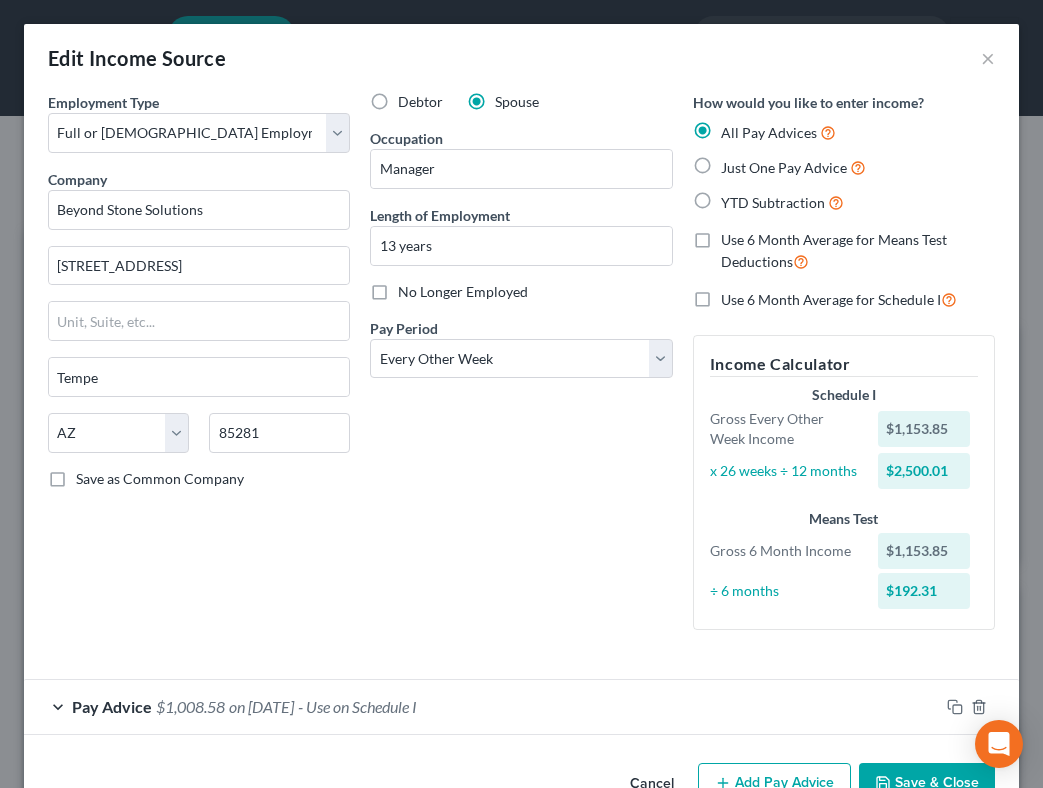 click on "Just One Pay Advice" at bounding box center [784, 167] 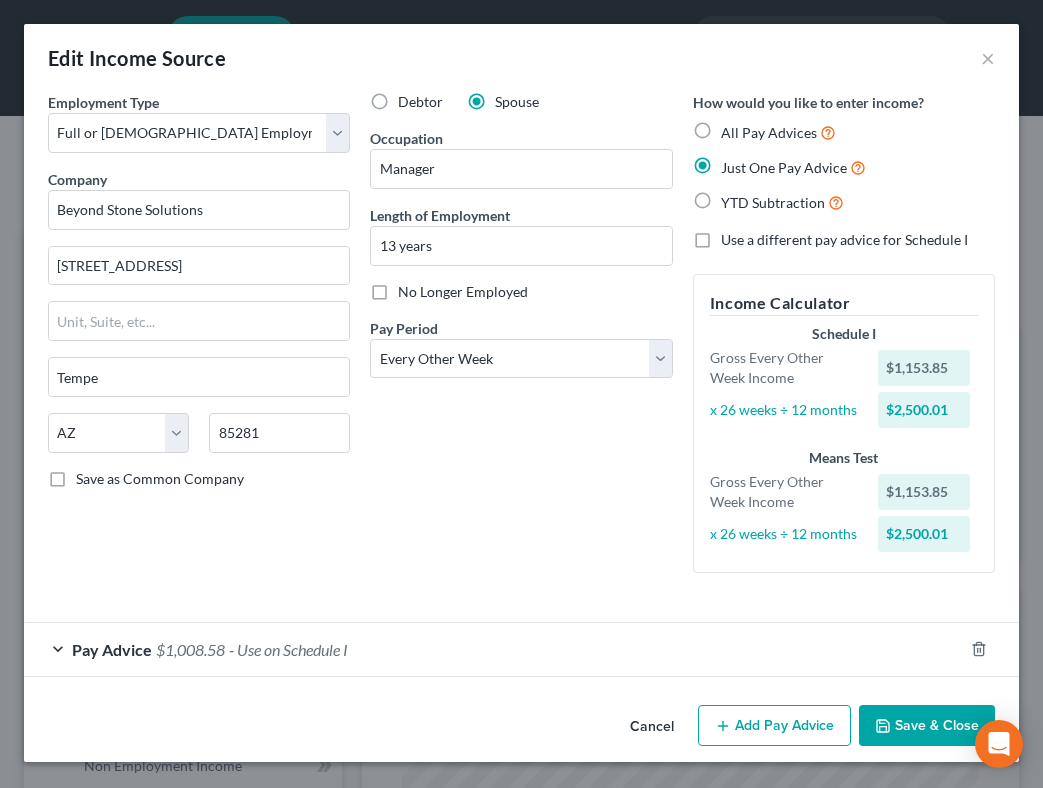 click on "Save & Close" at bounding box center (927, 726) 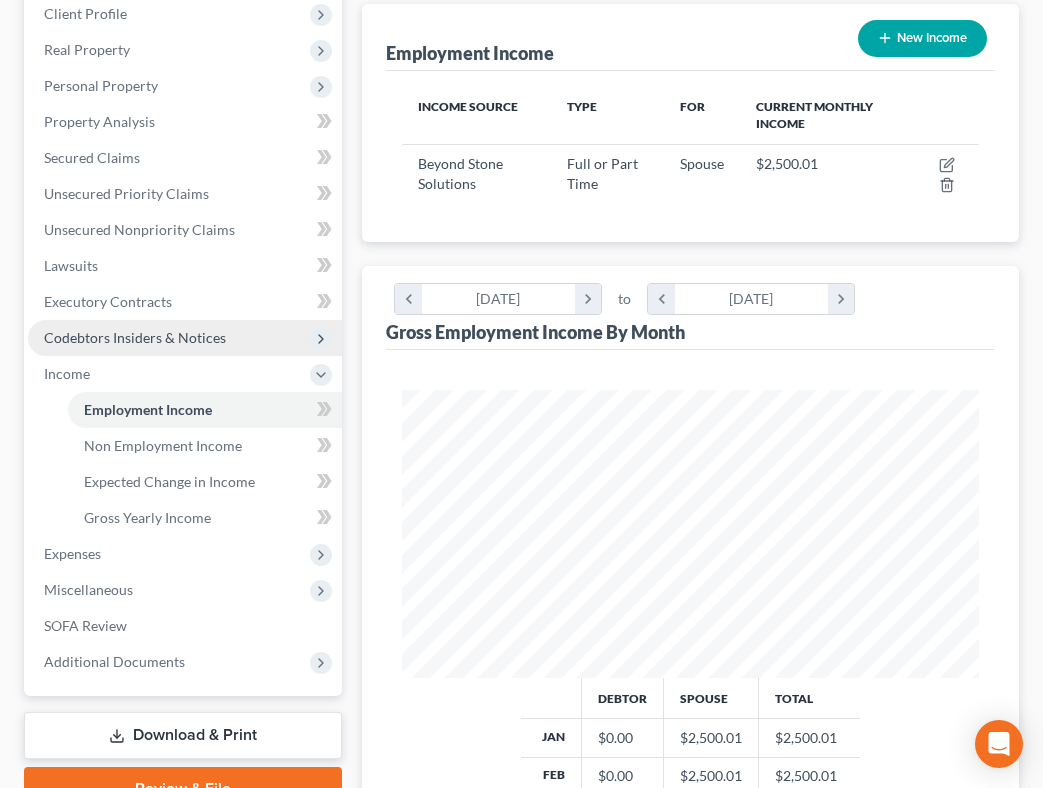 scroll, scrollTop: 321, scrollLeft: 0, axis: vertical 